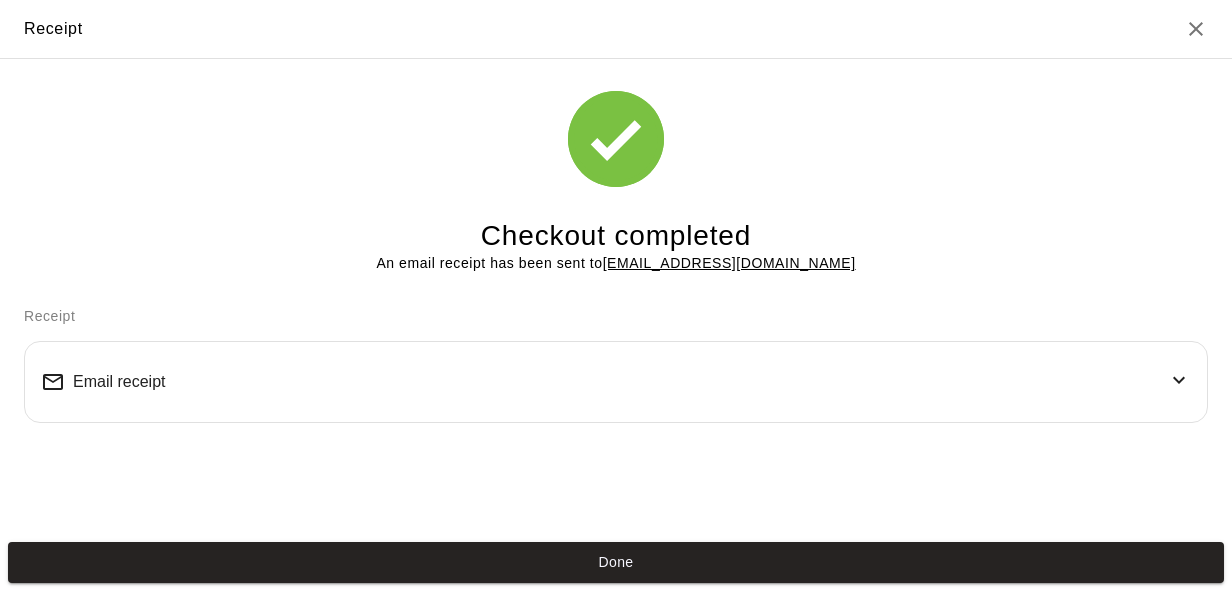 scroll, scrollTop: 0, scrollLeft: 0, axis: both 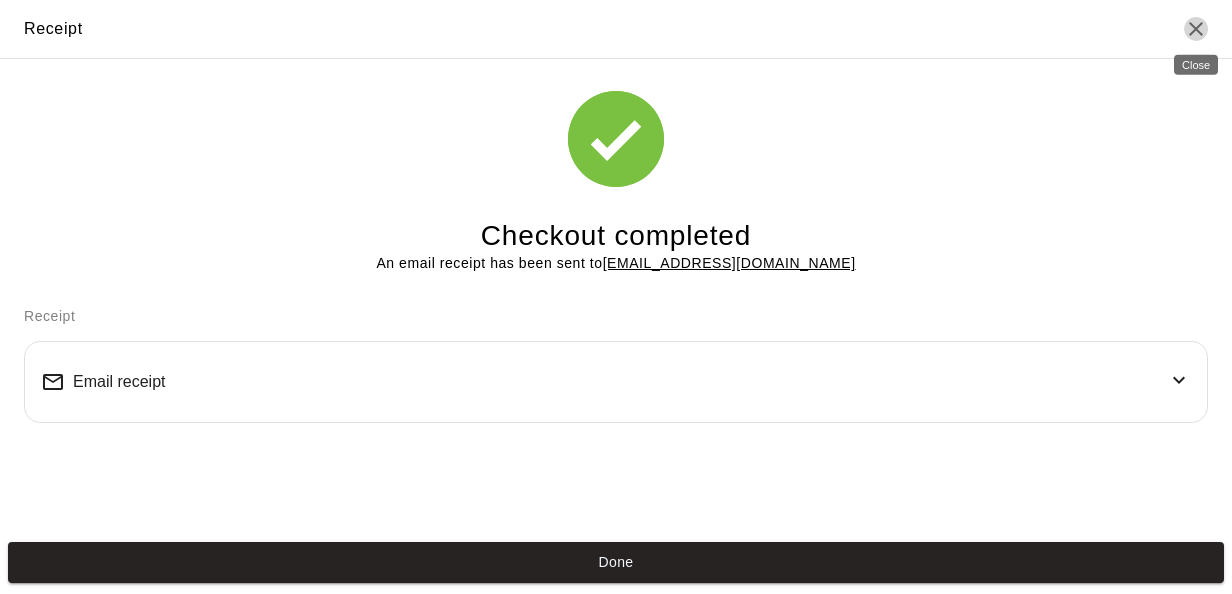 click 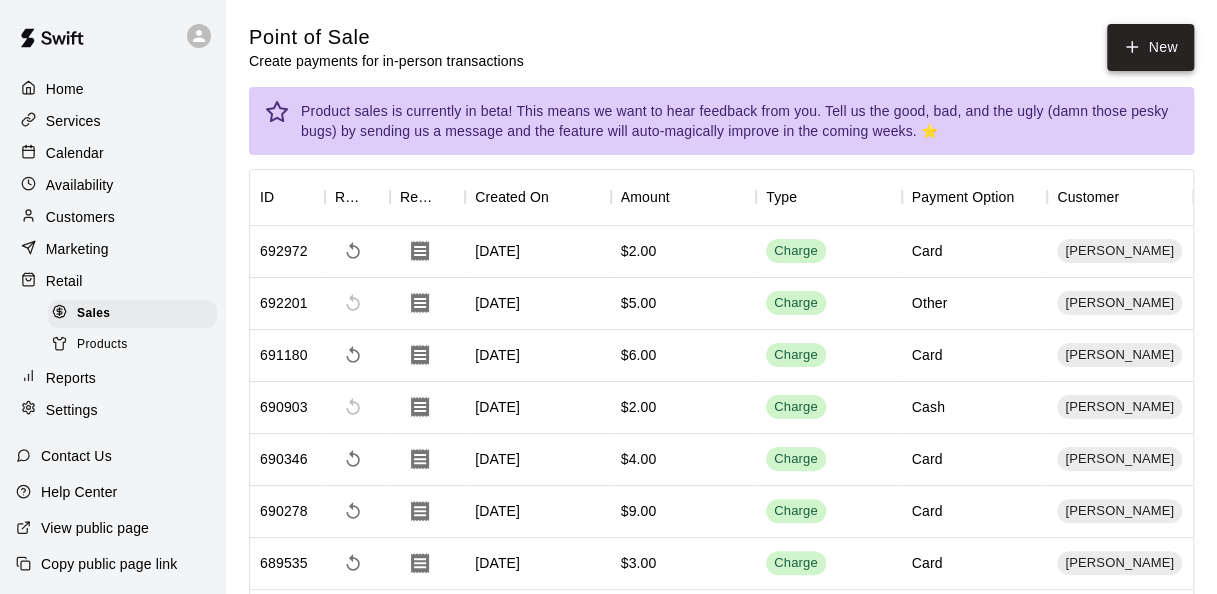 click on "New" at bounding box center [1150, 47] 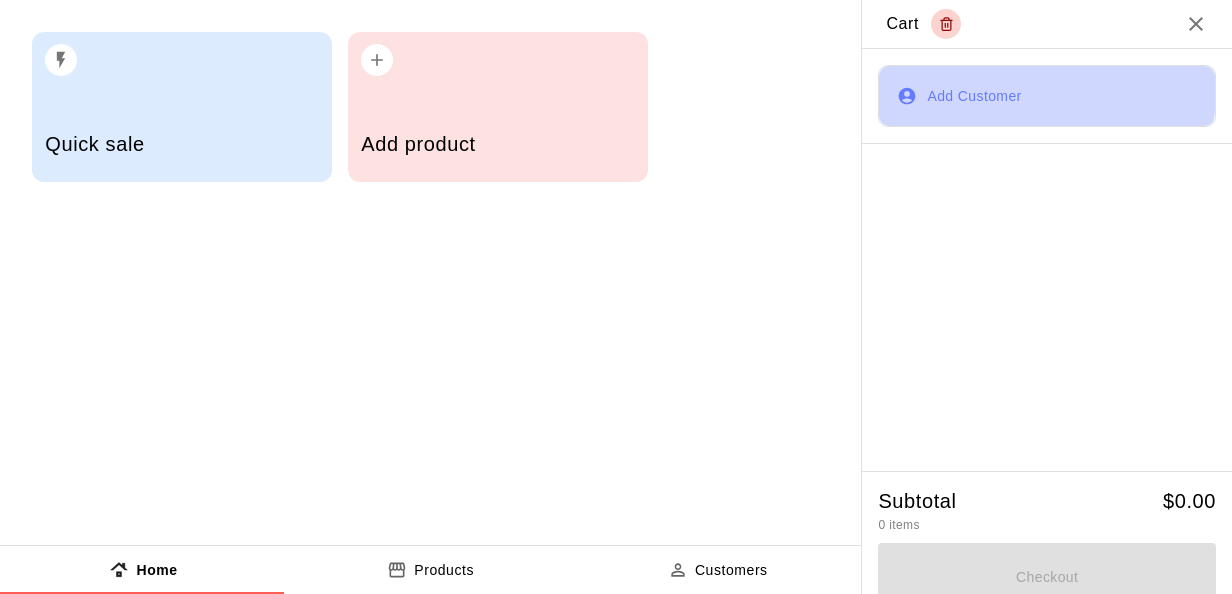 click on "Add Customer" at bounding box center [1047, 96] 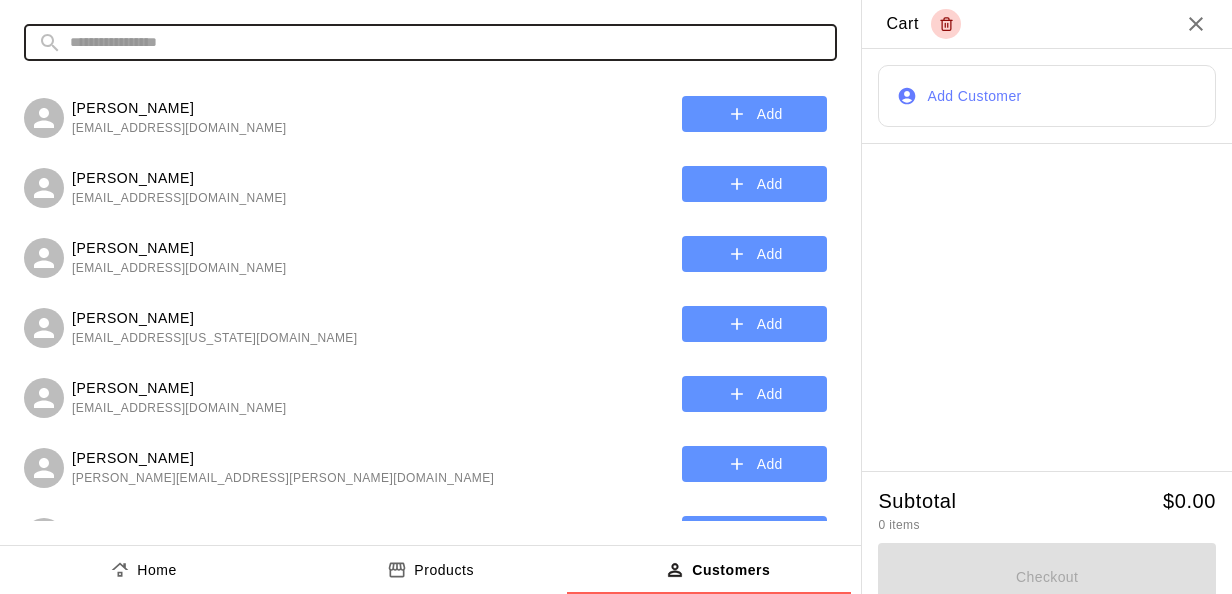 click at bounding box center (446, 42) 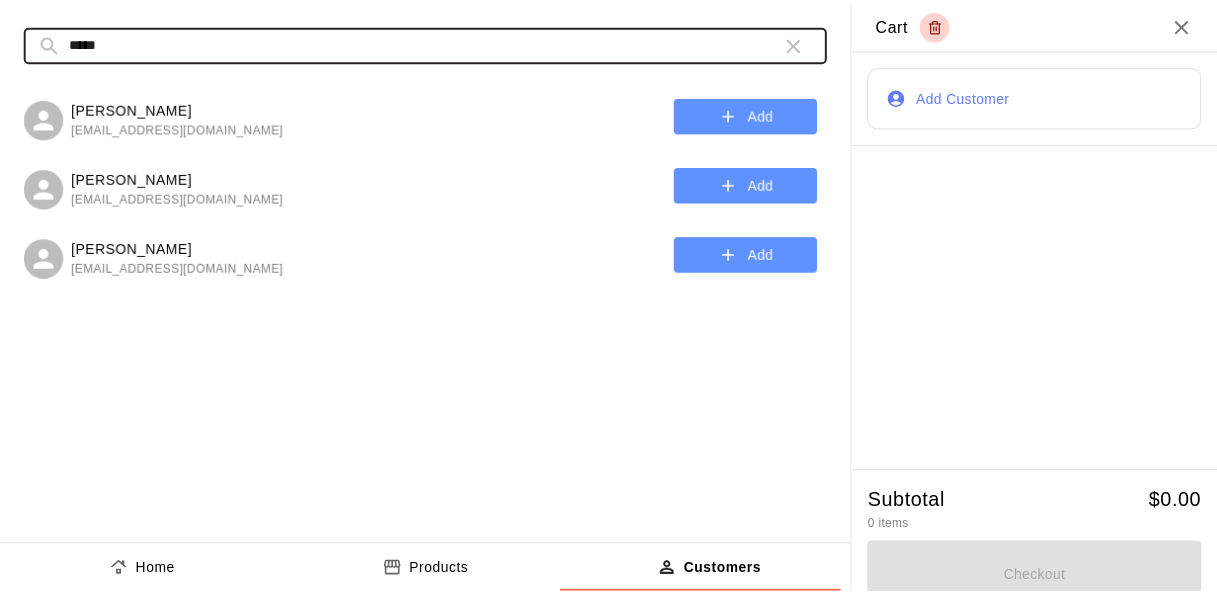 scroll, scrollTop: 19, scrollLeft: 0, axis: vertical 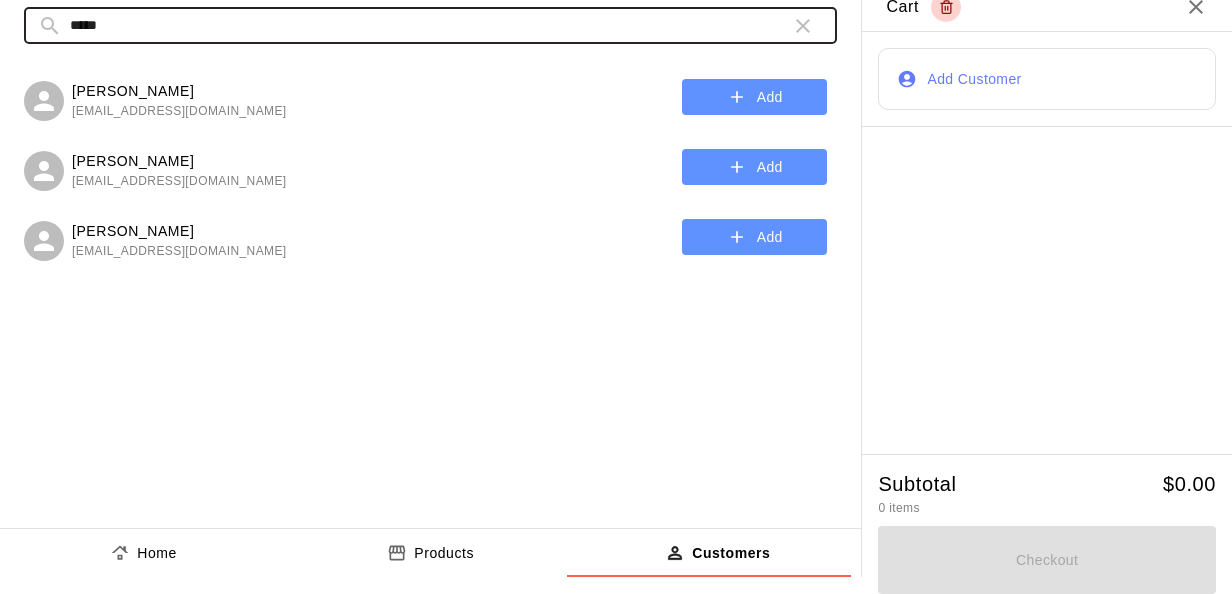 type on "*****" 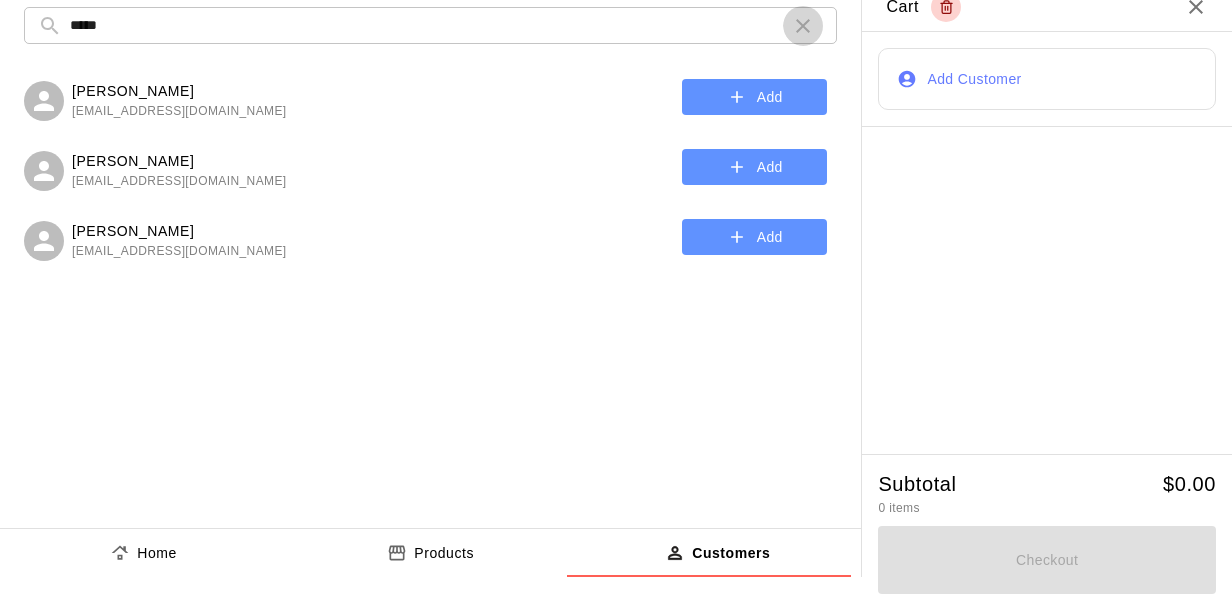 click 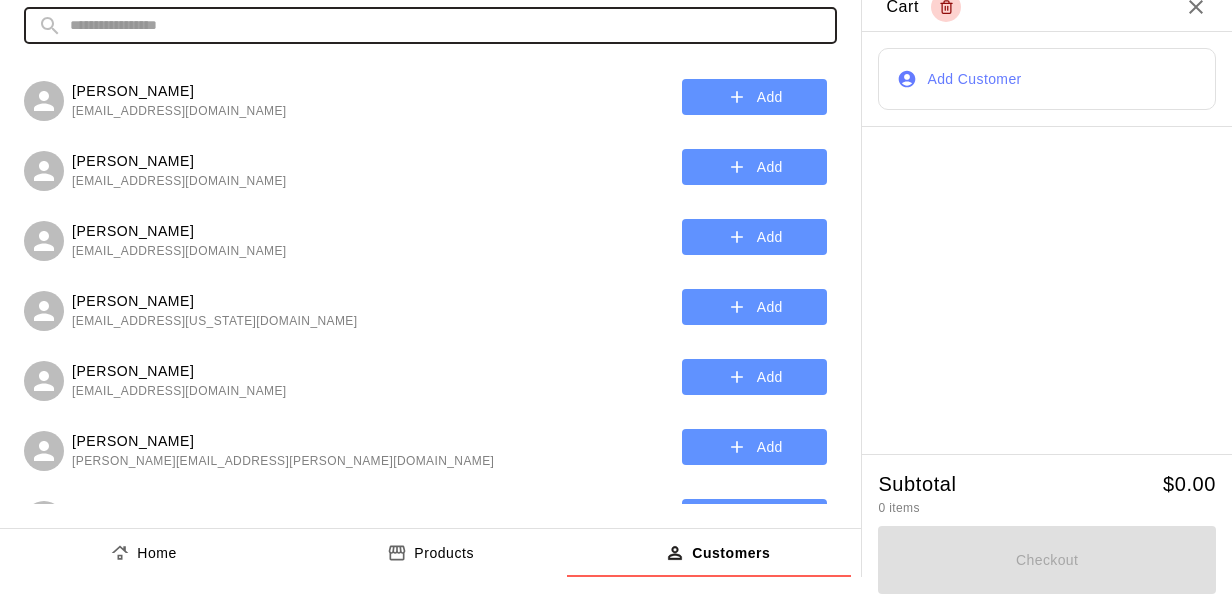 click at bounding box center [446, 25] 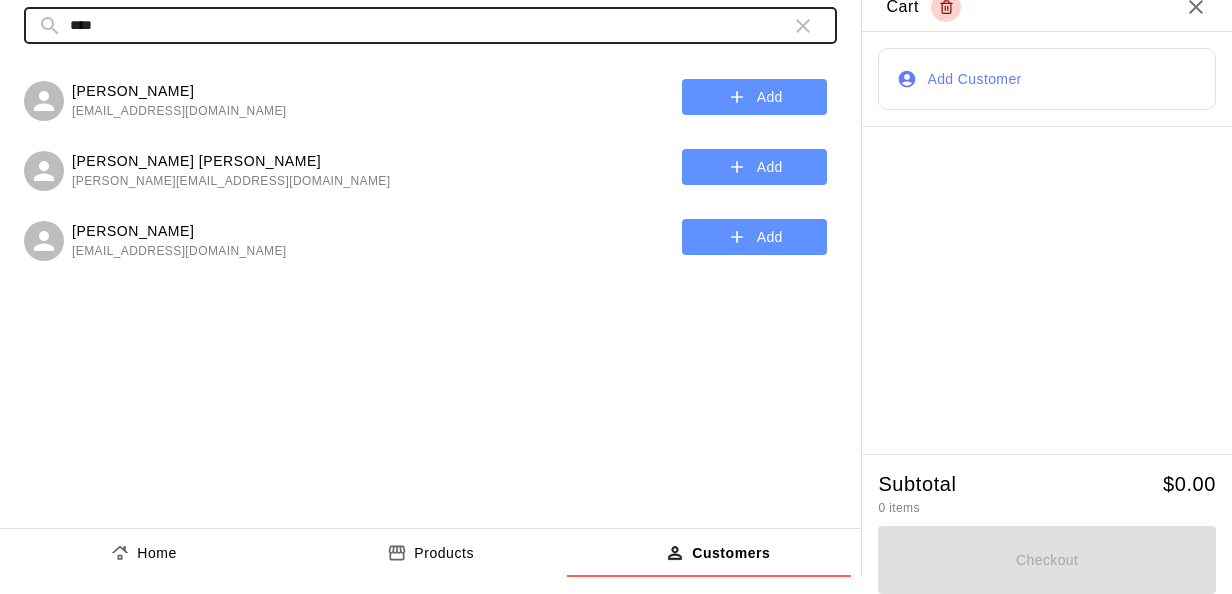 type on "****" 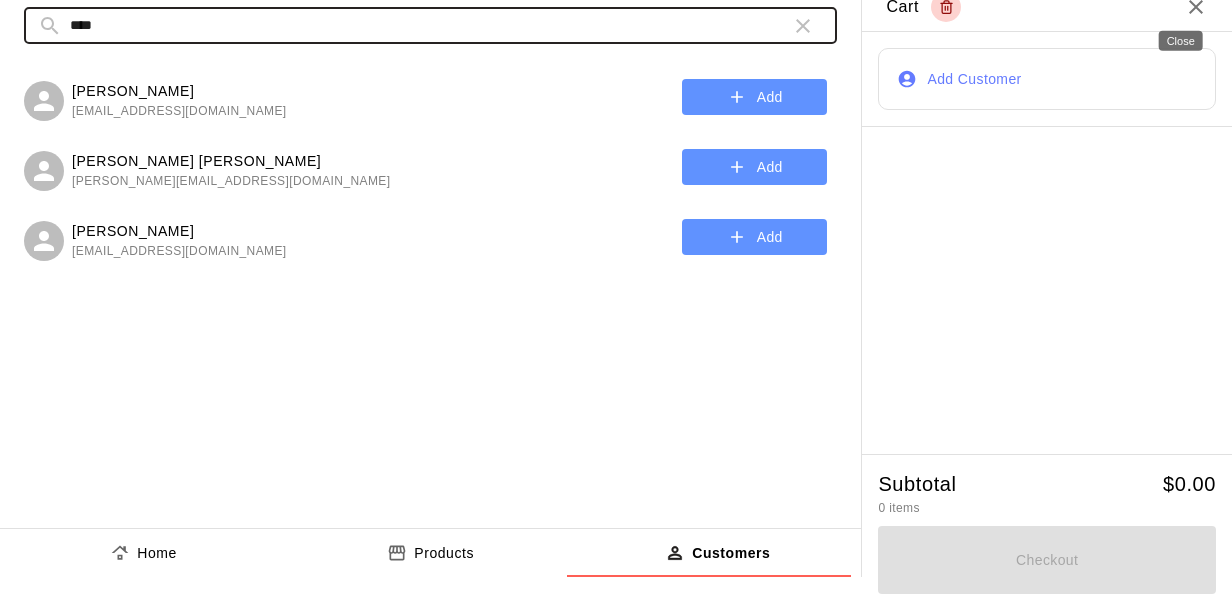 click 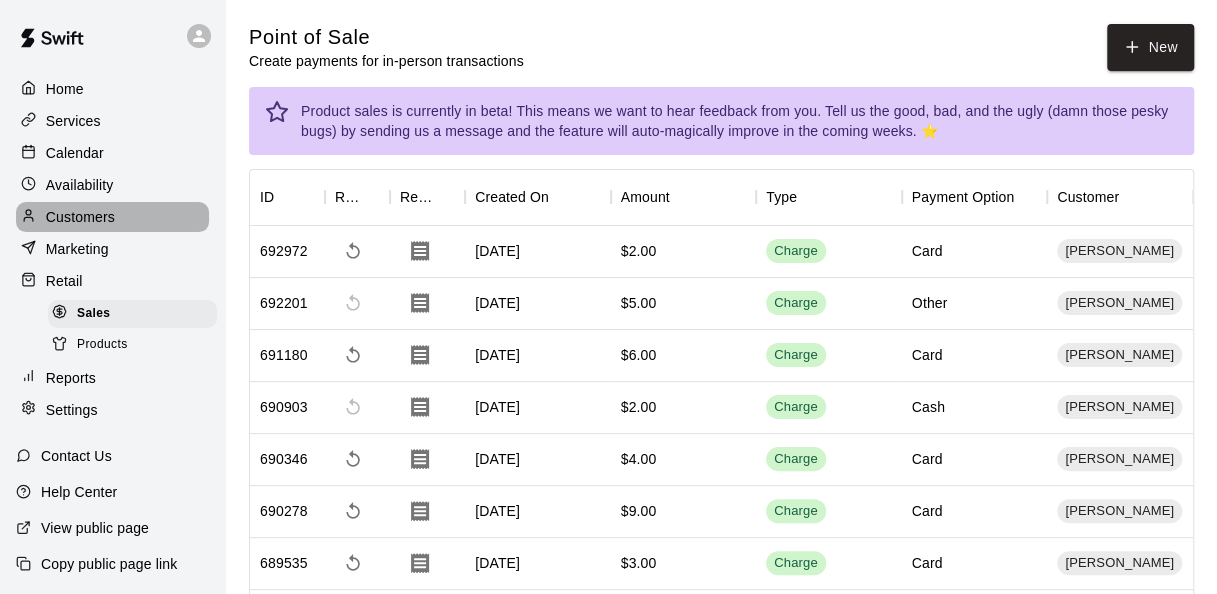 click on "Customers" at bounding box center (112, 217) 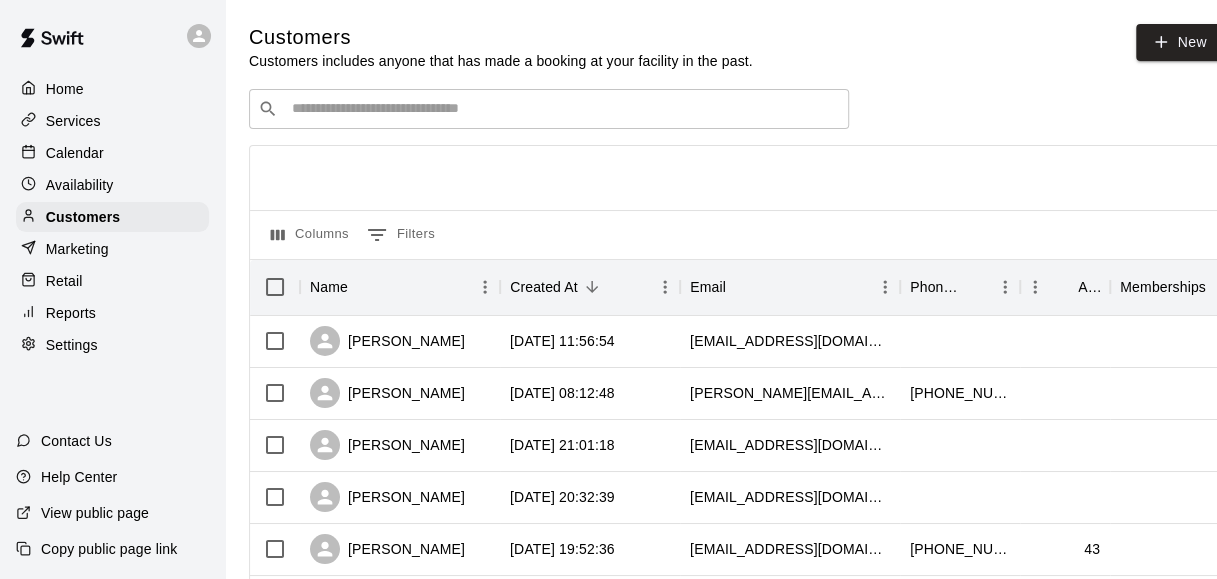 click at bounding box center (563, 109) 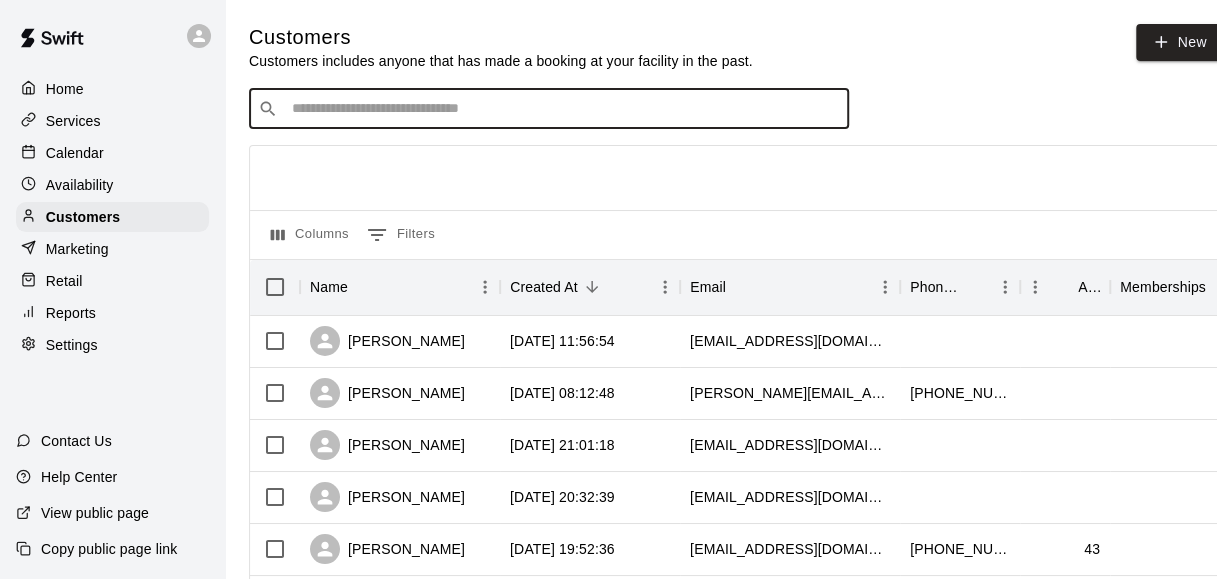 type on "*" 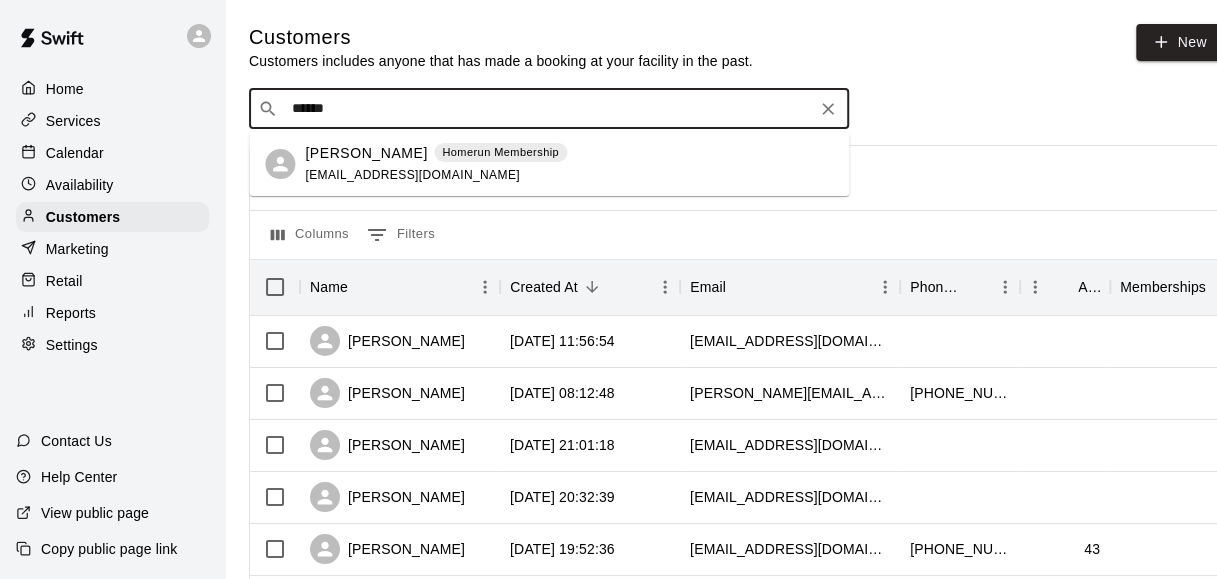 type on "******" 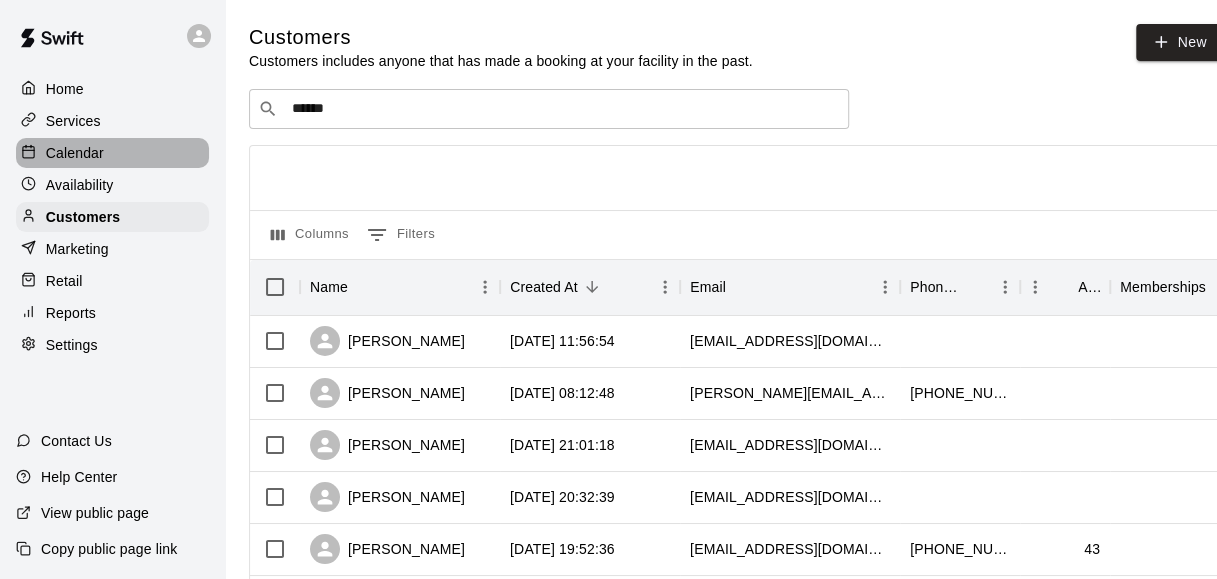 click on "Calendar" at bounding box center [112, 153] 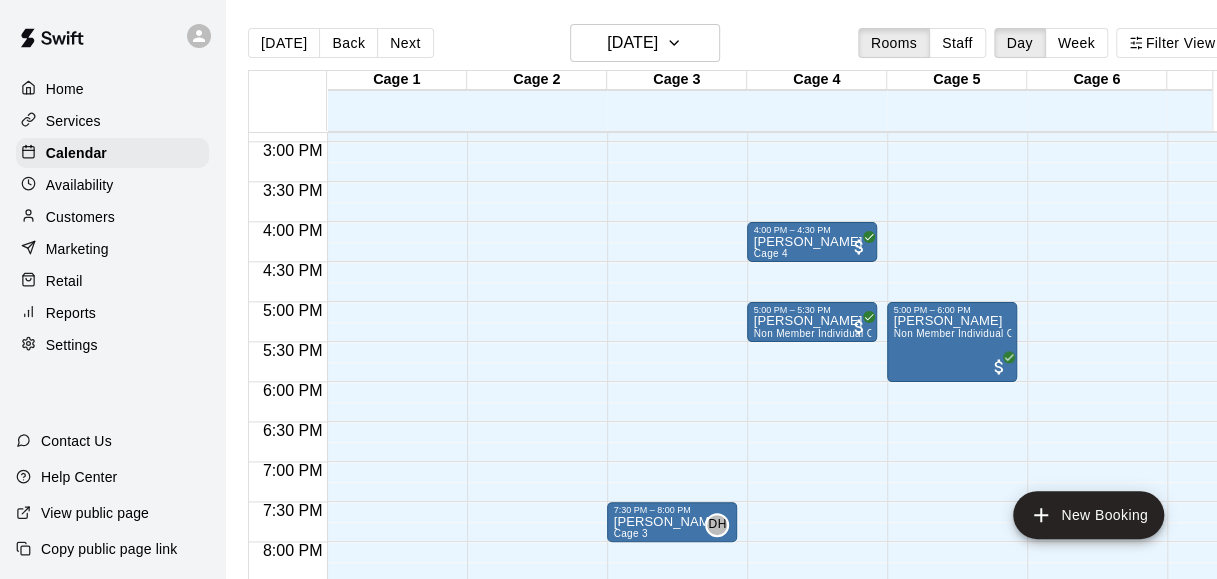 scroll, scrollTop: 1191, scrollLeft: 80, axis: both 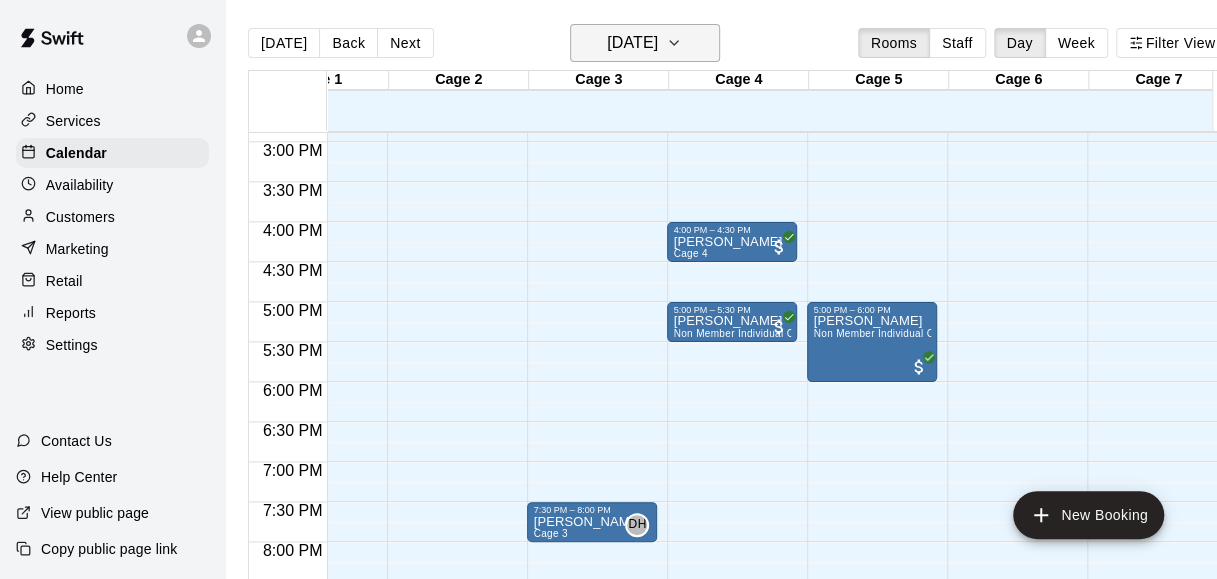 click on "[DATE]" at bounding box center [645, 43] 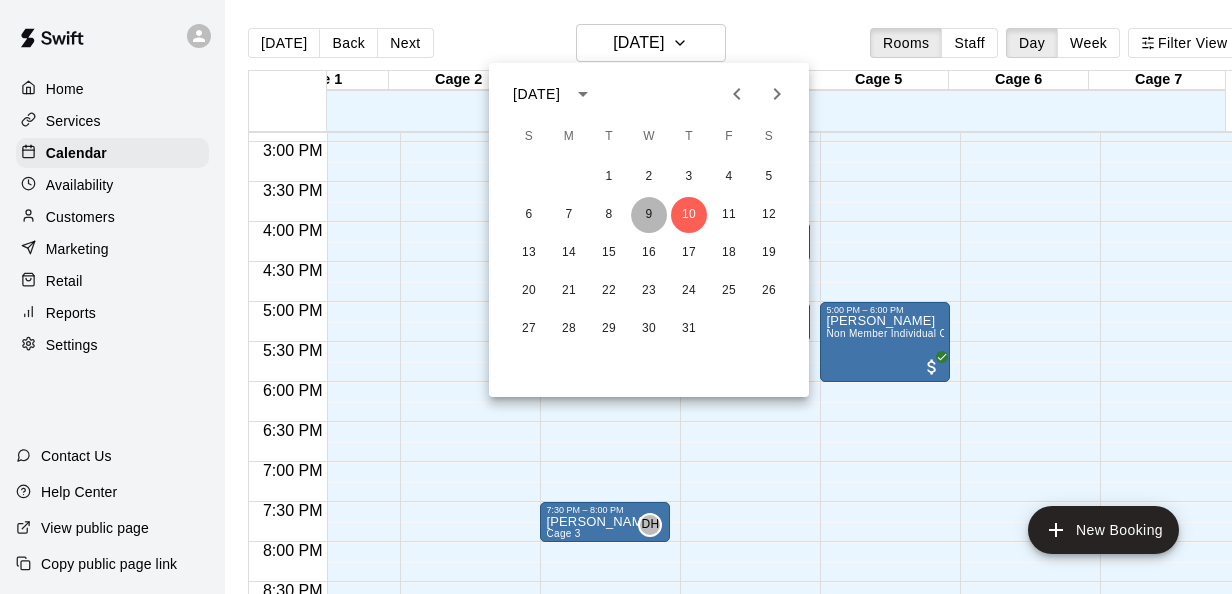 click on "9" at bounding box center [649, 215] 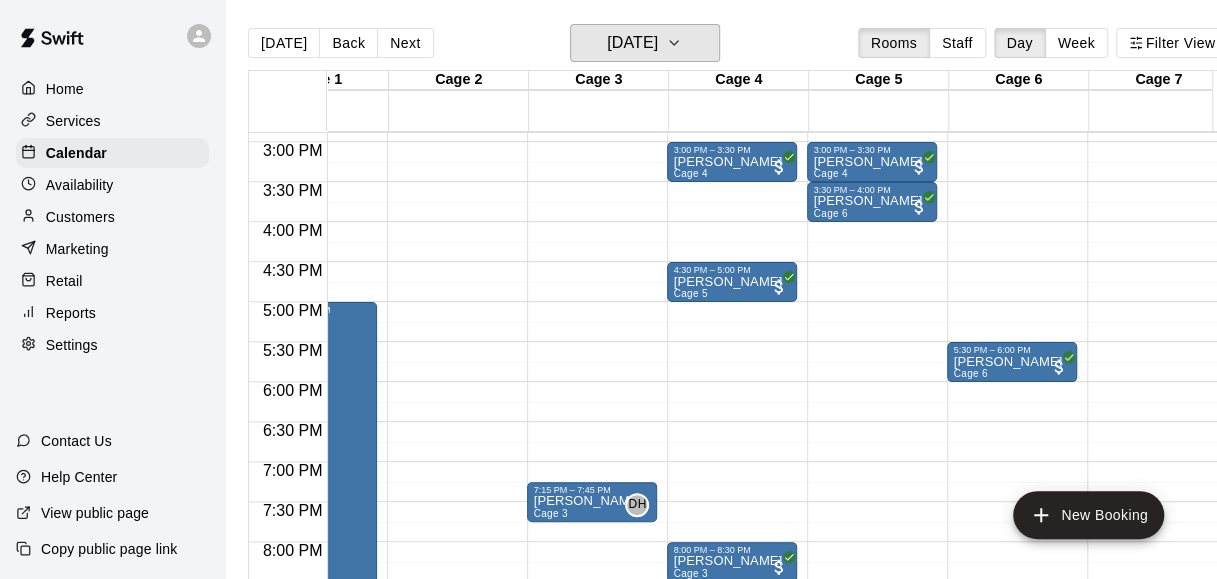 scroll, scrollTop: 0, scrollLeft: 46, axis: horizontal 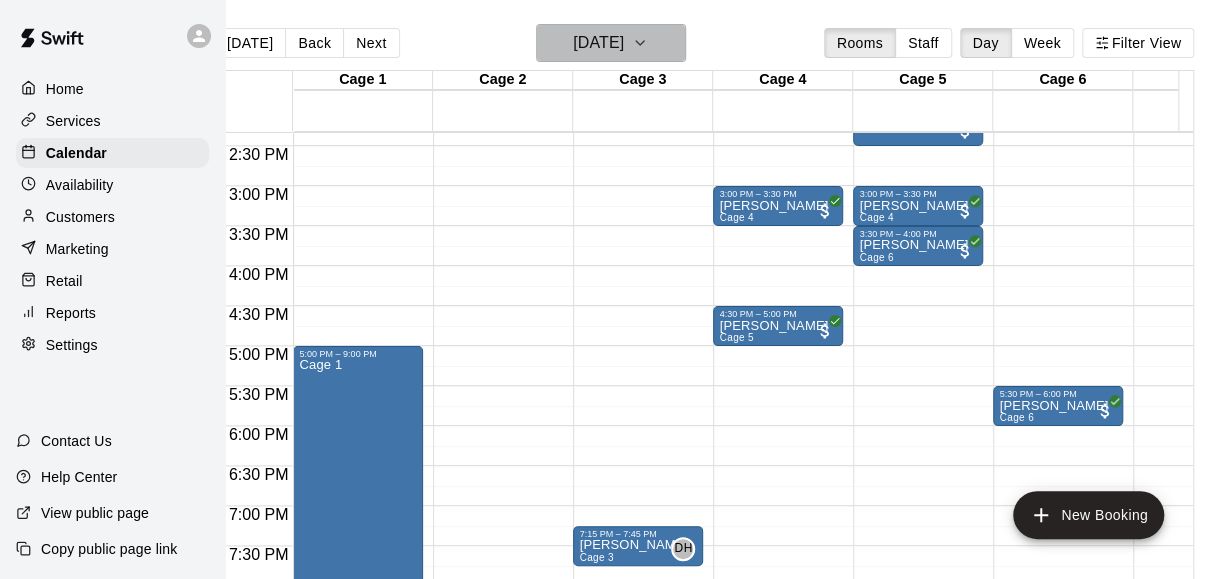 click on "Wednesday Jul 09" at bounding box center (598, 43) 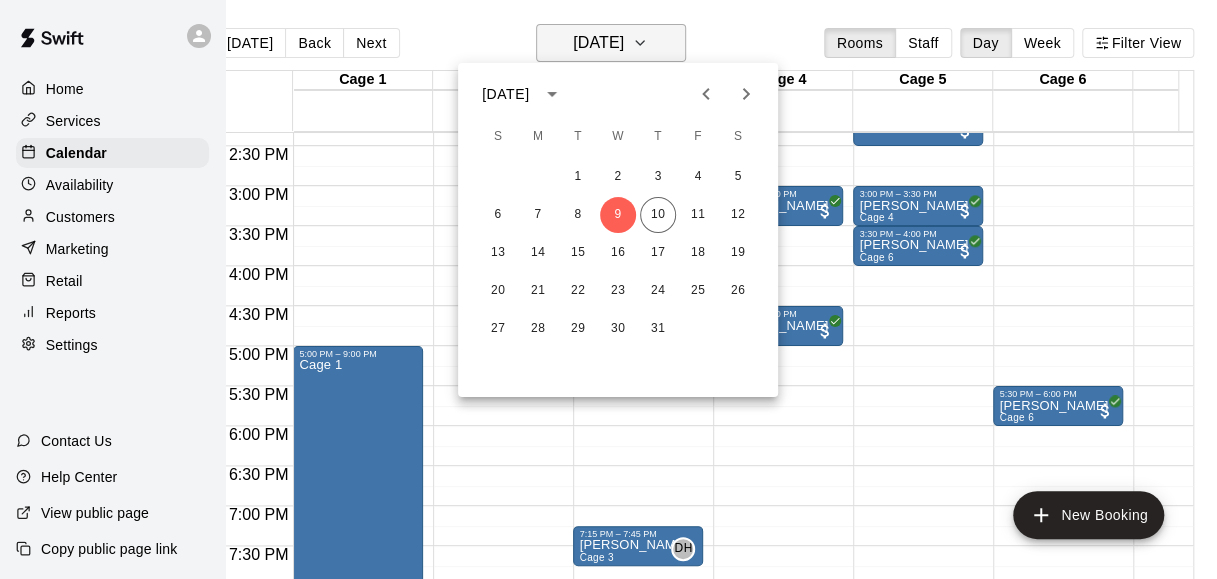 scroll, scrollTop: 0, scrollLeft: 31, axis: horizontal 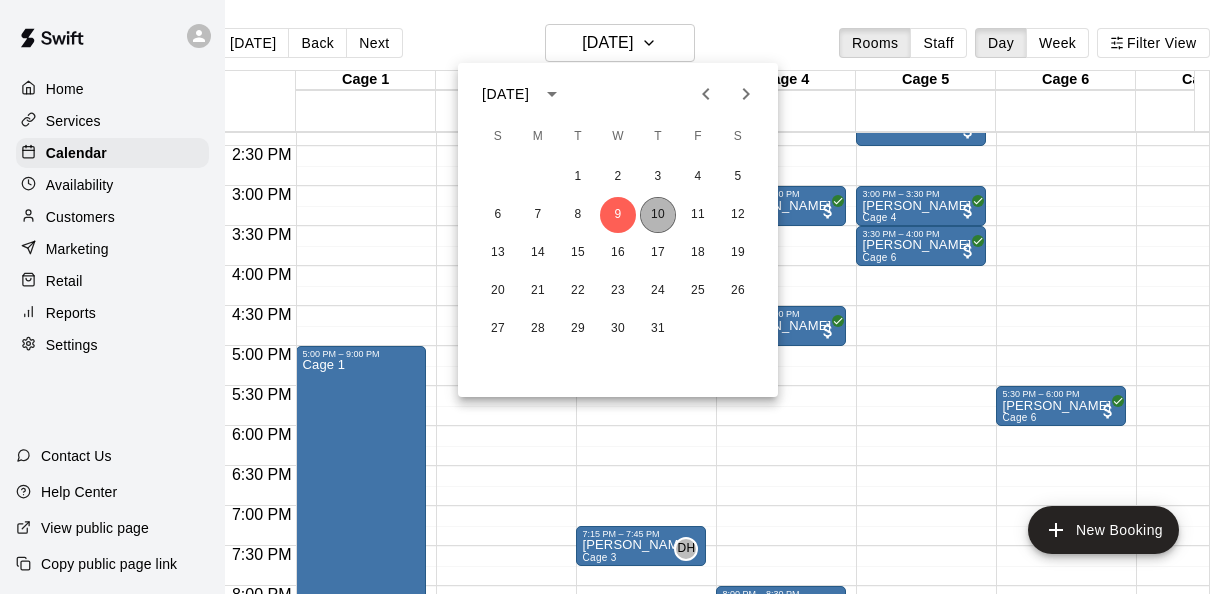click on "10" at bounding box center [658, 215] 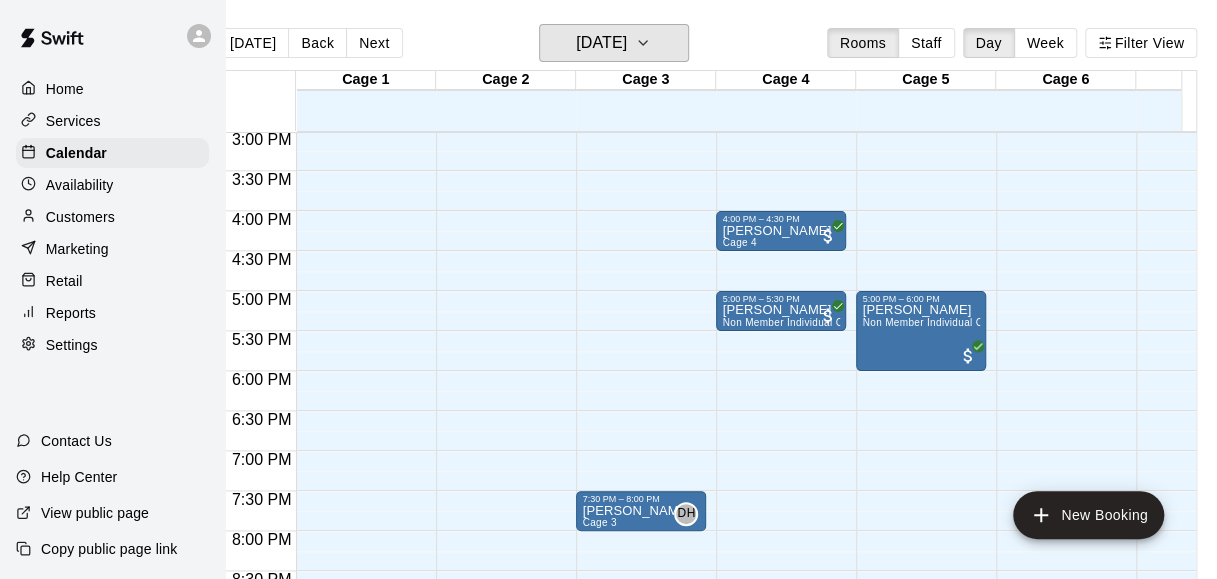 scroll, scrollTop: 1205, scrollLeft: 0, axis: vertical 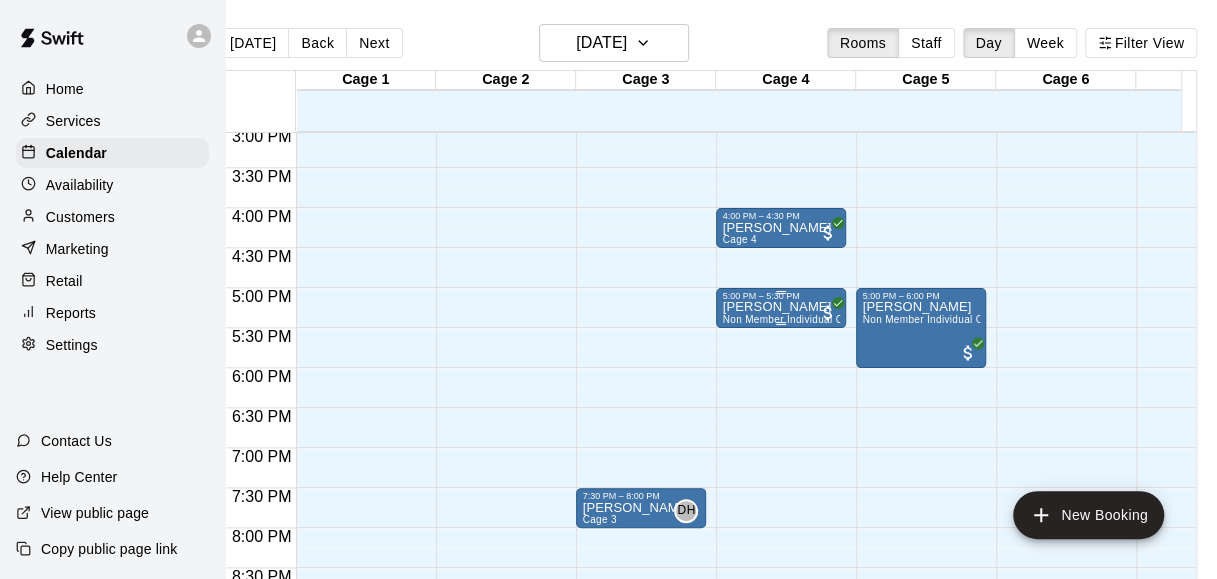 click on "Miles Vandewalle" at bounding box center [781, 307] 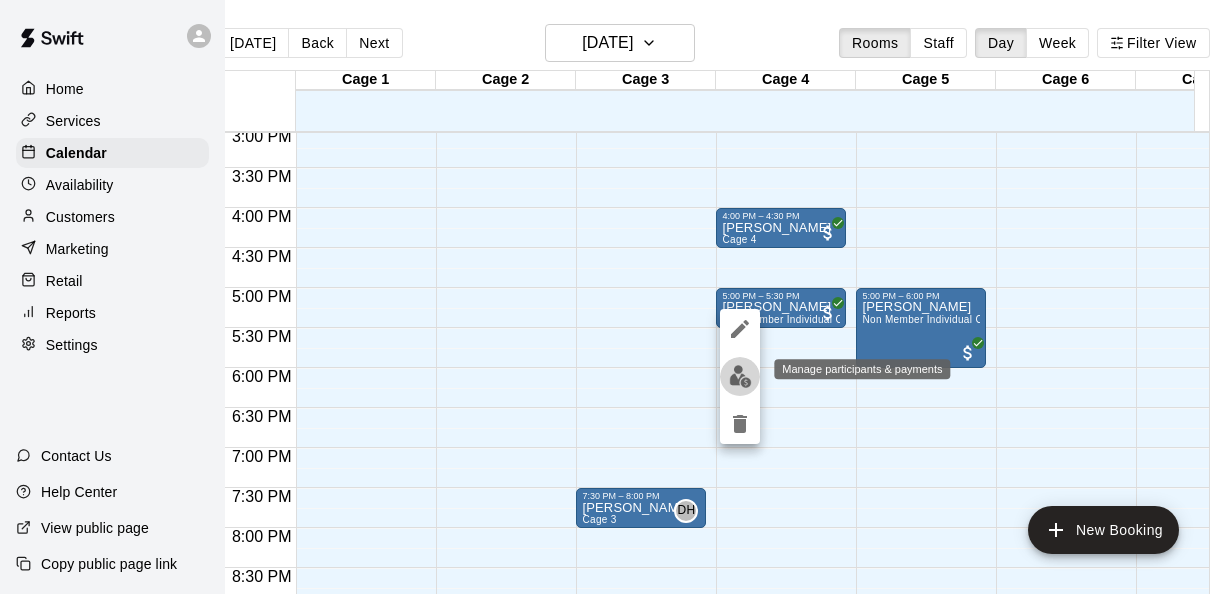 click at bounding box center (740, 376) 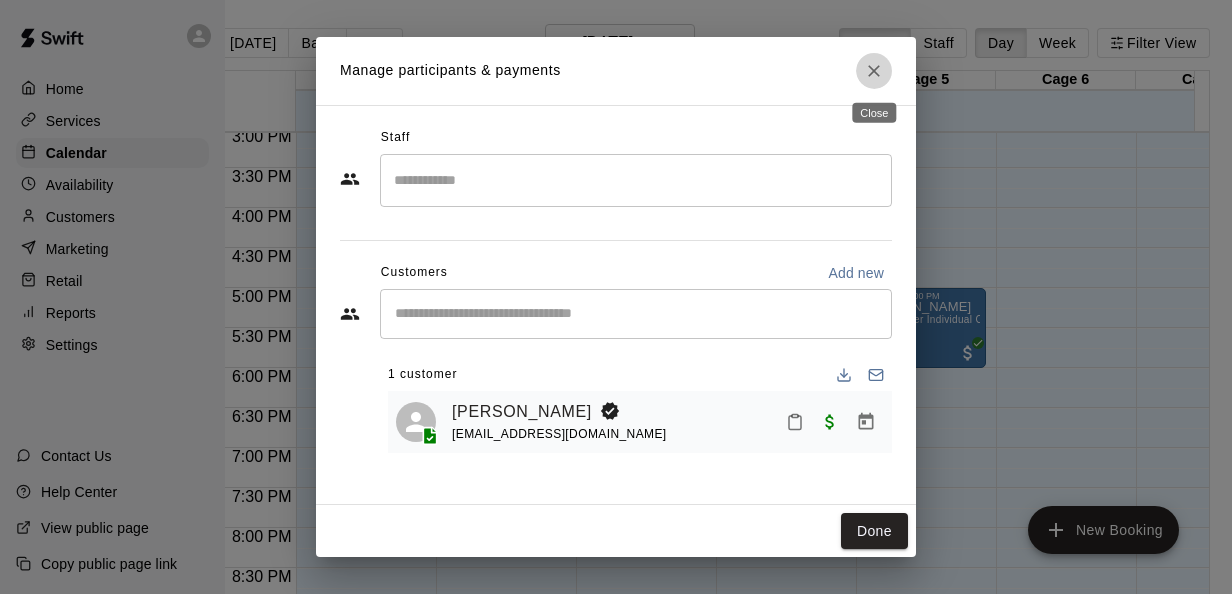 click 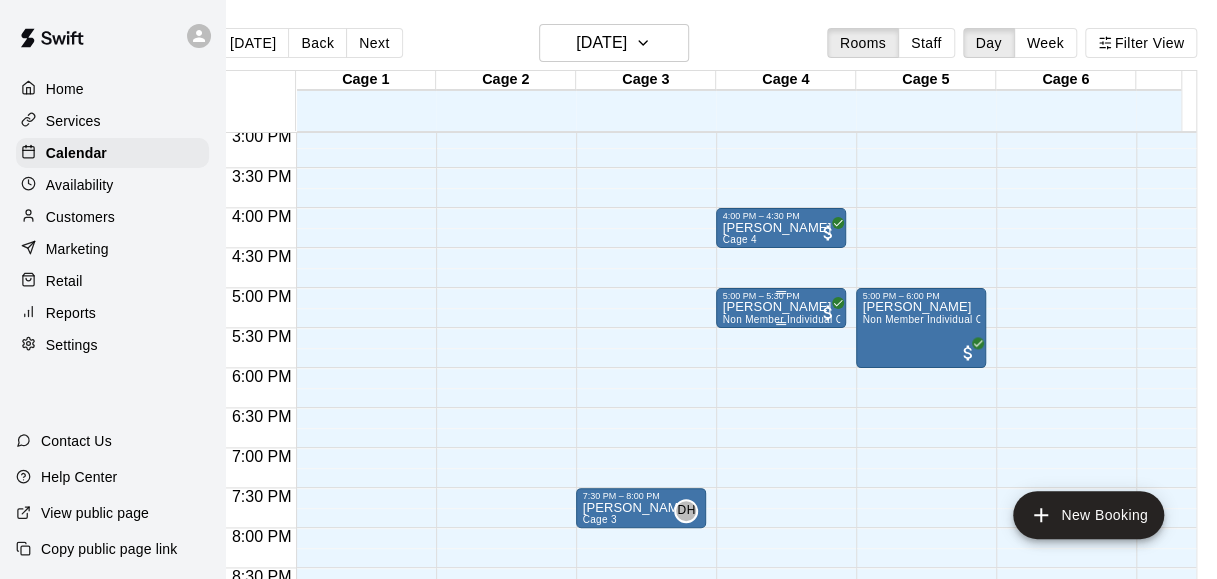 click on "5:00 PM – 5:30 PM" at bounding box center (781, 296) 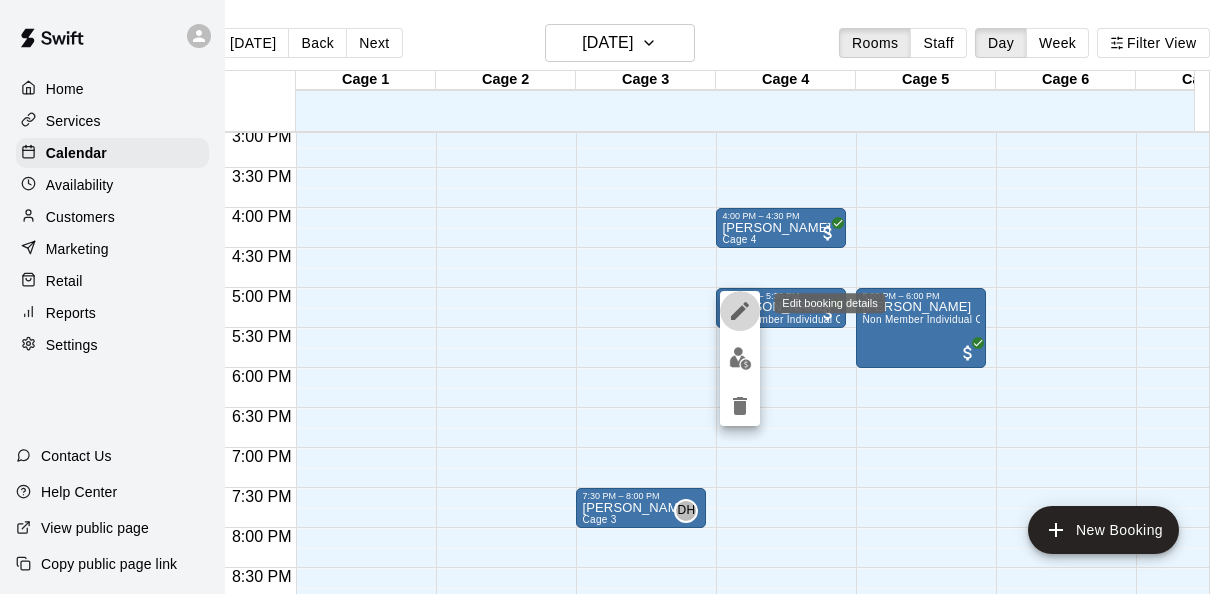 click 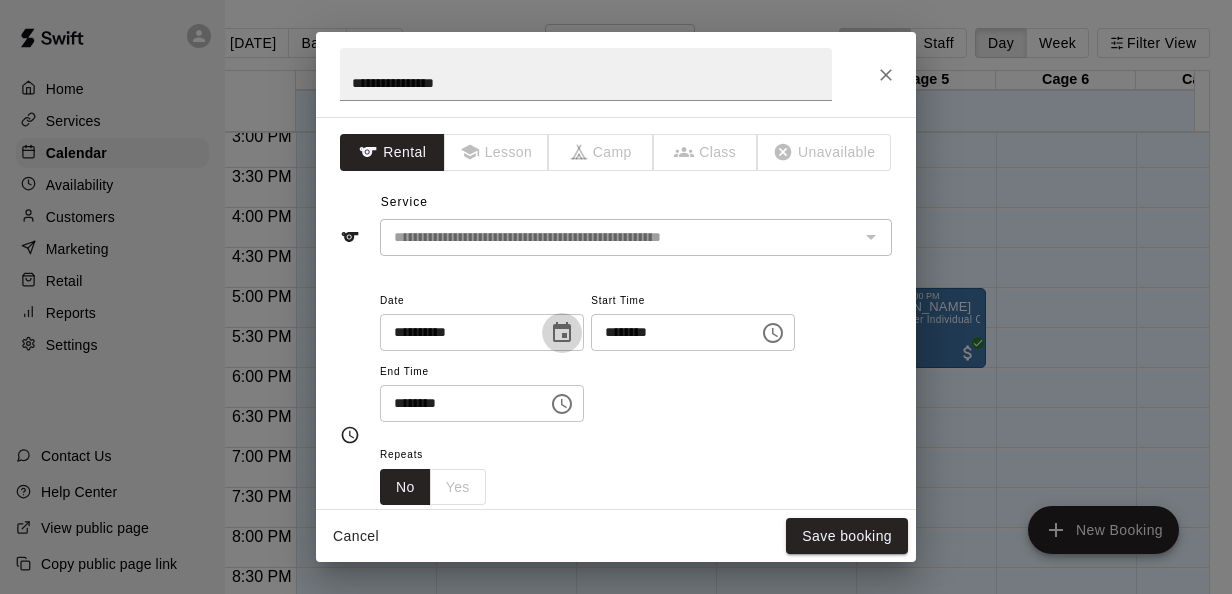 click 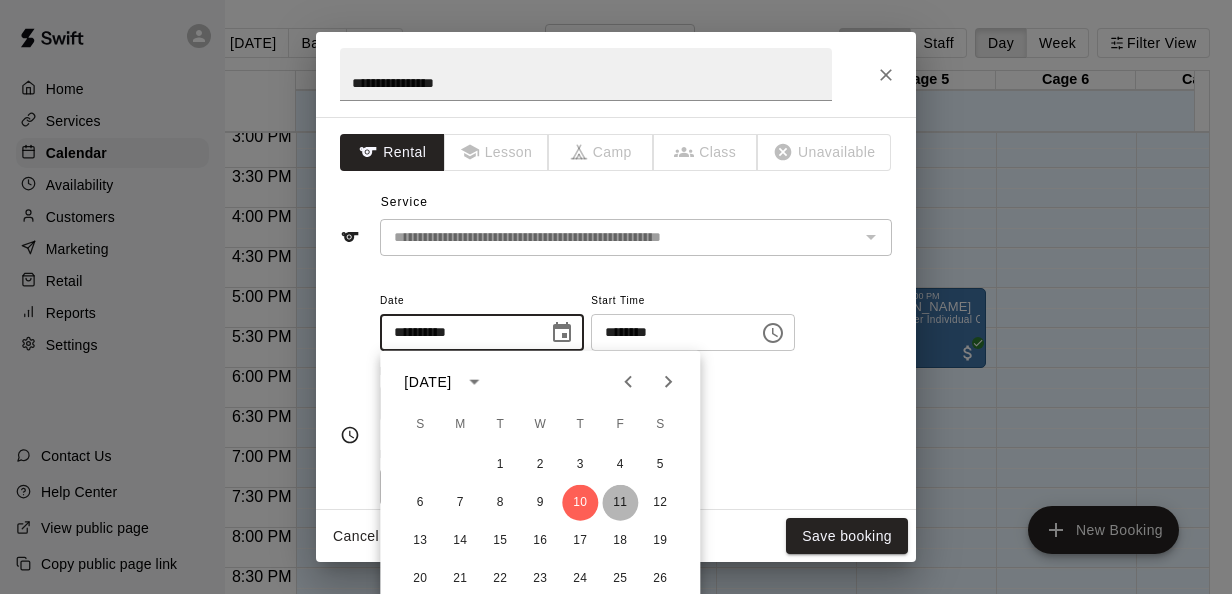 click on "11" at bounding box center [620, 503] 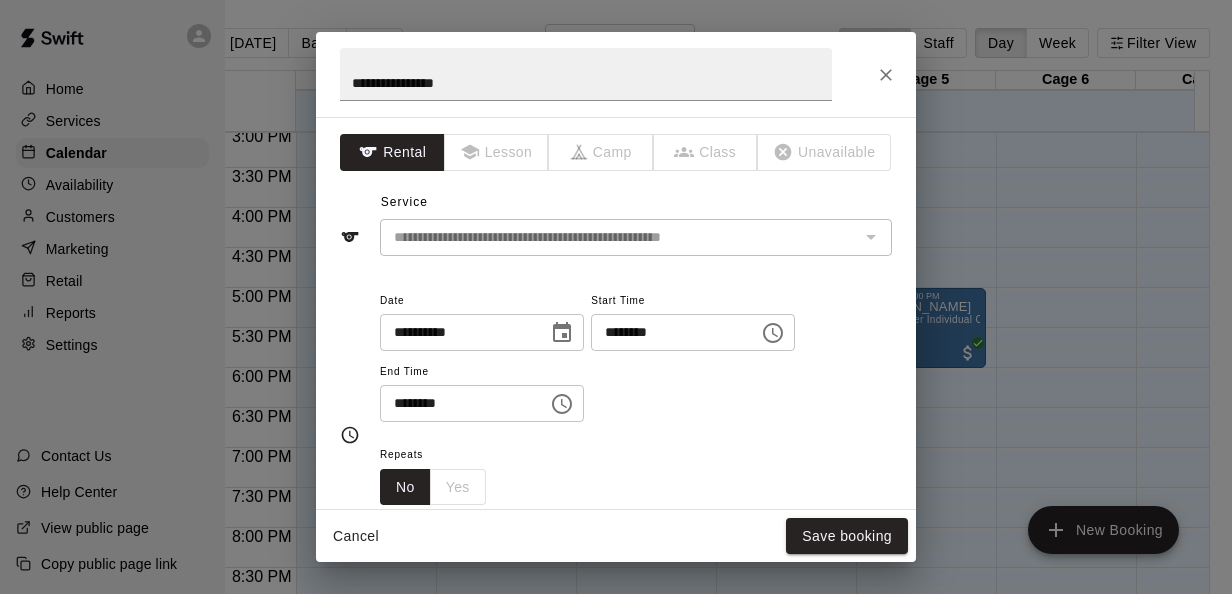 click on "********" at bounding box center (668, 332) 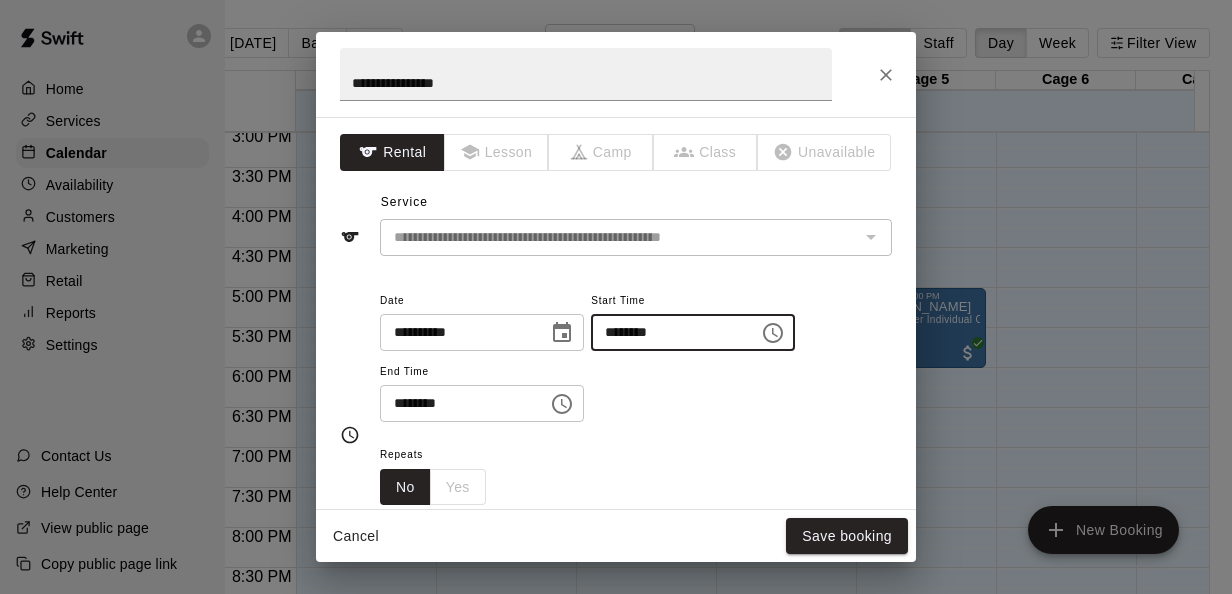type on "********" 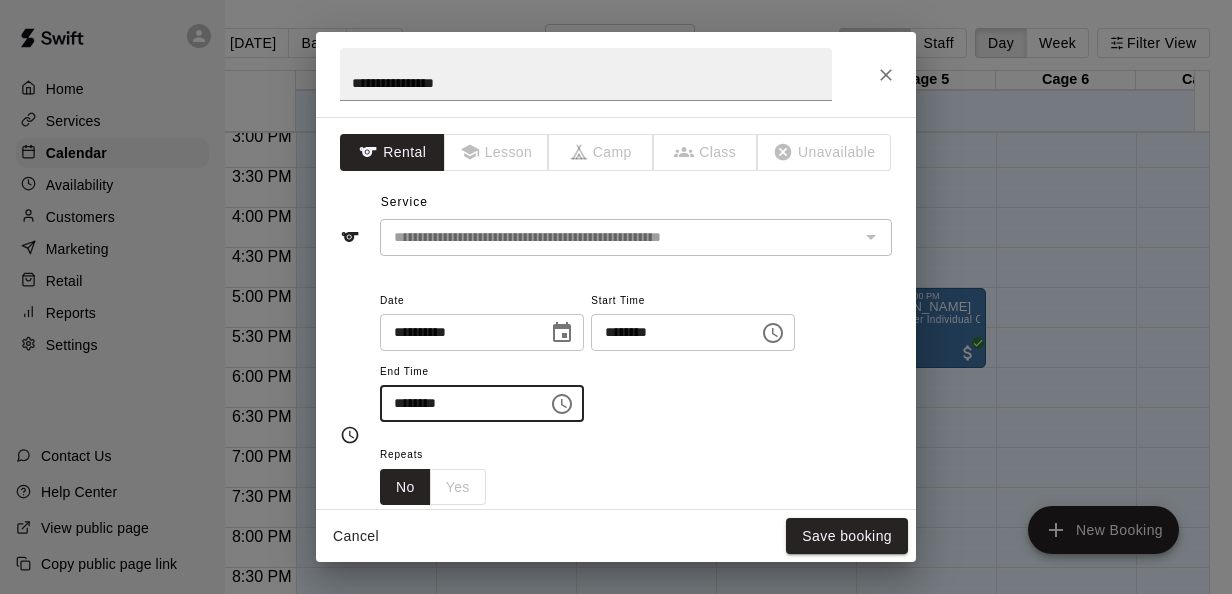 click on "********" at bounding box center [457, 403] 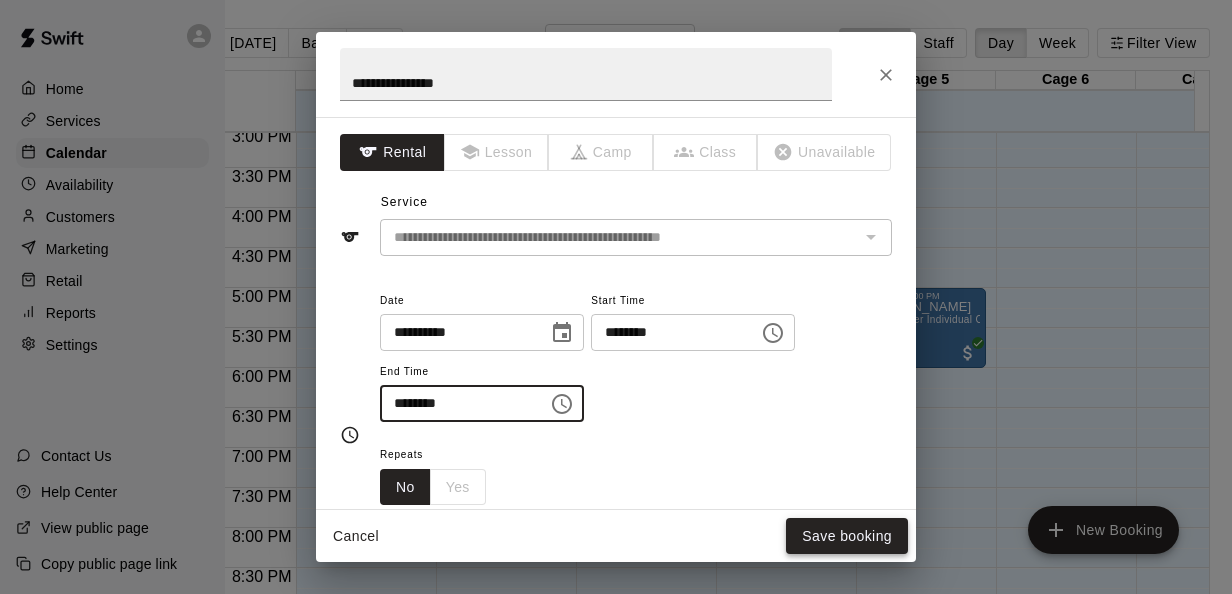 type on "********" 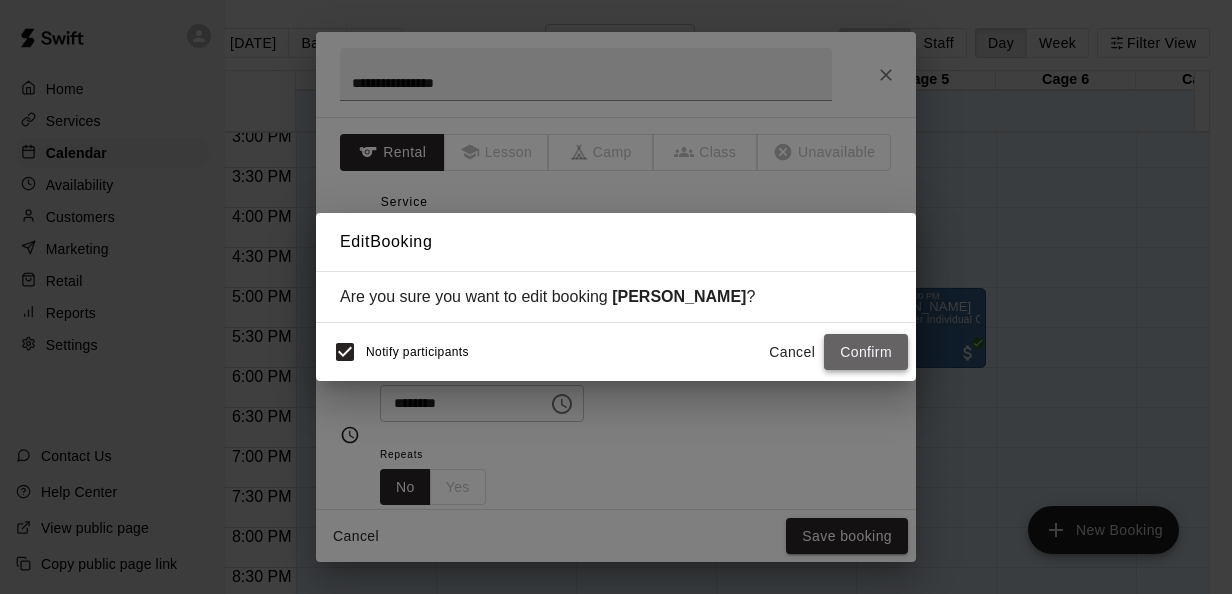 click on "Confirm" at bounding box center (866, 352) 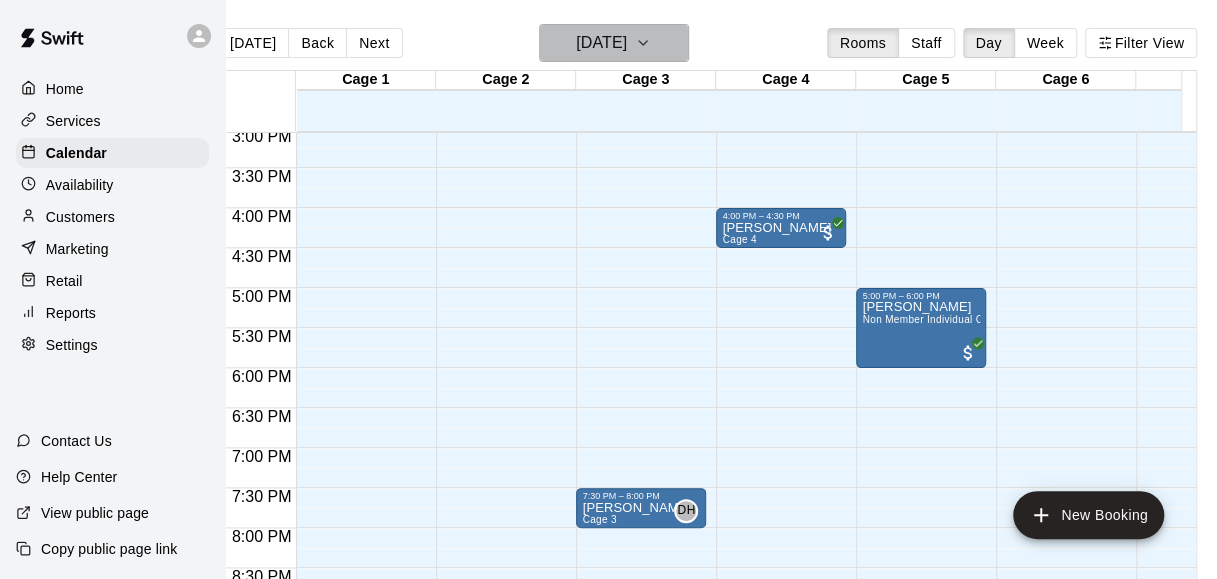 click on "[DATE]" at bounding box center [601, 43] 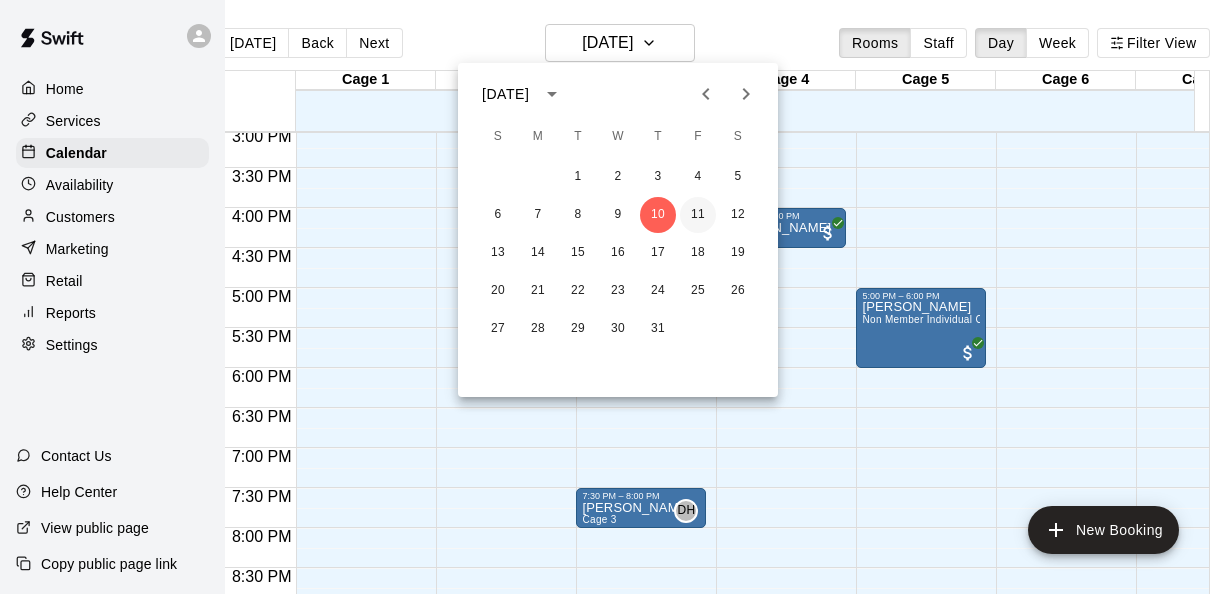 click on "11" at bounding box center [698, 215] 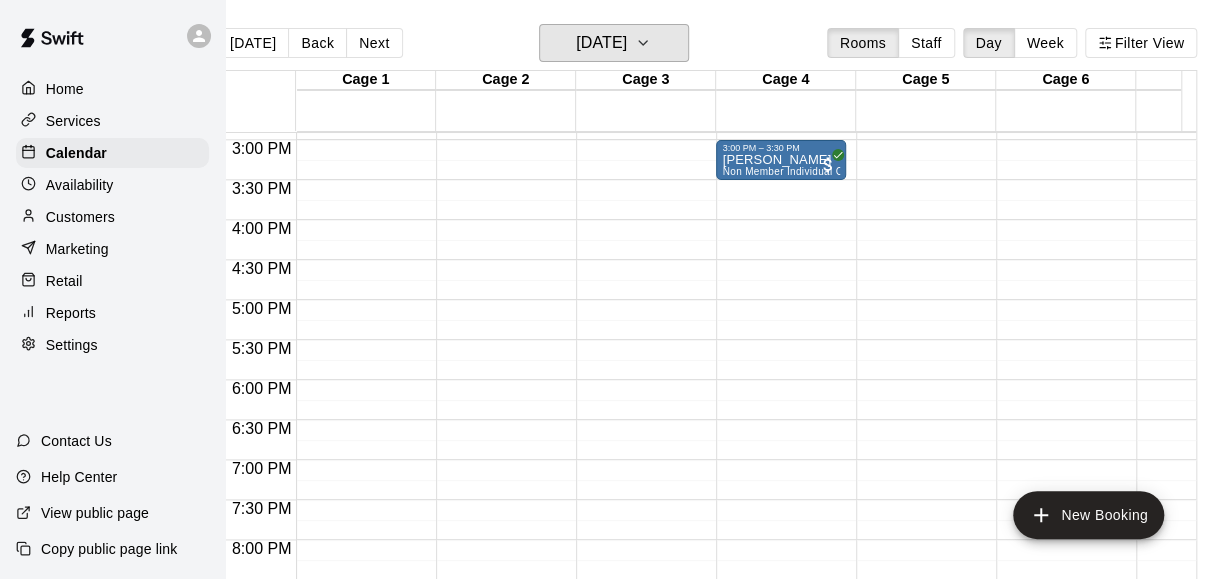 scroll, scrollTop: 1192, scrollLeft: 0, axis: vertical 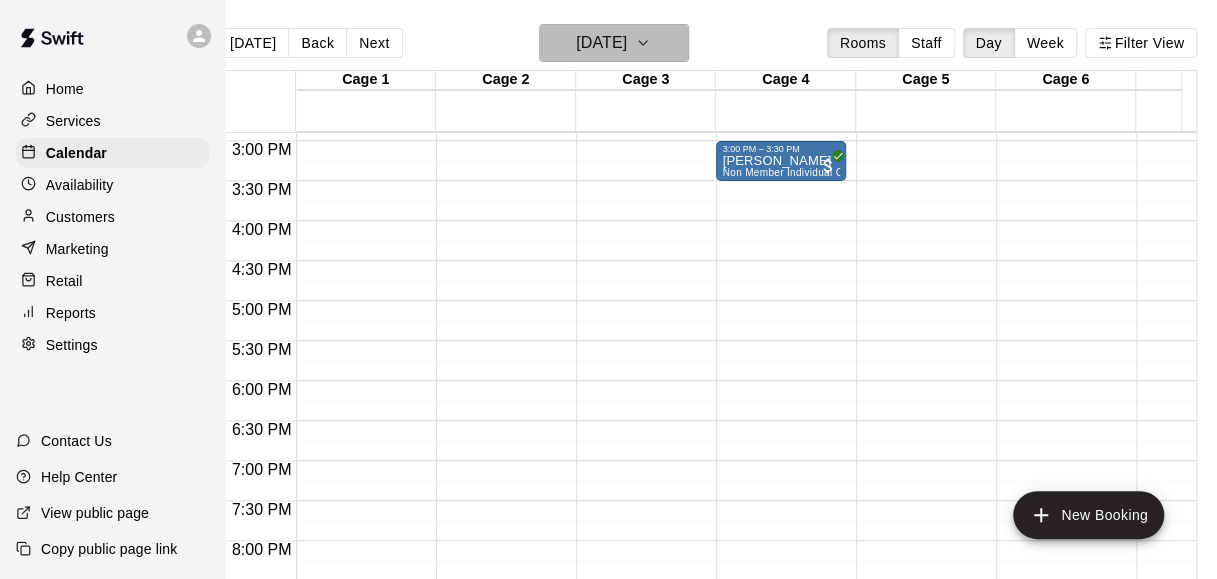 click on "Friday Jul 11" at bounding box center [601, 43] 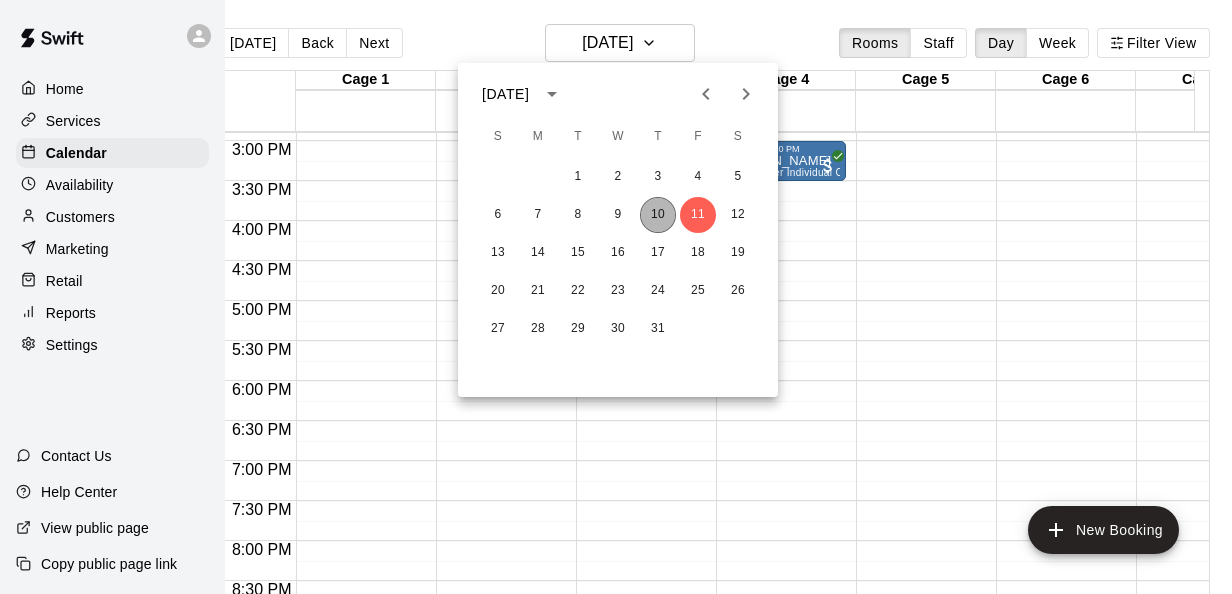 click on "10" at bounding box center [658, 215] 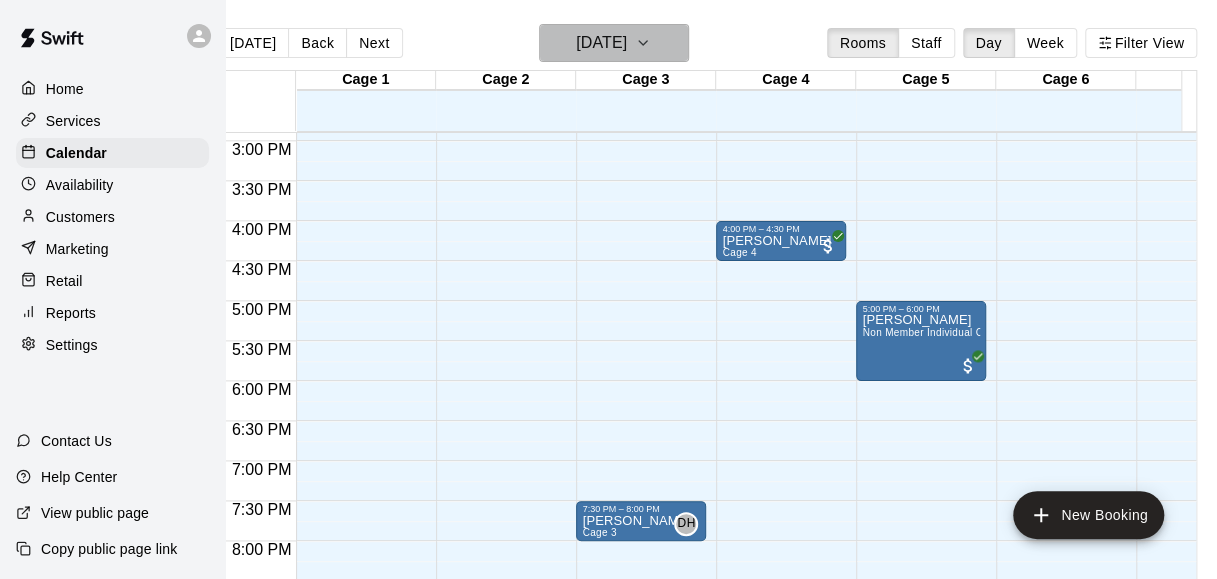 click on "[DATE]" at bounding box center (601, 43) 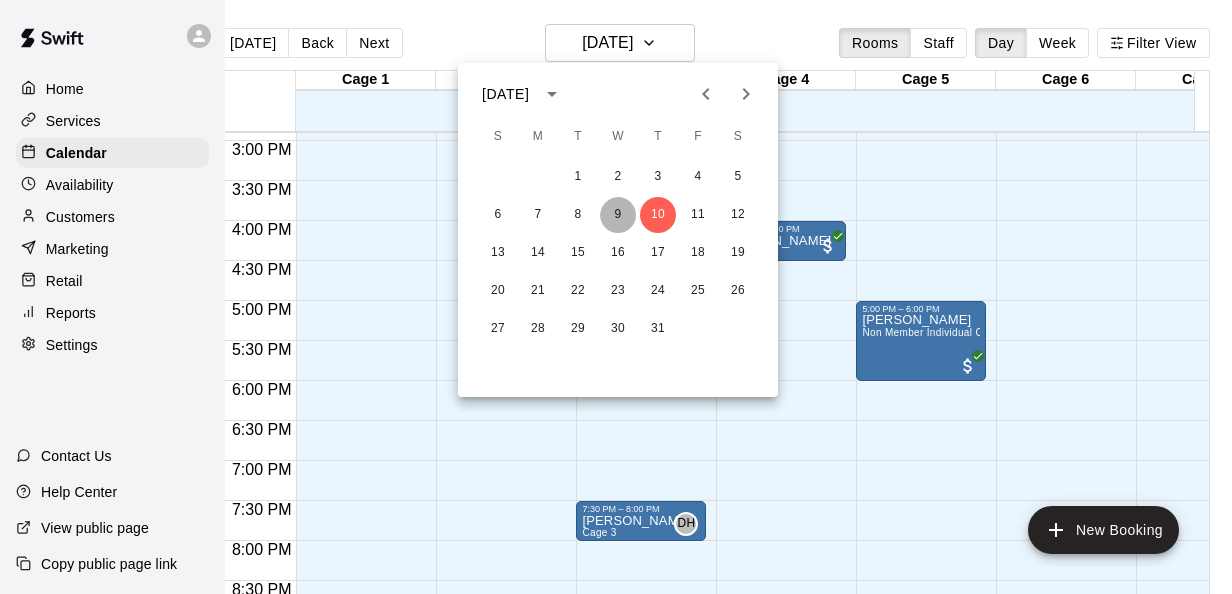 click on "9" at bounding box center (618, 215) 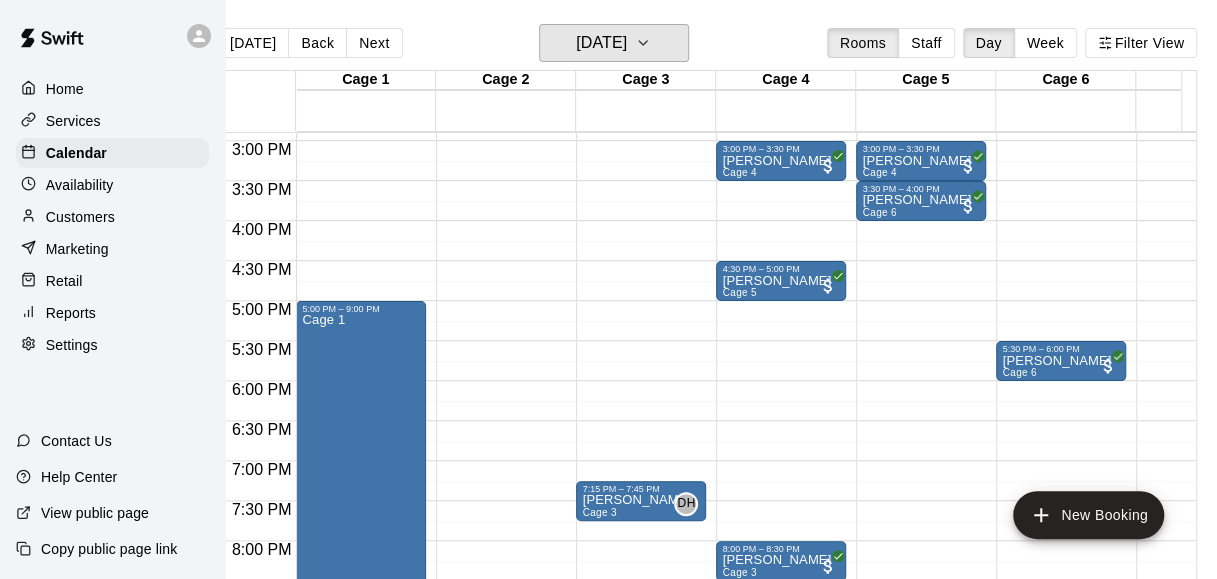 scroll, scrollTop: 1104, scrollLeft: 3, axis: both 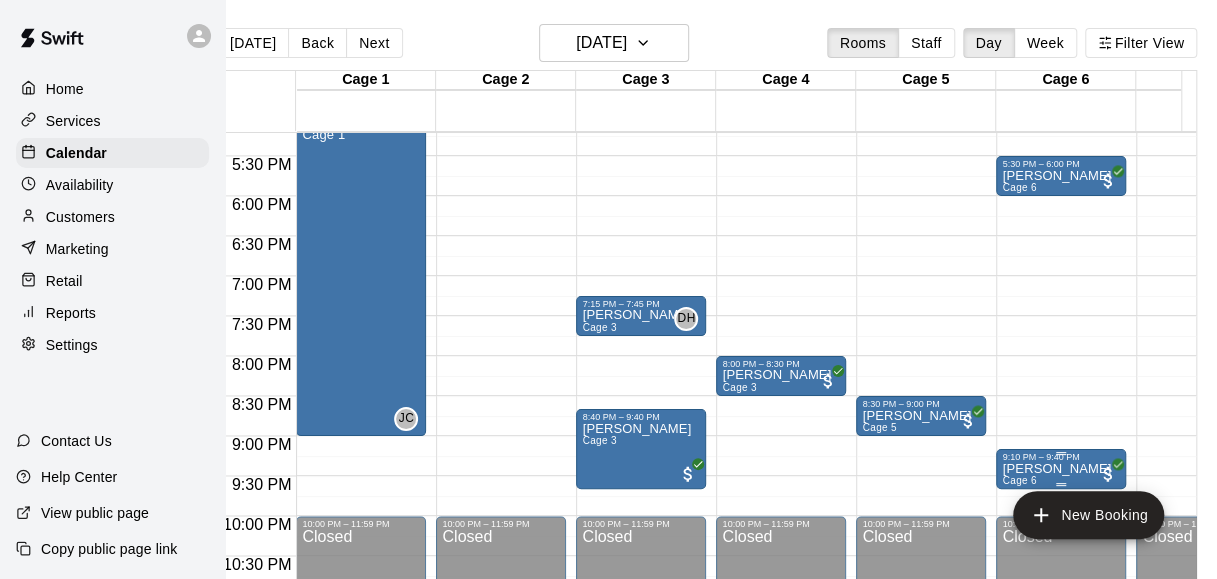 click on "Isreal Rodriguez" at bounding box center (1056, 469) 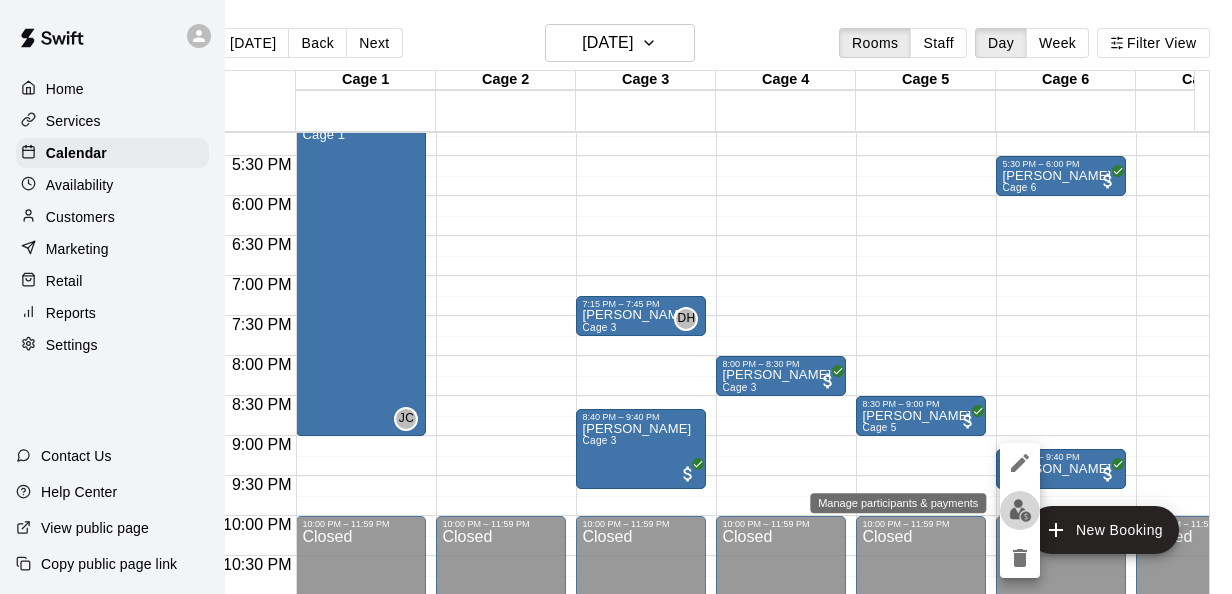 click at bounding box center (1020, 510) 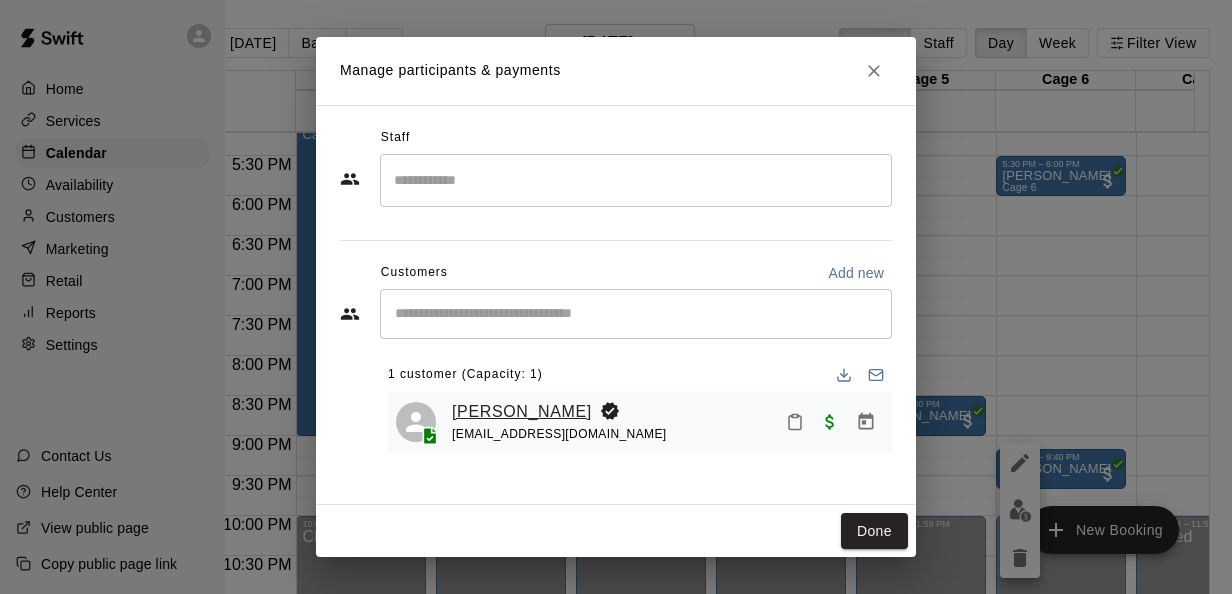 click on "Isreal Rodriguez" at bounding box center [522, 412] 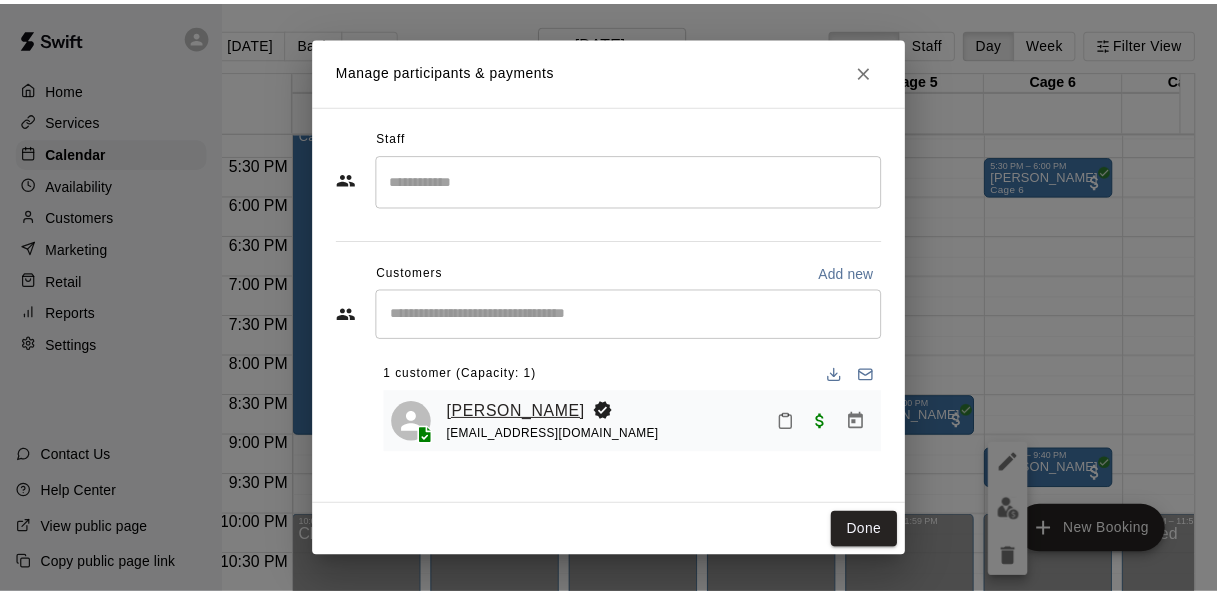 scroll, scrollTop: 0, scrollLeft: 0, axis: both 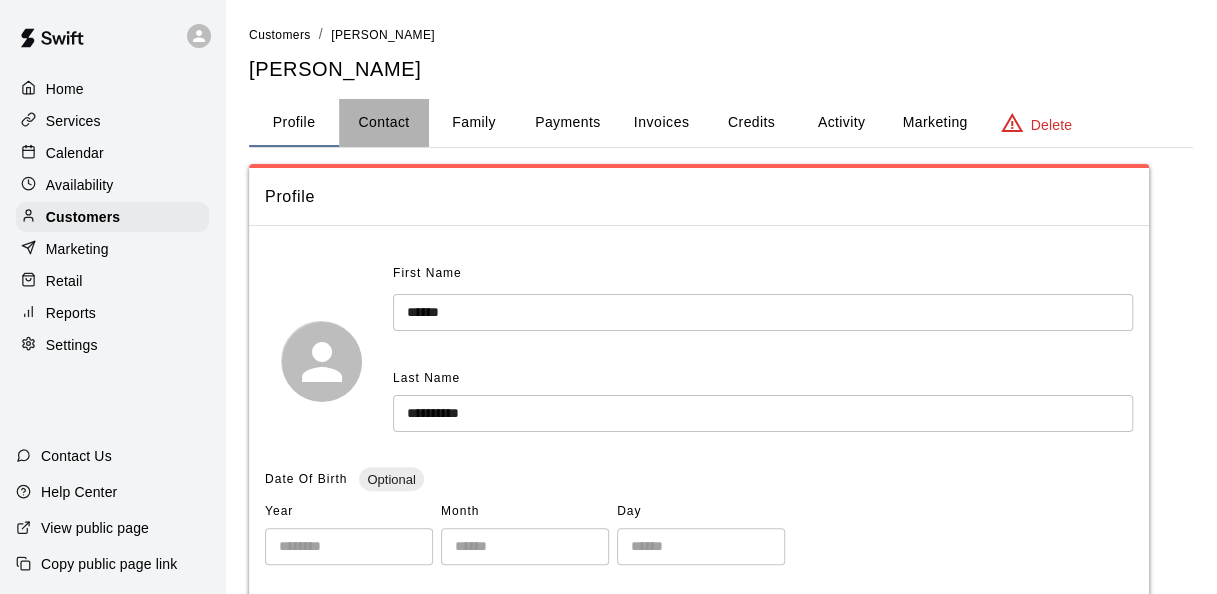 click on "Contact" at bounding box center (384, 123) 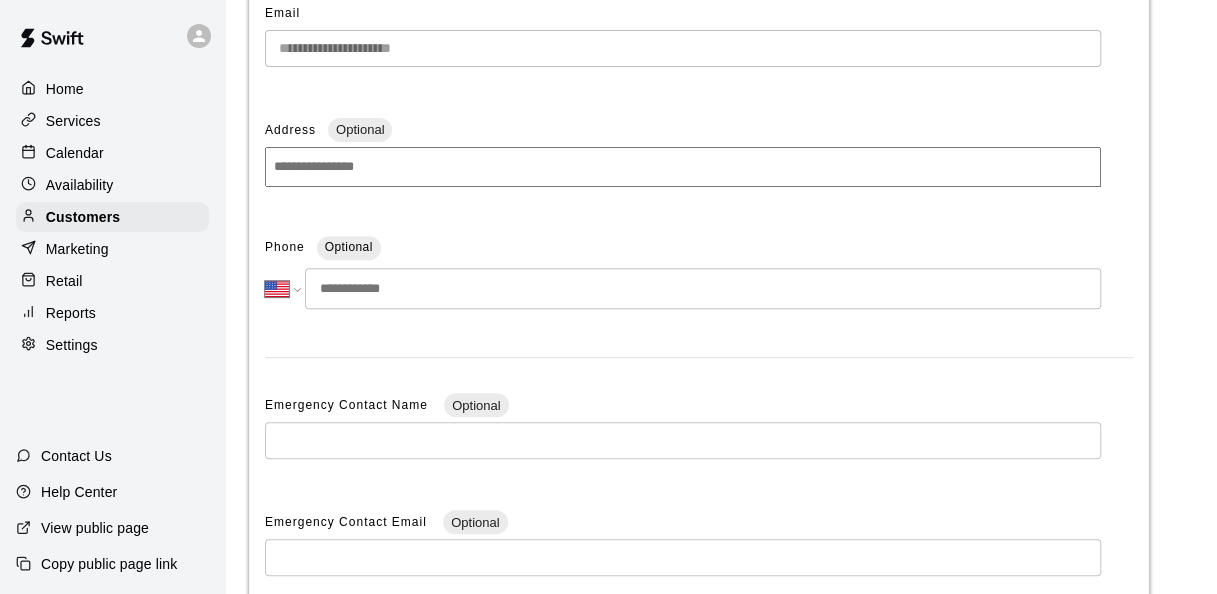 scroll, scrollTop: 270, scrollLeft: 0, axis: vertical 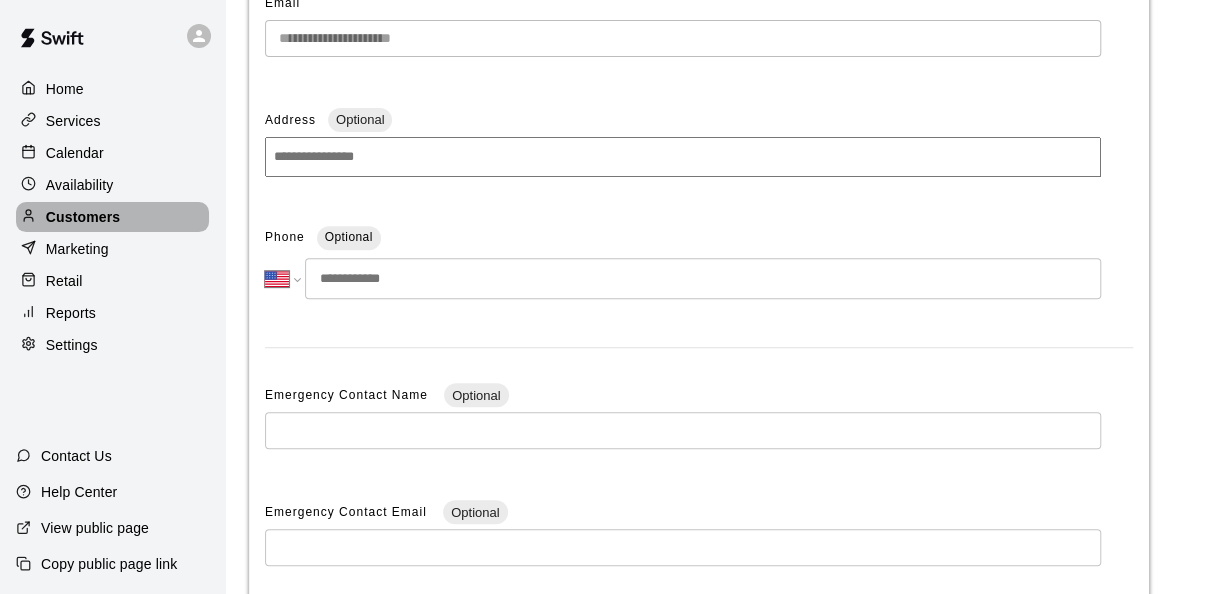 click on "Customers" at bounding box center [112, 217] 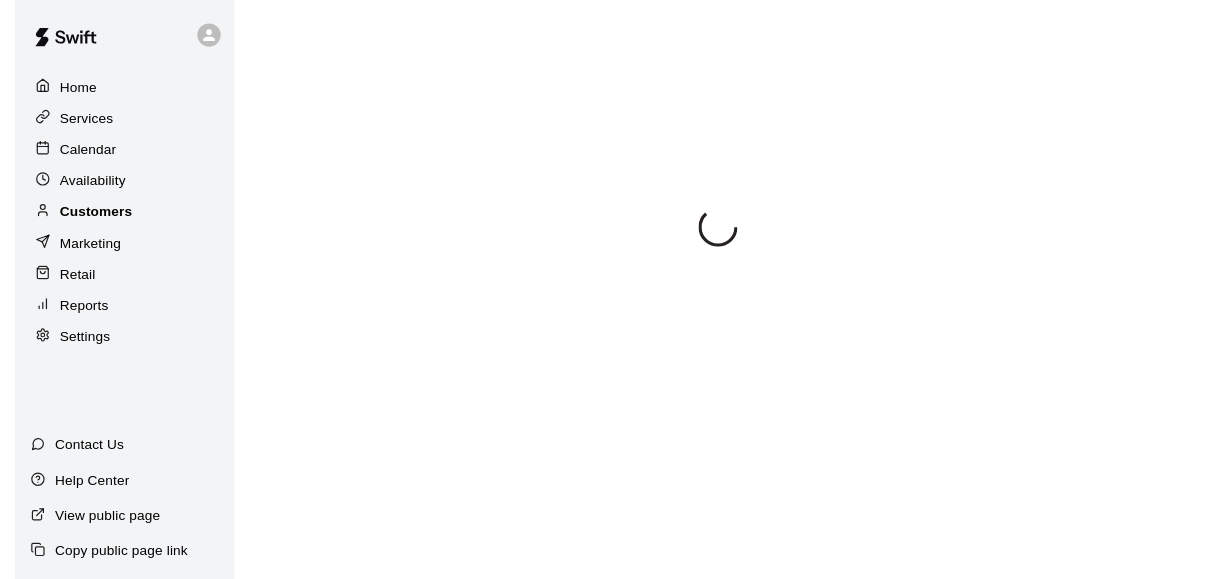 scroll, scrollTop: 0, scrollLeft: 0, axis: both 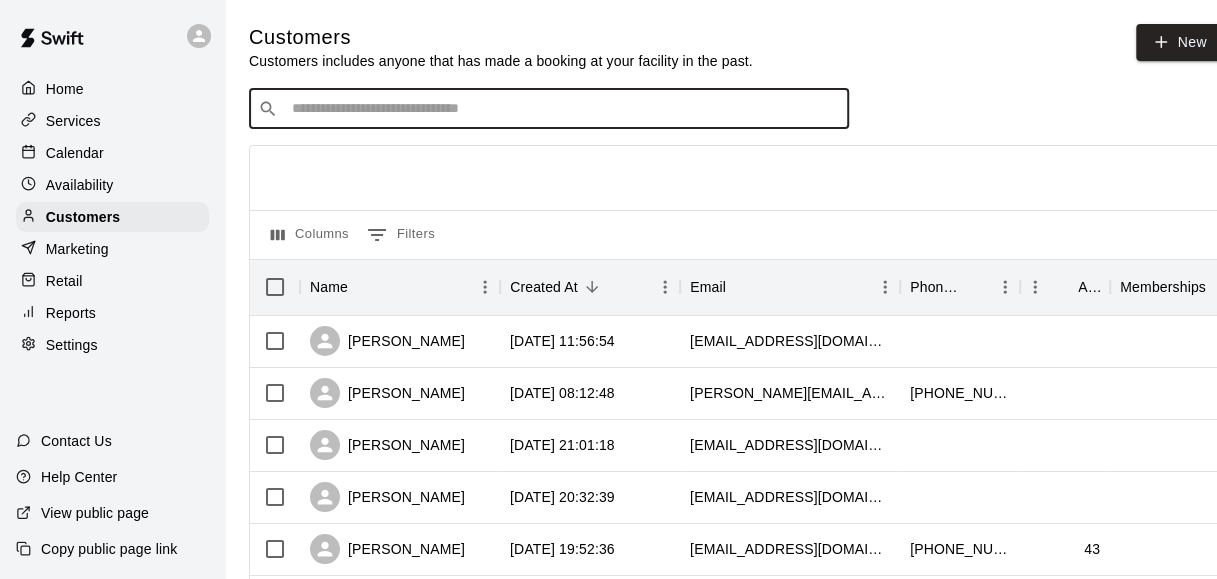 click at bounding box center (563, 109) 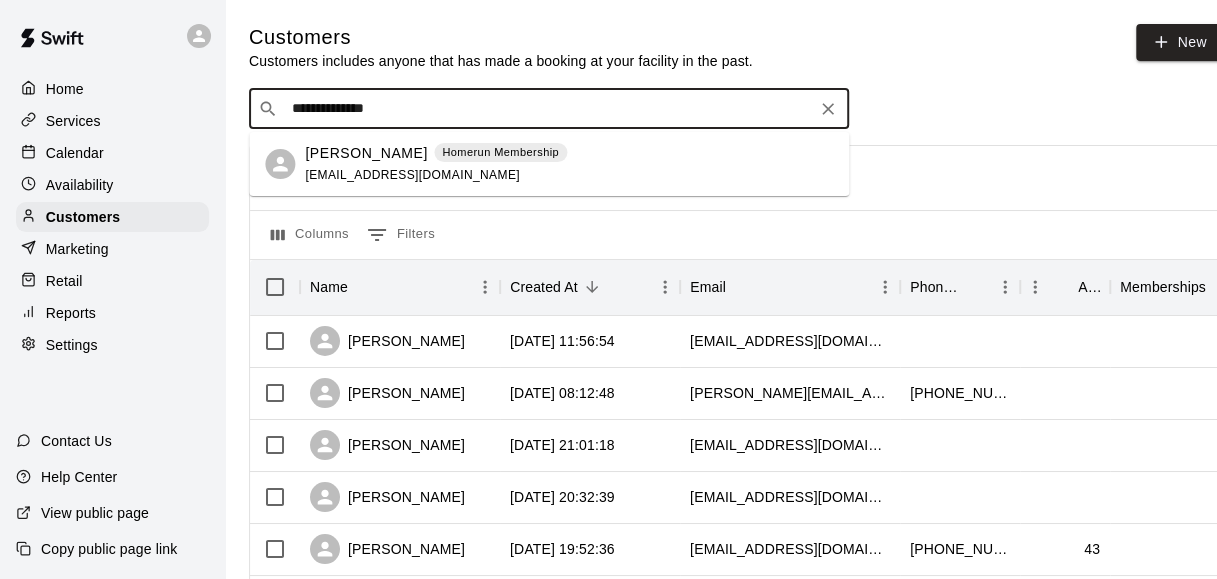 type on "**********" 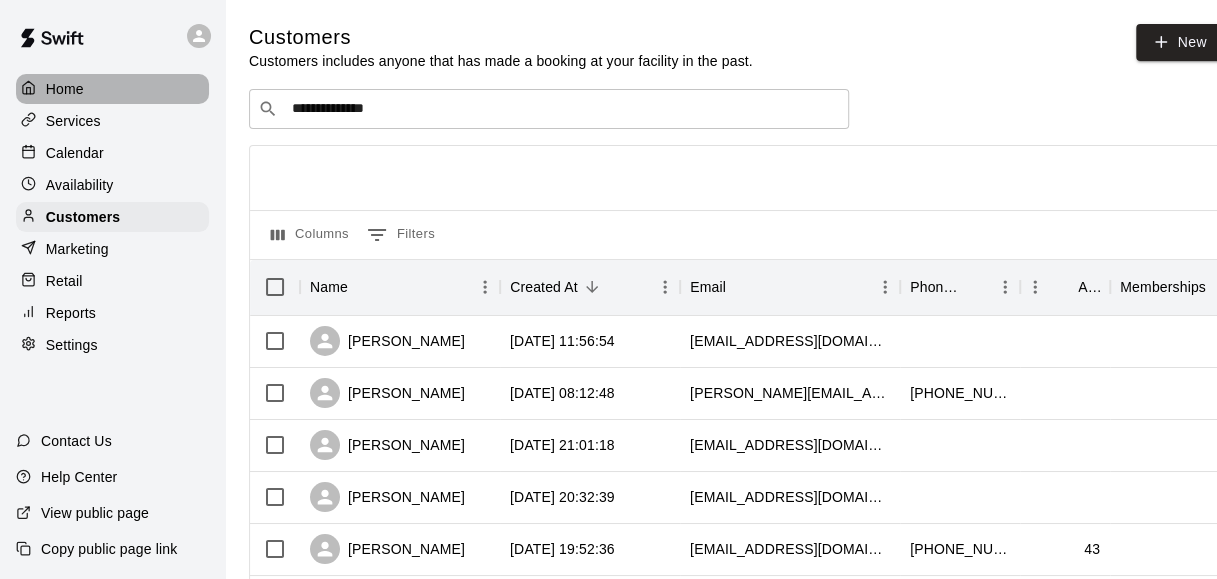 click on "Home" at bounding box center [112, 89] 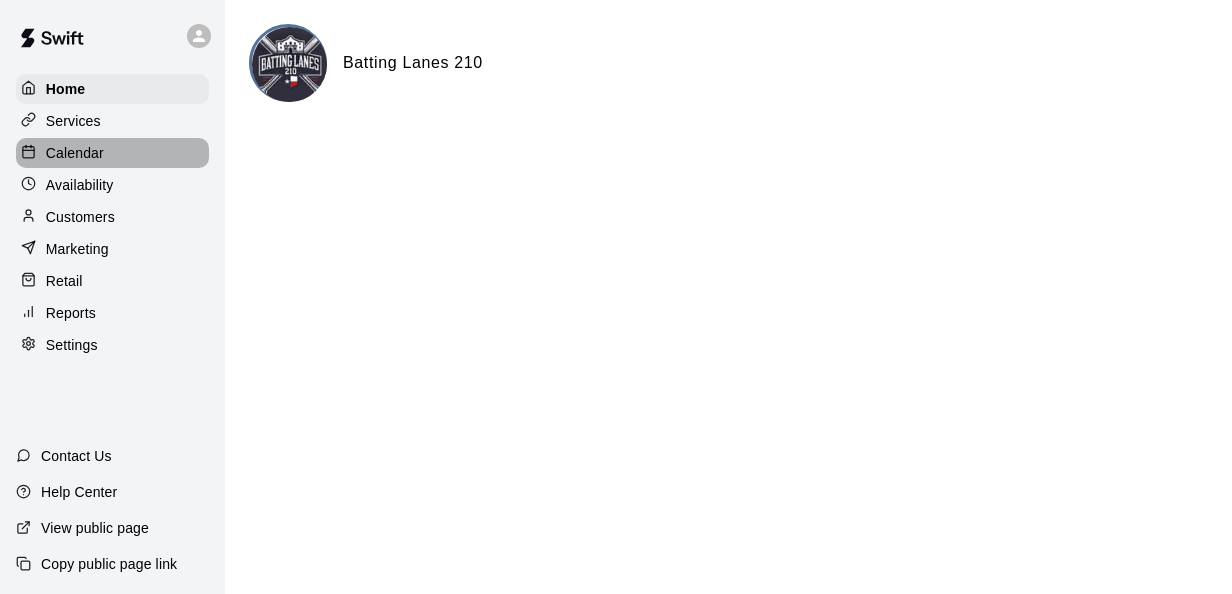 click on "Calendar" at bounding box center [75, 153] 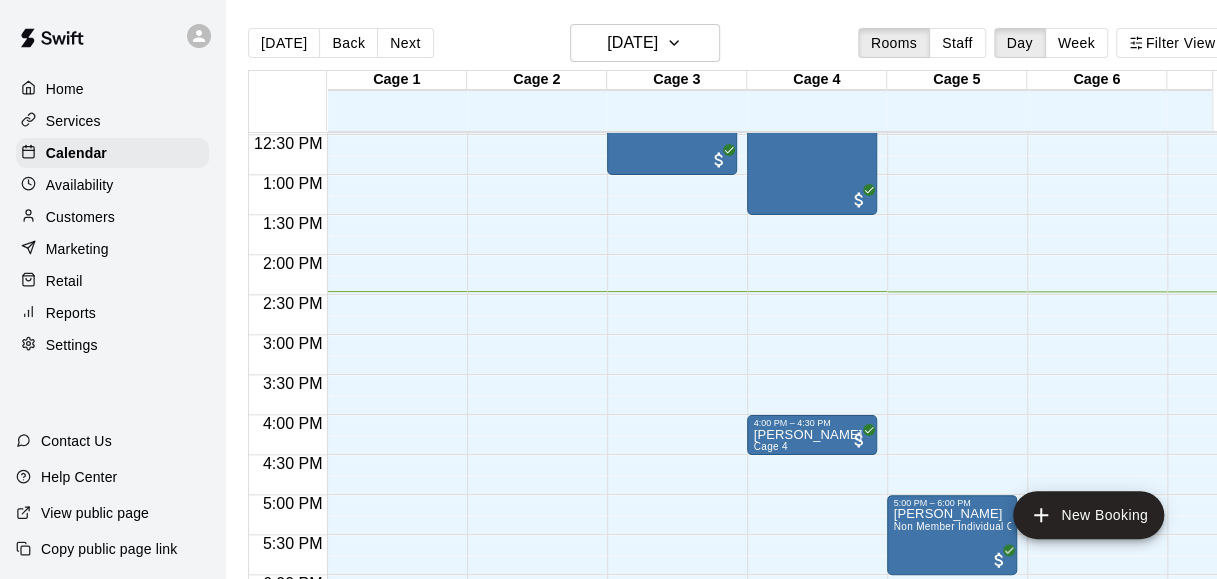 scroll, scrollTop: 857, scrollLeft: 31, axis: both 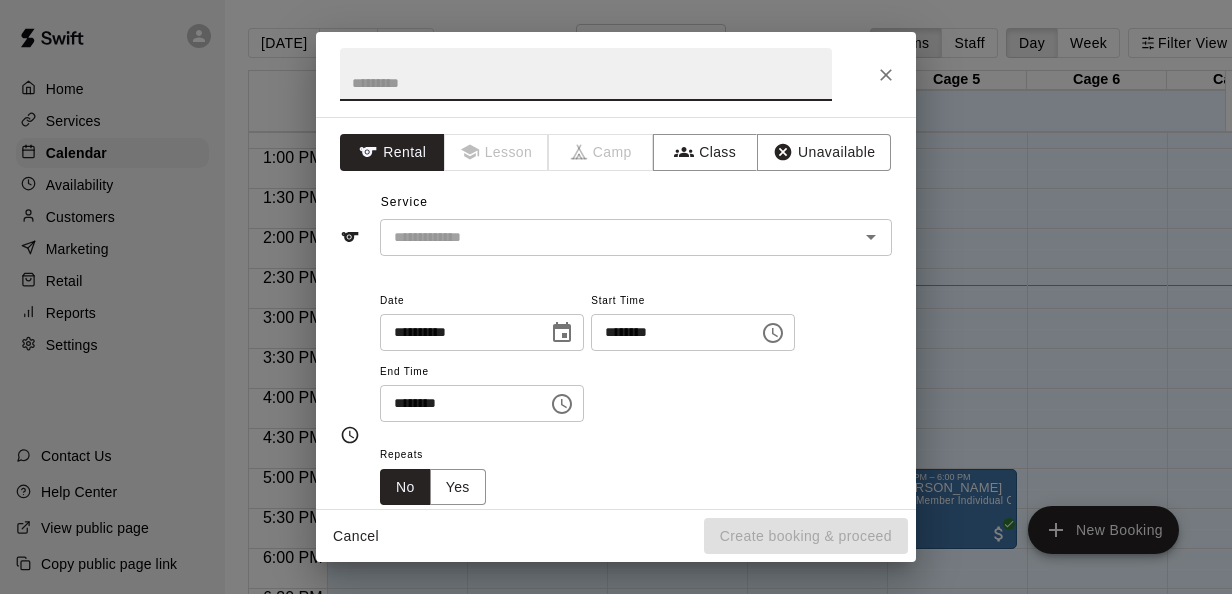 click 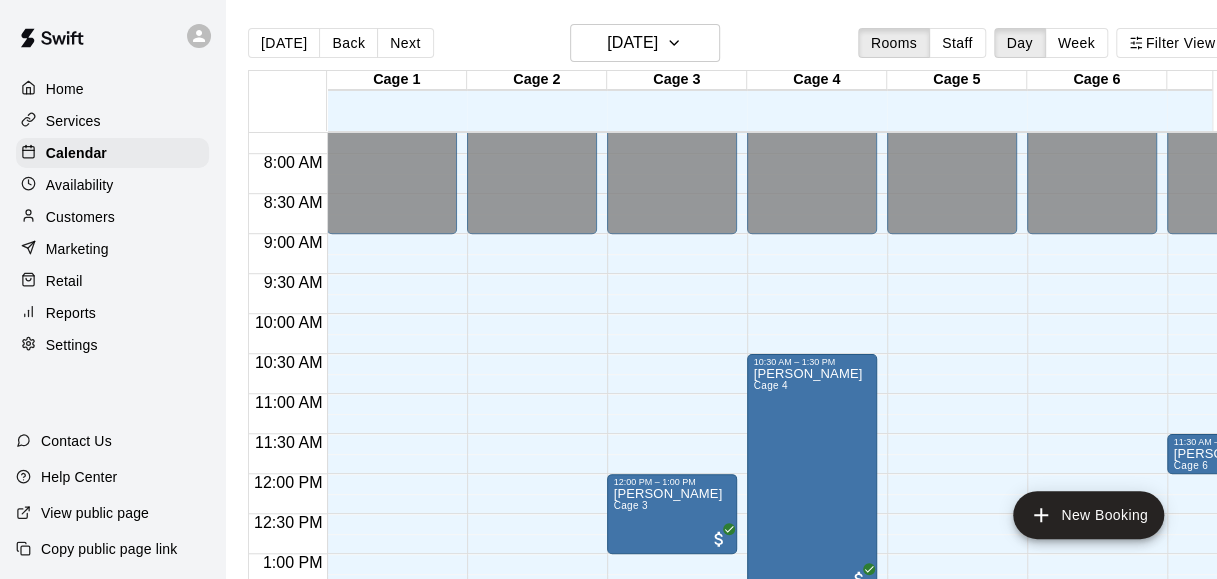 scroll, scrollTop: 991, scrollLeft: 11, axis: both 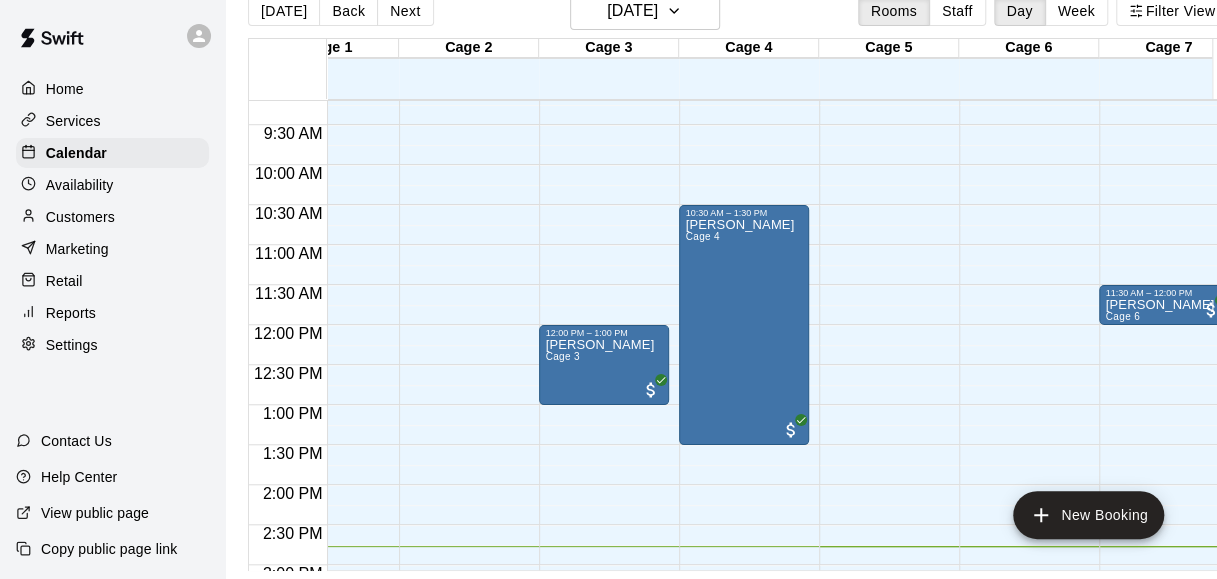 drag, startPoint x: 817, startPoint y: 102, endPoint x: 825, endPoint y: 21, distance: 81.394104 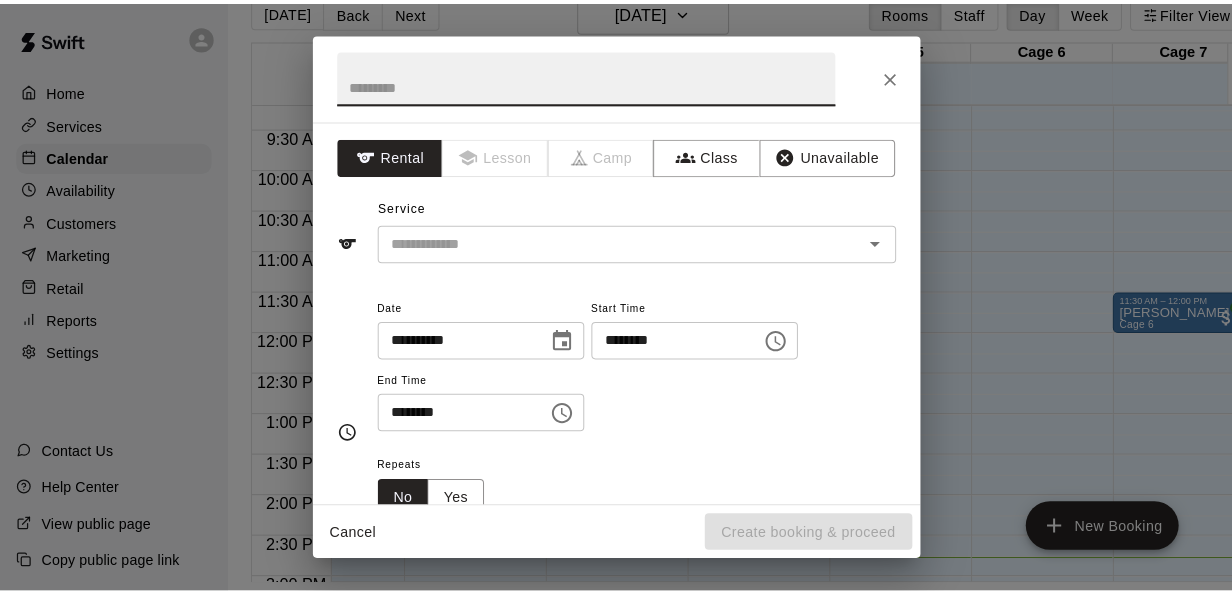 scroll, scrollTop: 32, scrollLeft: 0, axis: vertical 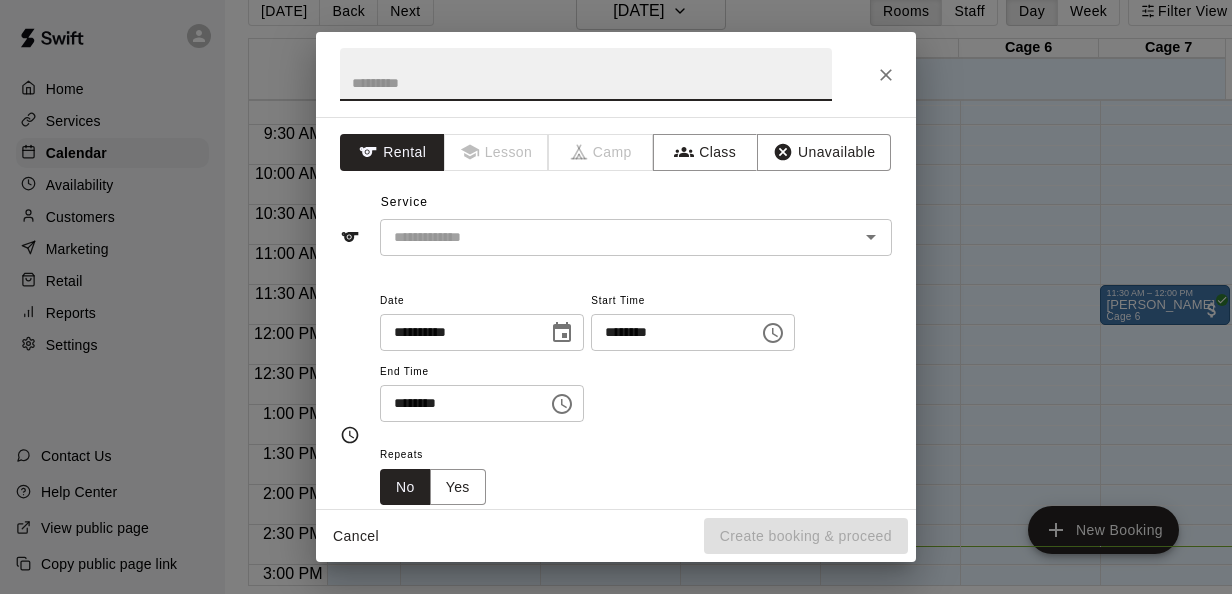 click 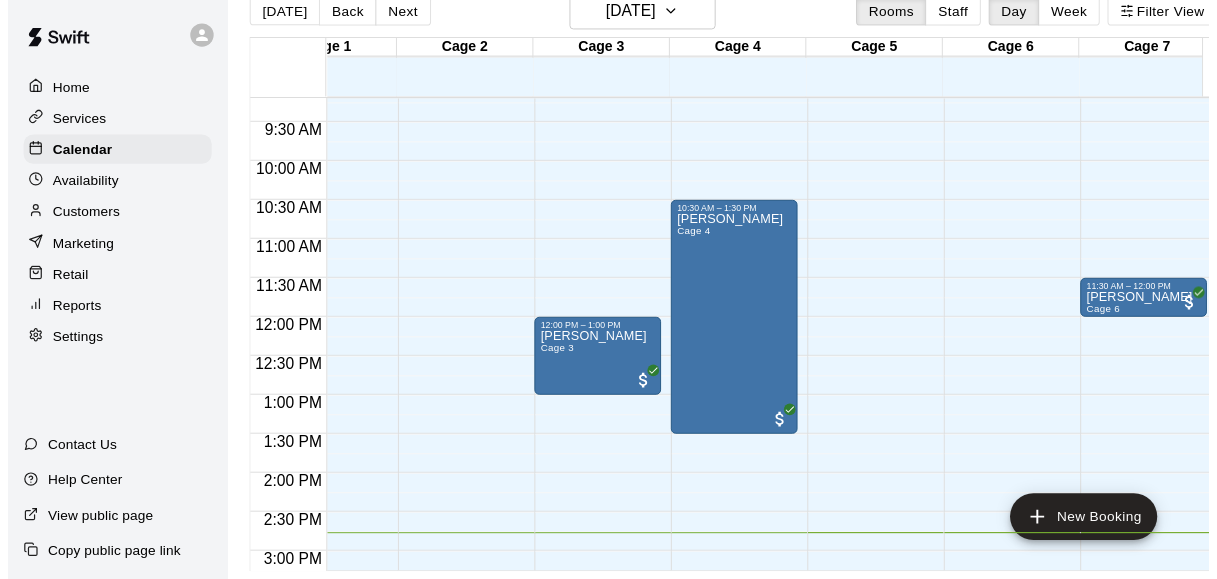 scroll, scrollTop: 47, scrollLeft: 0, axis: vertical 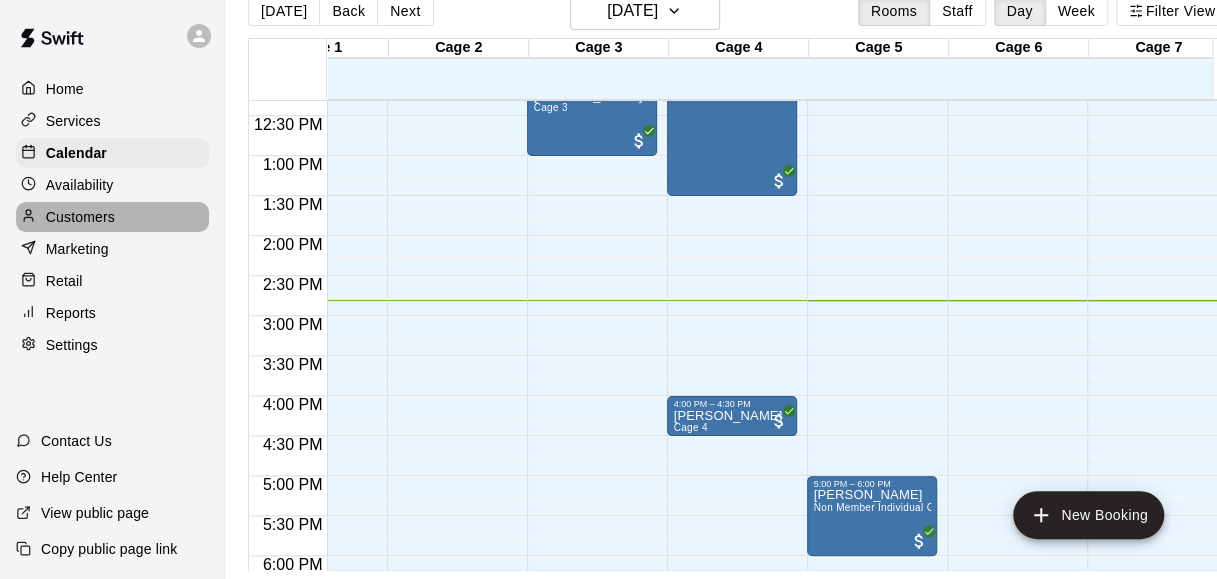 click on "Customers" at bounding box center [80, 217] 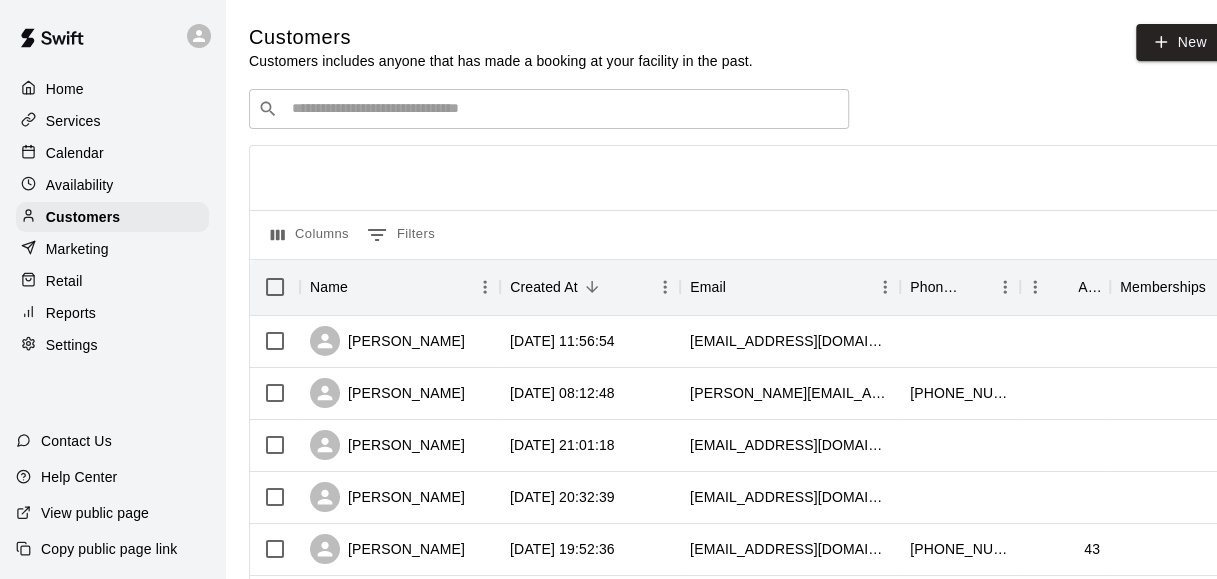 click on "Marketing" at bounding box center (77, 249) 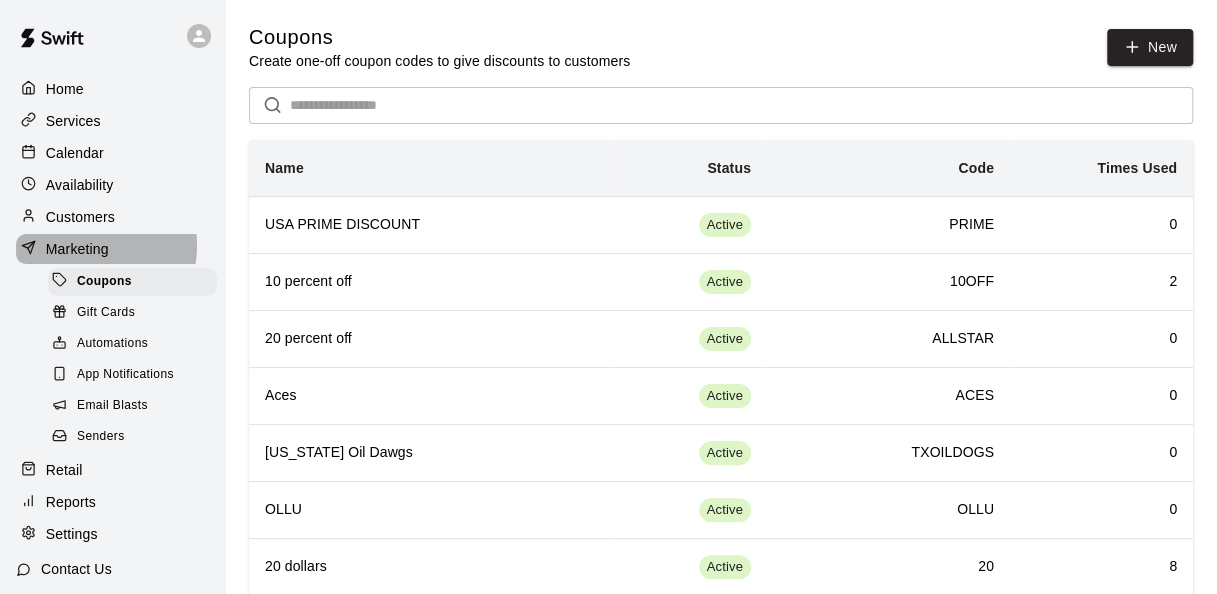 click on "Marketing" at bounding box center (77, 249) 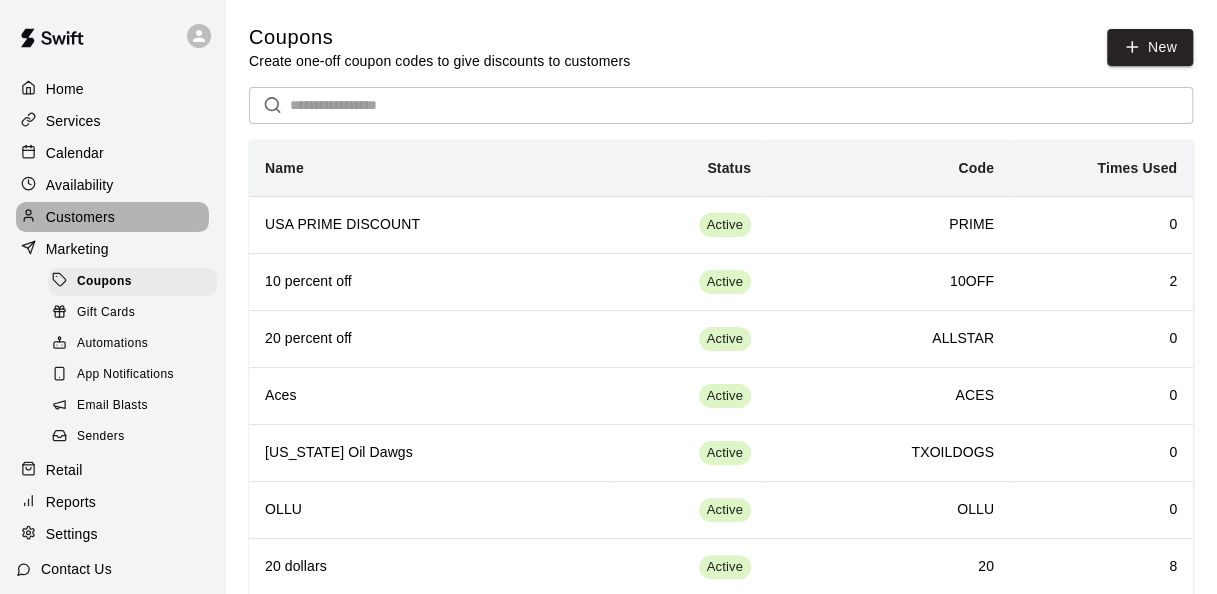 click on "Customers" at bounding box center (80, 217) 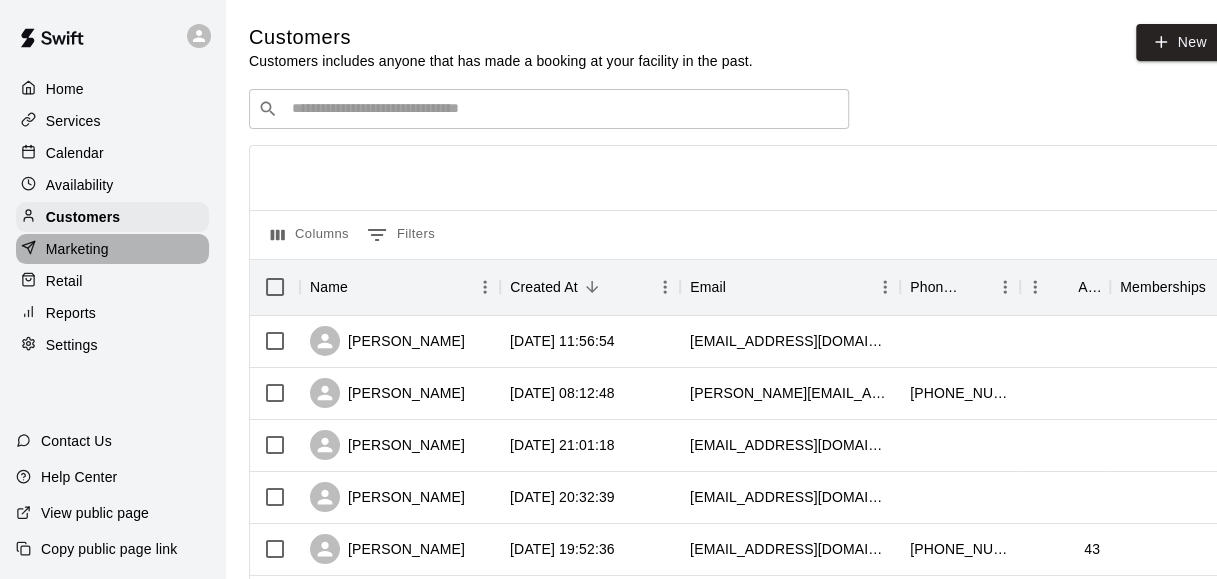 click on "Marketing" at bounding box center (112, 249) 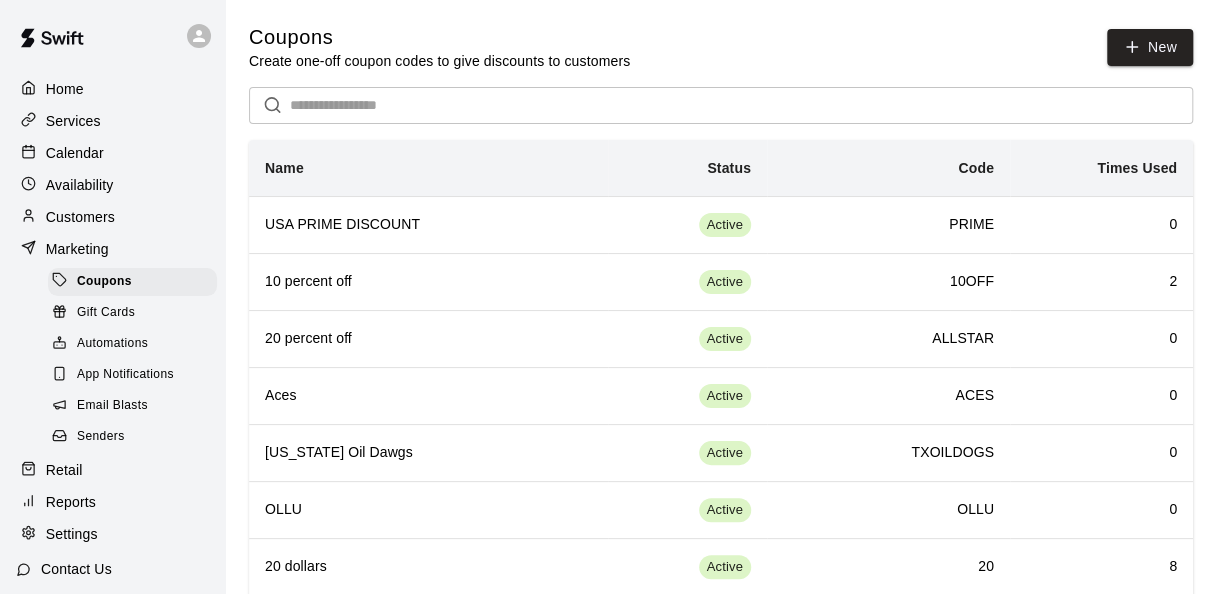 click on "Customers" at bounding box center (112, 217) 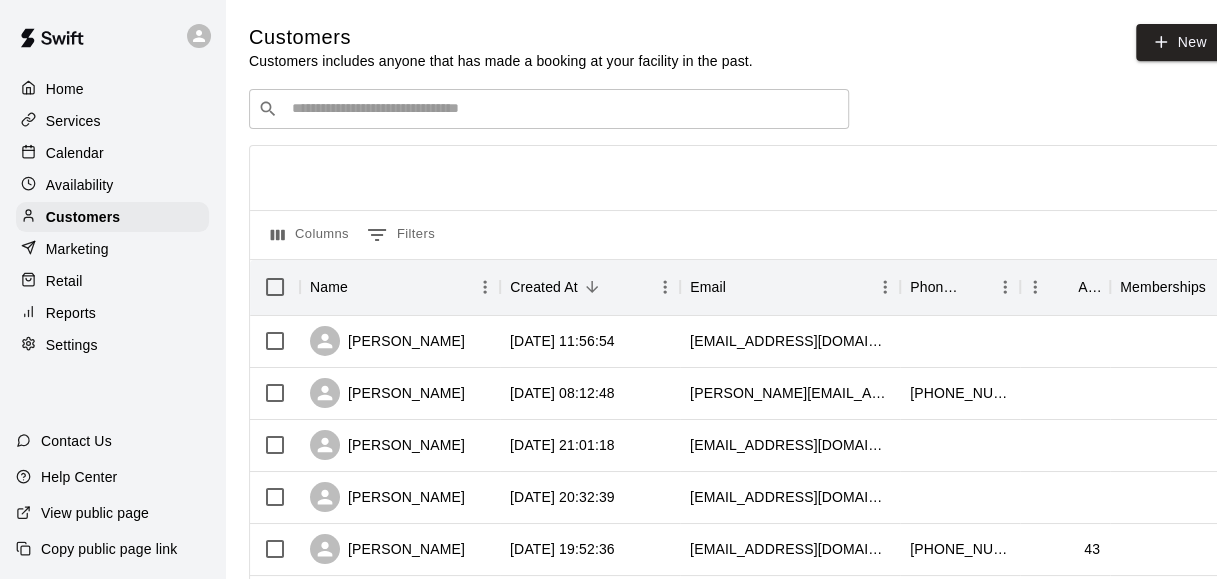click on "Retail" at bounding box center (112, 281) 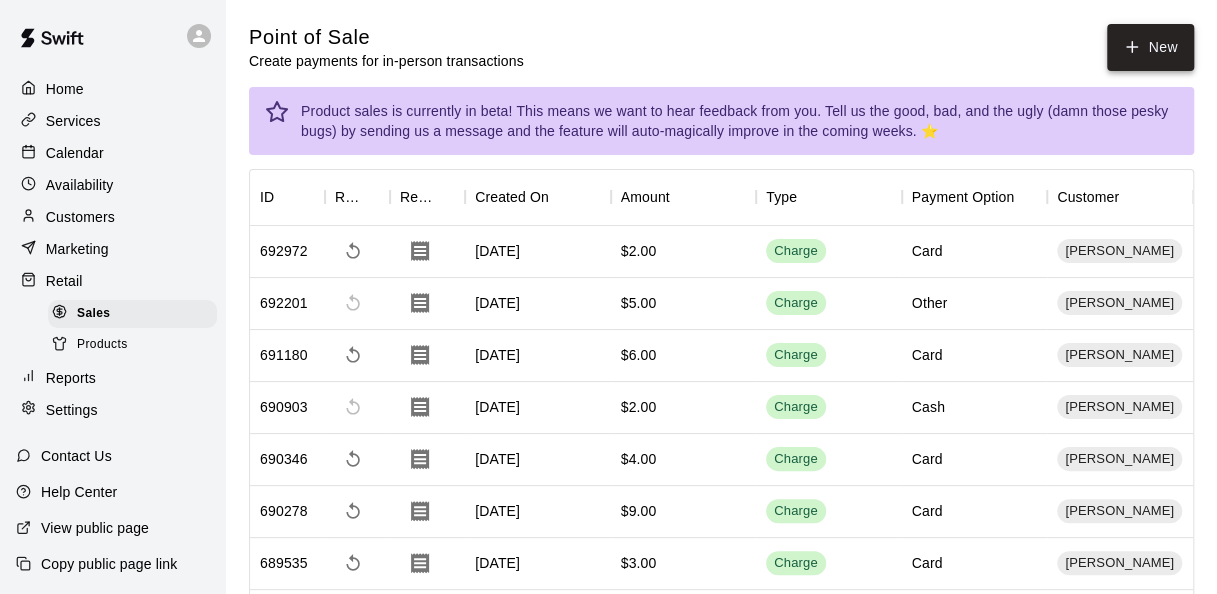 click on "New" at bounding box center [1150, 47] 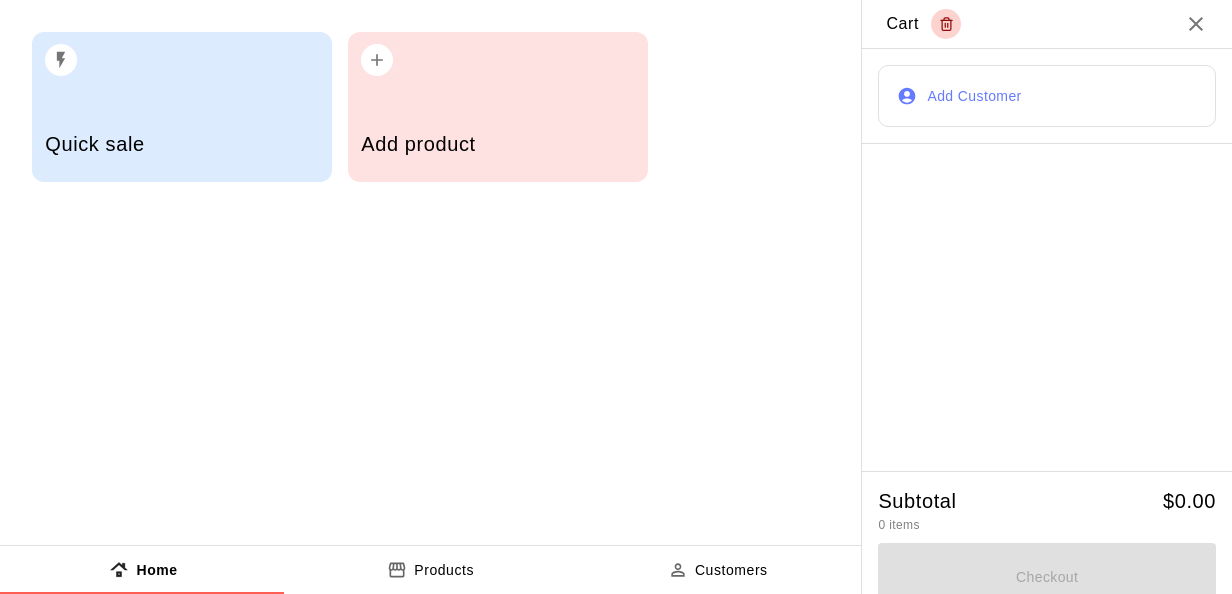 click on "Add product" at bounding box center (498, 107) 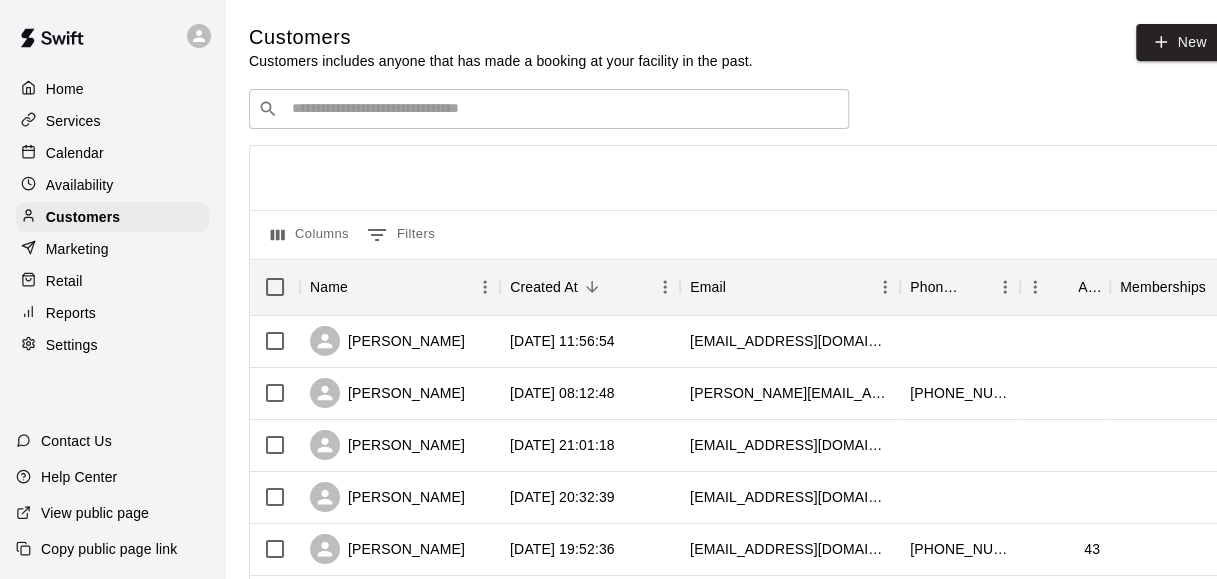 click on "Calendar" at bounding box center (75, 153) 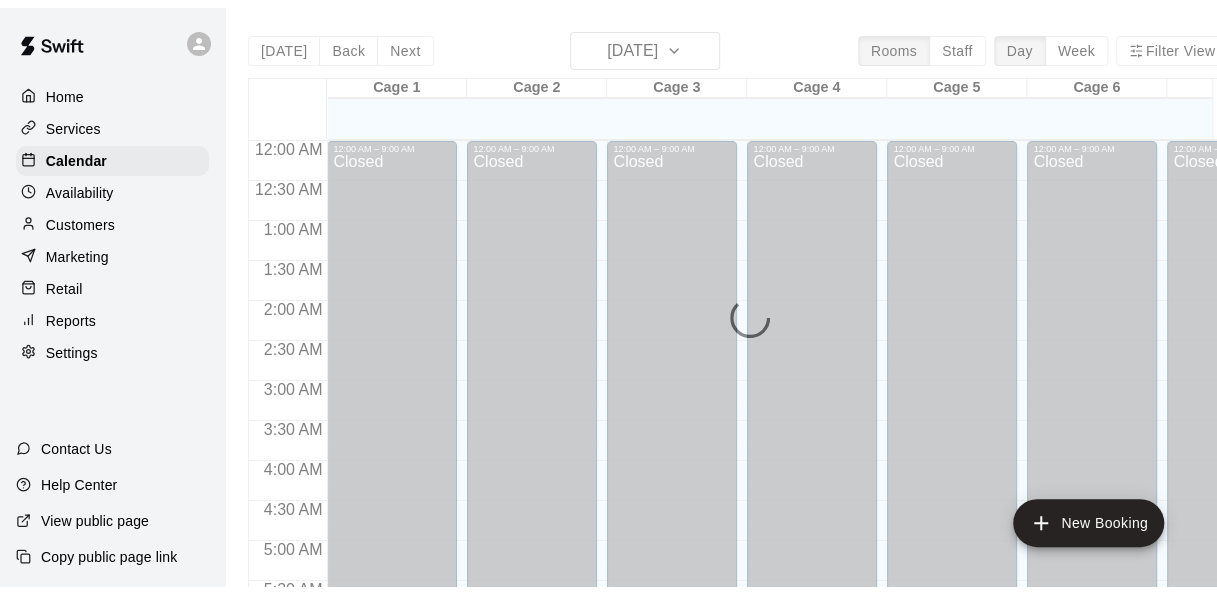 scroll, scrollTop: 1186, scrollLeft: 0, axis: vertical 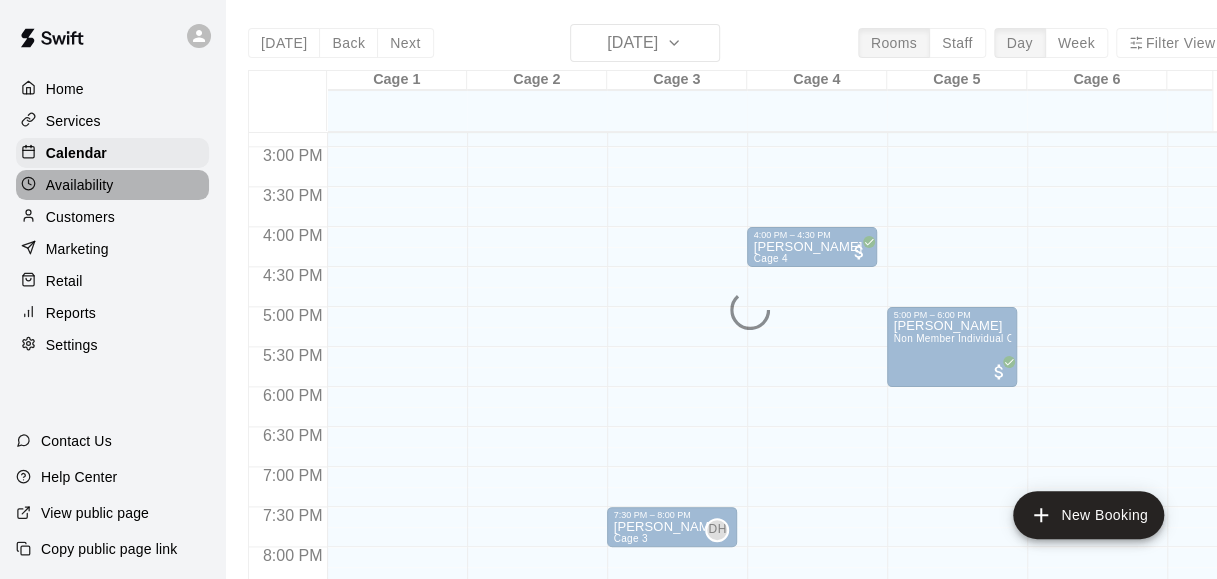 click on "Availability" at bounding box center (80, 185) 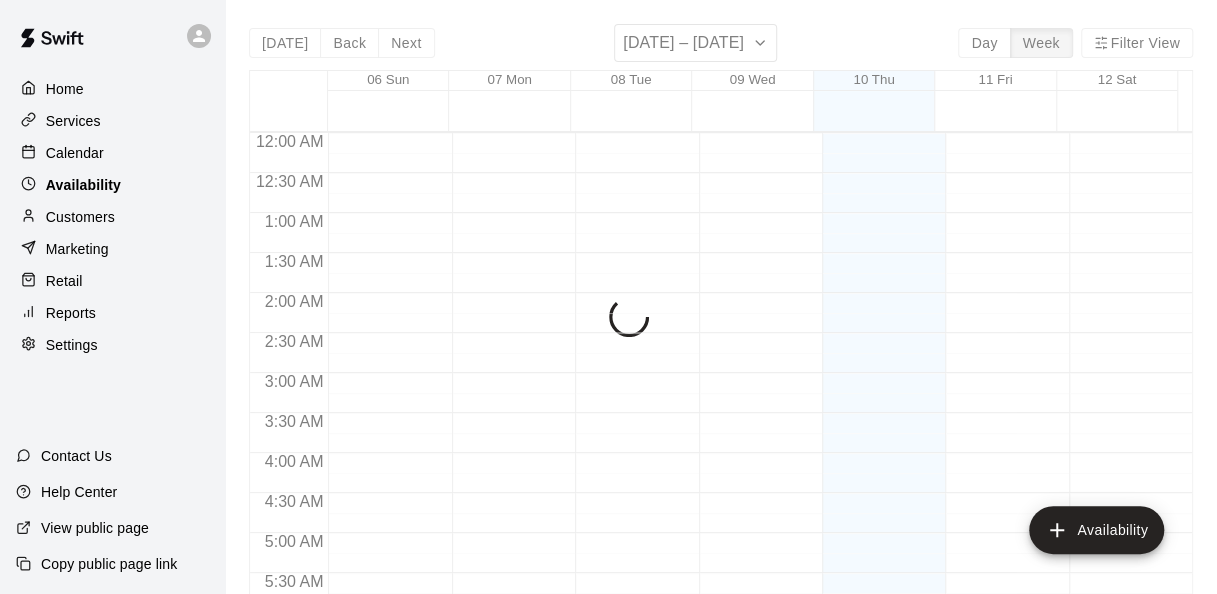 scroll, scrollTop: 1186, scrollLeft: 0, axis: vertical 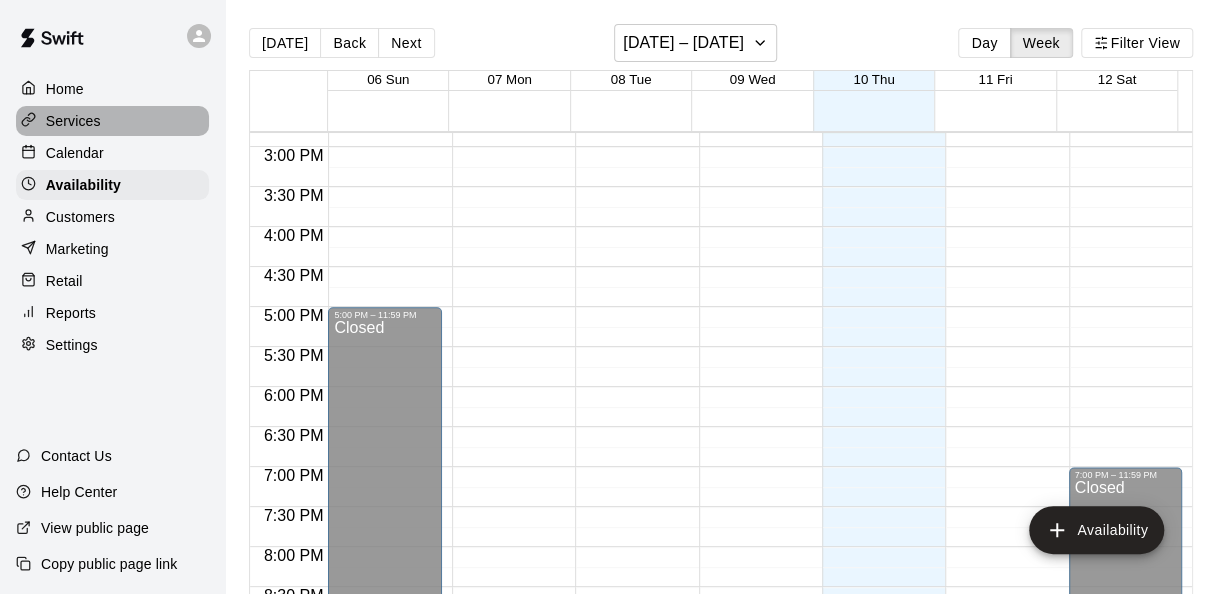 click on "Services" at bounding box center [112, 121] 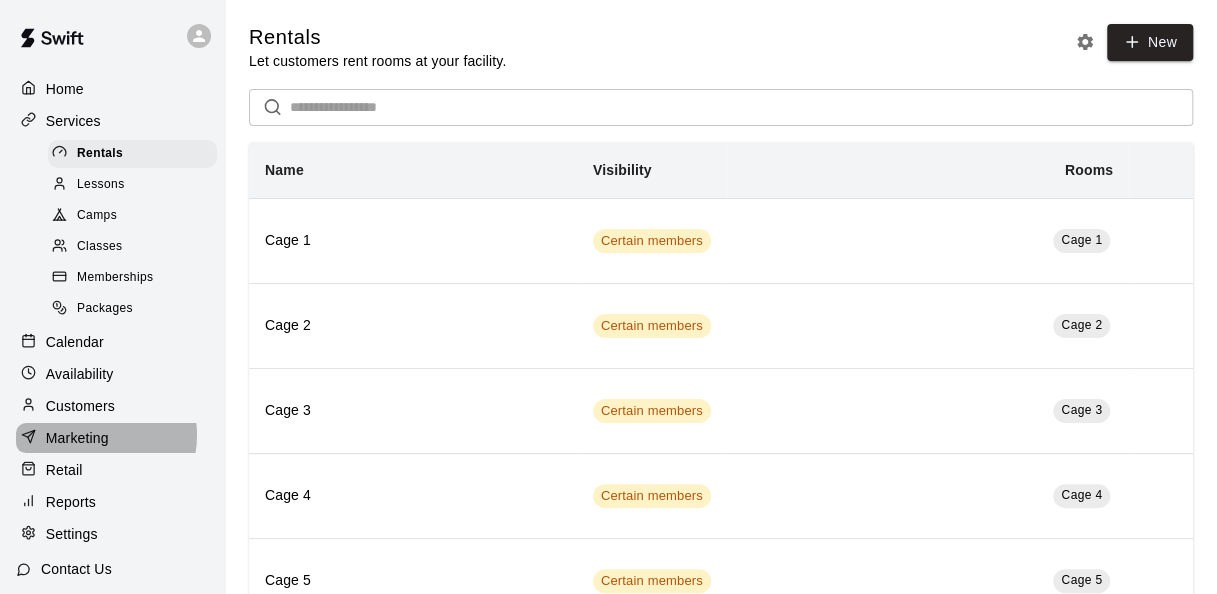 click on "Marketing" at bounding box center (77, 438) 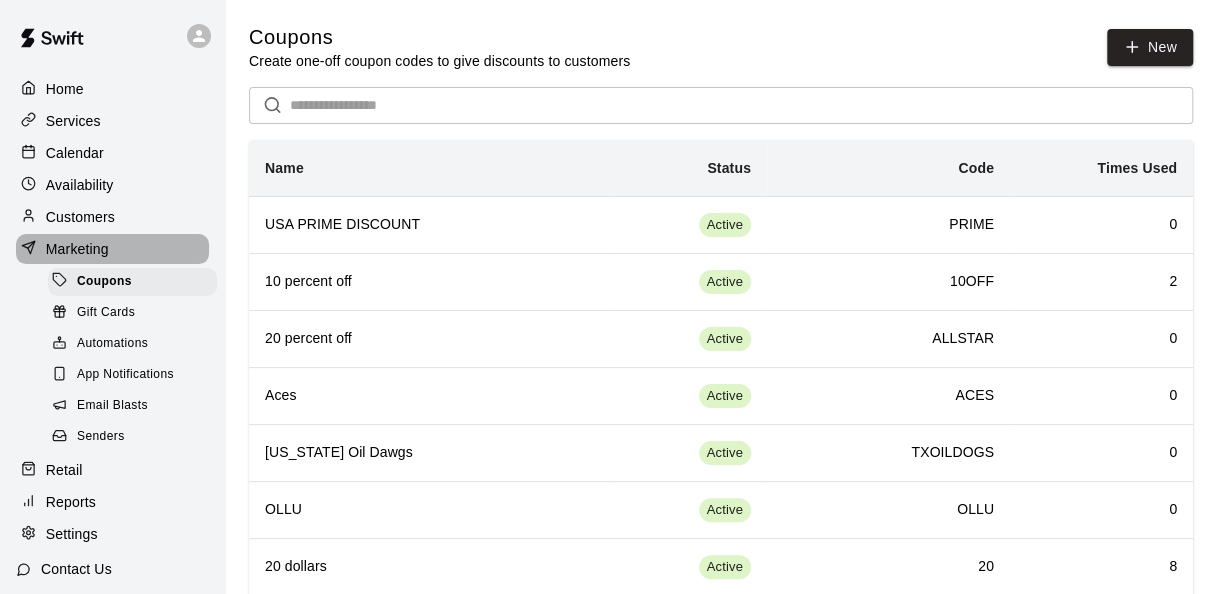 click on "Marketing" at bounding box center [112, 249] 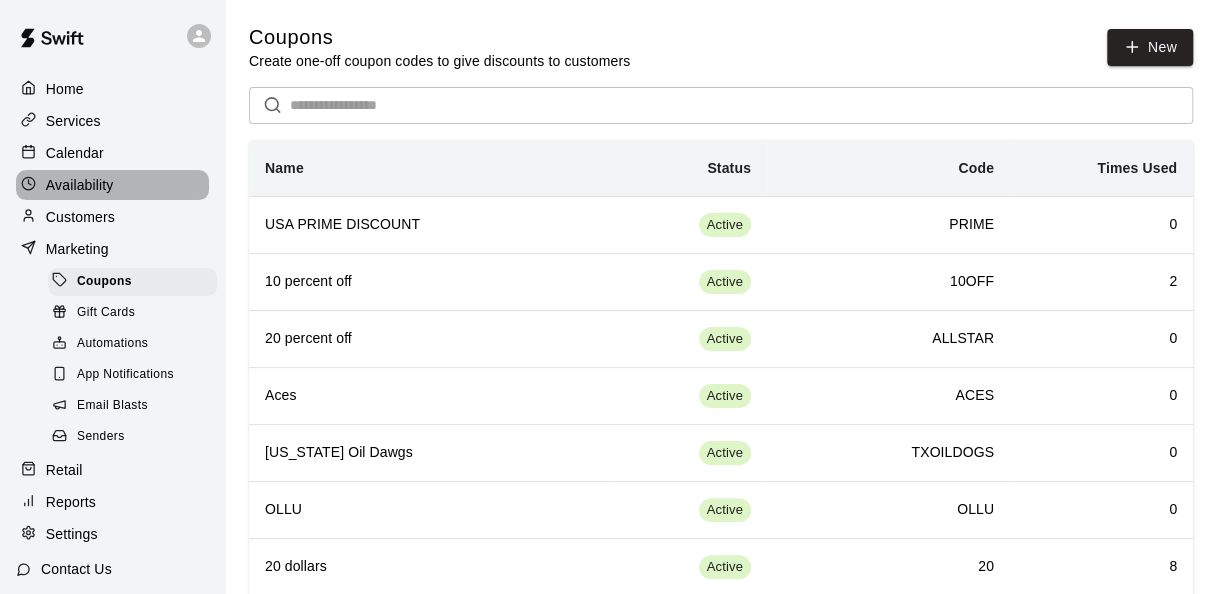 click on "Availability" at bounding box center [112, 185] 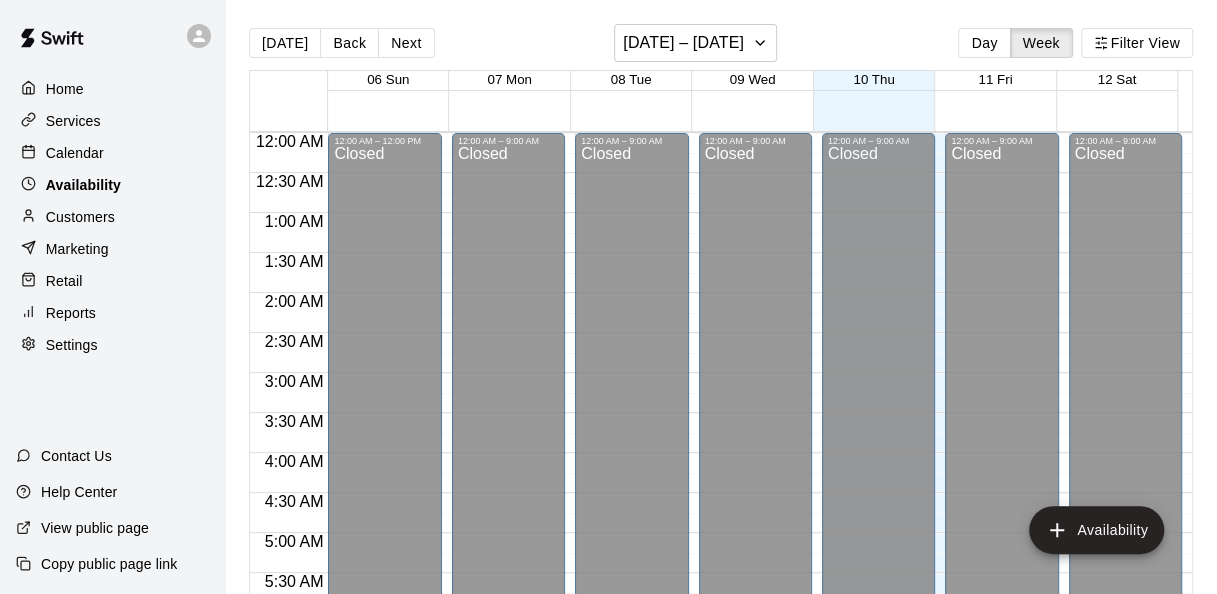 scroll, scrollTop: 1186, scrollLeft: 0, axis: vertical 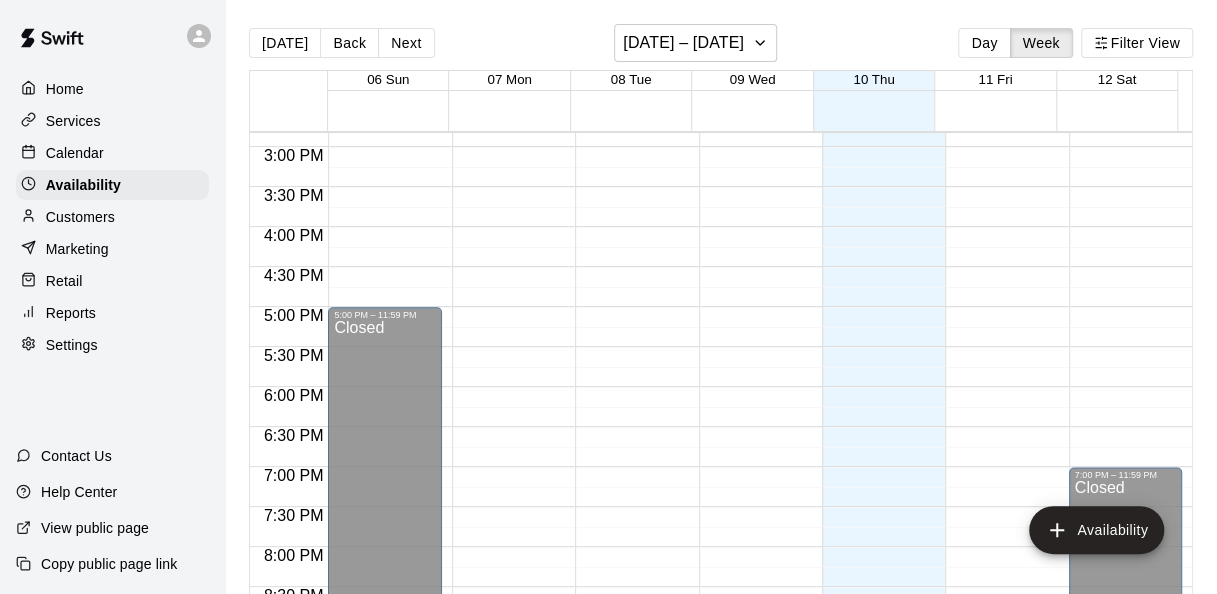 click on "Customers" at bounding box center (112, 217) 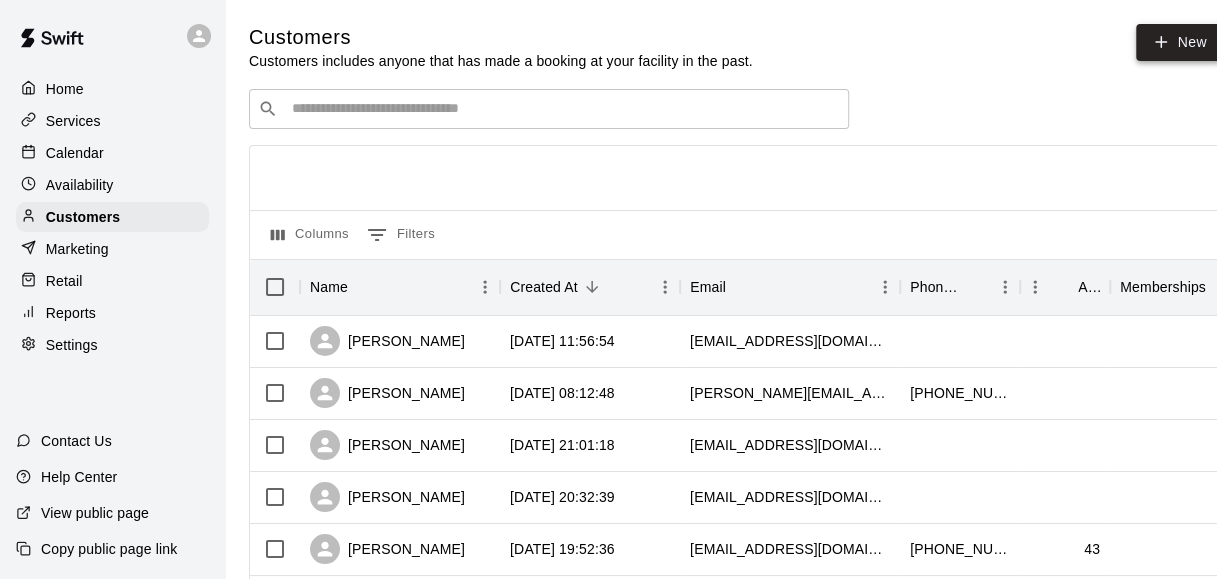 click 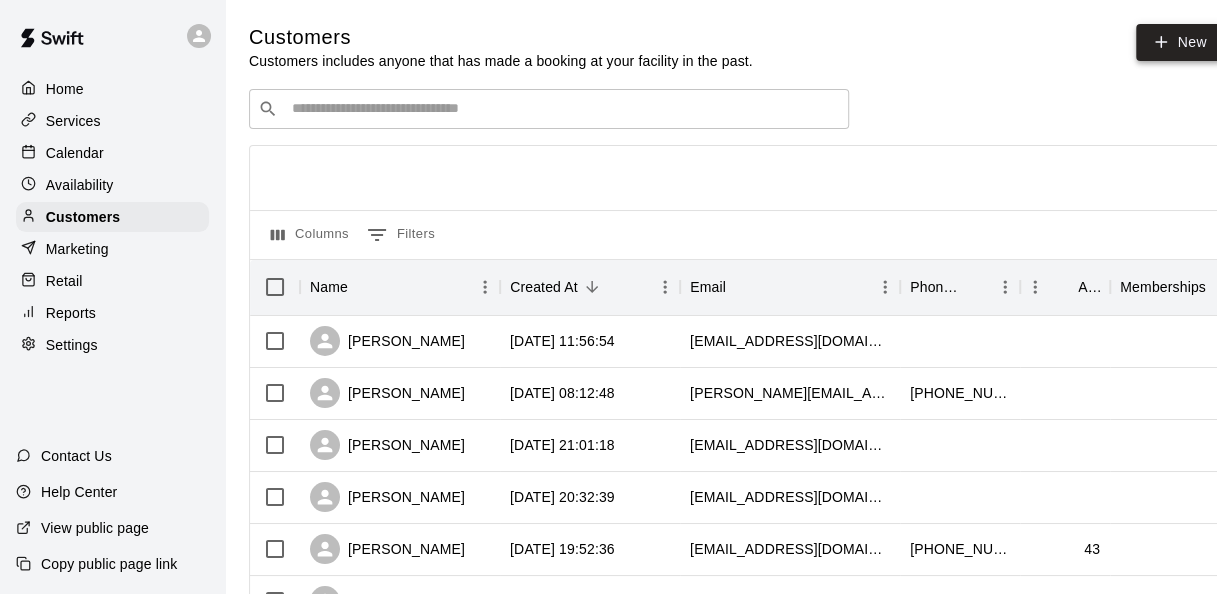 select on "**" 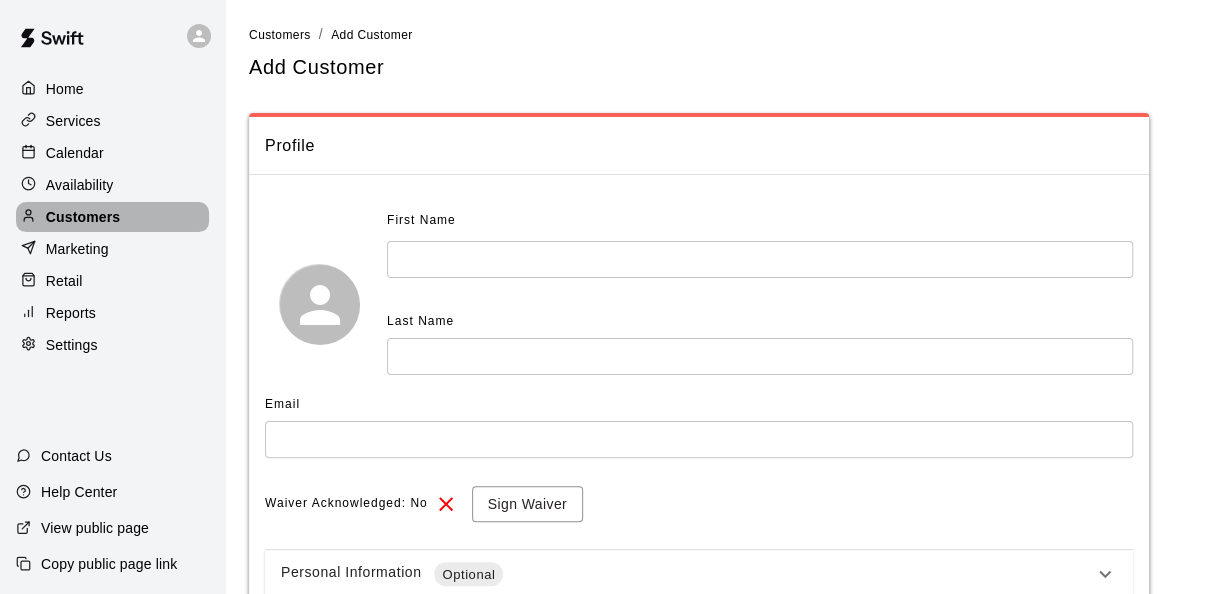 click on "Customers" at bounding box center [112, 217] 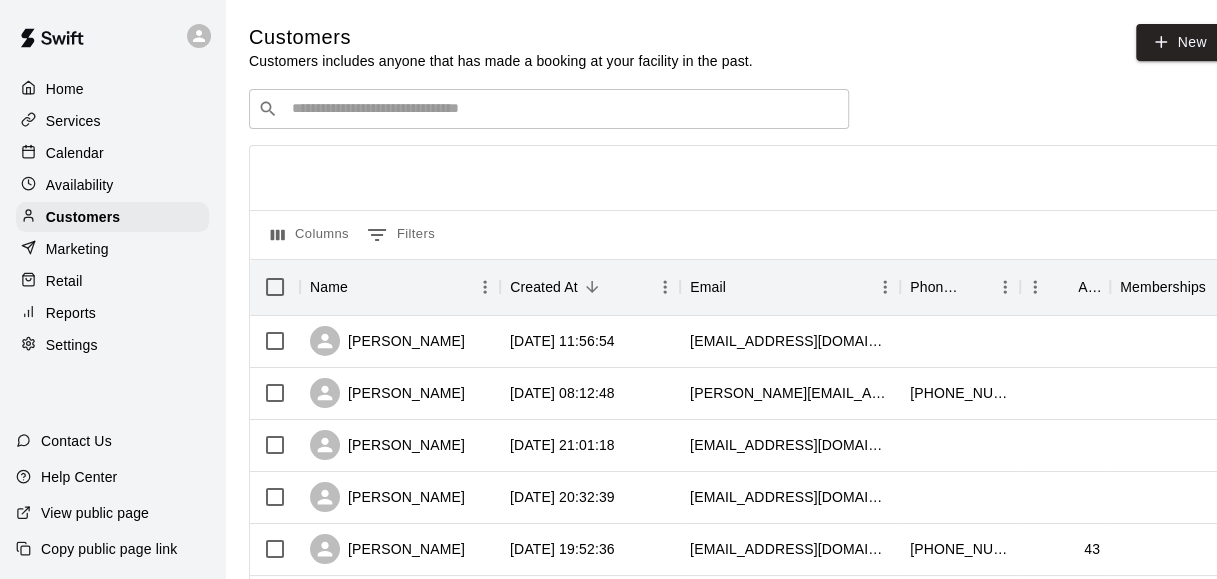click at bounding box center (563, 109) 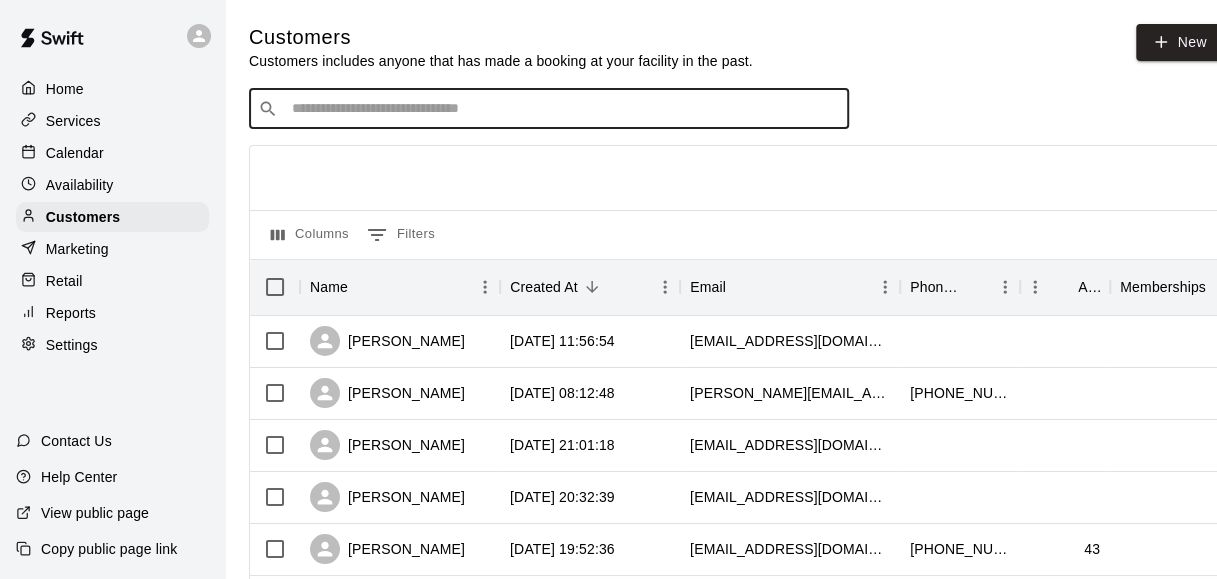type on "*" 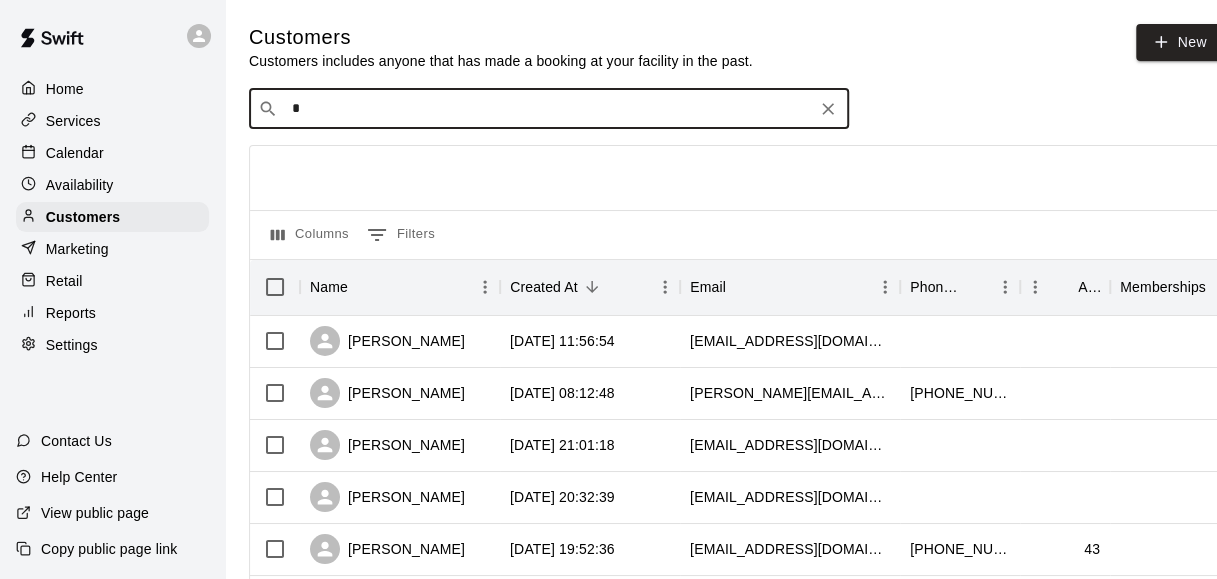 type 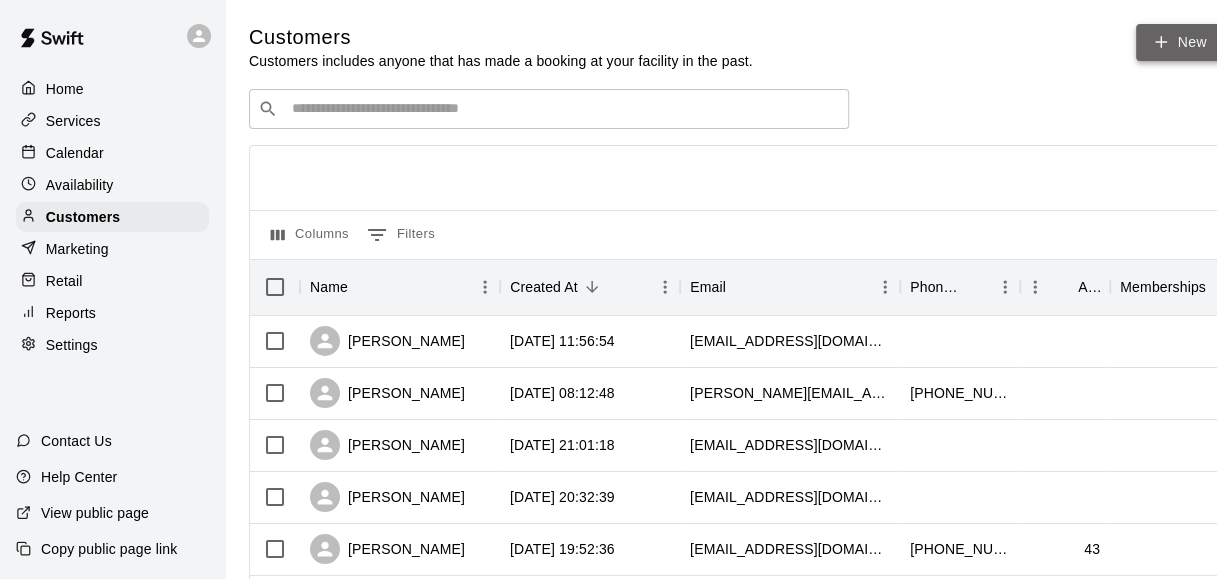 click on "New" at bounding box center (1179, 42) 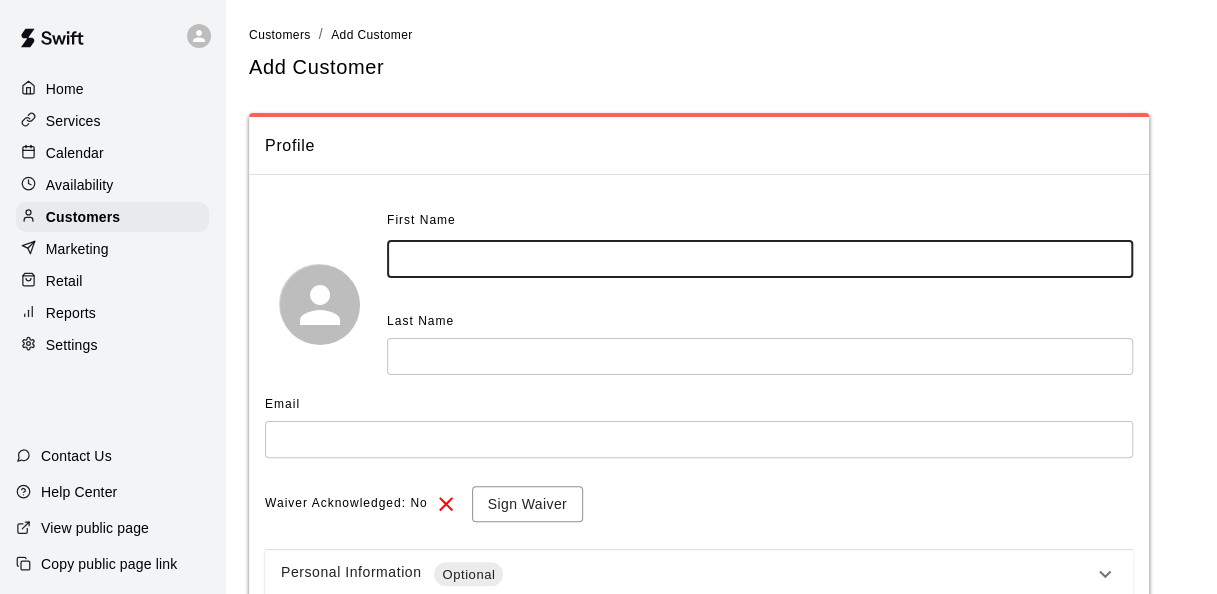 click at bounding box center [760, 259] 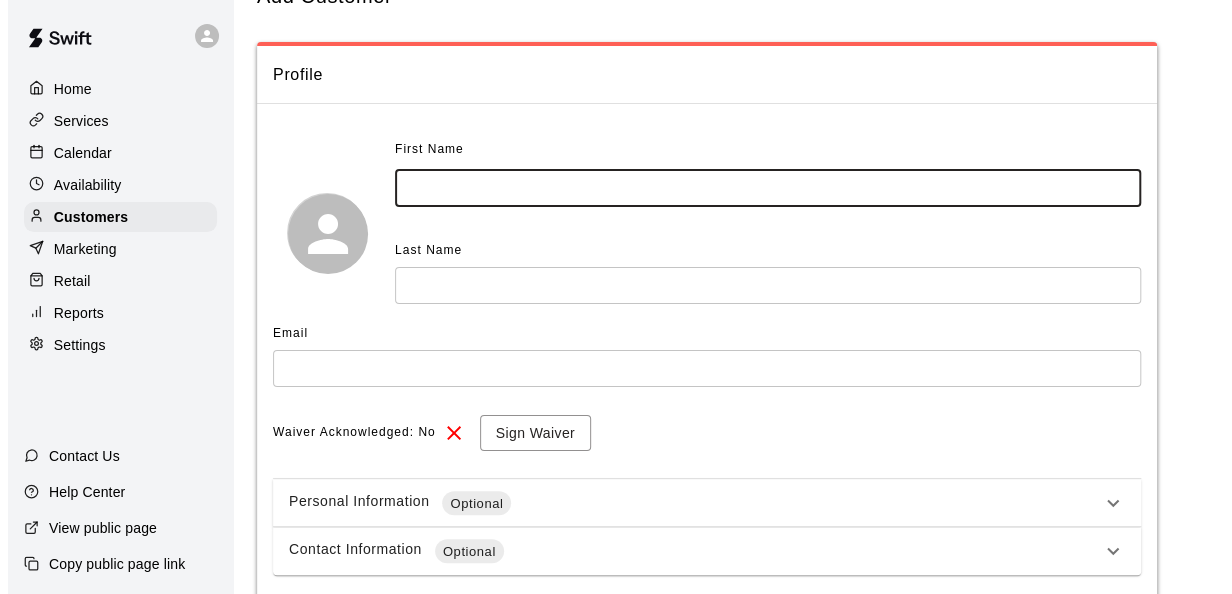 scroll, scrollTop: 170, scrollLeft: 0, axis: vertical 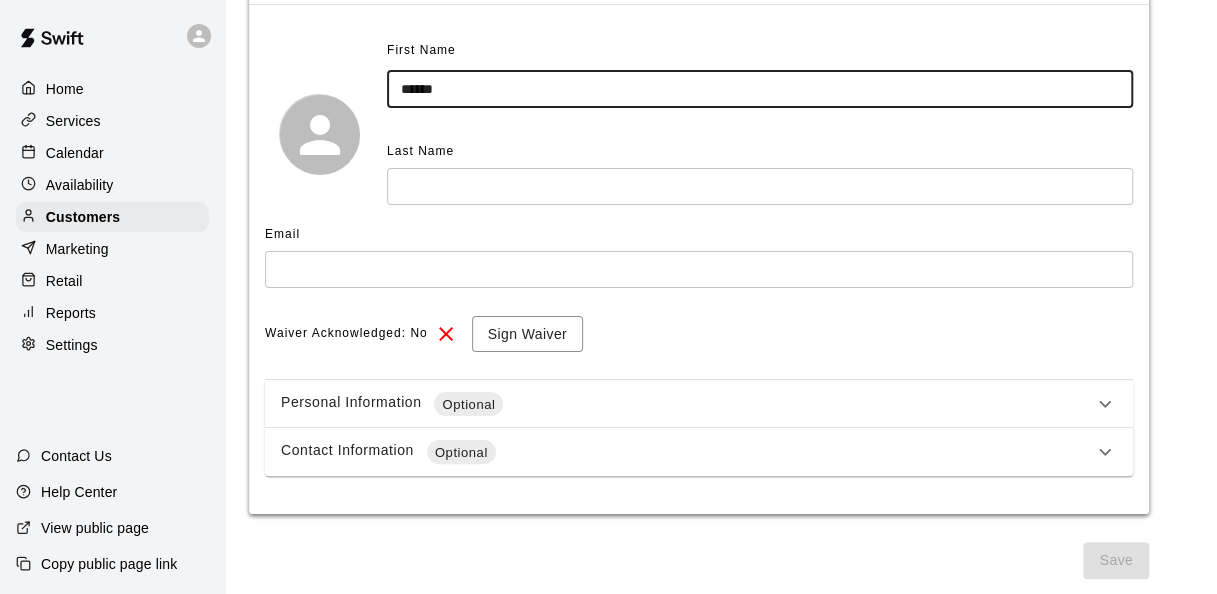 type on "******" 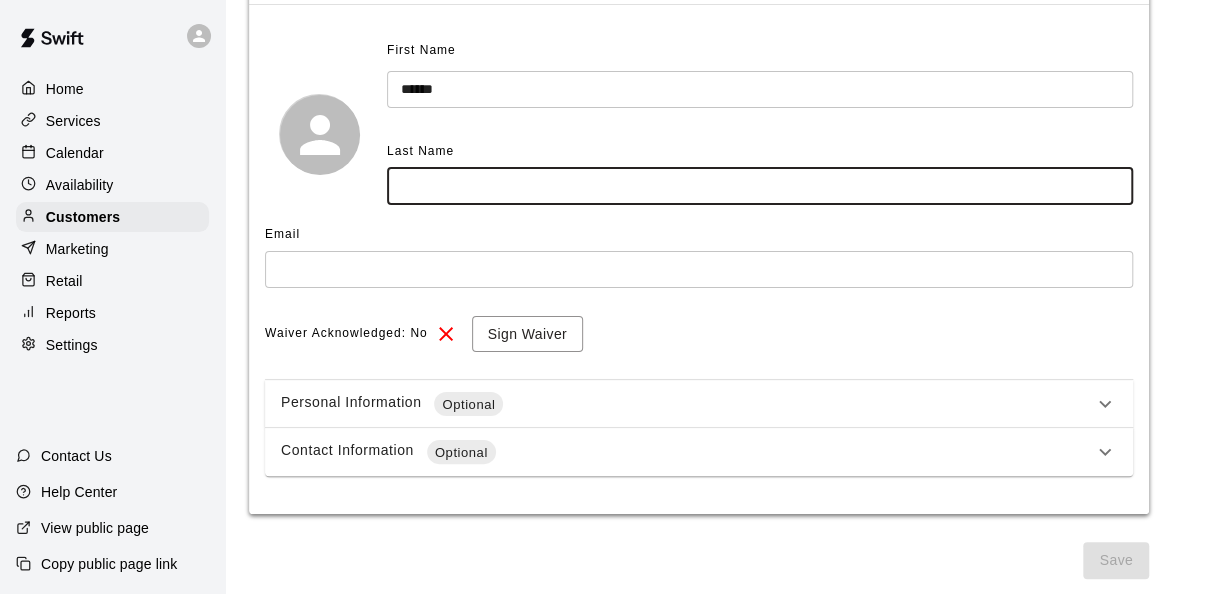 click at bounding box center (760, 186) 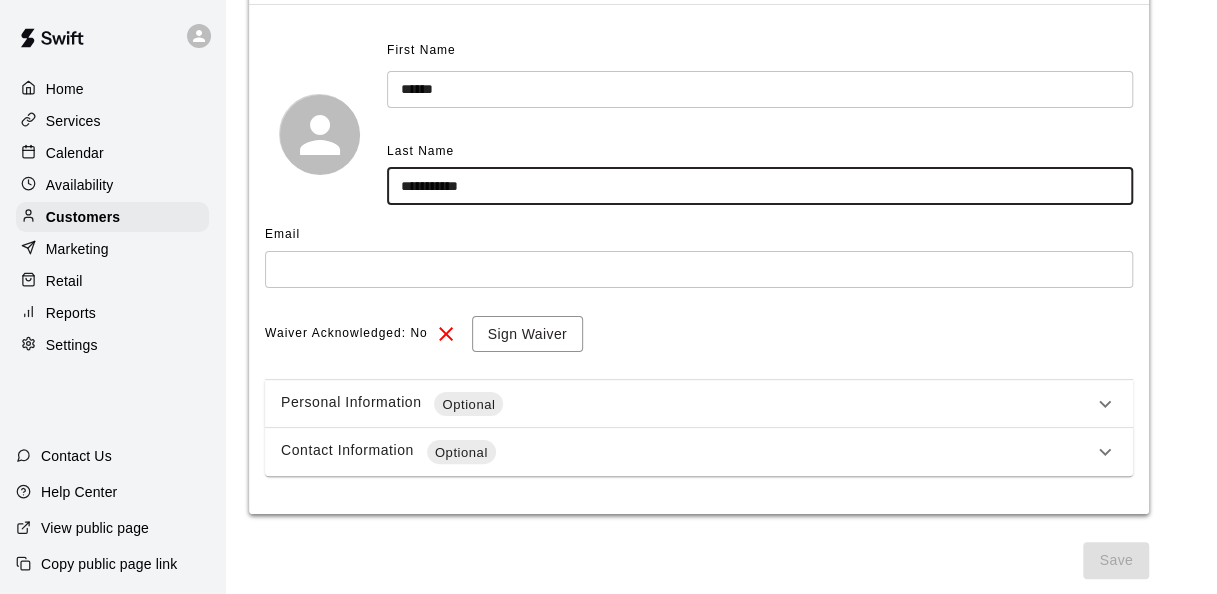 type on "**********" 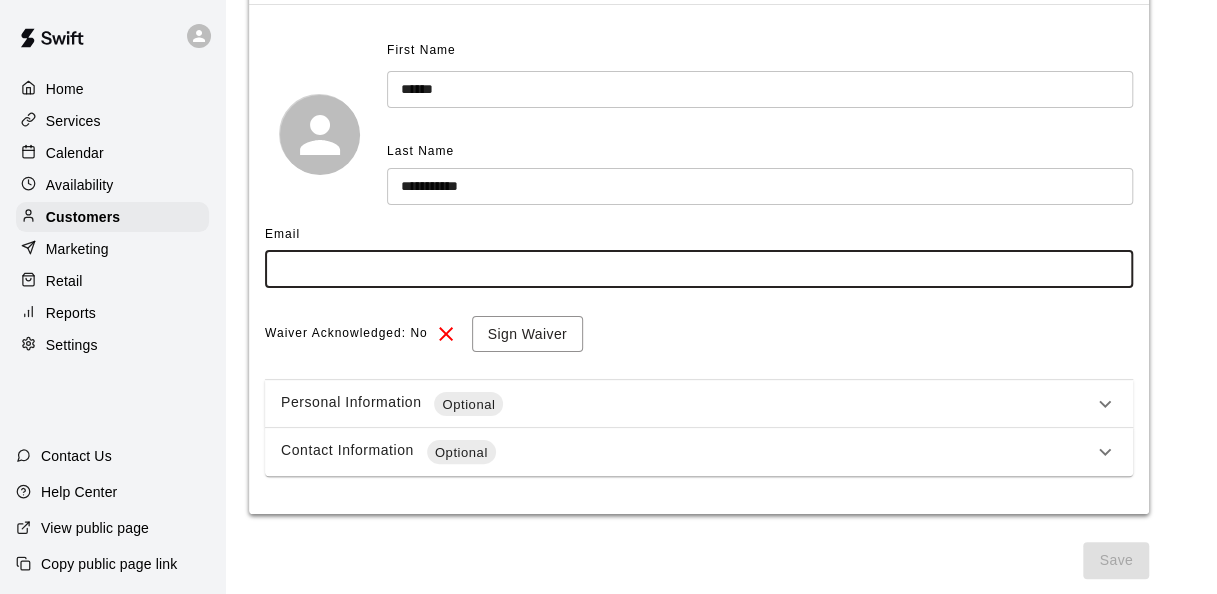 type on "*" 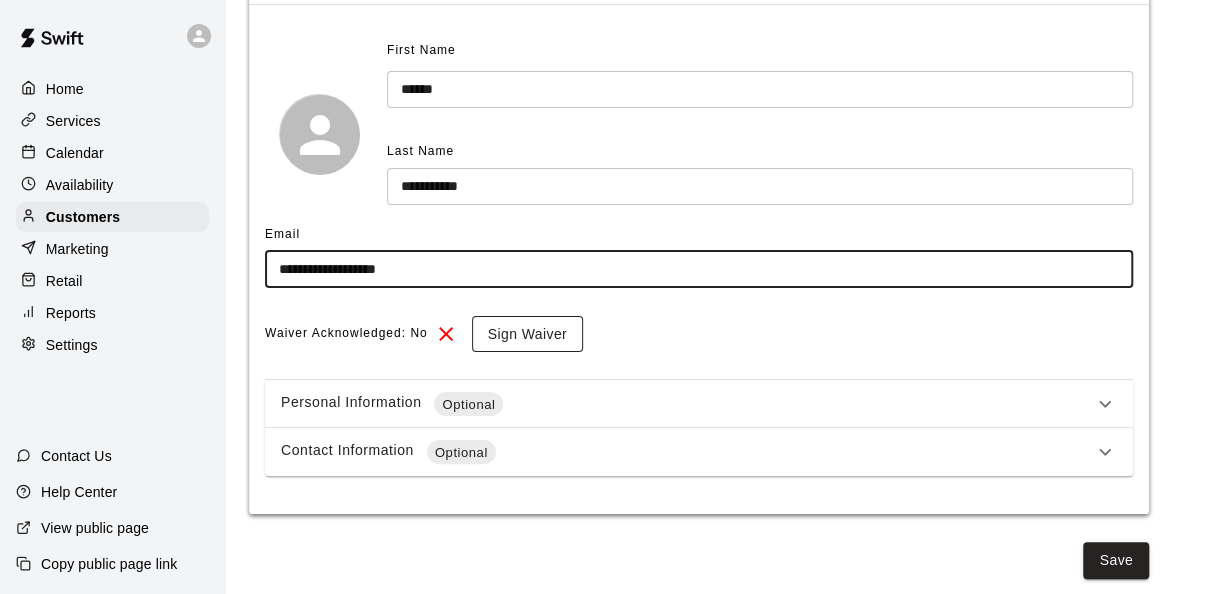 click on "Sign Waiver" at bounding box center (527, 334) 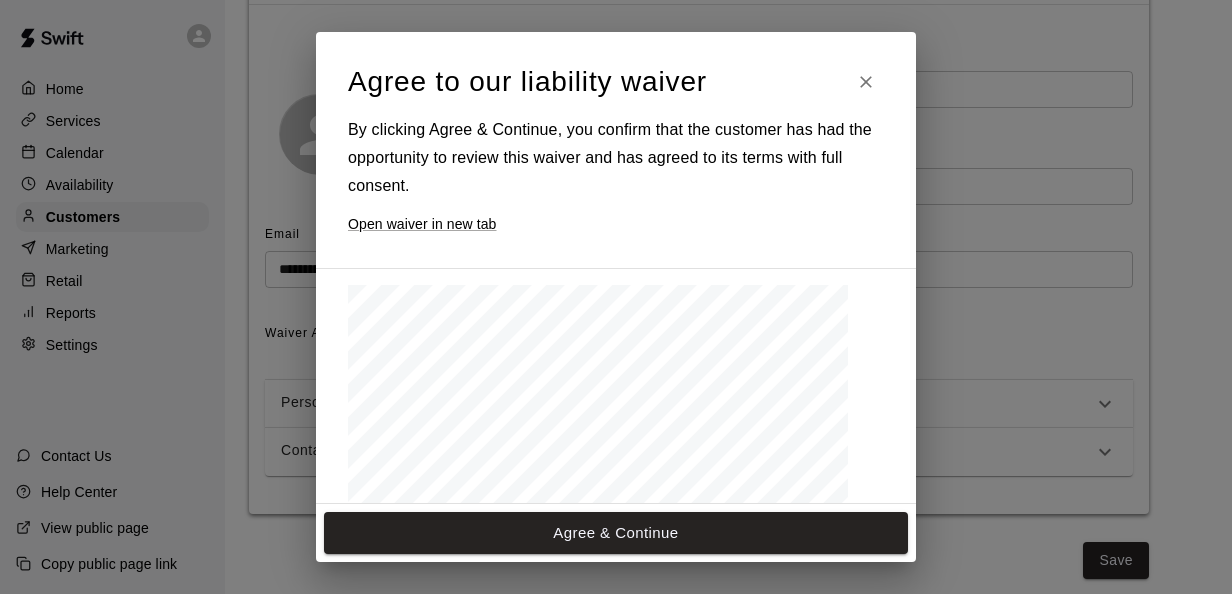 click on "premises used to conduct the event. There is a risk of being injured that is inherent in all sports" at bounding box center [578, 501] 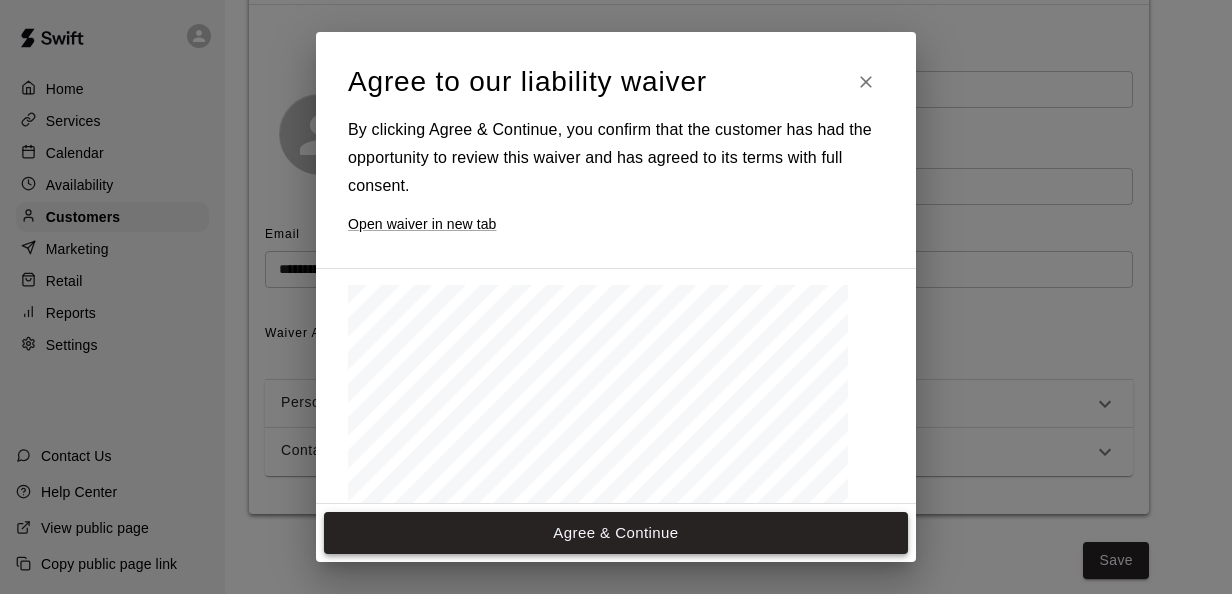 click on "Agree & Continue" at bounding box center [616, 533] 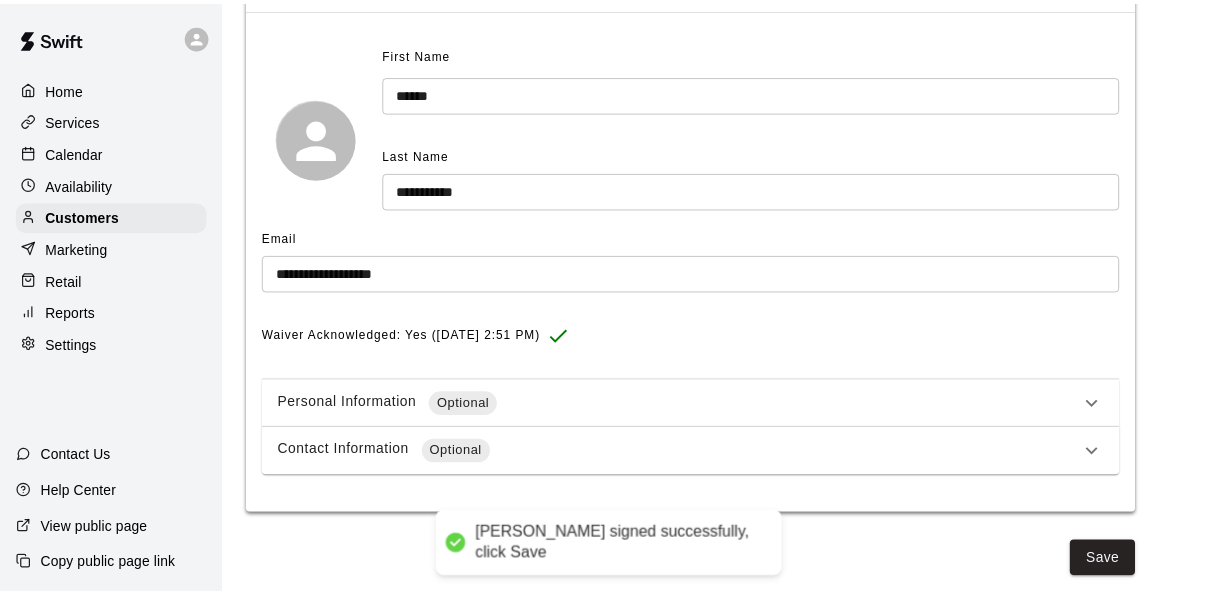 scroll, scrollTop: 166, scrollLeft: 0, axis: vertical 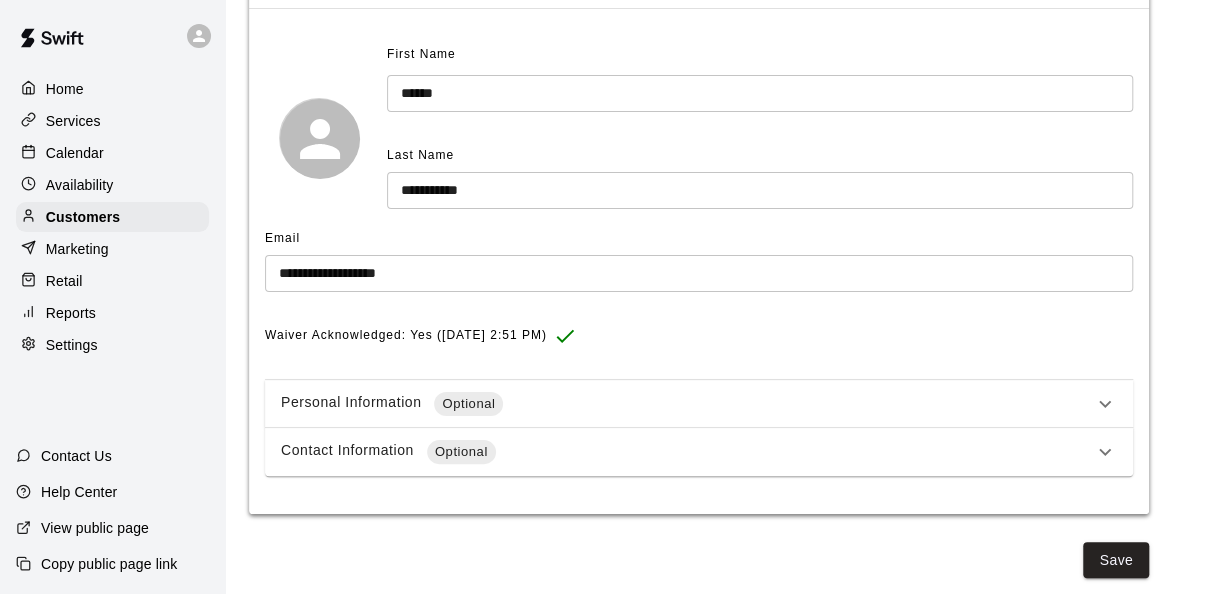 click on "**********" at bounding box center [699, 273] 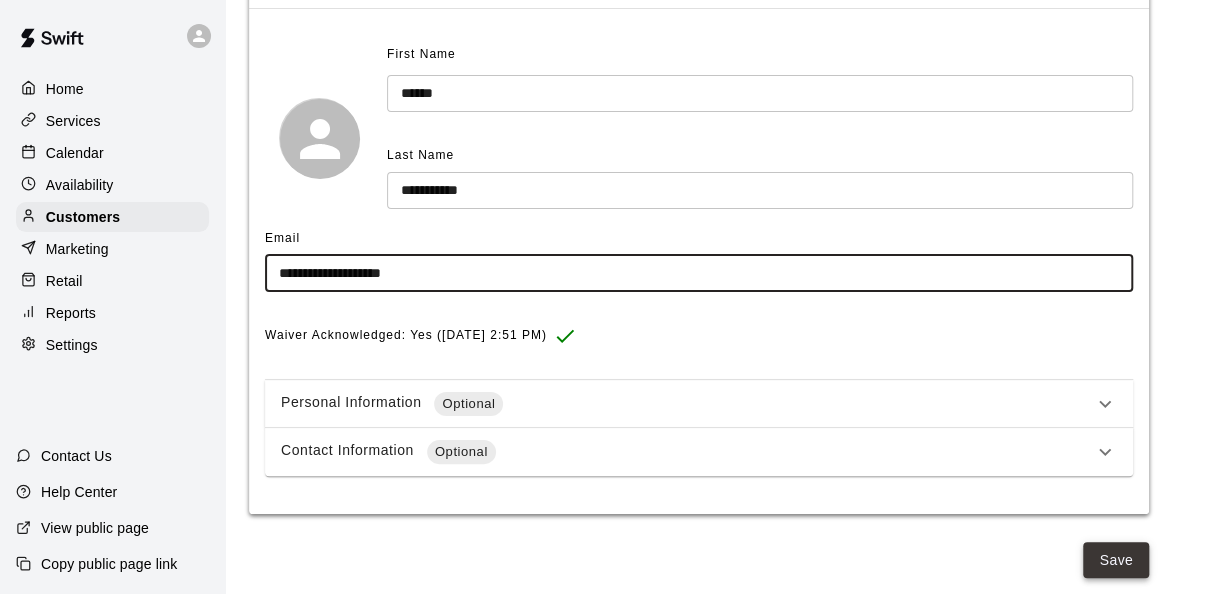 type on "**********" 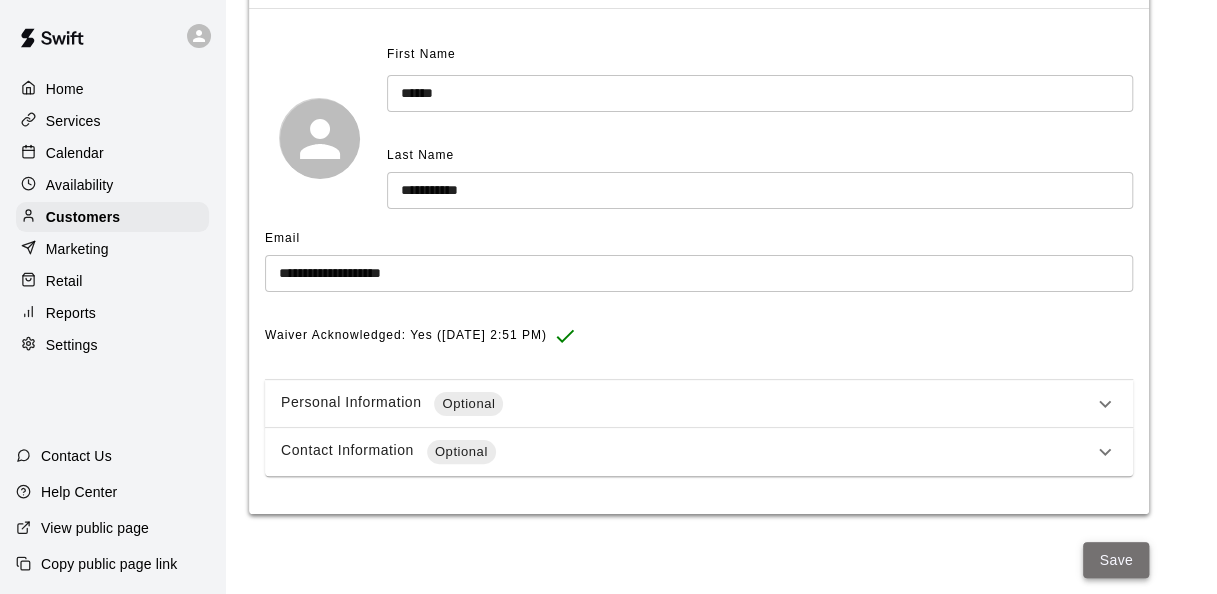 click on "Save" at bounding box center (1116, 560) 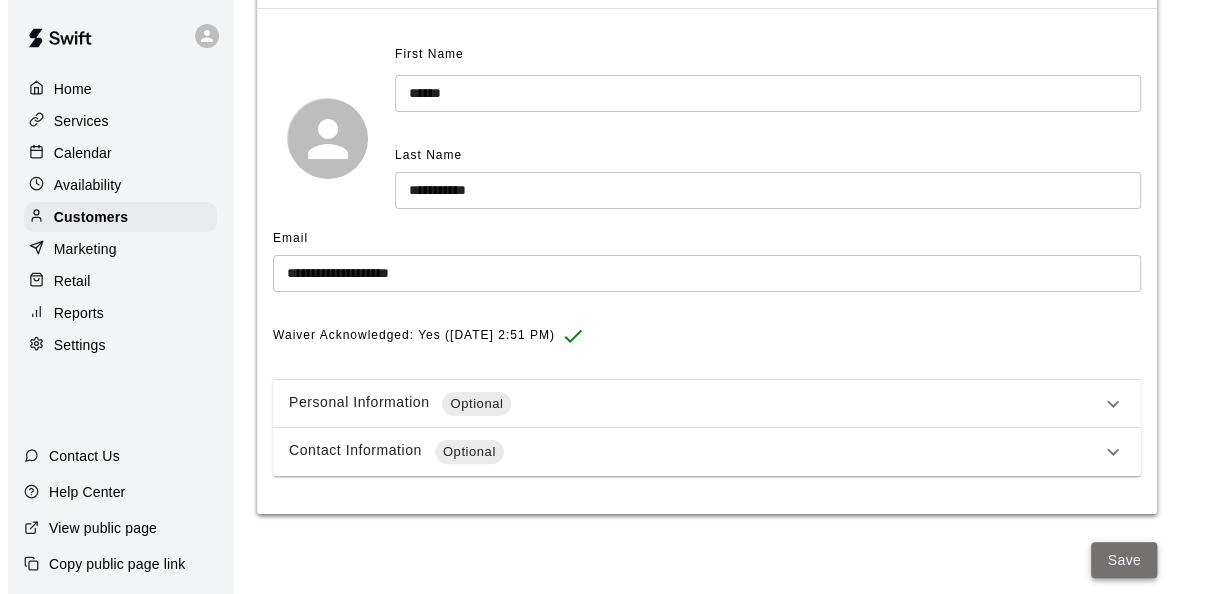 scroll, scrollTop: 0, scrollLeft: 0, axis: both 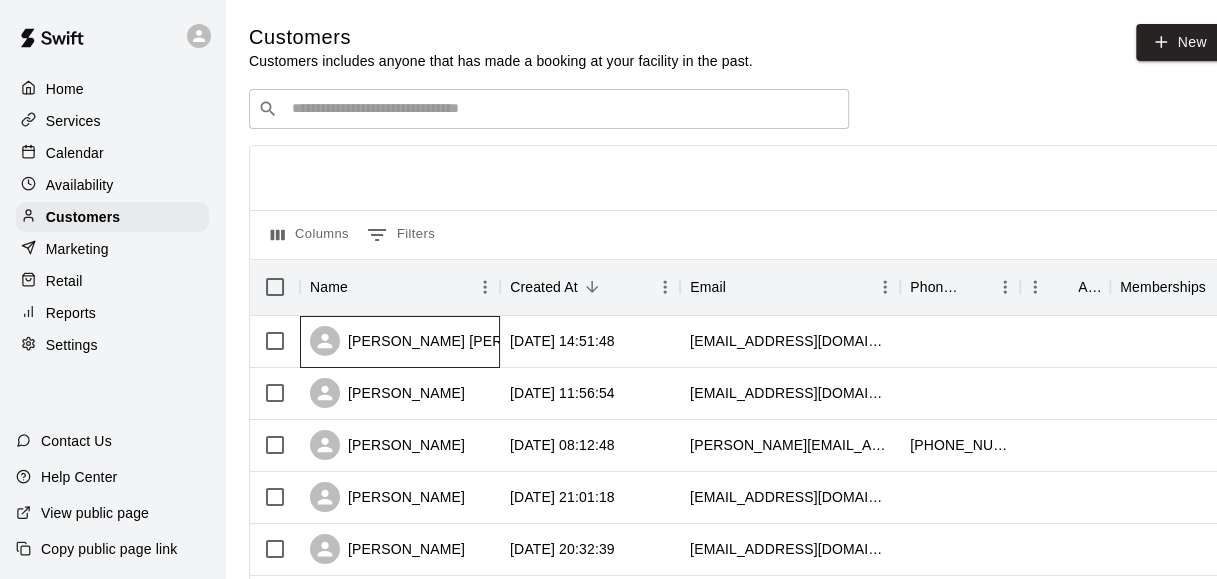 click on "[PERSON_NAME] [PERSON_NAME]" at bounding box center (400, 342) 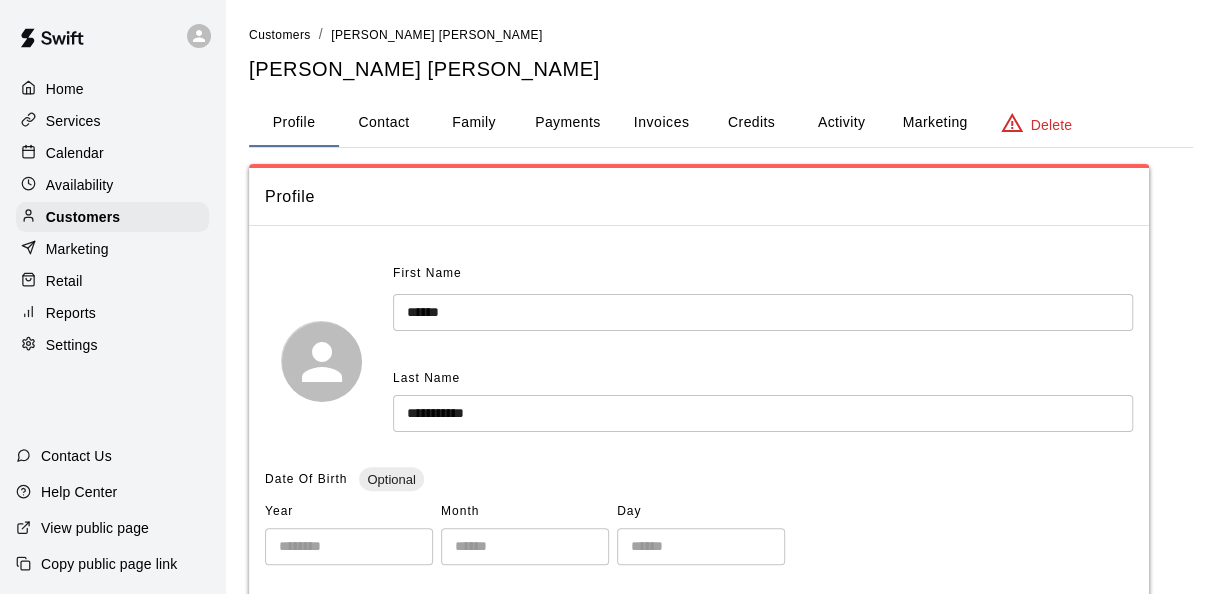click on "Activity" at bounding box center [841, 123] 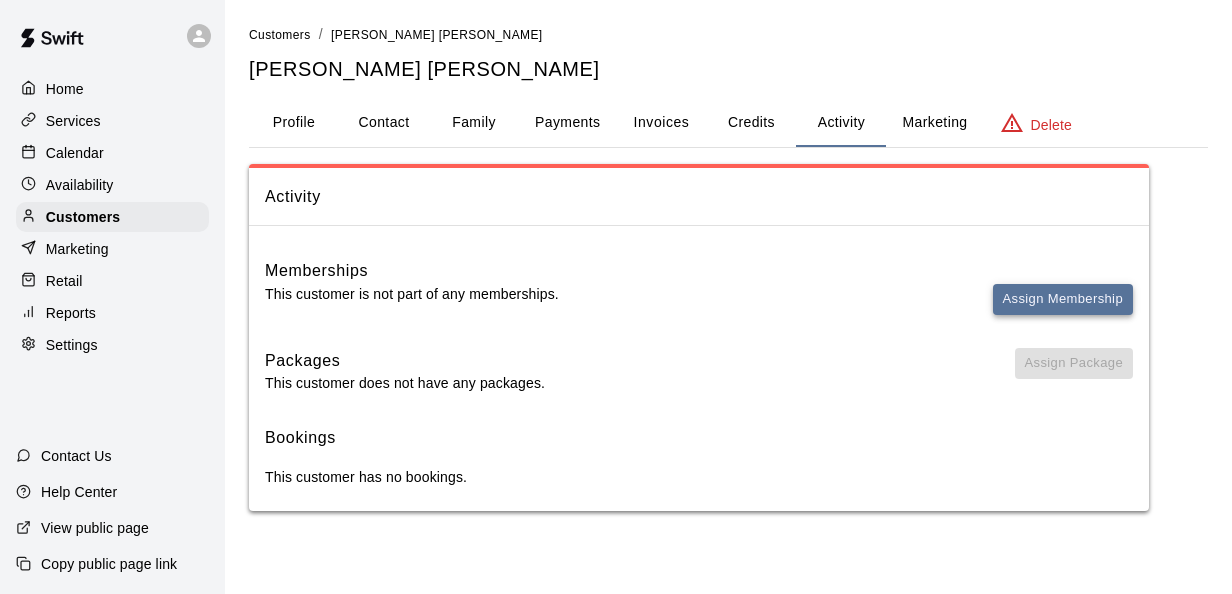 click on "Assign Membership" at bounding box center [1063, 299] 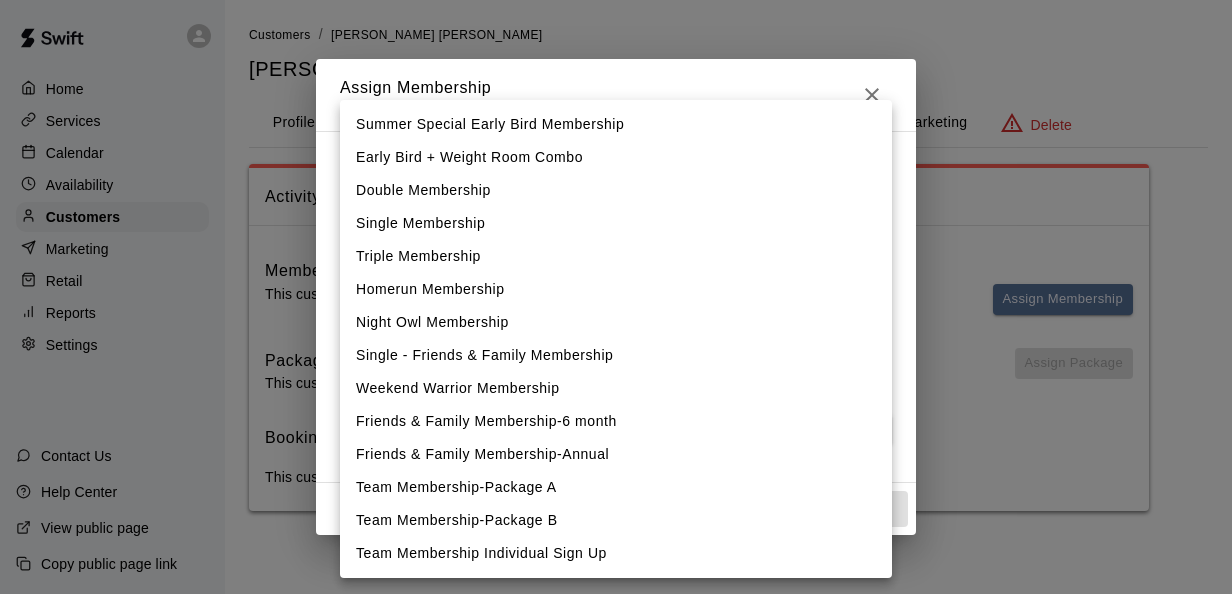 click on "Home Services Calendar Availability Customers Marketing Retail Reports Settings Contact Us Help Center View public page Copy public page link Customers / murphy sarah marie murphy sarah marie Profile Contact Family Payments Invoices Credits Activity Marketing Delete Activity Memberships This customer is not part of any memberships. Assign Membership Packages This customer does not have any packages. Assign Package Bookings This customer has no bookings. Swift - Edit Customer Close cross-small Assign Membership Membership ​ ​ Payment Summary Coupon Code ​ Apply Payment Method   Add No payment methods currently saved on file. Cancel Assign membership Summer Special Early Bird Membership Early Bird + Weight Room Combo Double Membership Single Membership Triple Membership Homerun Membership Night Owl Membership Single - Friends & Family Membership Weekend Warrior Membership Friends & Family Membership-6 month Friends & Family Membership-Annual Team Membership-Package A Team Membership-Package B" at bounding box center (616, 275) 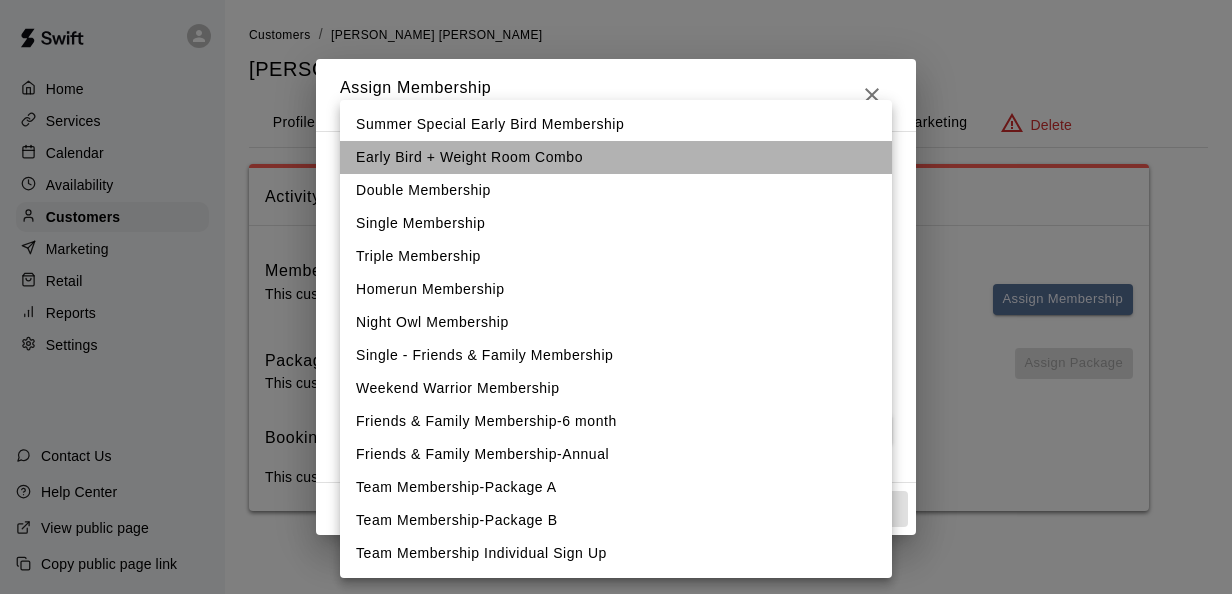 drag, startPoint x: 646, startPoint y: 156, endPoint x: 562, endPoint y: 153, distance: 84.05355 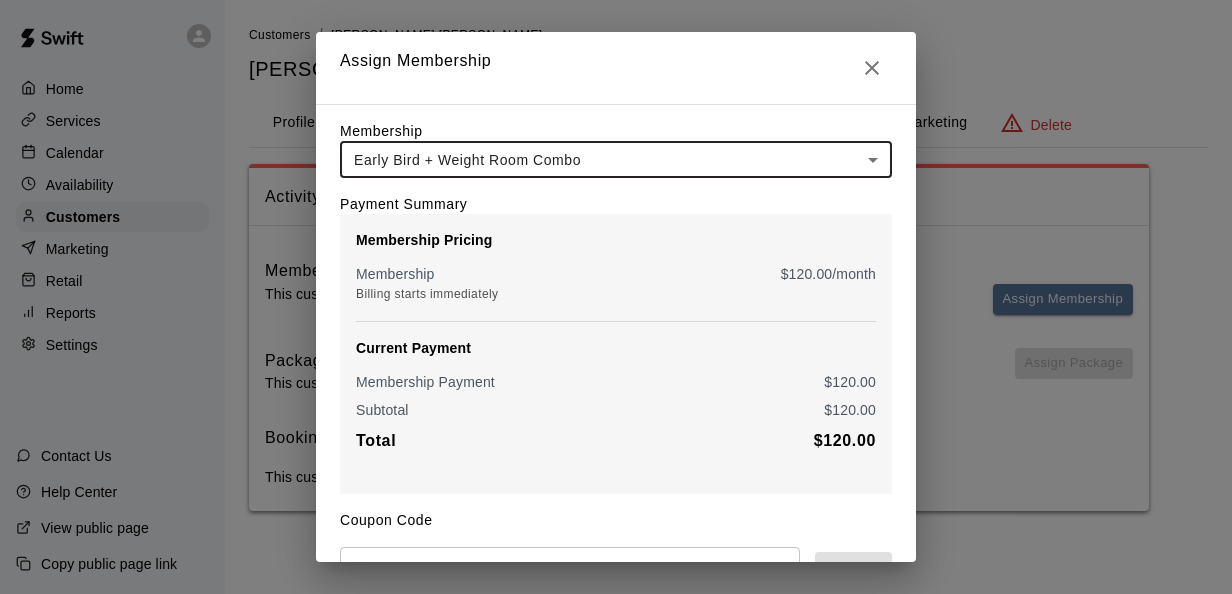 scroll, scrollTop: 208, scrollLeft: 0, axis: vertical 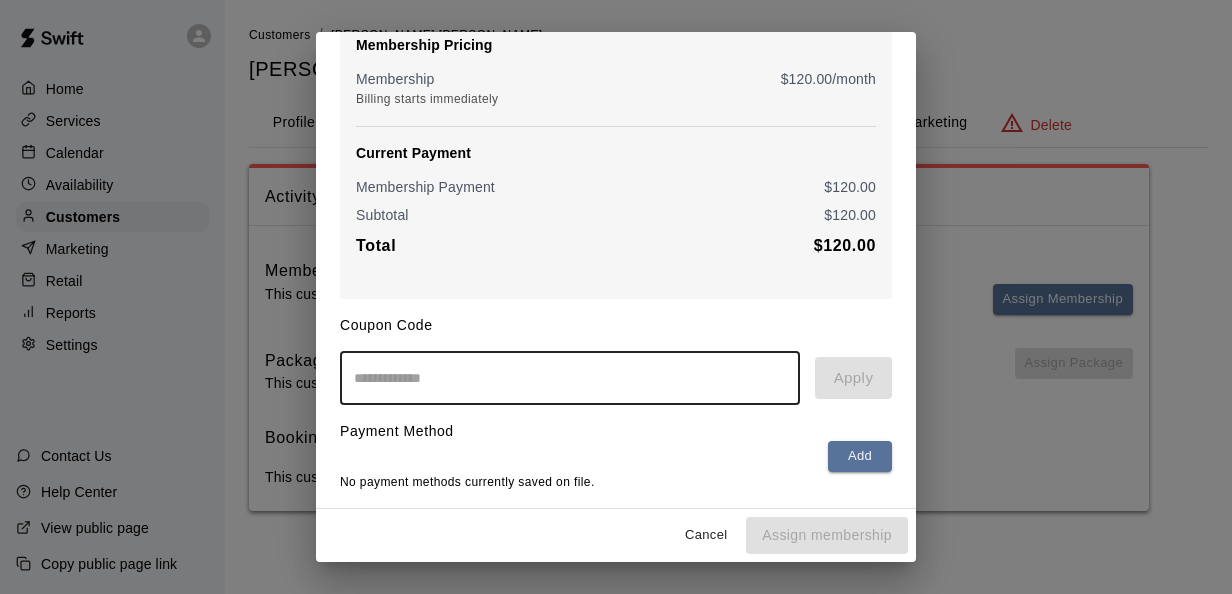 click at bounding box center [570, 378] 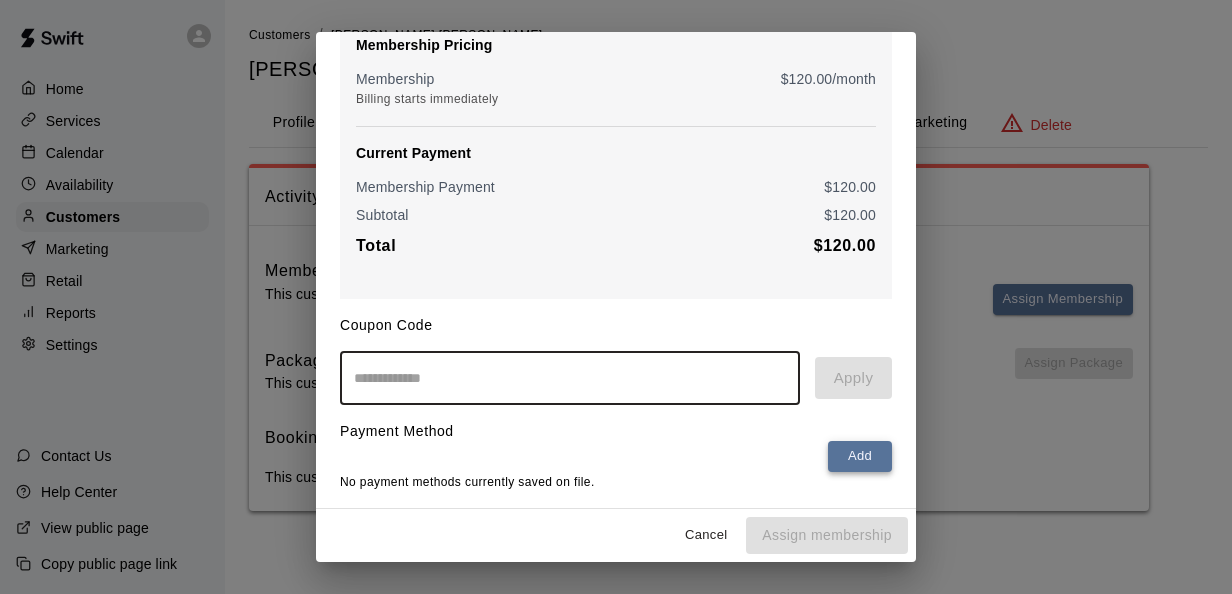 click on "Add" at bounding box center (860, 456) 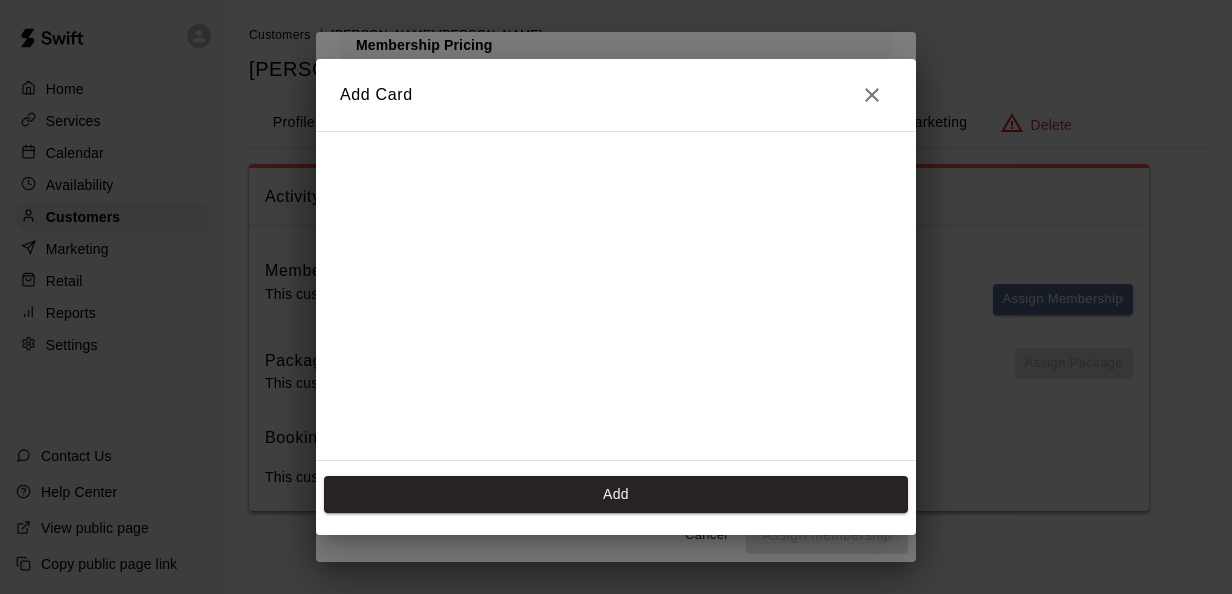 drag, startPoint x: 868, startPoint y: 94, endPoint x: 828, endPoint y: 78, distance: 43.081318 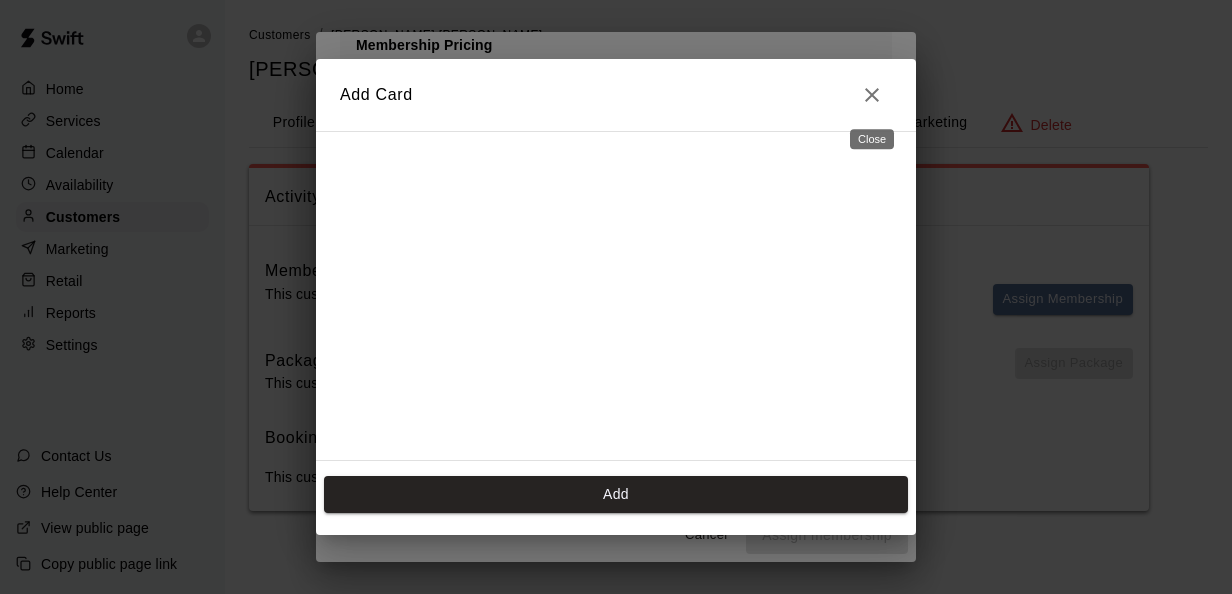 click 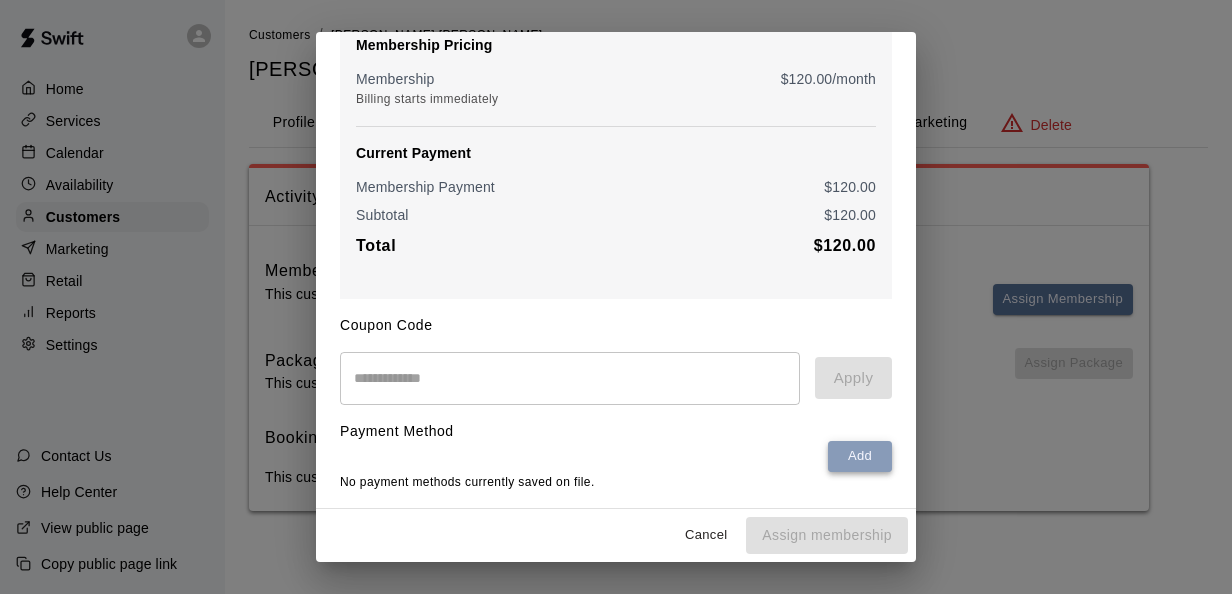 click on "Add" at bounding box center (860, 456) 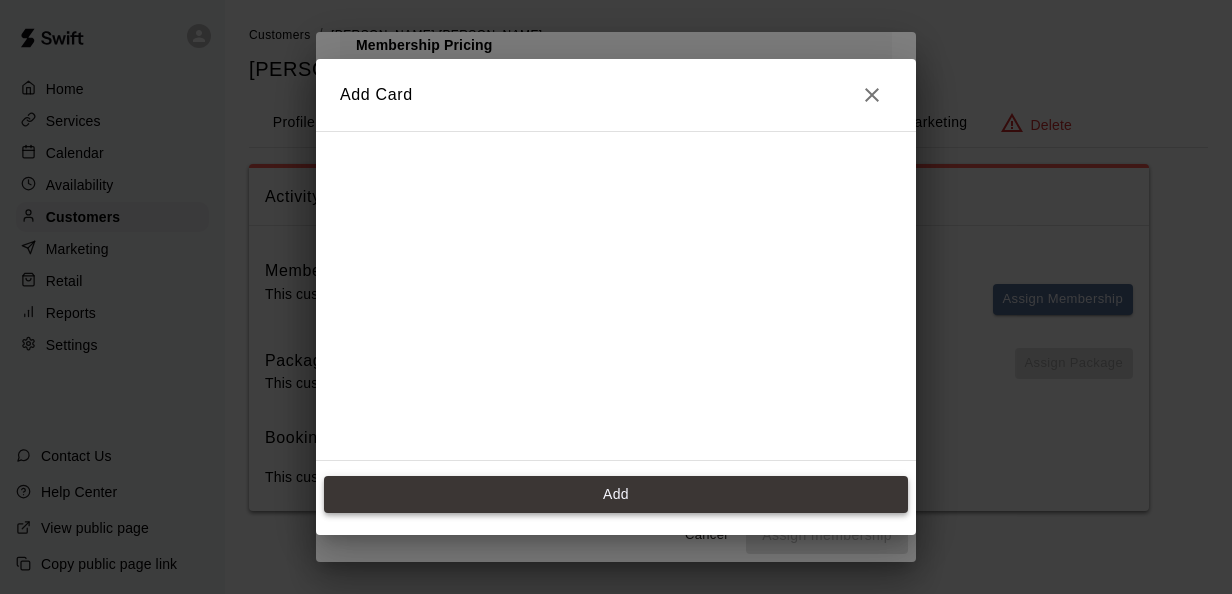 click on "Add" at bounding box center (616, 494) 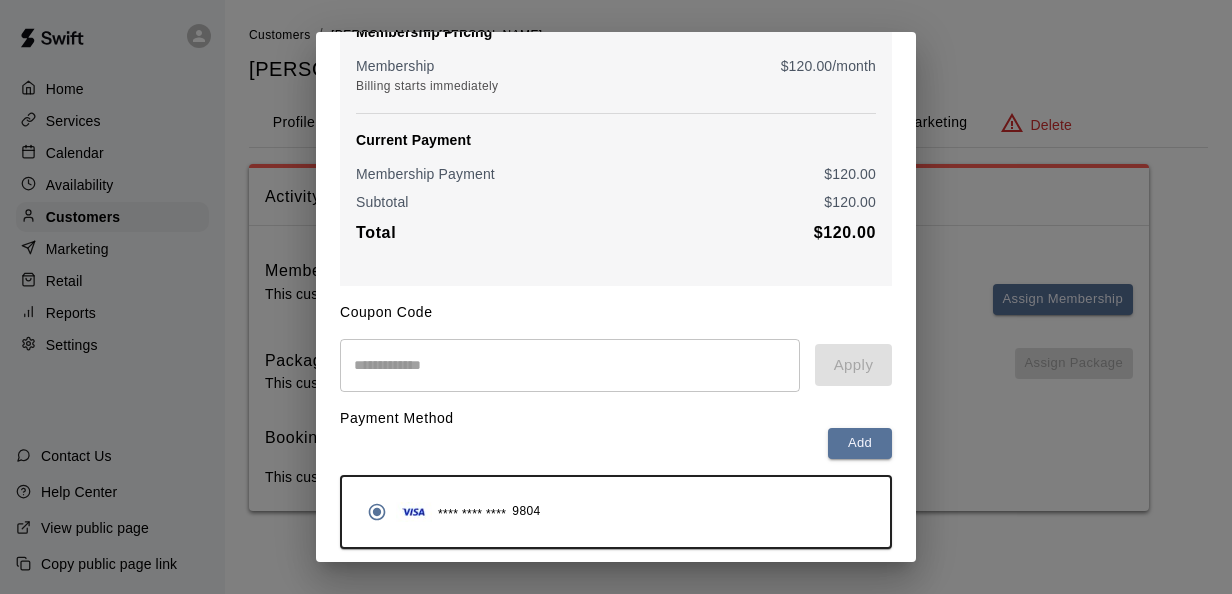 scroll, scrollTop: 282, scrollLeft: 0, axis: vertical 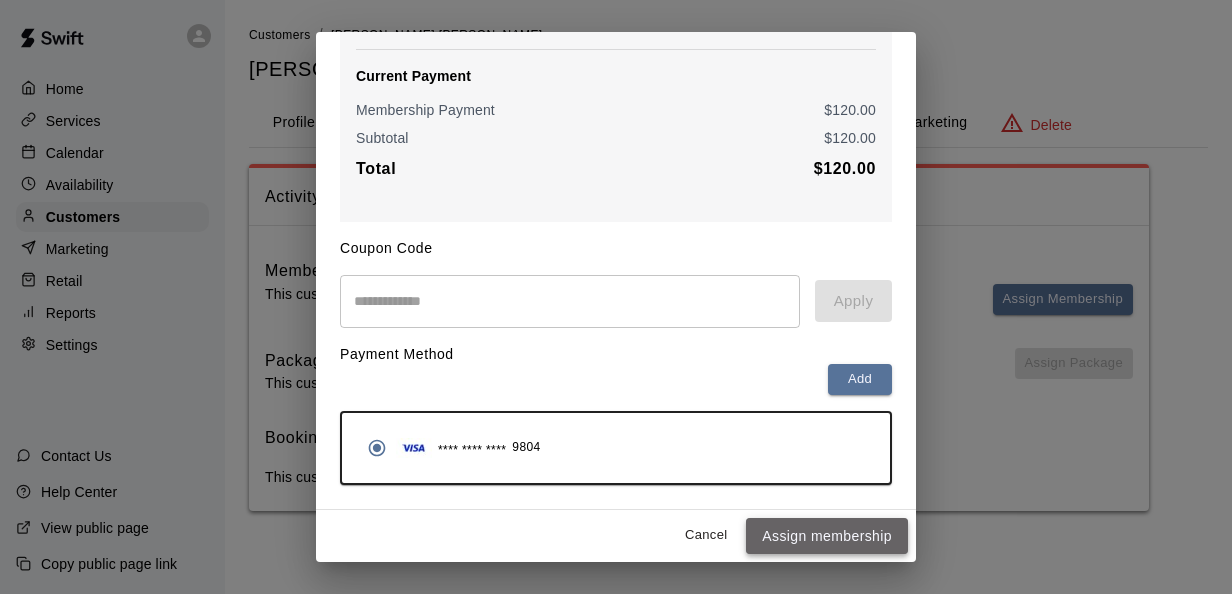click on "Assign membership" at bounding box center [827, 536] 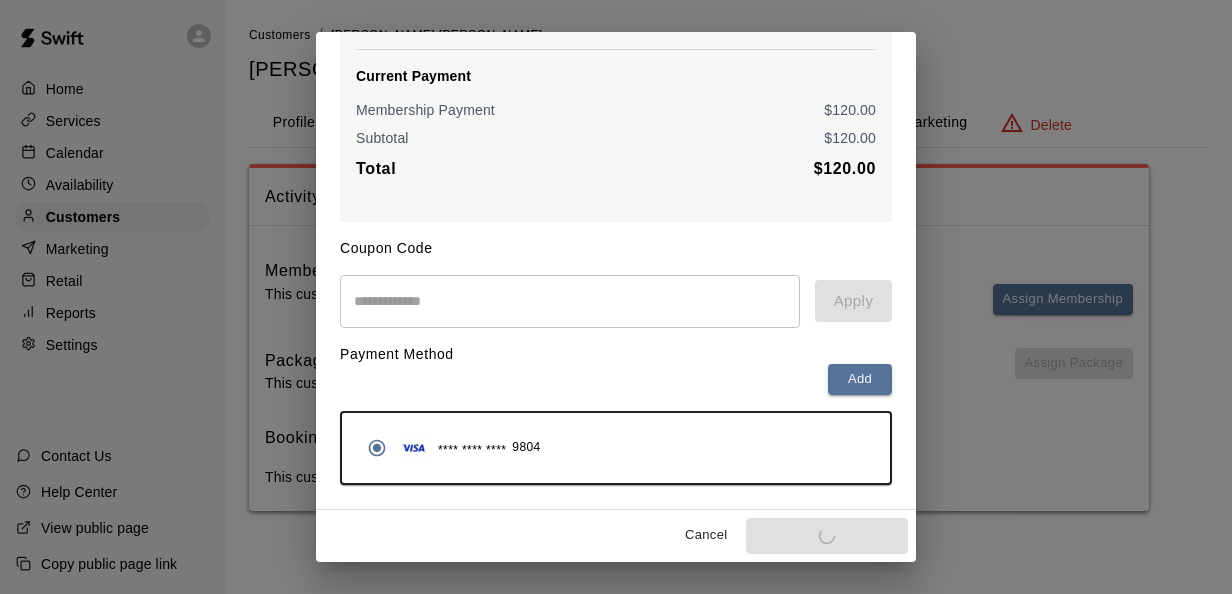 scroll, scrollTop: 30, scrollLeft: 0, axis: vertical 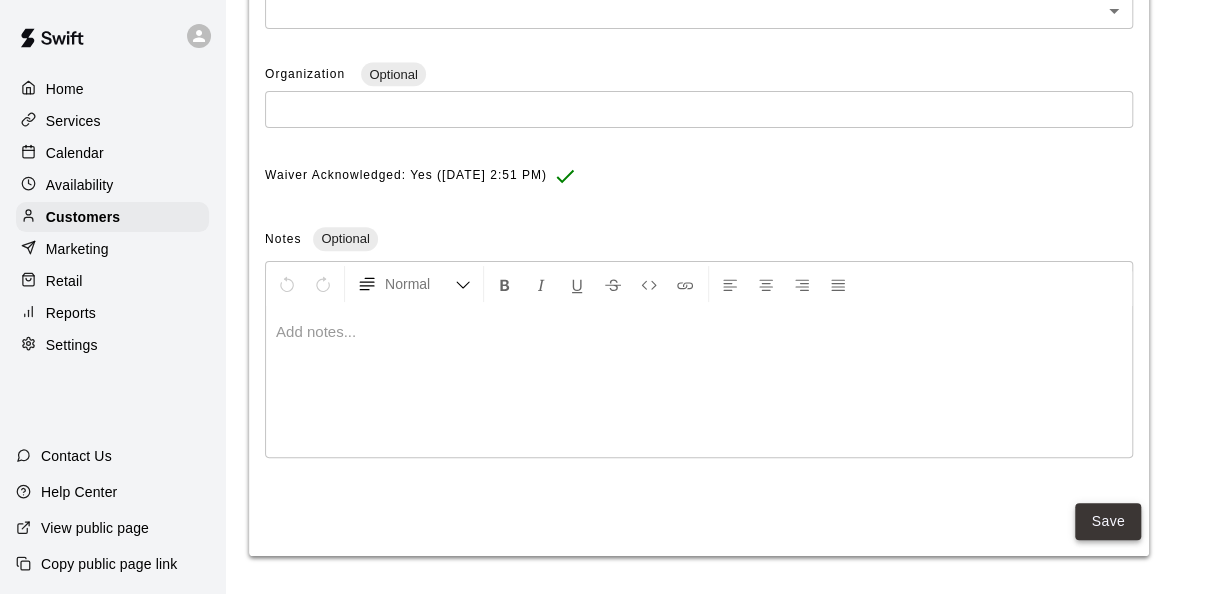 click on "Save" at bounding box center (1108, 521) 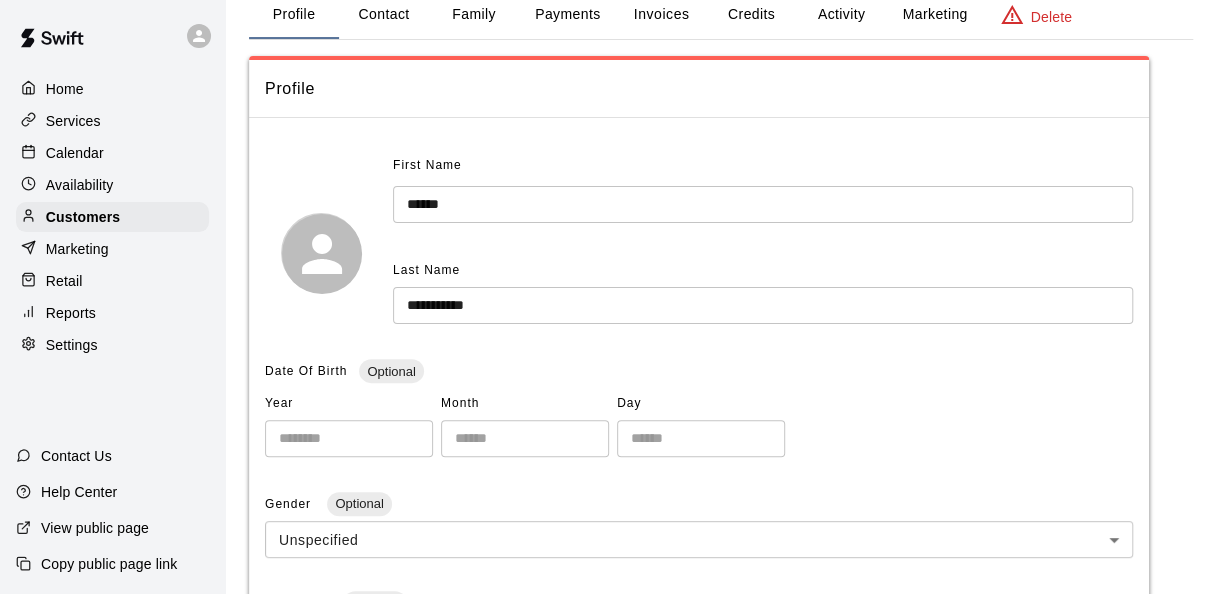 scroll, scrollTop: 108, scrollLeft: 0, axis: vertical 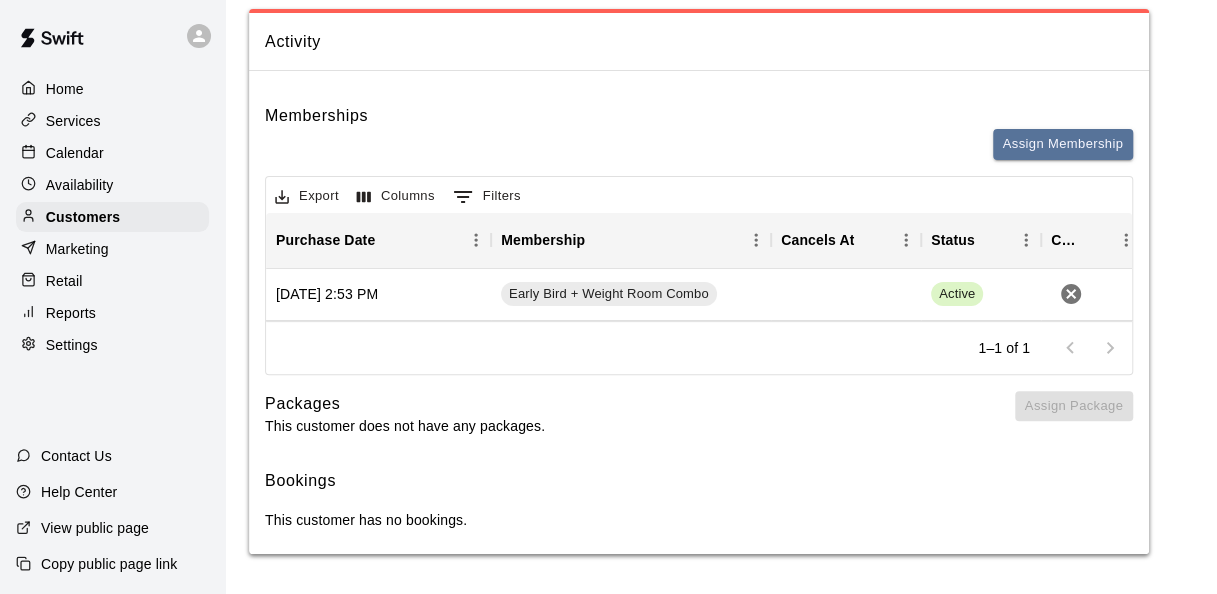 click on "1–1 of 1" at bounding box center [699, 347] 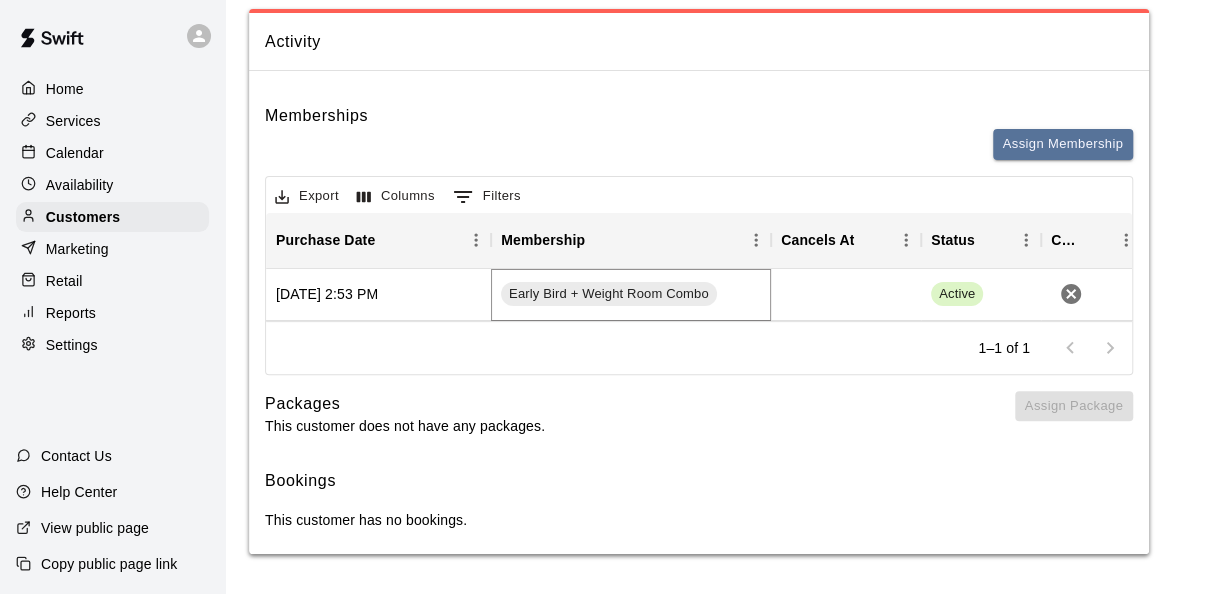 click on "Early Bird + Weight Room Combo" at bounding box center [609, 294] 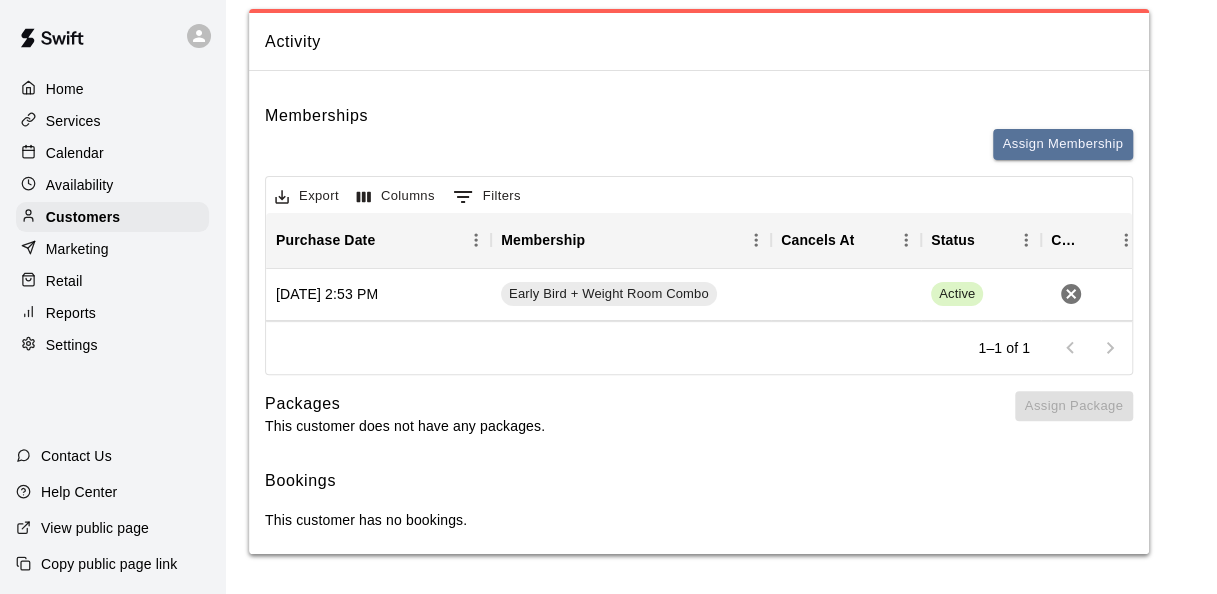 scroll, scrollTop: 0, scrollLeft: 0, axis: both 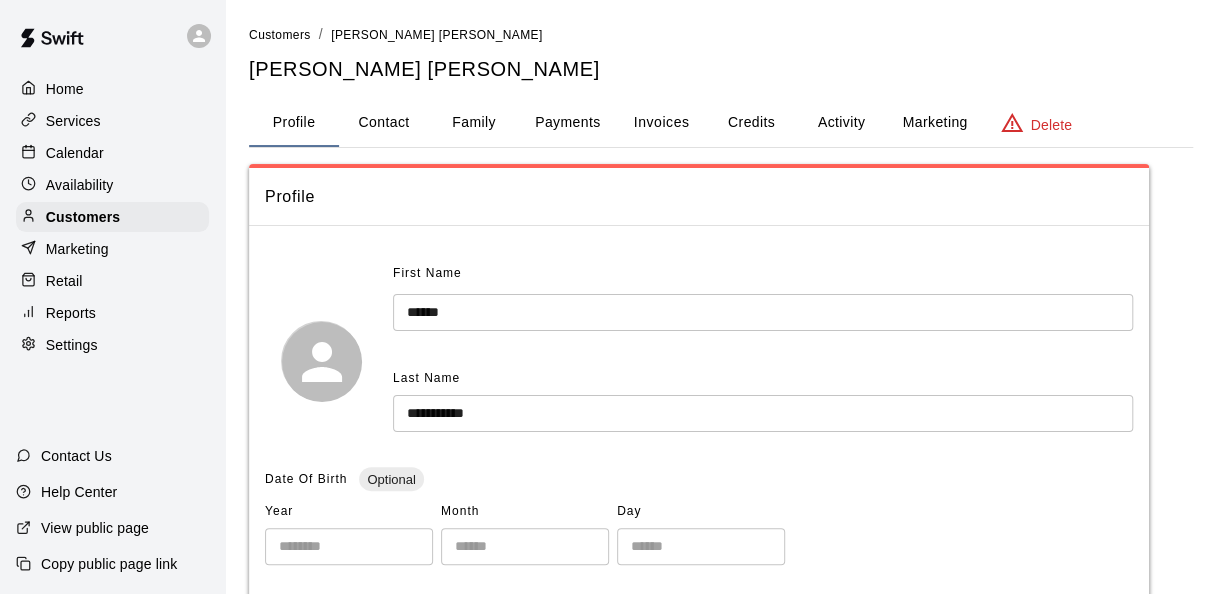 click on "Contact" at bounding box center [384, 123] 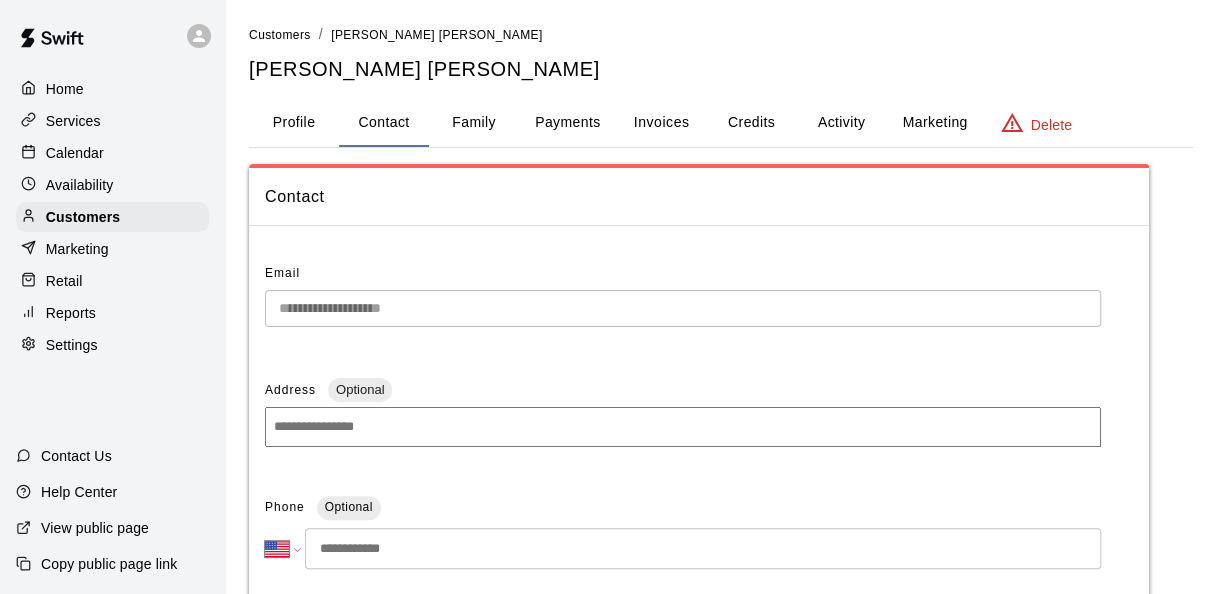 click on "Profile" at bounding box center (294, 123) 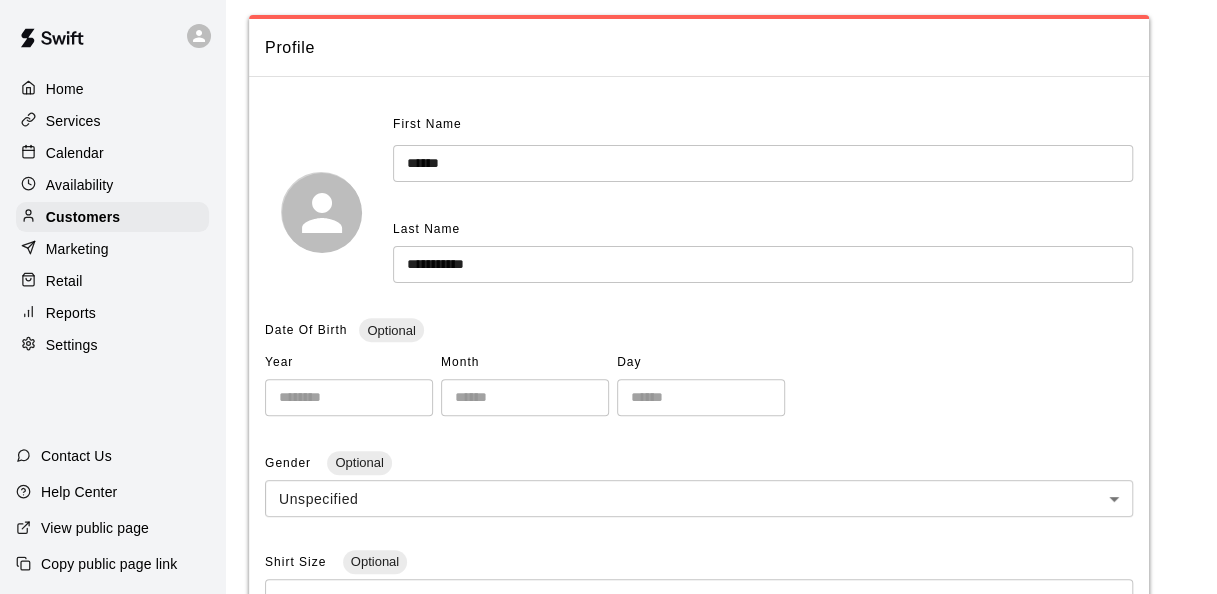 scroll, scrollTop: 0, scrollLeft: 0, axis: both 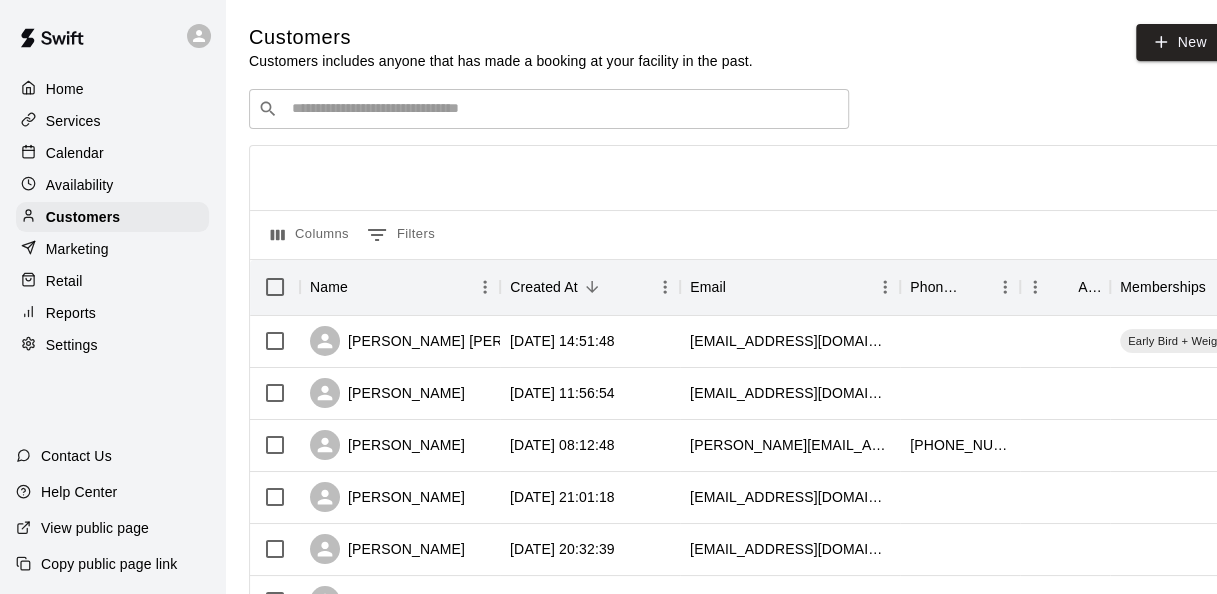 select on "**" 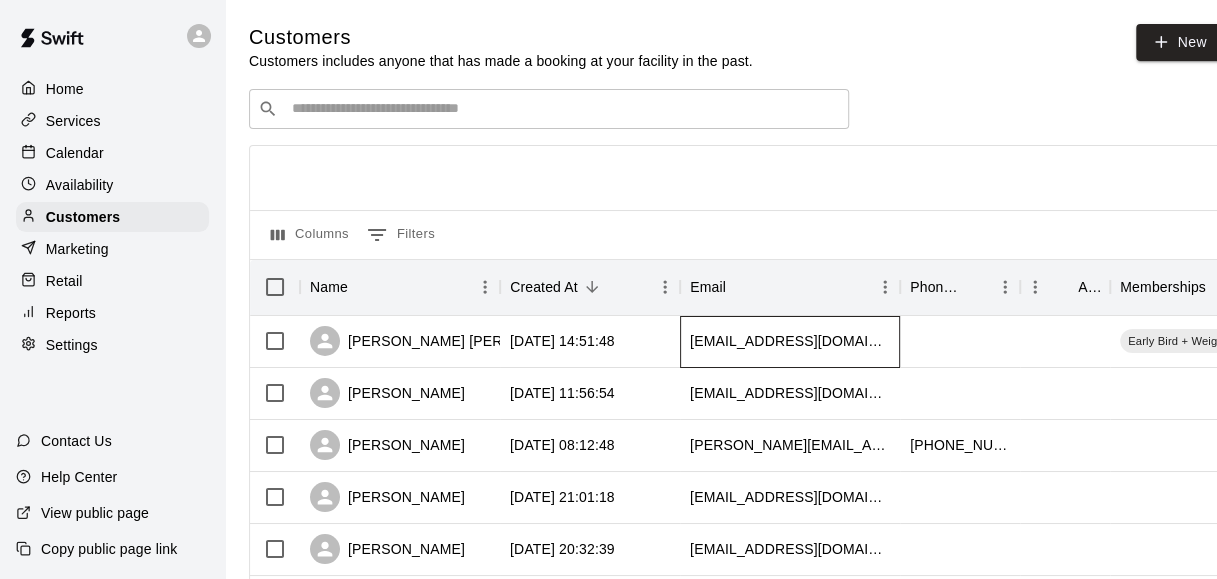click on "bronders@hotmail.com" at bounding box center [790, 341] 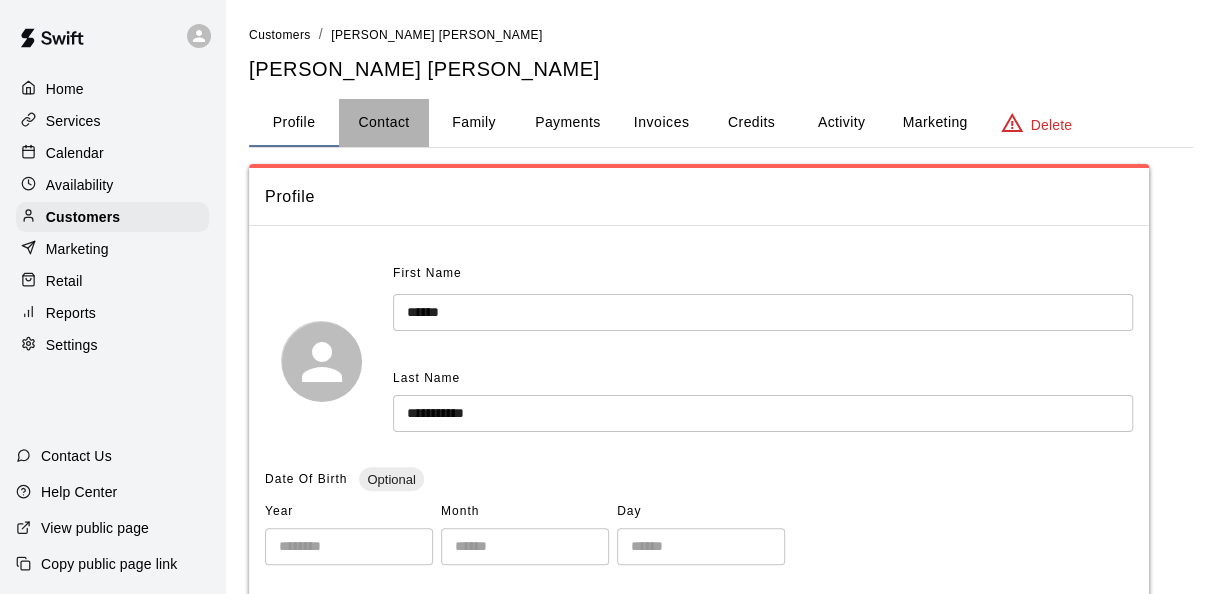 click on "Contact" at bounding box center (384, 123) 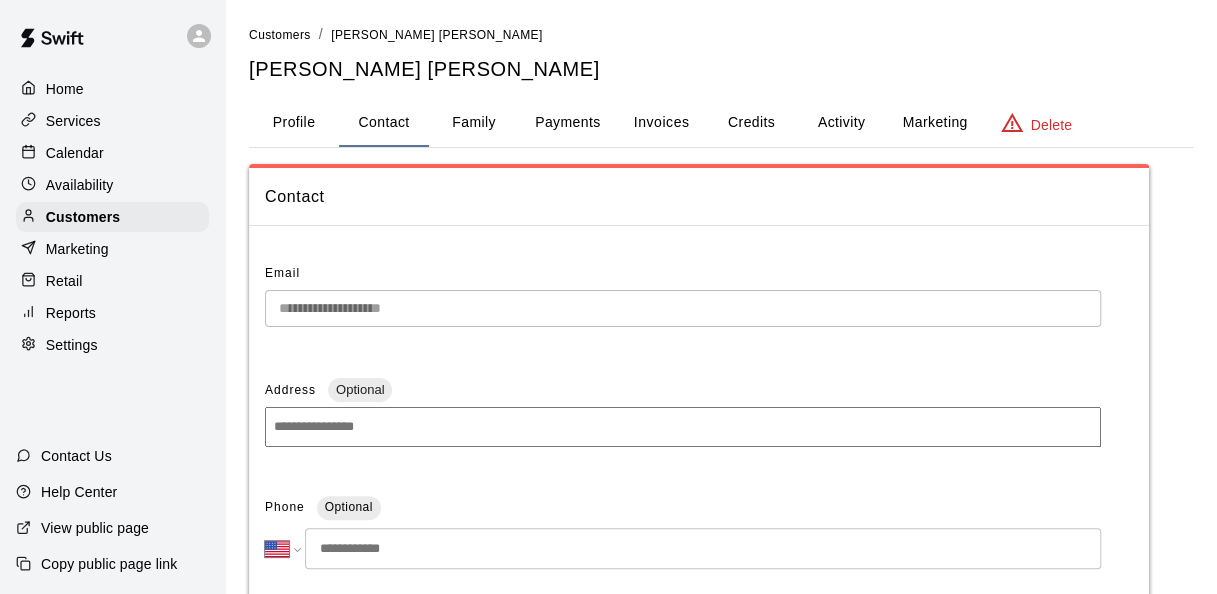 click on "Family" at bounding box center [474, 123] 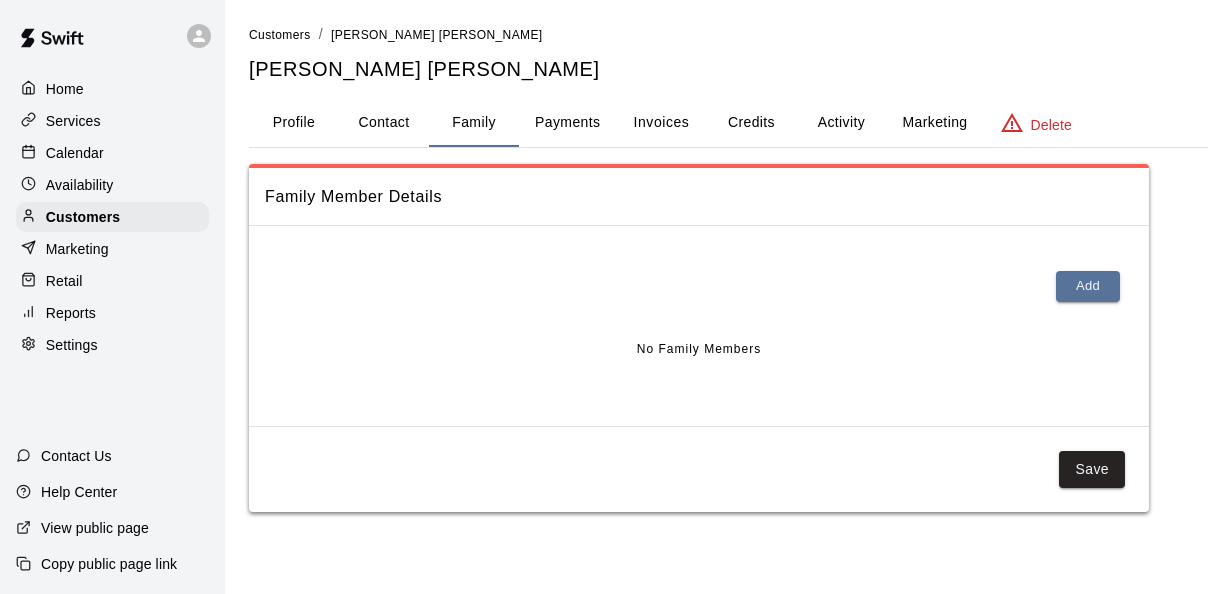 click on "Payments" at bounding box center [567, 123] 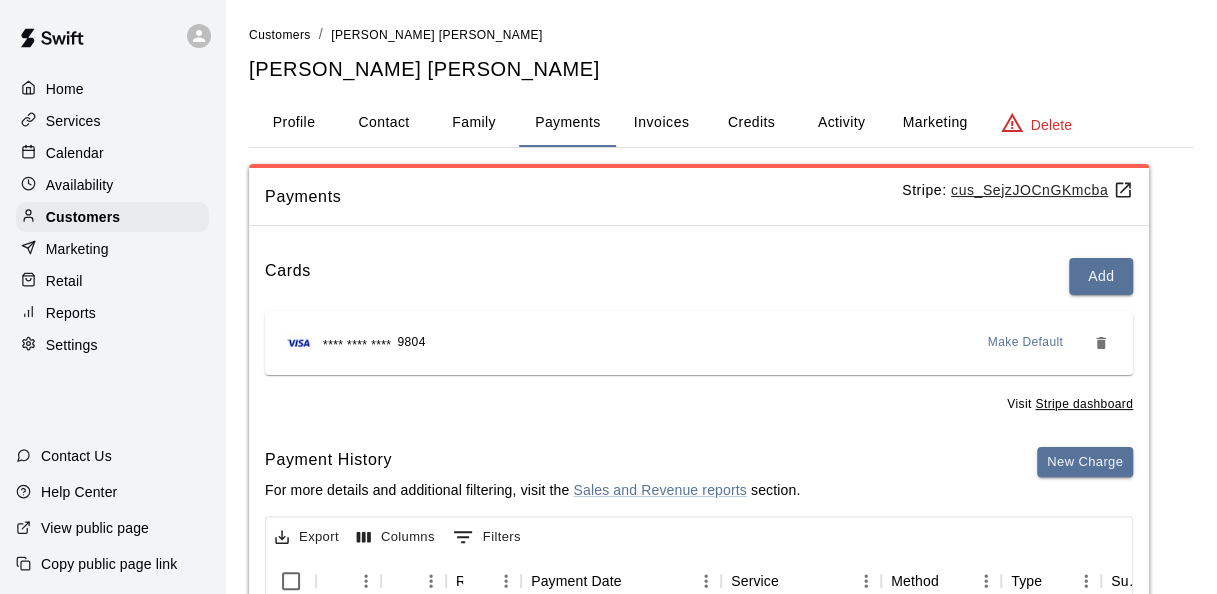 click on "Activity" at bounding box center (841, 123) 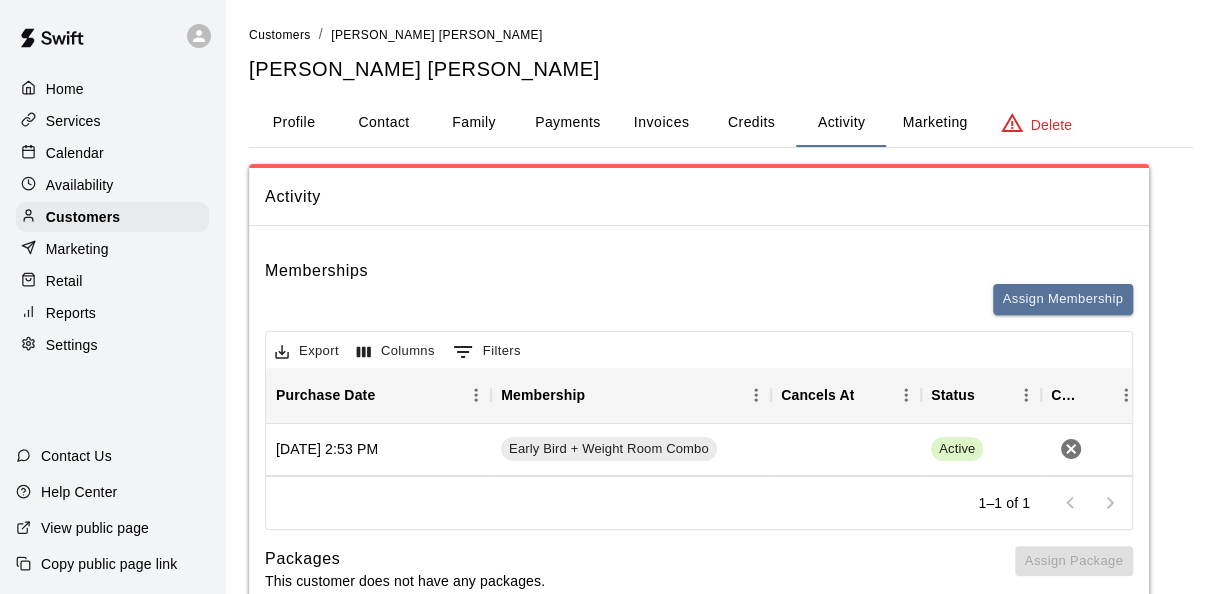 scroll, scrollTop: 168, scrollLeft: 0, axis: vertical 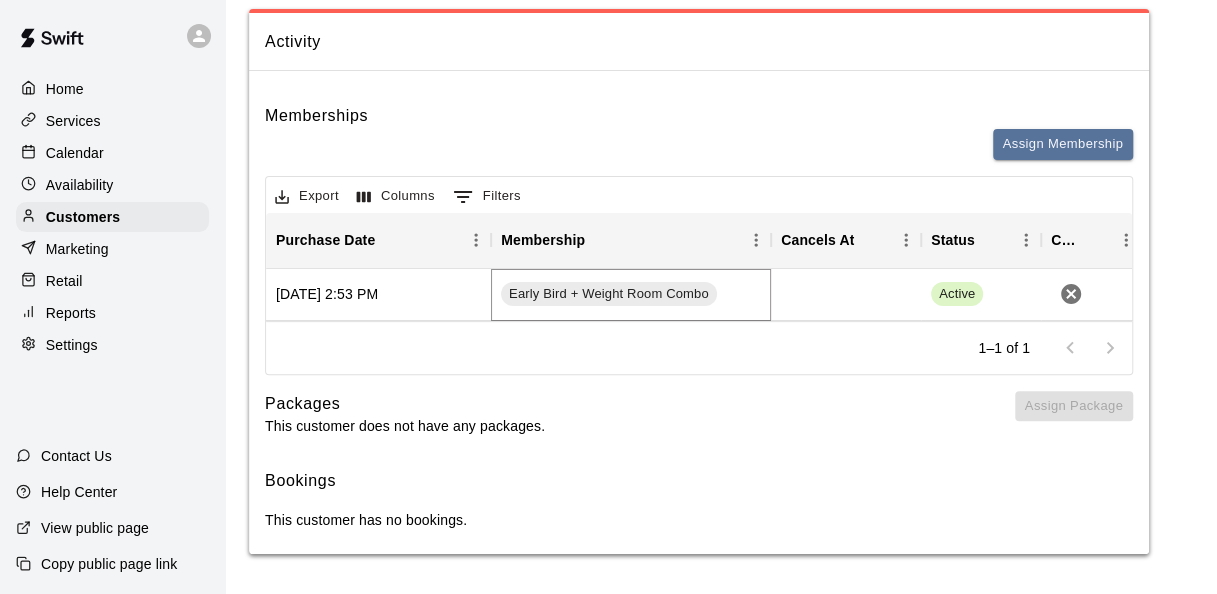 click on "Early Bird + Weight Room Combo" at bounding box center [609, 294] 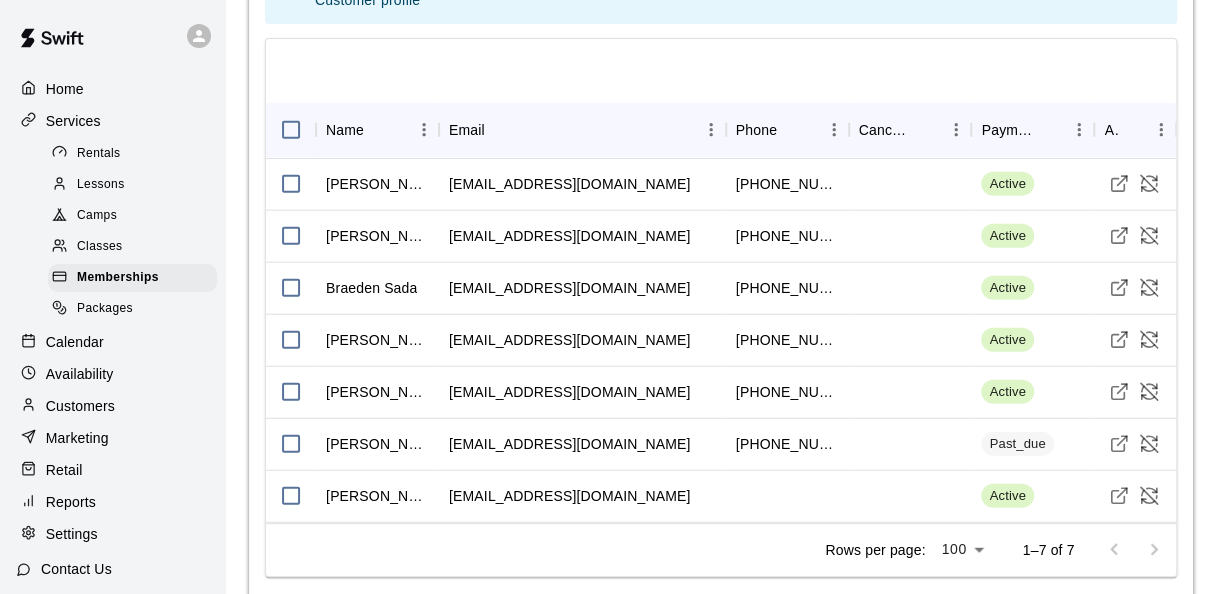 scroll, scrollTop: 2236, scrollLeft: 0, axis: vertical 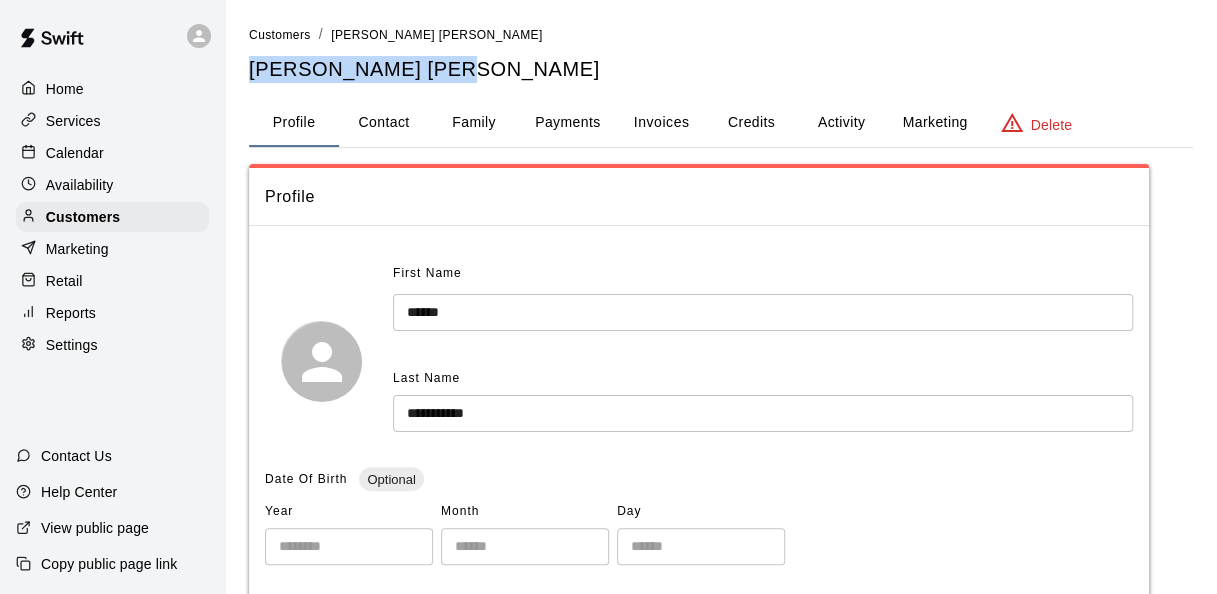 drag, startPoint x: 474, startPoint y: 59, endPoint x: 231, endPoint y: 69, distance: 243.20567 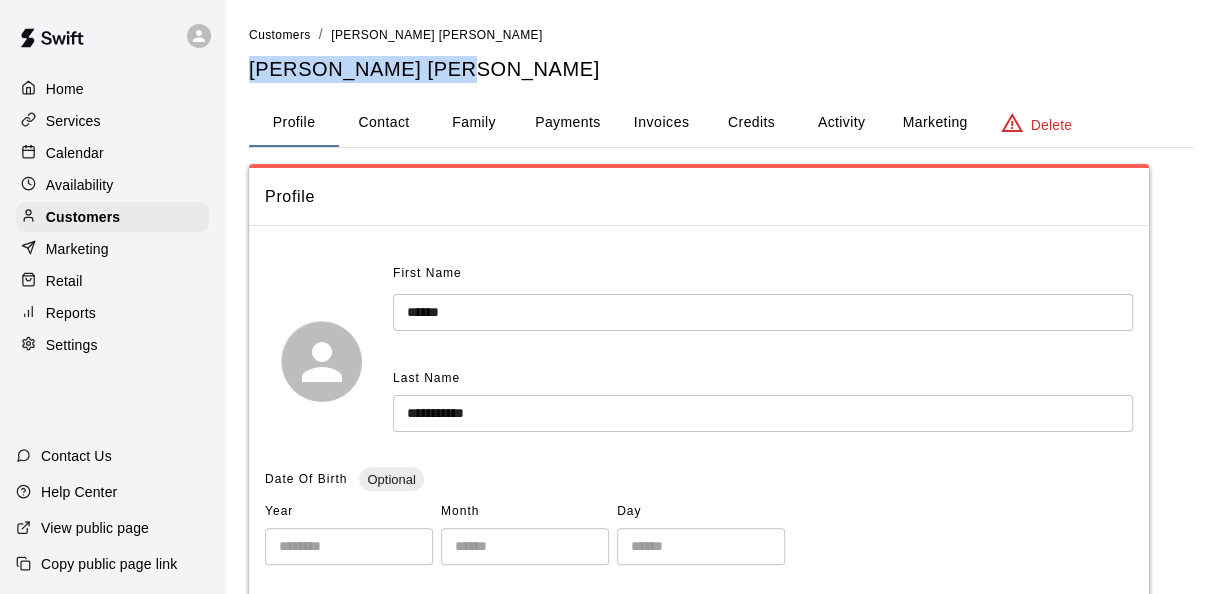 click on "**********" at bounding box center (721, 666) 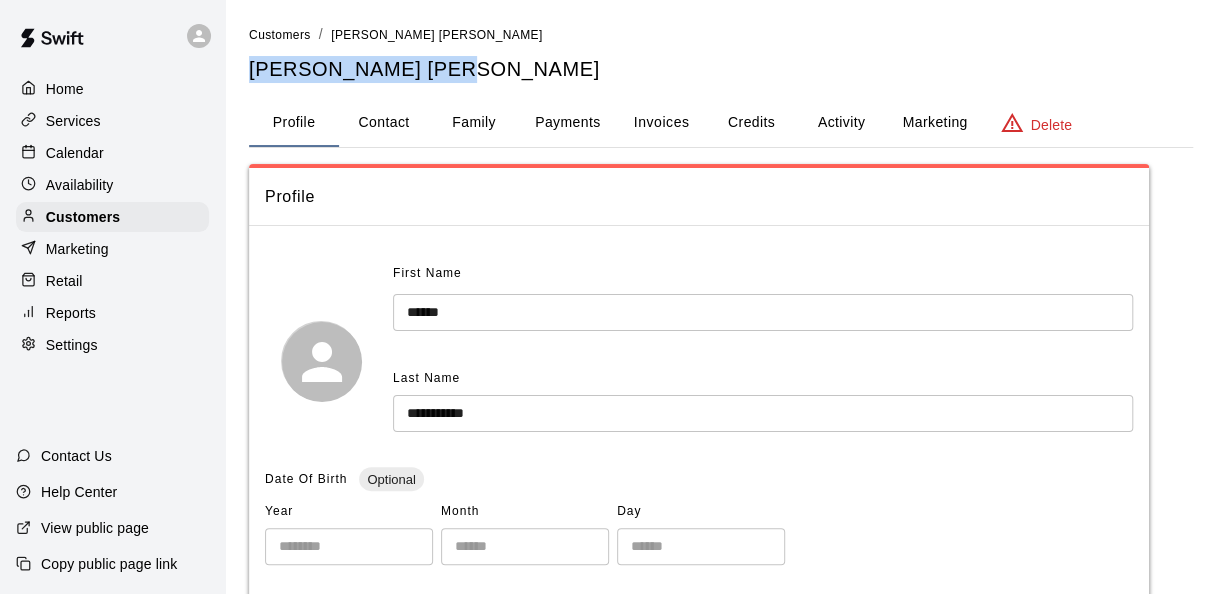 copy on "murphy sarah marie" 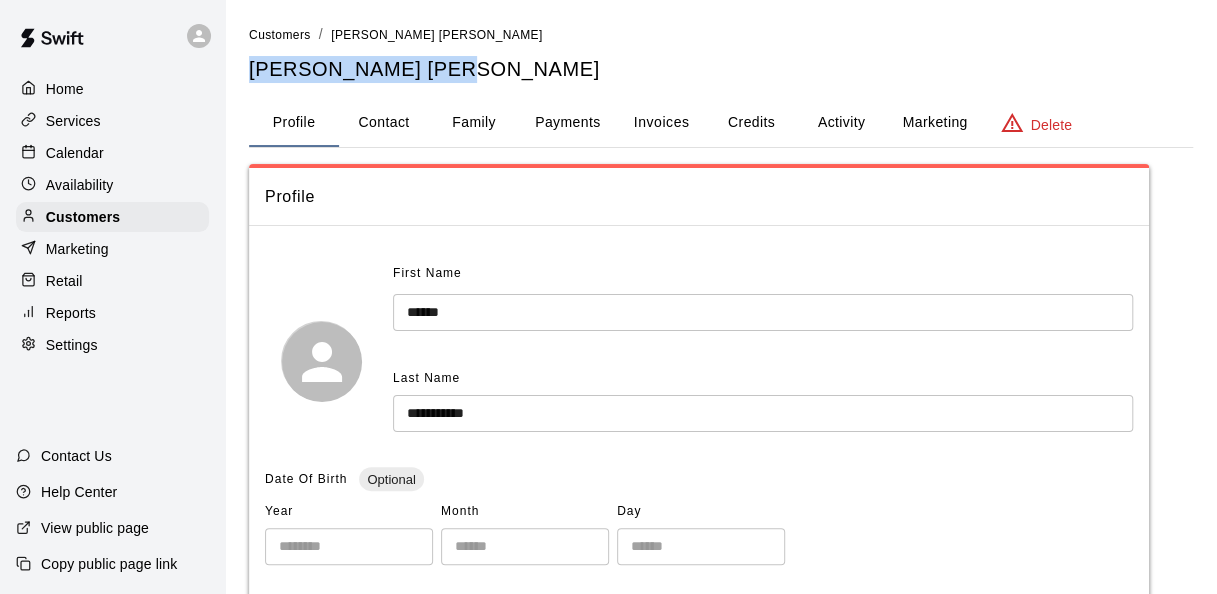 click on "murphy sarah marie" at bounding box center [721, 69] 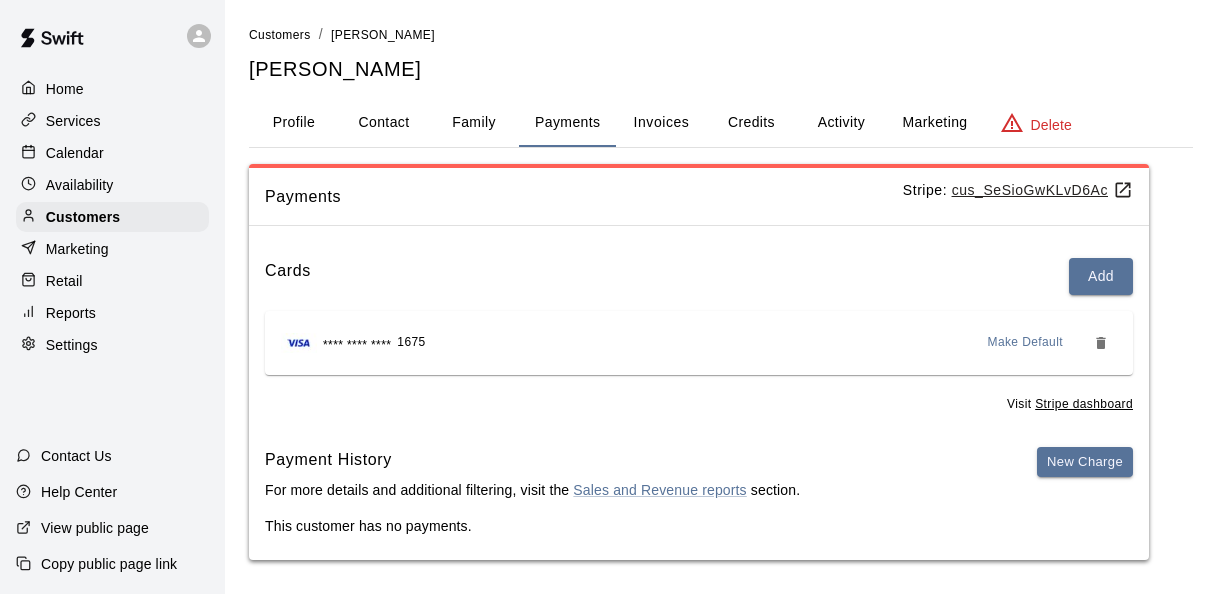 scroll, scrollTop: 0, scrollLeft: 0, axis: both 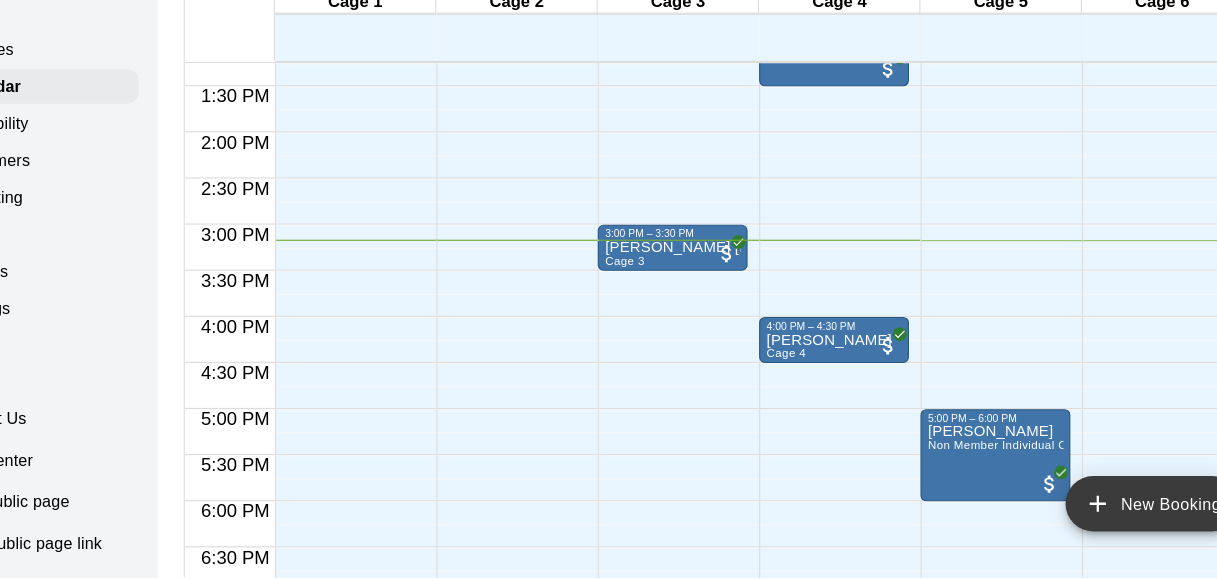 click on "New Booking" at bounding box center [1088, 515] 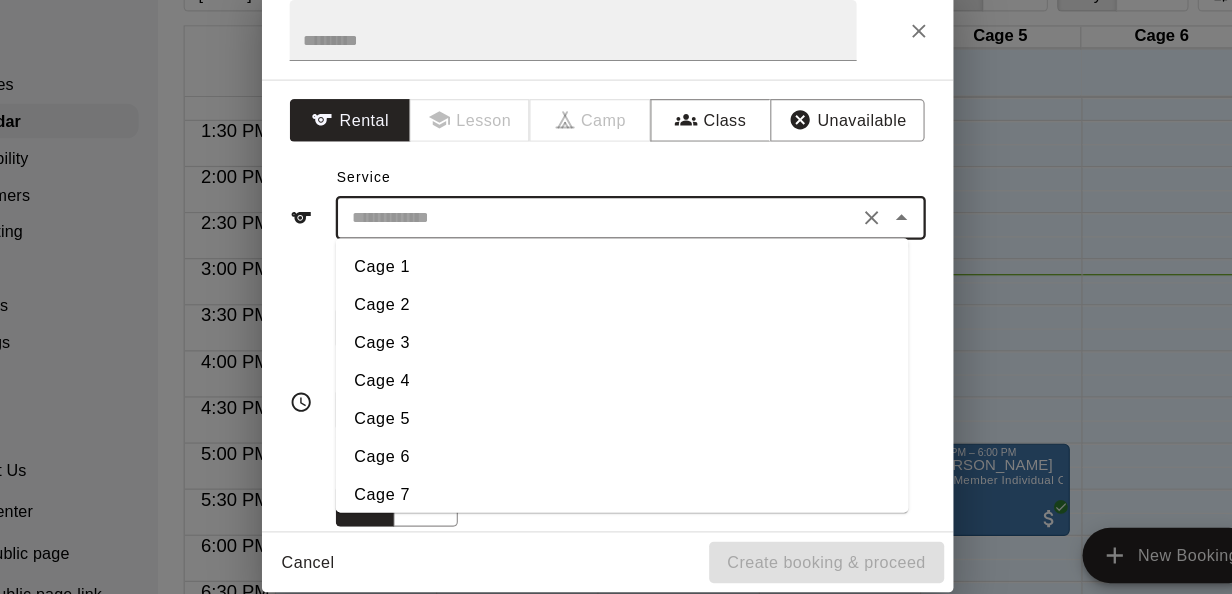 click at bounding box center [606, 237] 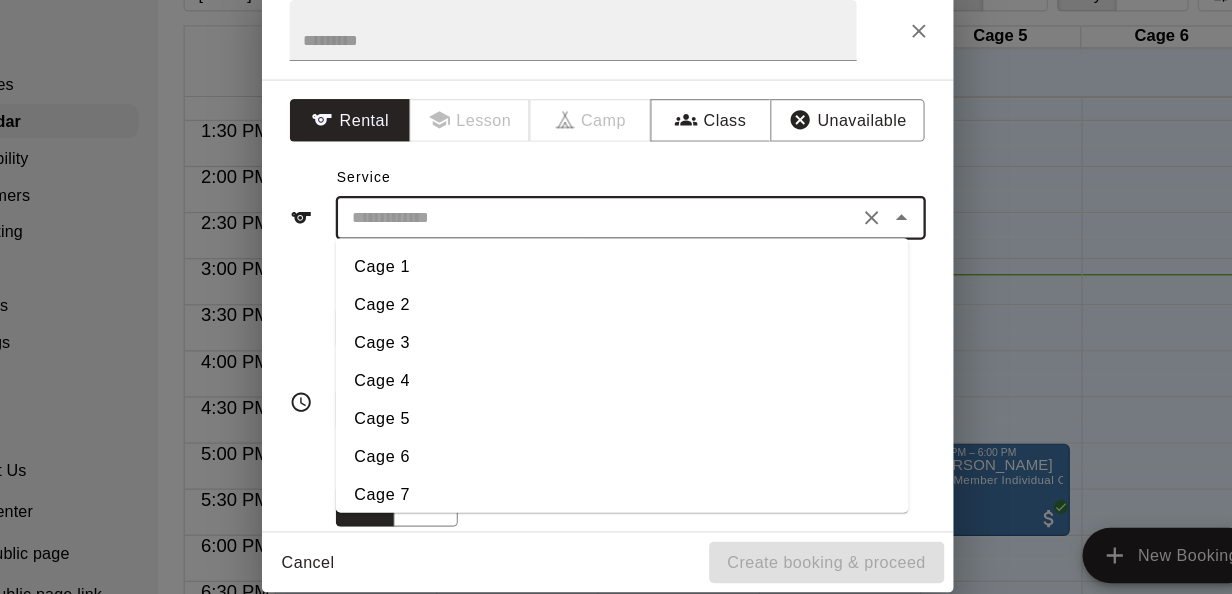 click on "Cage 4" at bounding box center (628, 378) 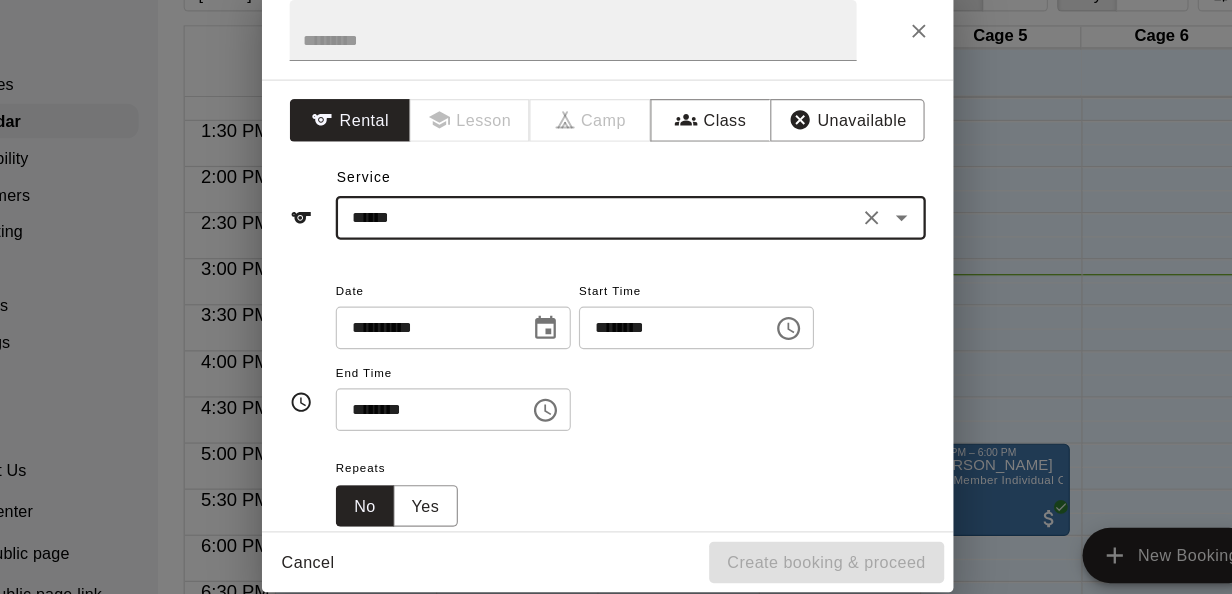 scroll, scrollTop: 28, scrollLeft: 0, axis: vertical 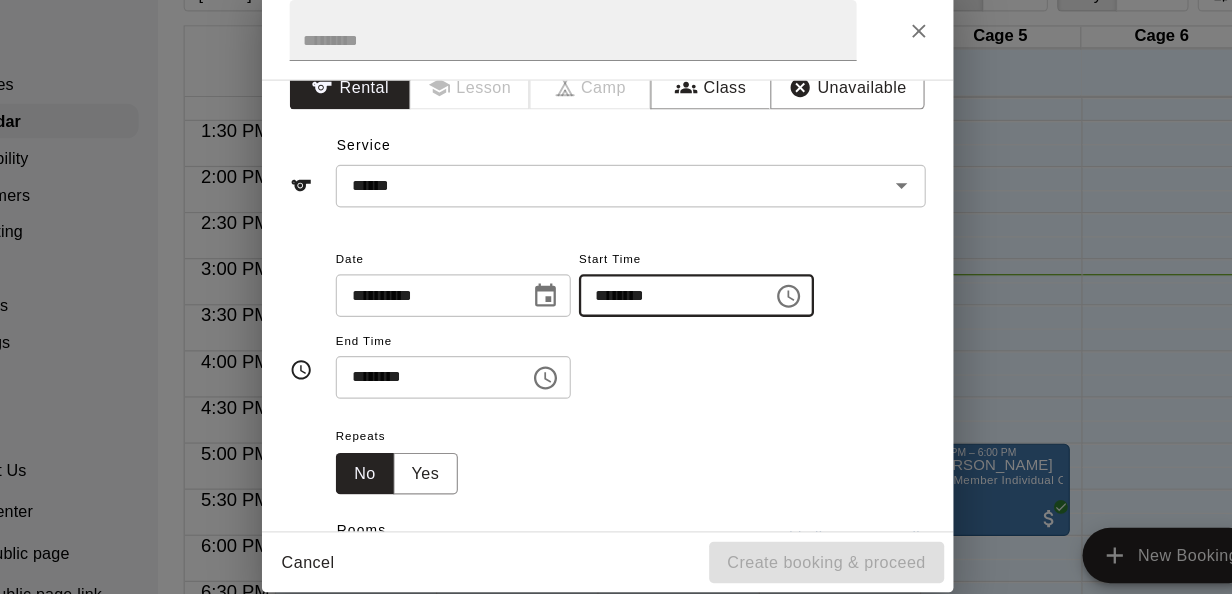 click on "********" at bounding box center (668, 304) 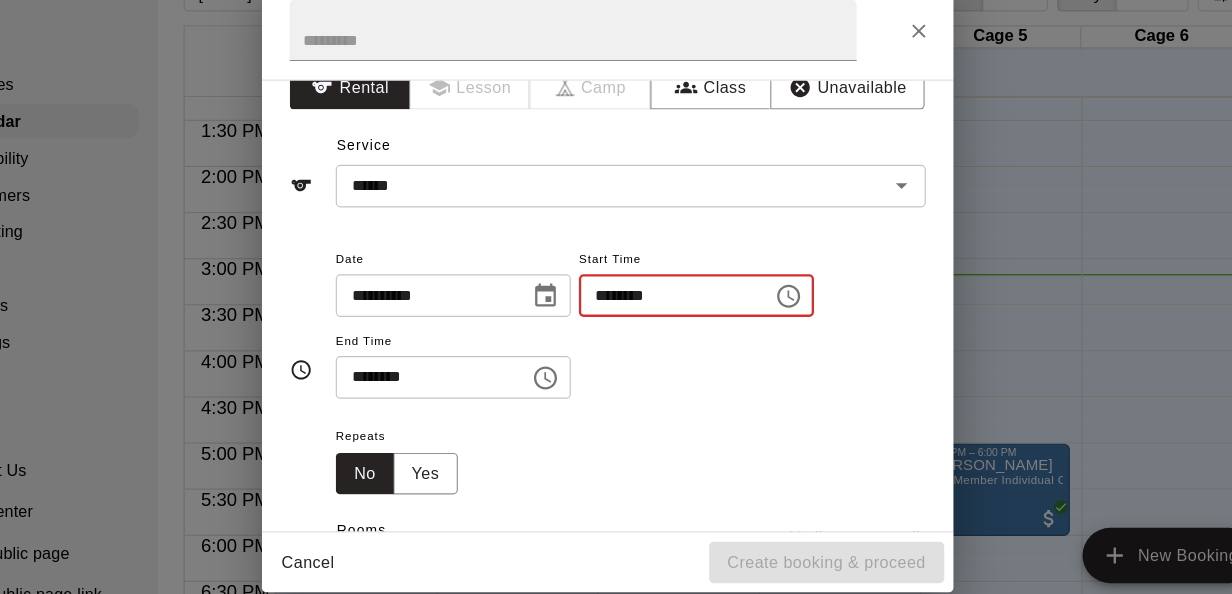 click on "********" at bounding box center (668, 304) 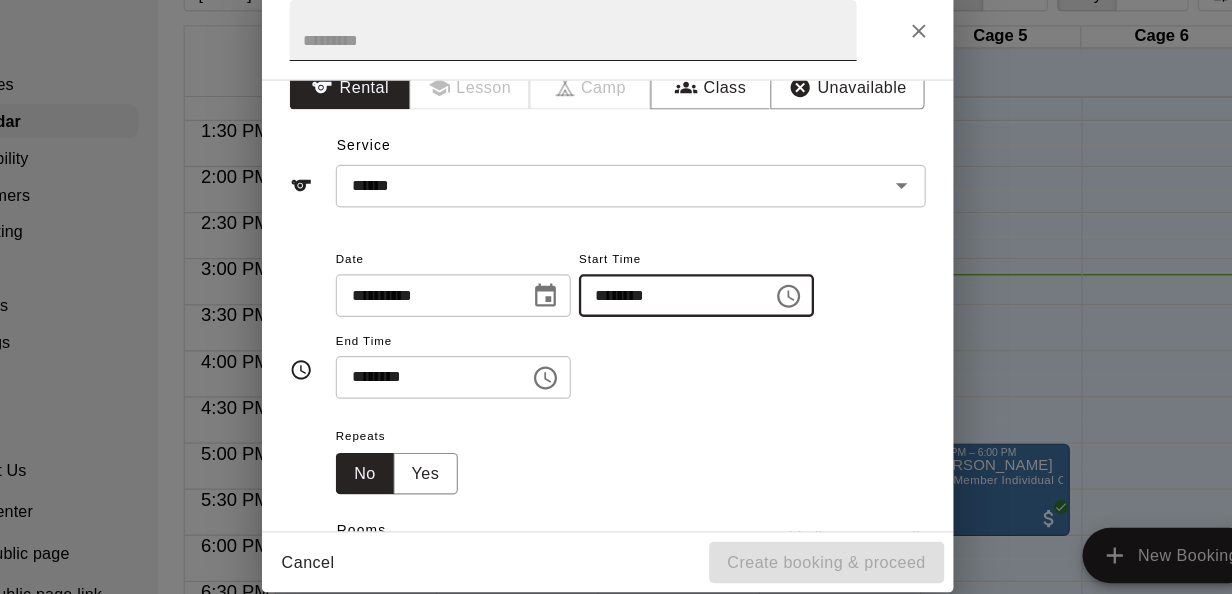 type on "********" 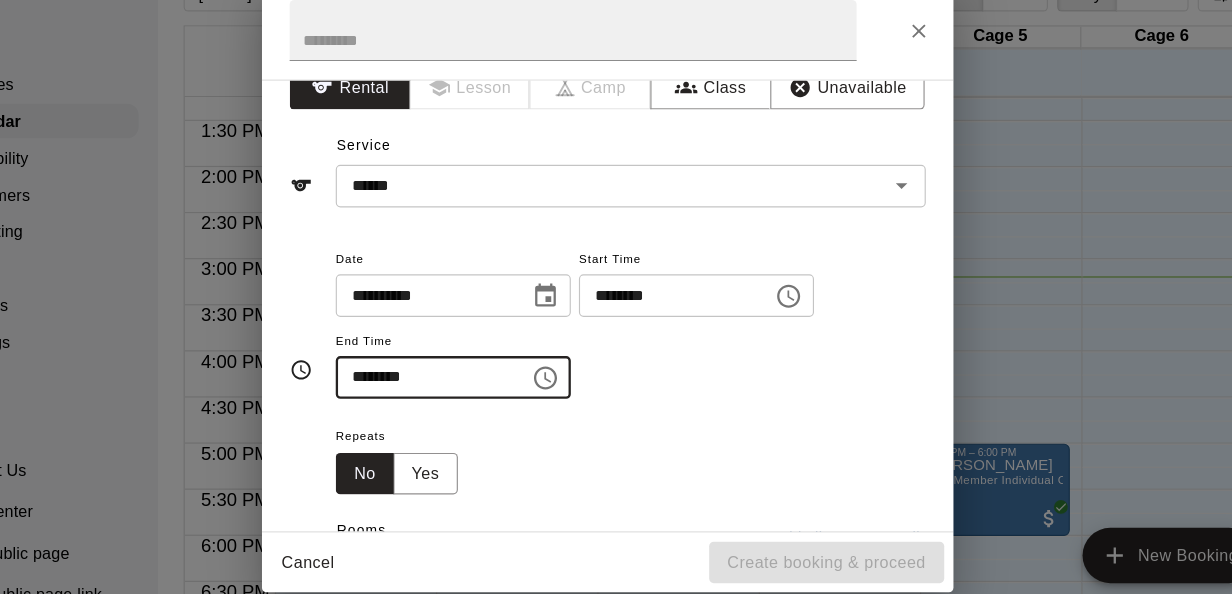 click on "********" at bounding box center (457, 375) 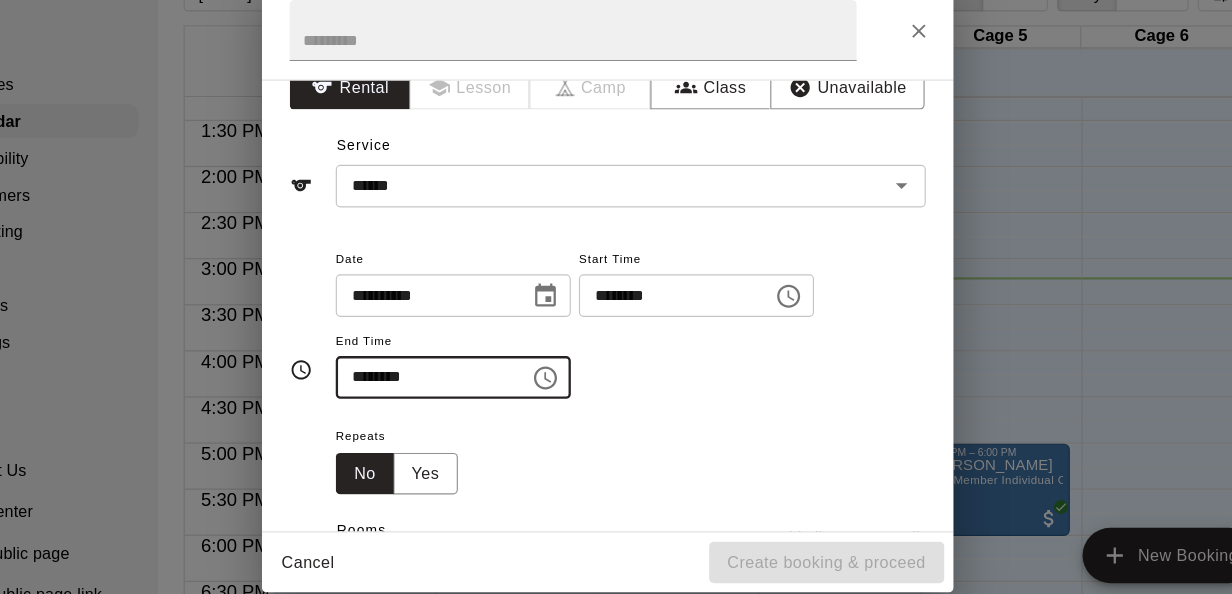 click on "********" at bounding box center (668, 304) 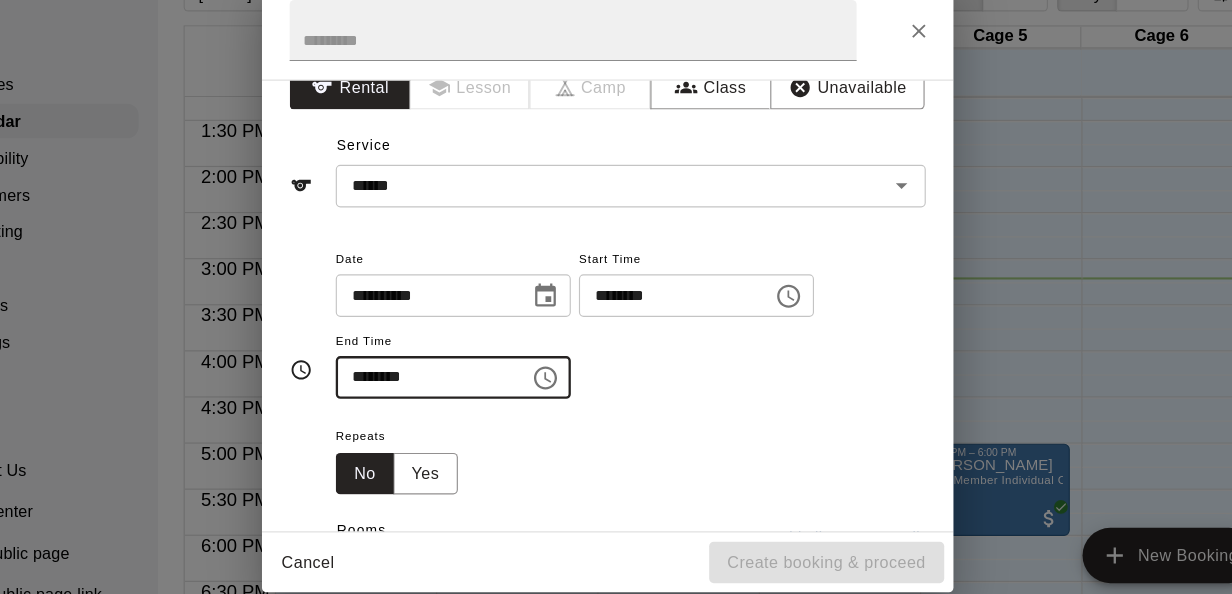 click on "********" at bounding box center [457, 375] 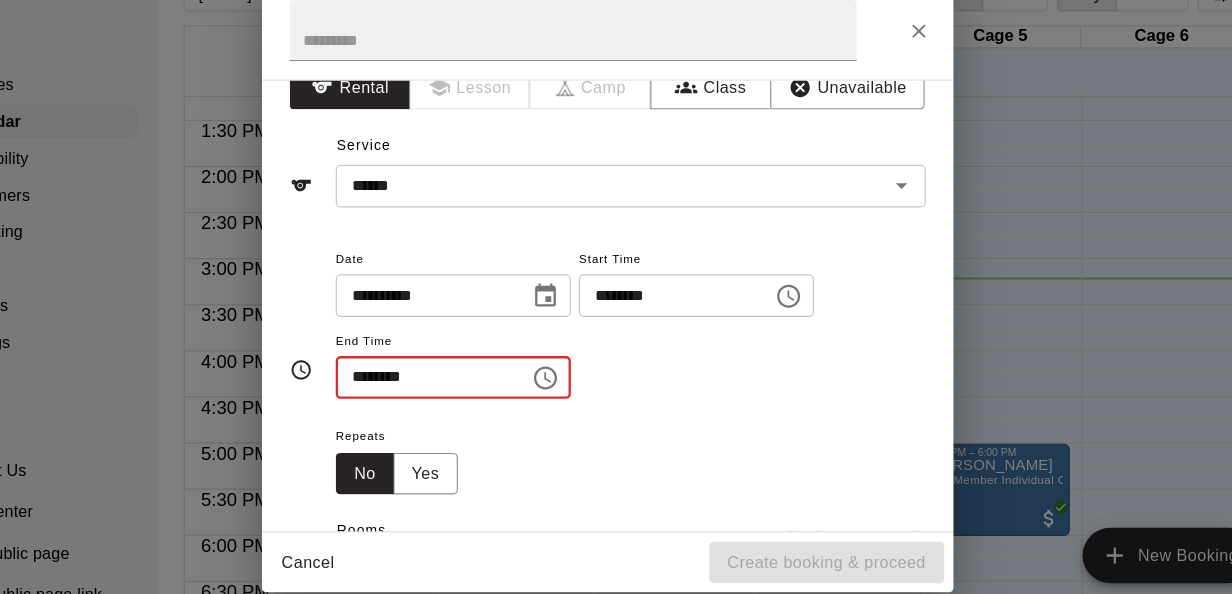 click on "********" at bounding box center [457, 375] 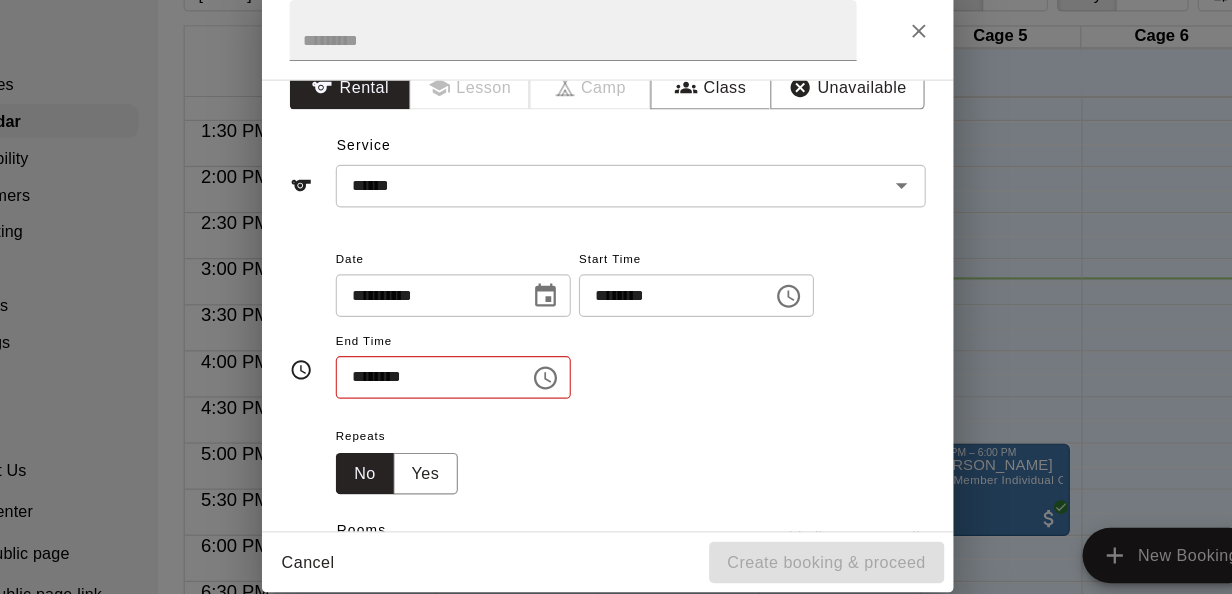 click on "Repeats No Yes" at bounding box center [636, 445] 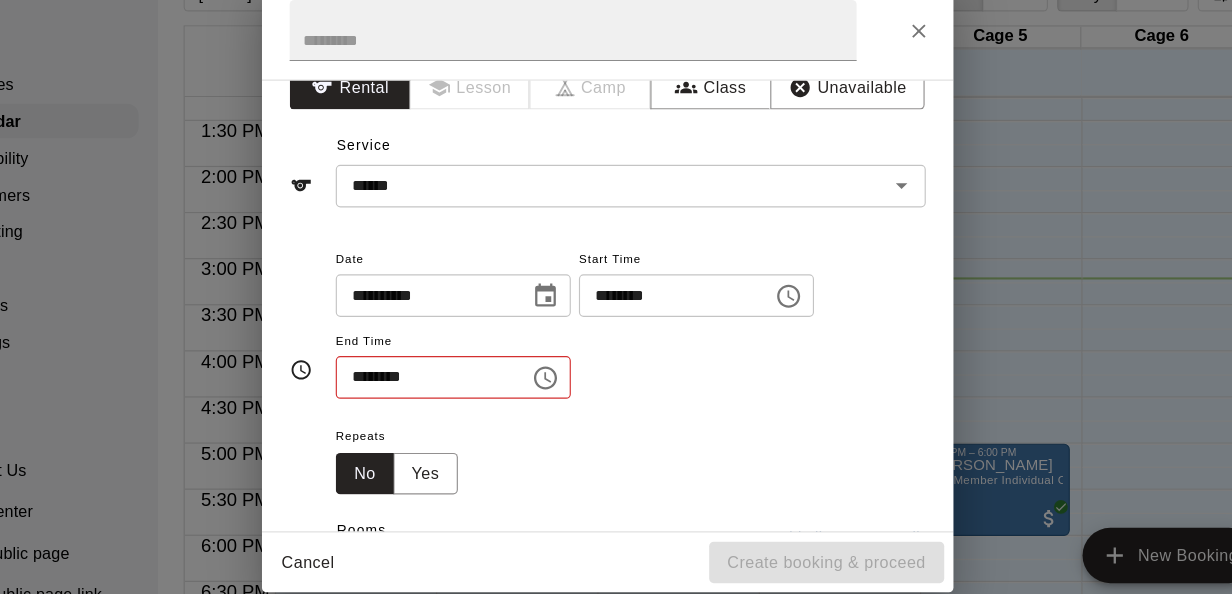 click on "********" at bounding box center [457, 375] 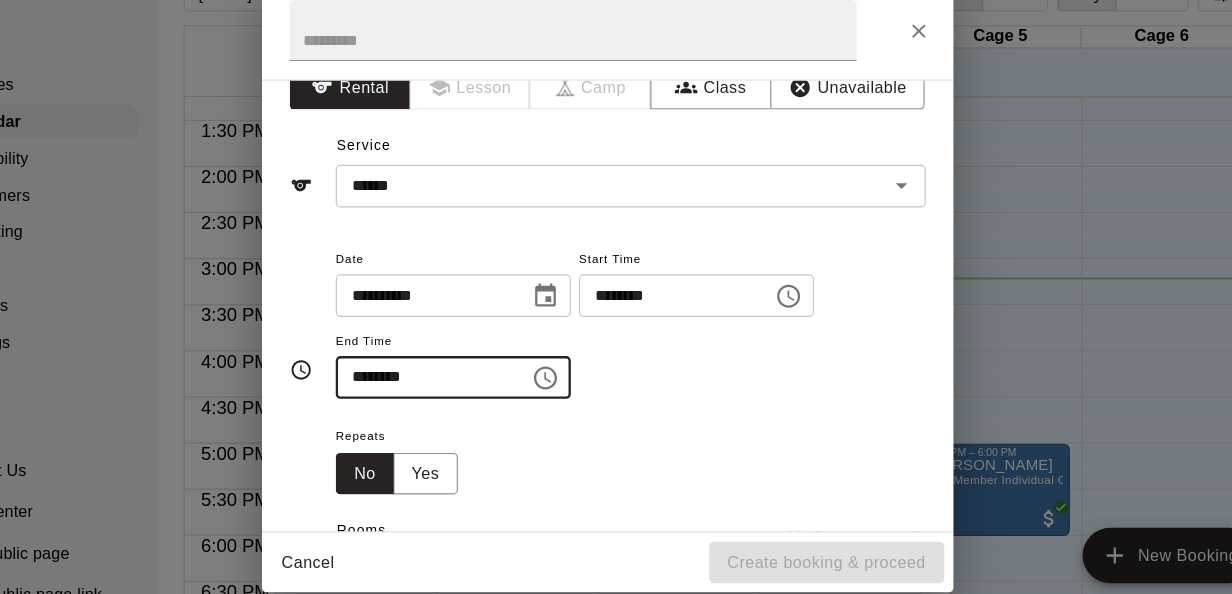 type on "********" 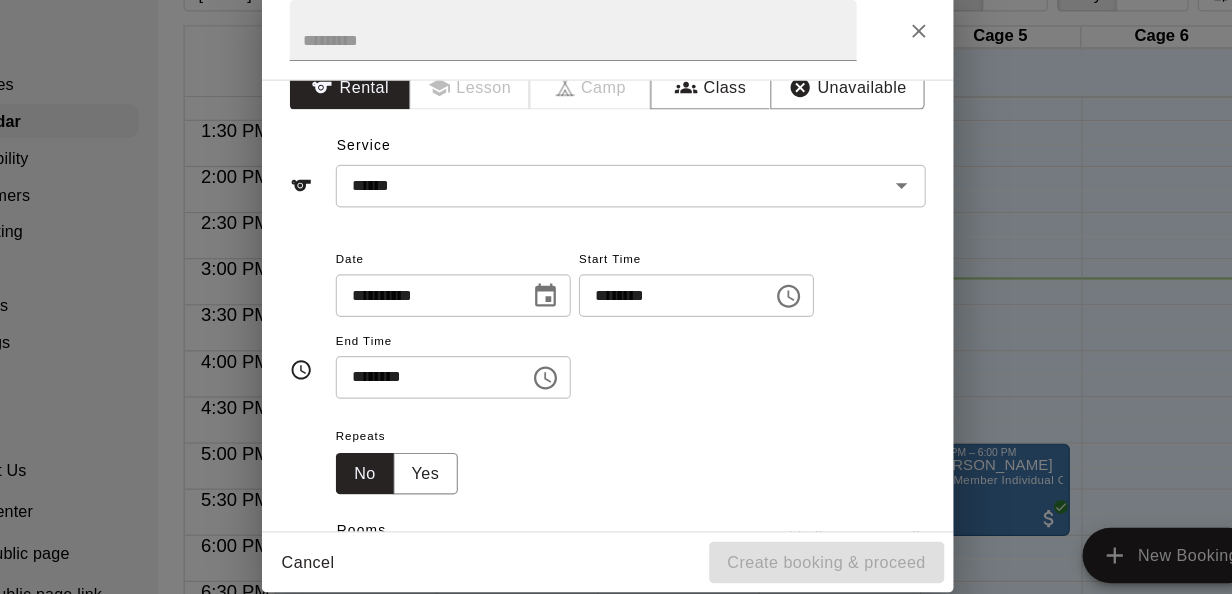 scroll, scrollTop: 181, scrollLeft: 0, axis: vertical 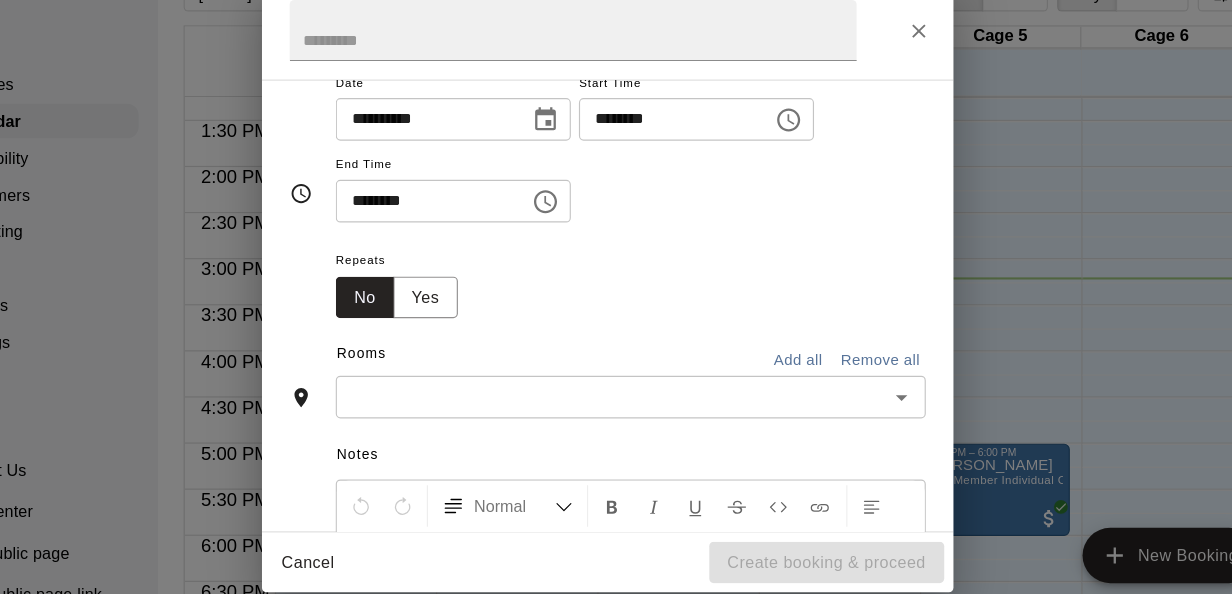 click at bounding box center [619, 392] 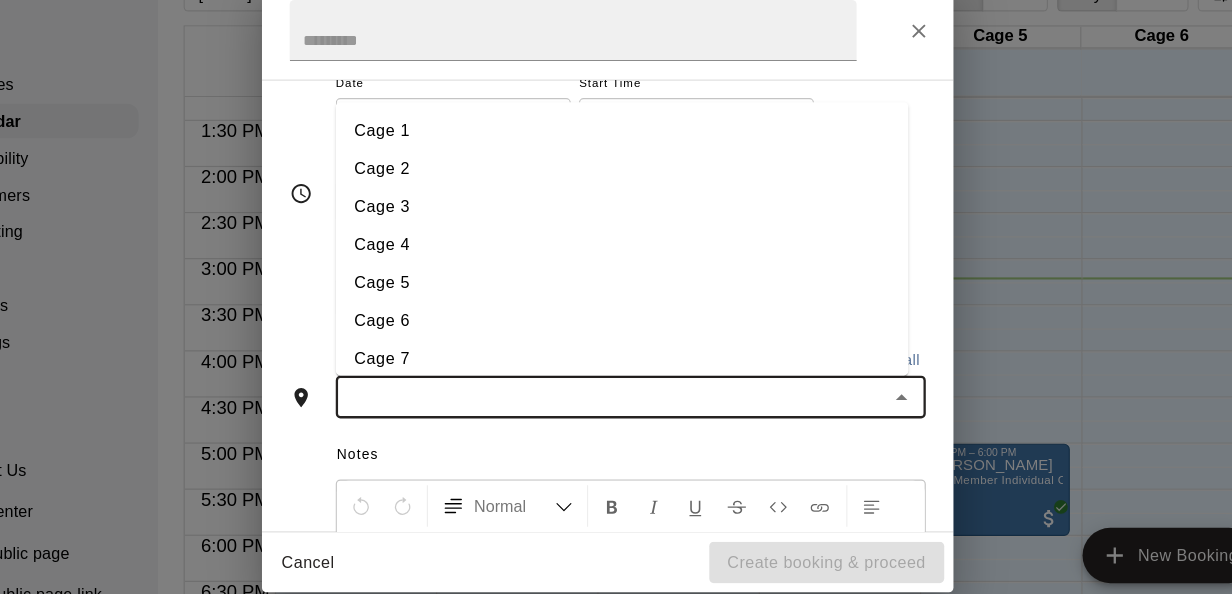 click on "Cage 4" at bounding box center (628, 259) 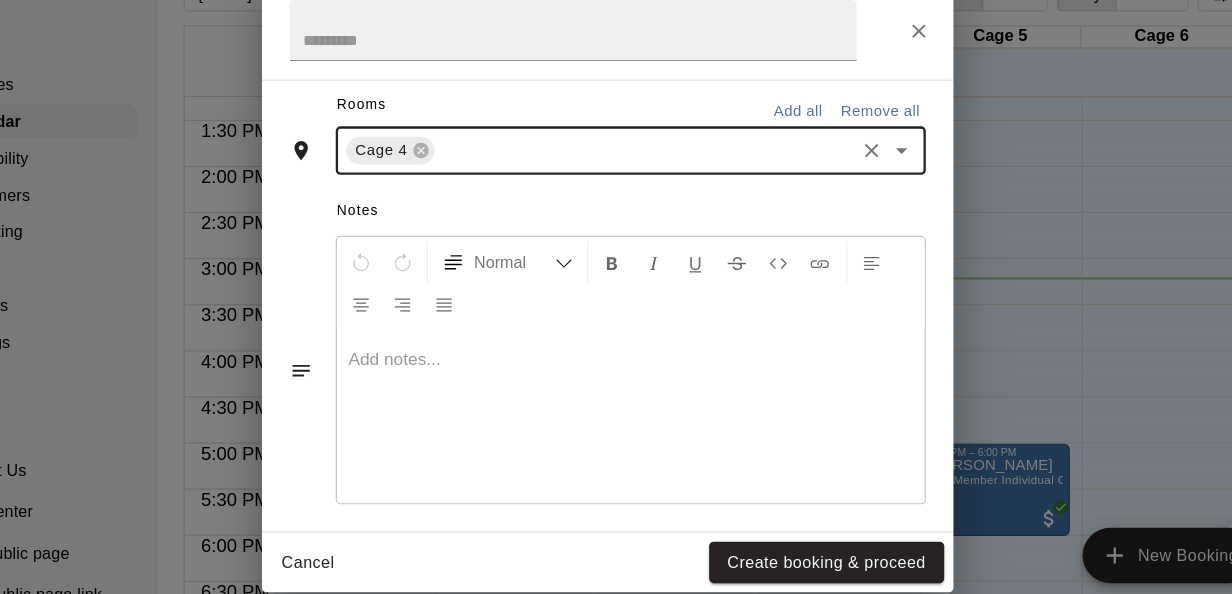 scroll, scrollTop: 475, scrollLeft: 0, axis: vertical 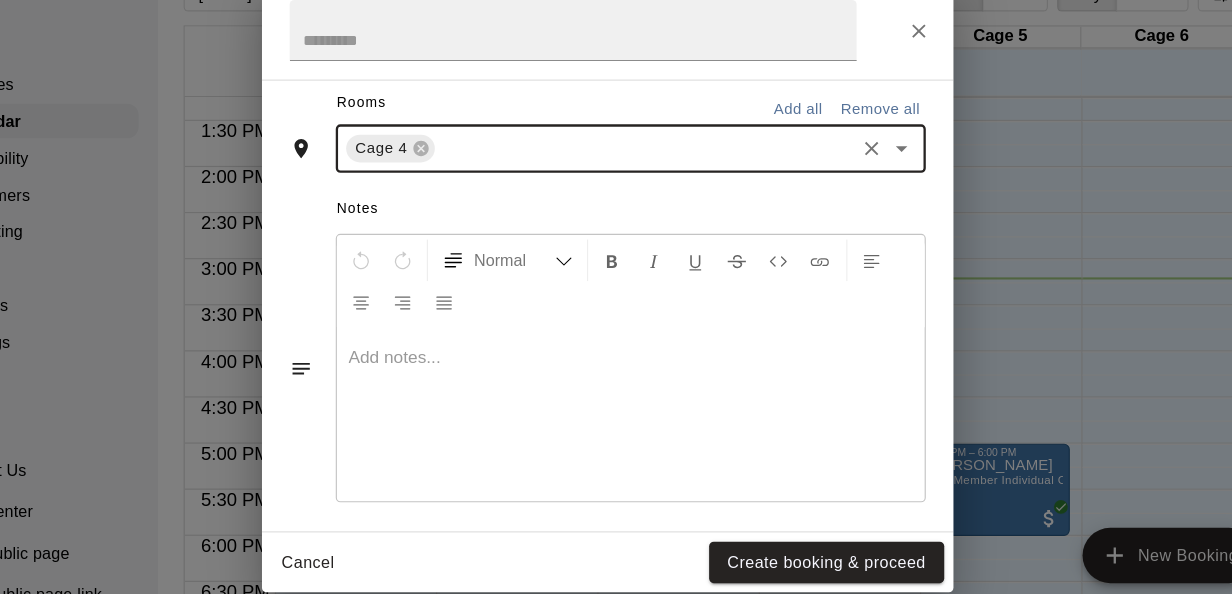 click on "Cancel Create booking & proceed" at bounding box center [616, 536] 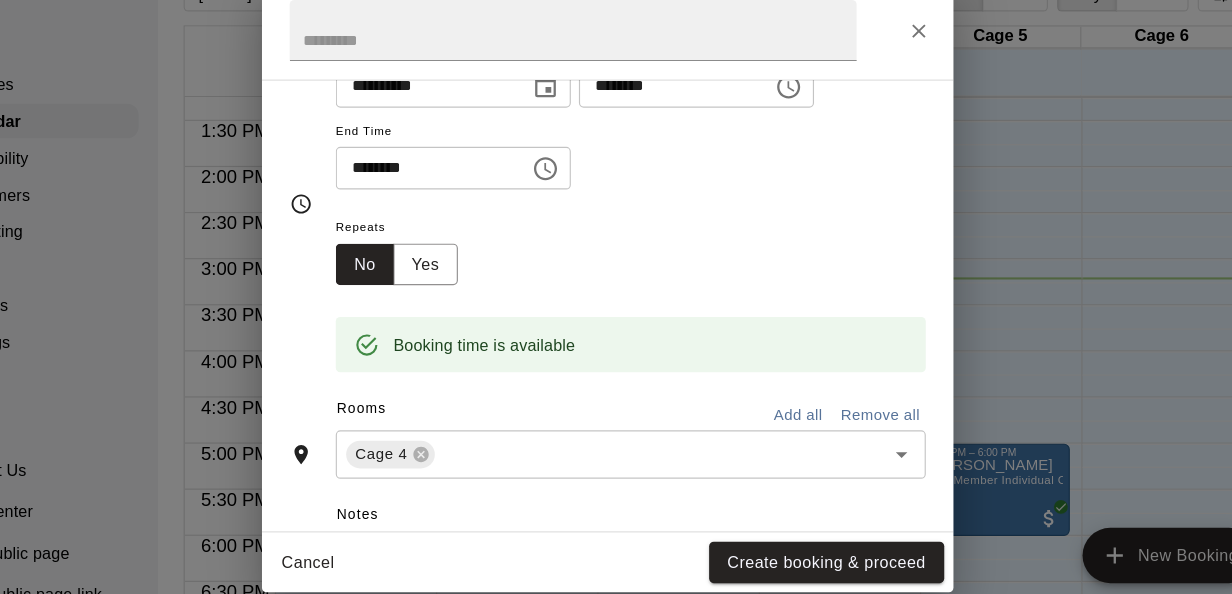 scroll, scrollTop: 484, scrollLeft: 0, axis: vertical 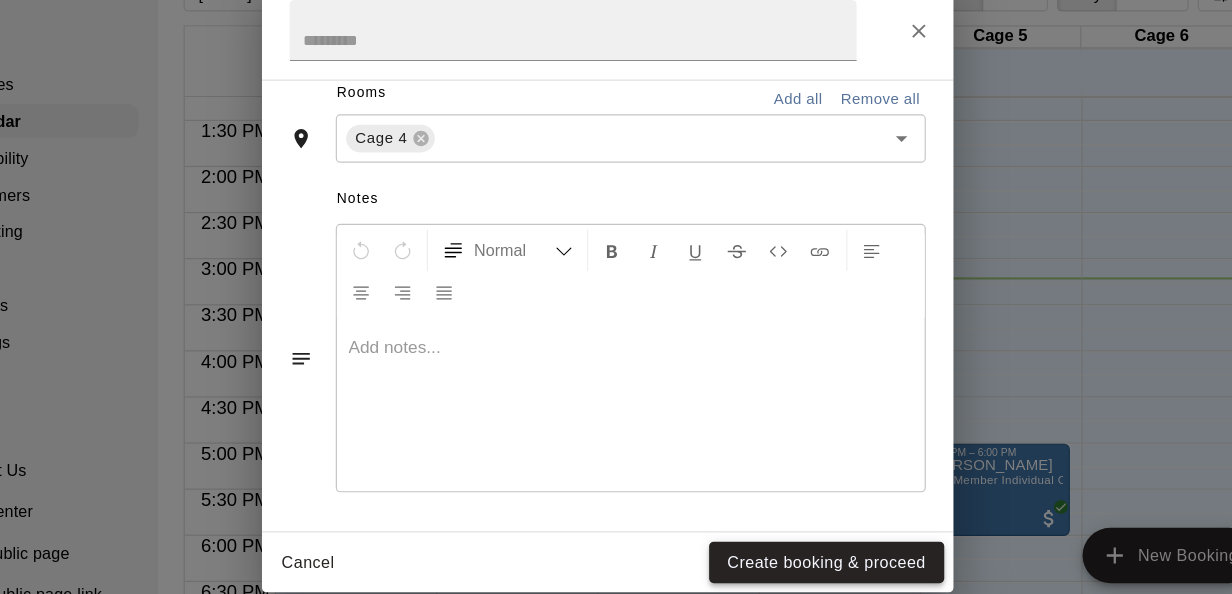 click on "Create booking & proceed" at bounding box center (806, 536) 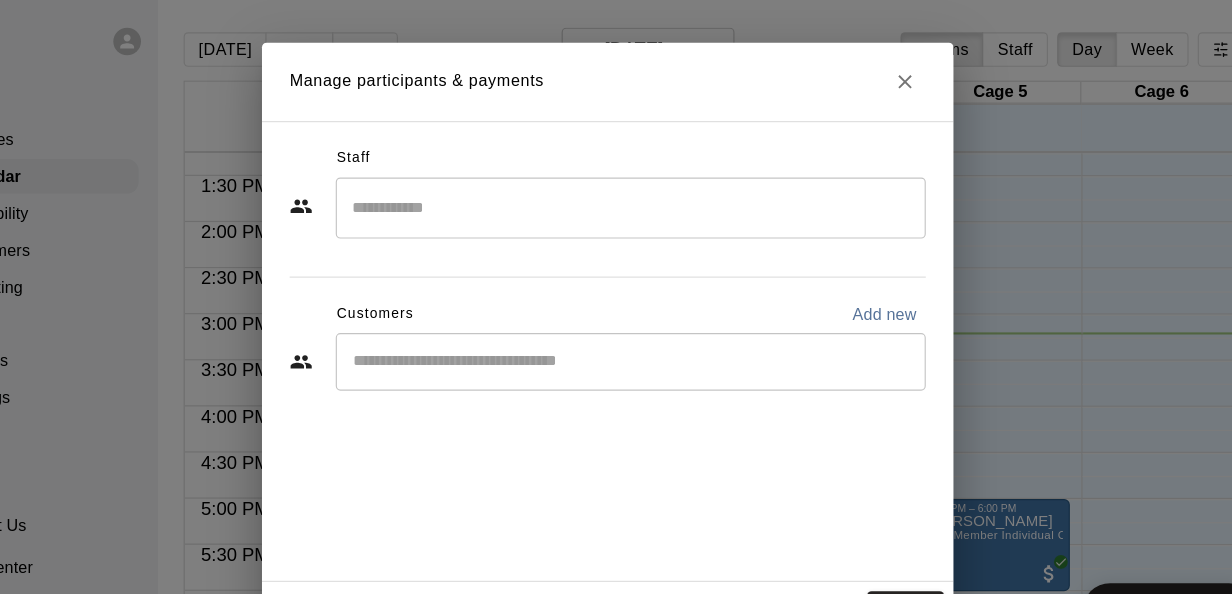 click on "​" at bounding box center [636, 314] 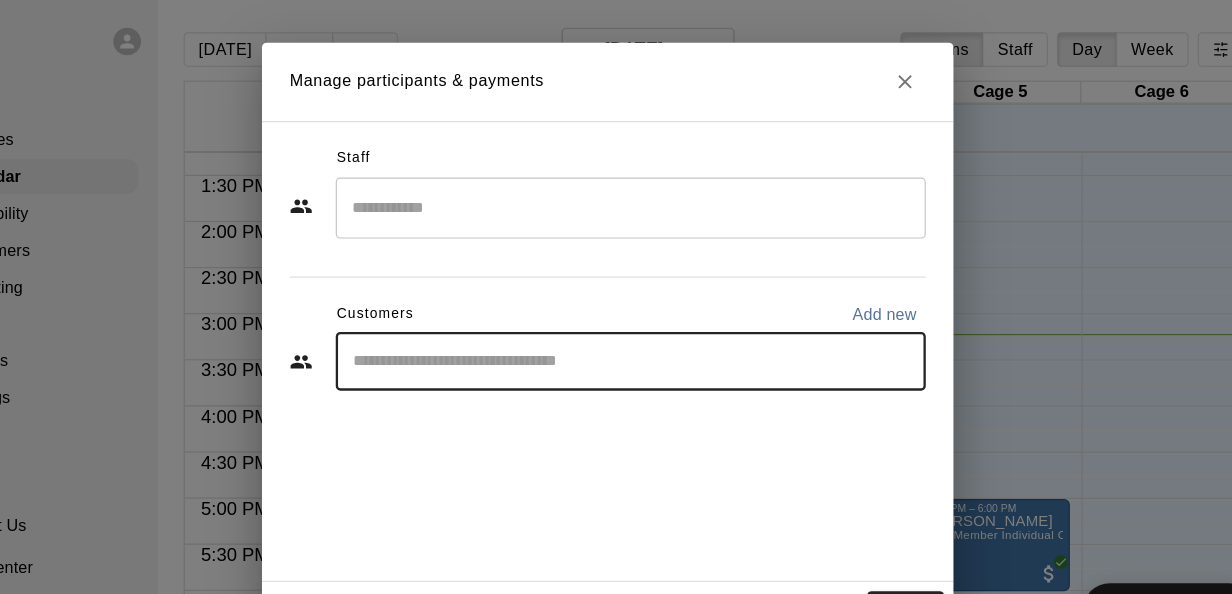 paste on "*****" 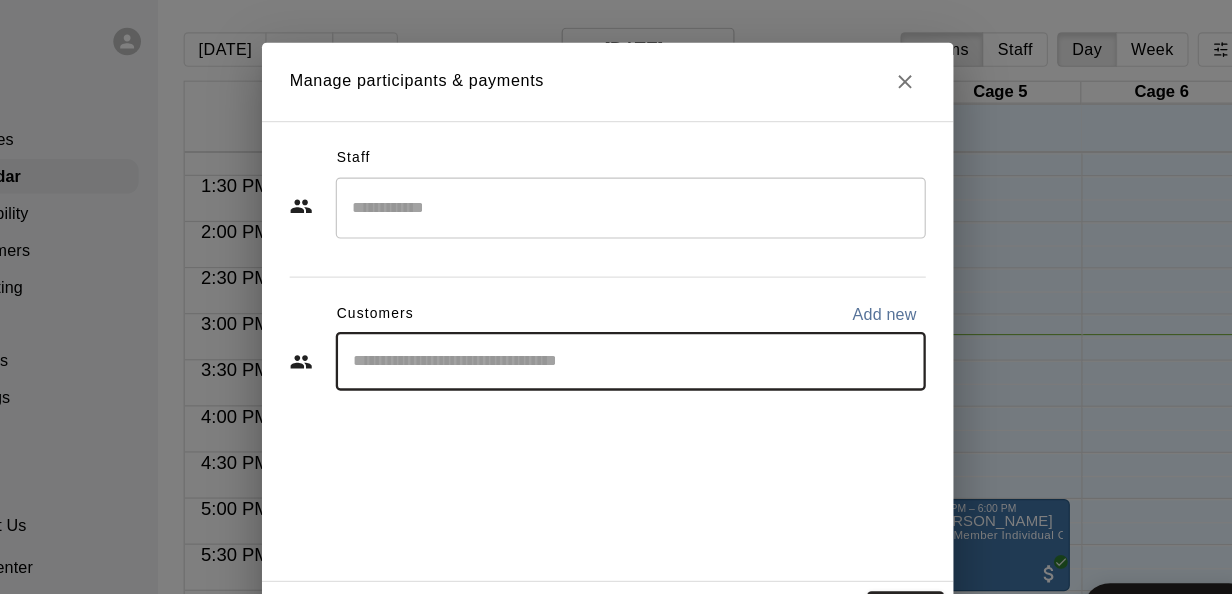 type on "*****" 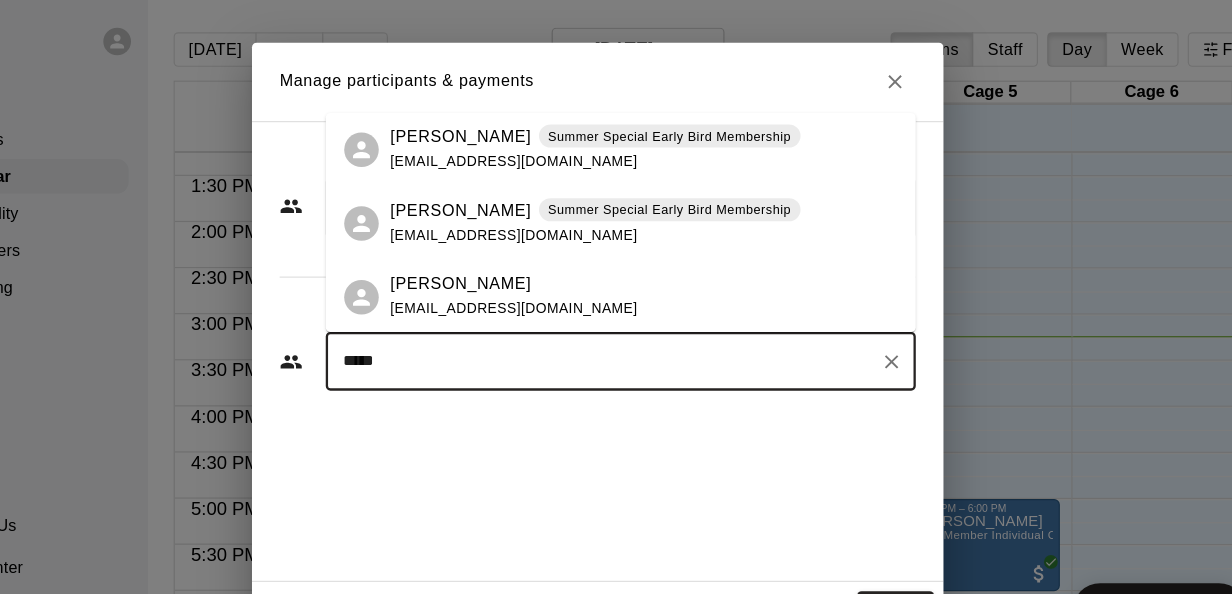 click on "Byron Hawkins Summer Special Early Bird Membership byronohawkins@yahoo.com" at bounding box center [636, 130] 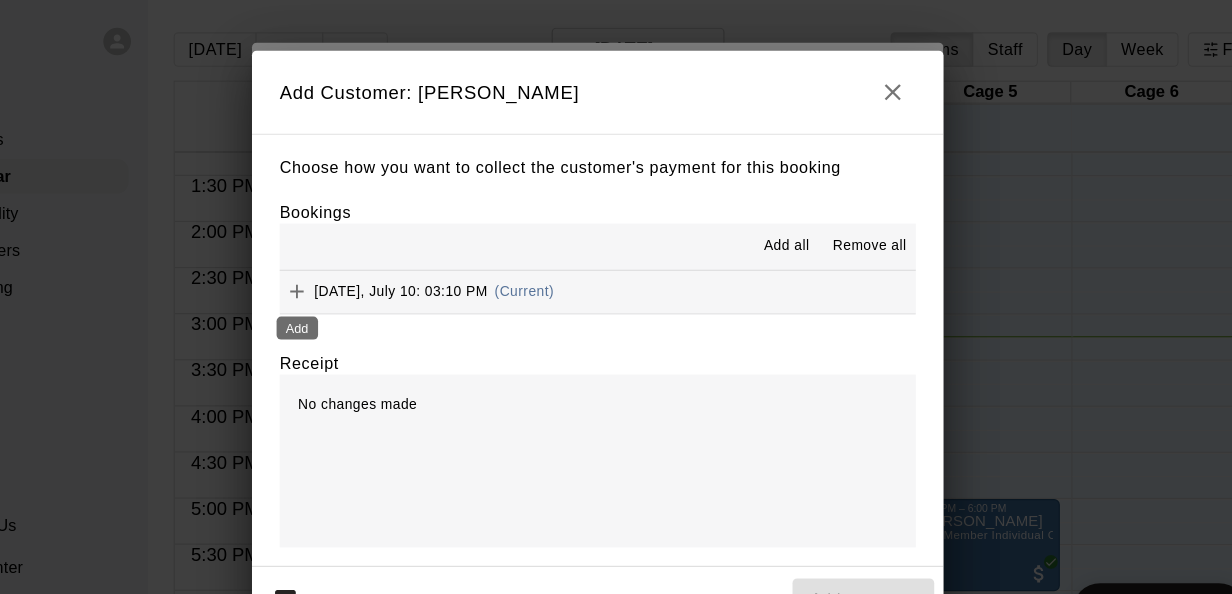 click 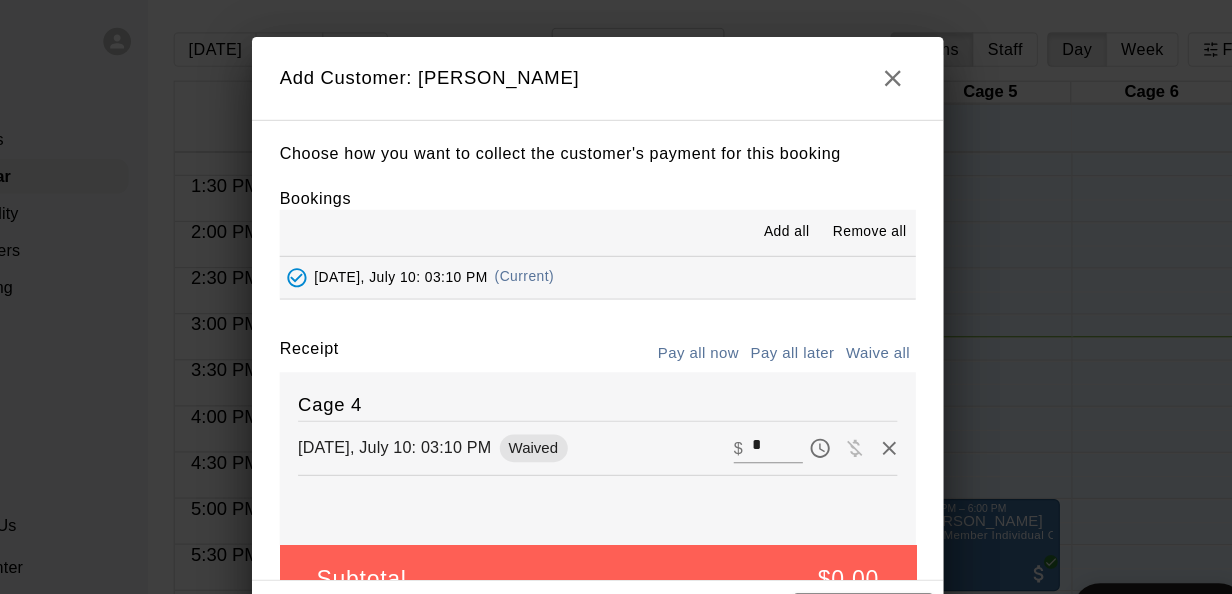 scroll, scrollTop: 46, scrollLeft: 0, axis: vertical 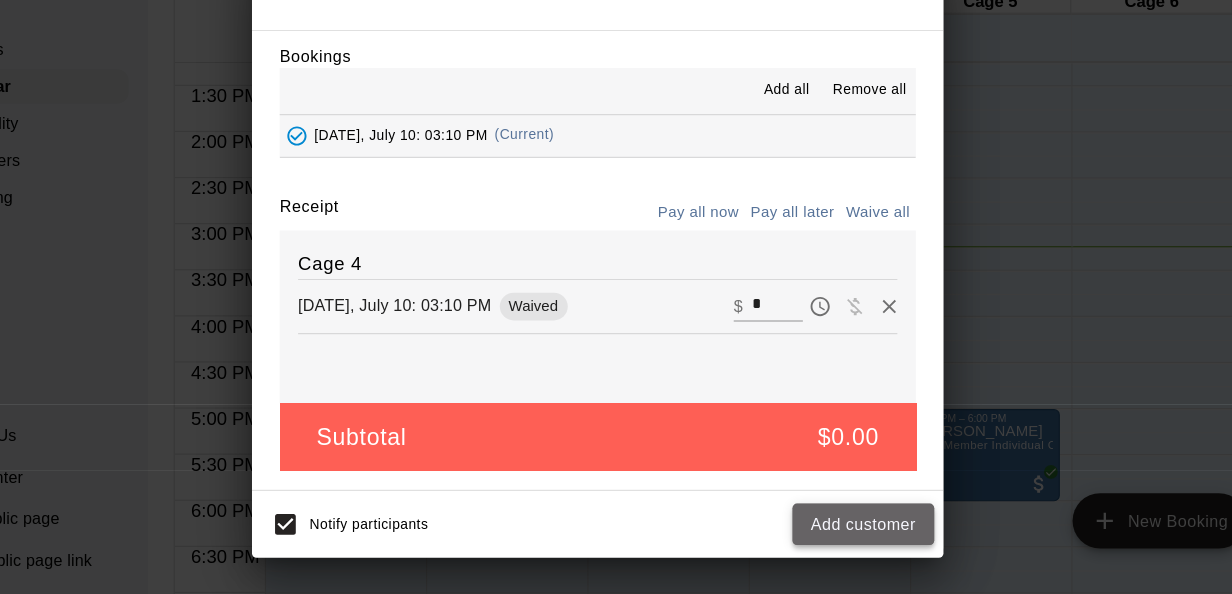 click on "Add customer" at bounding box center (846, 533) 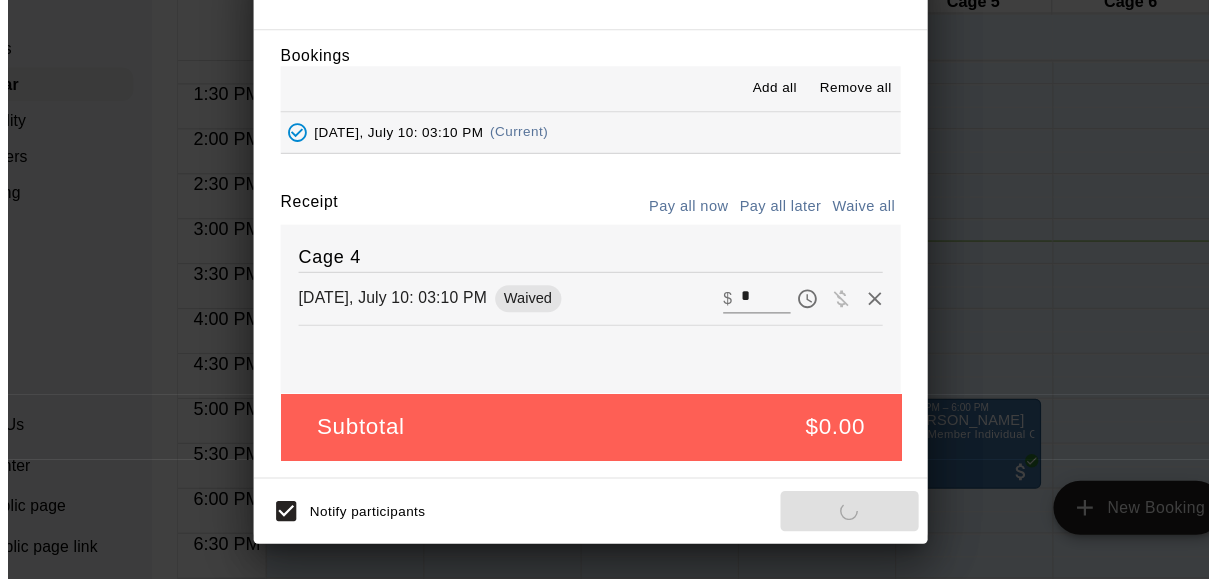 scroll, scrollTop: 0, scrollLeft: 0, axis: both 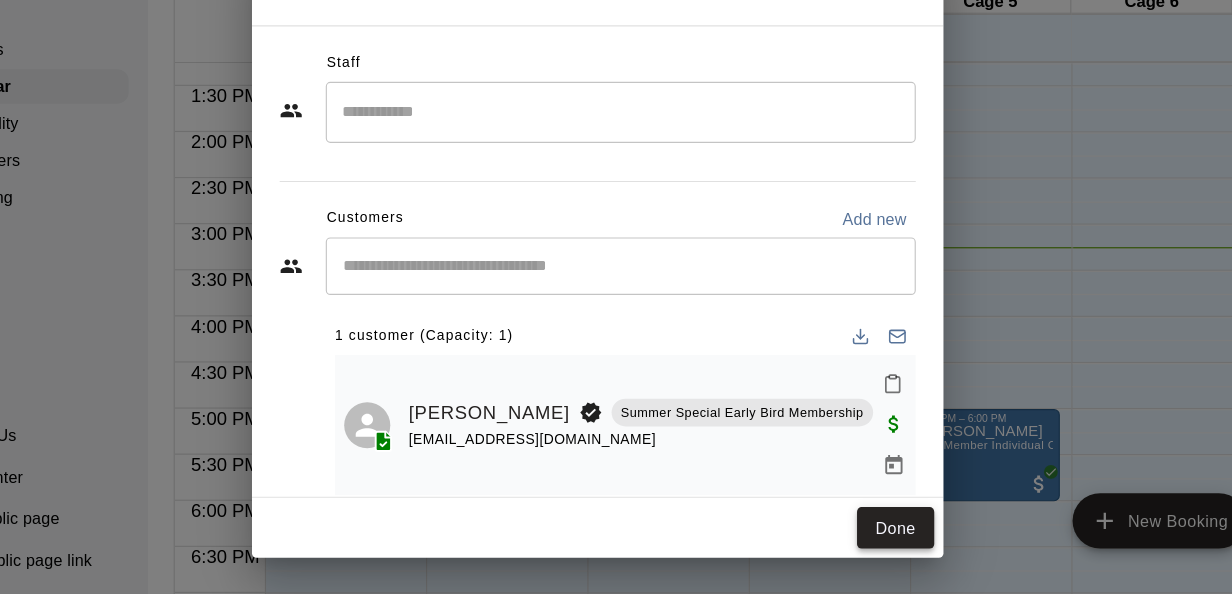 click on "Done" at bounding box center (874, 536) 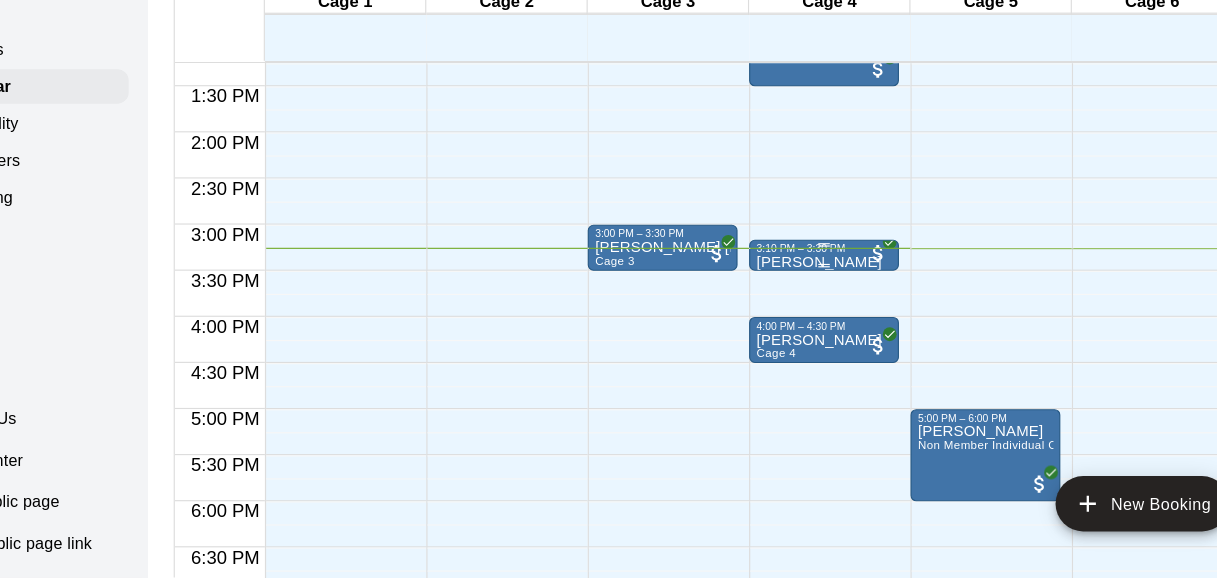 click on "3:10 PM – 3:30 PM" at bounding box center [812, 294] 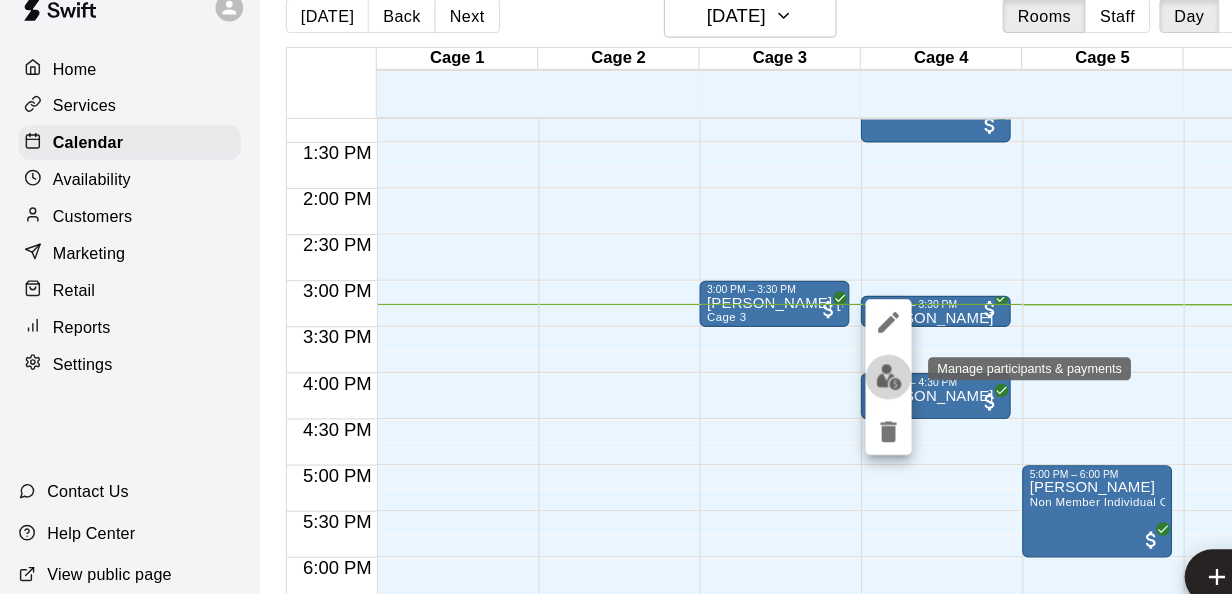 click at bounding box center (771, 356) 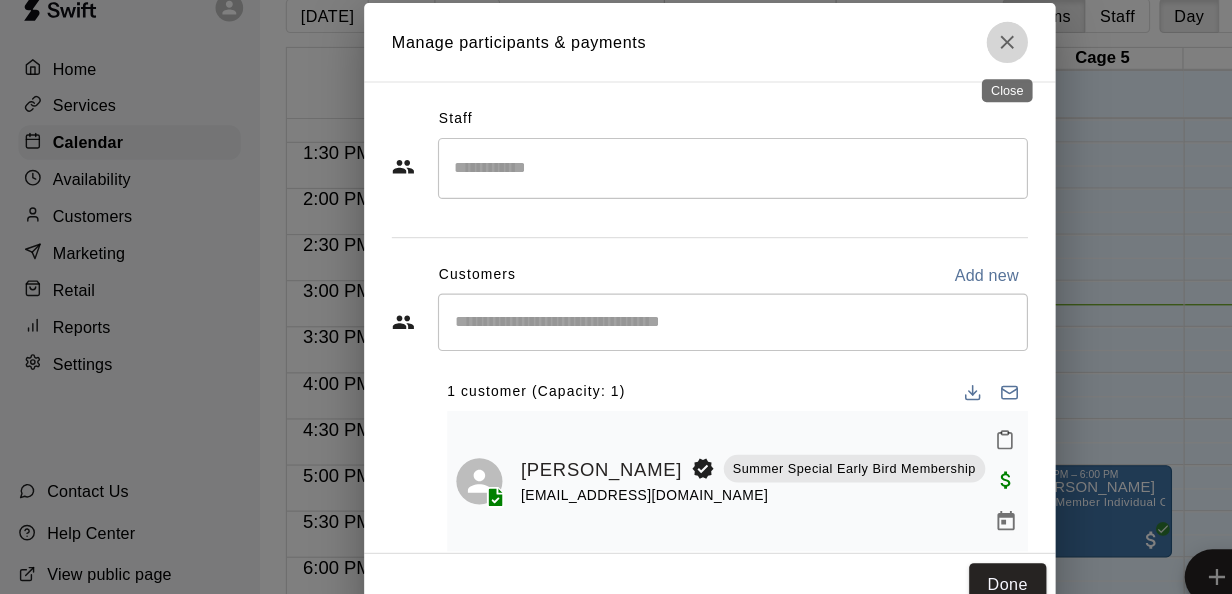click 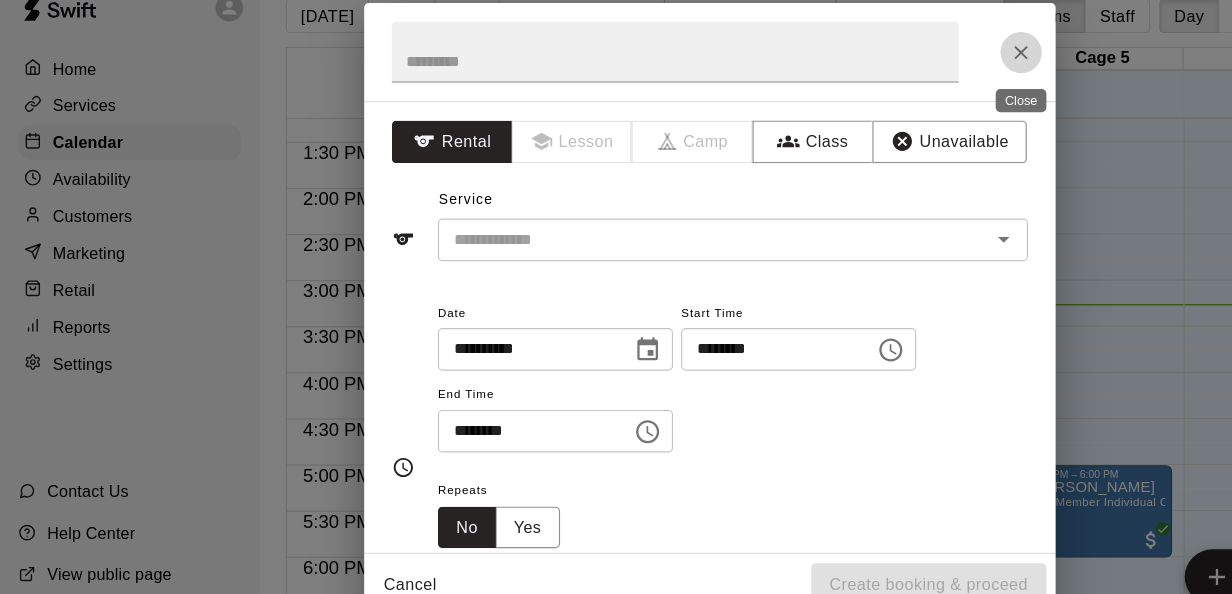click 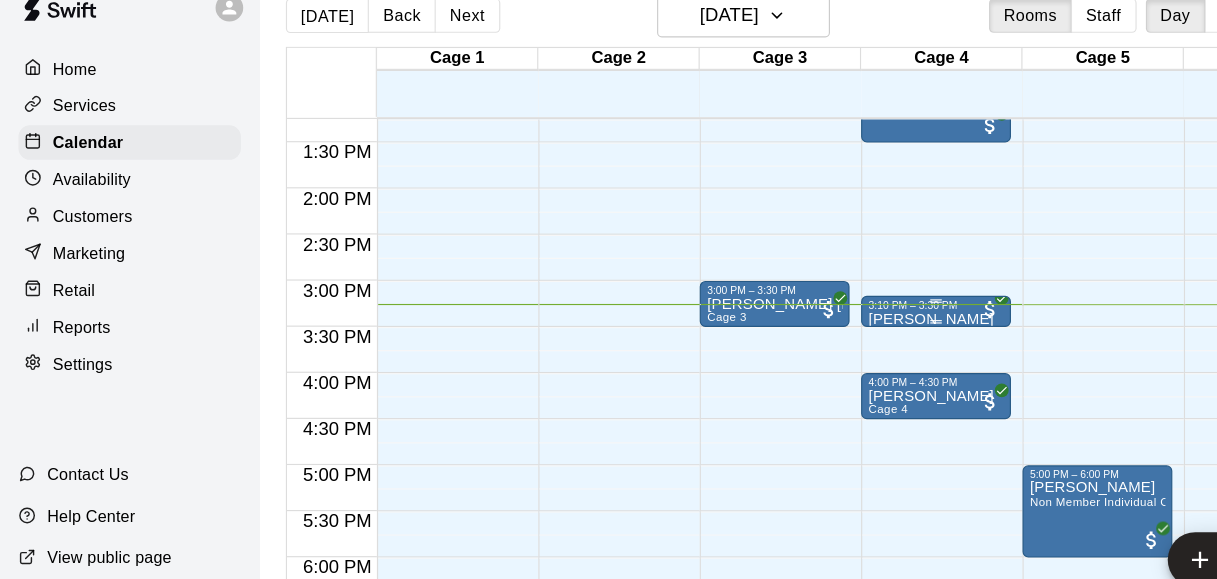 click on "3:10 PM – 3:30 PM" at bounding box center [812, 294] 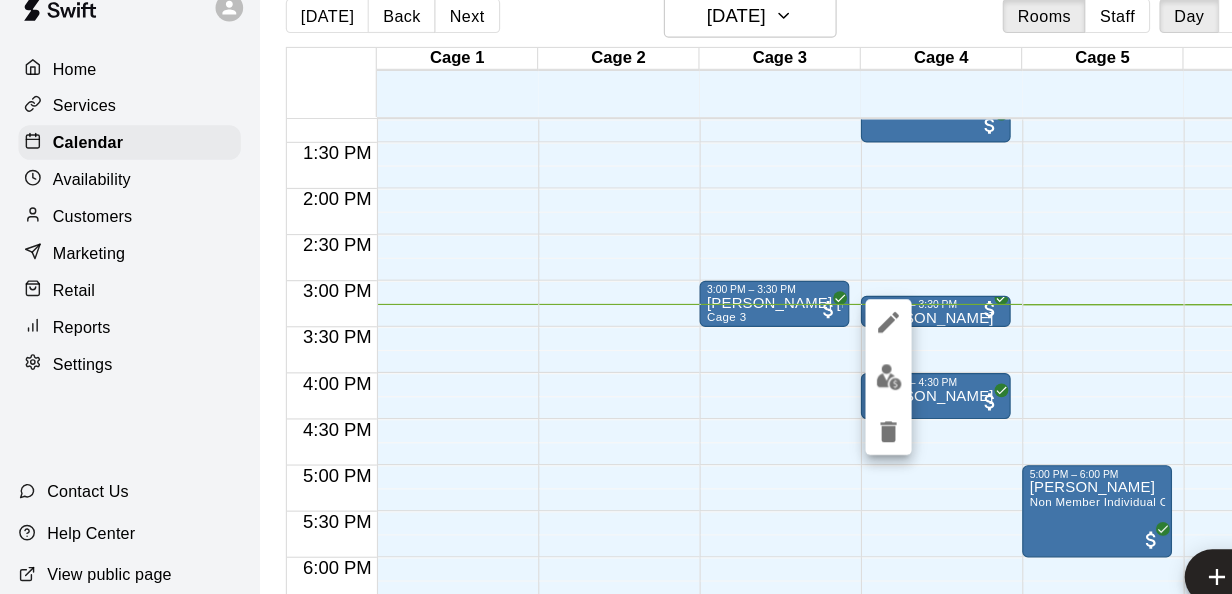 click 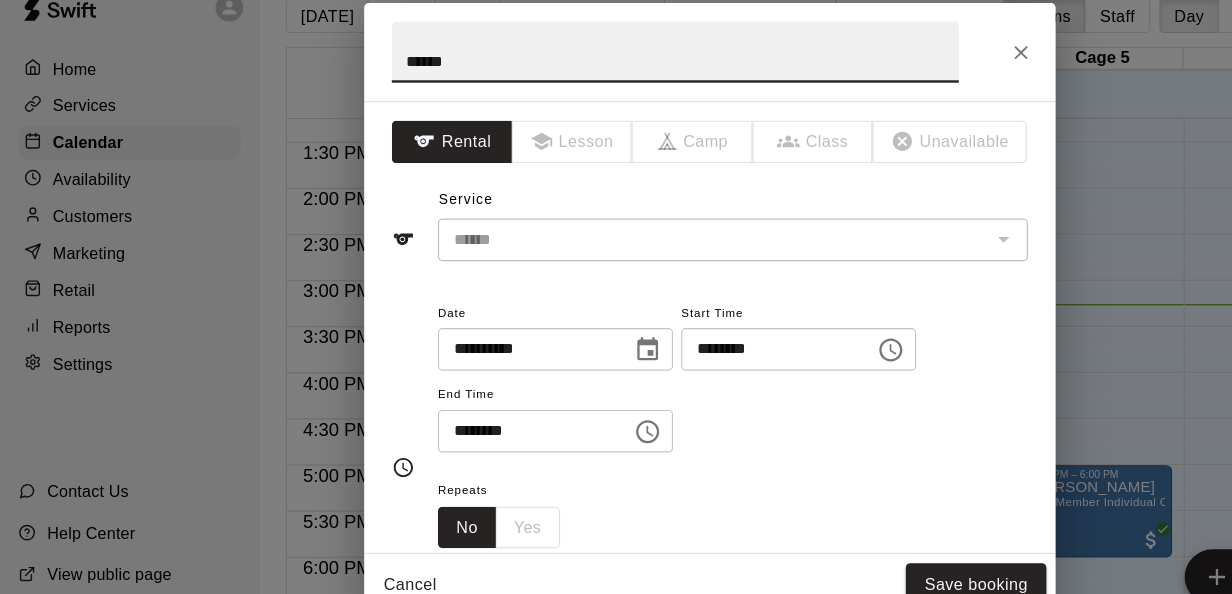 click on "********" at bounding box center [668, 332] 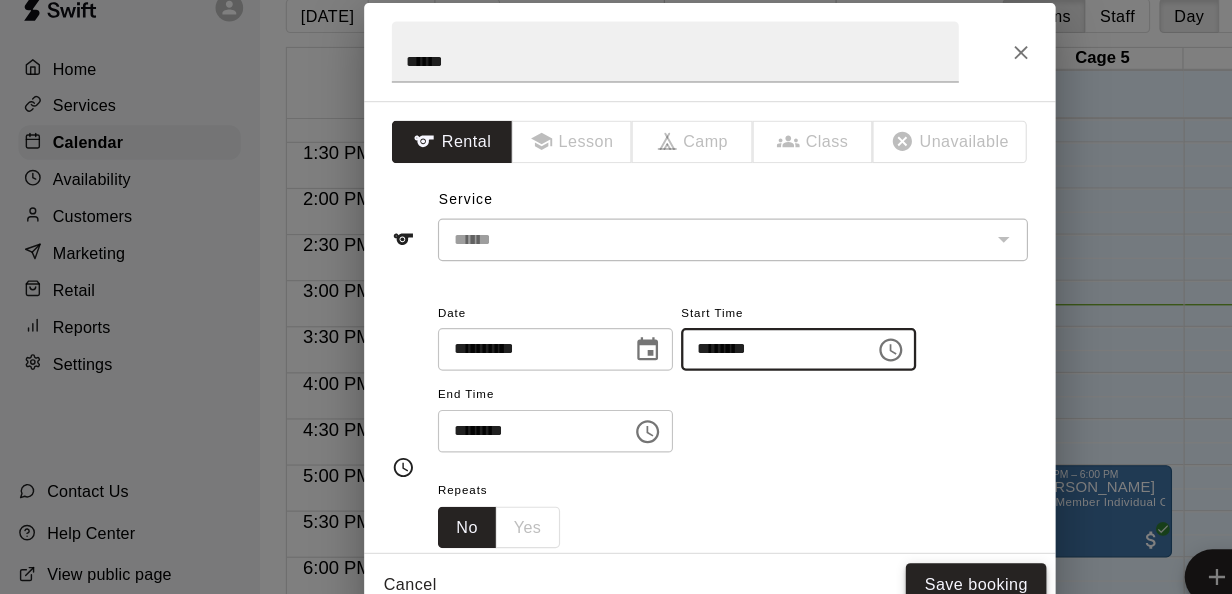type on "********" 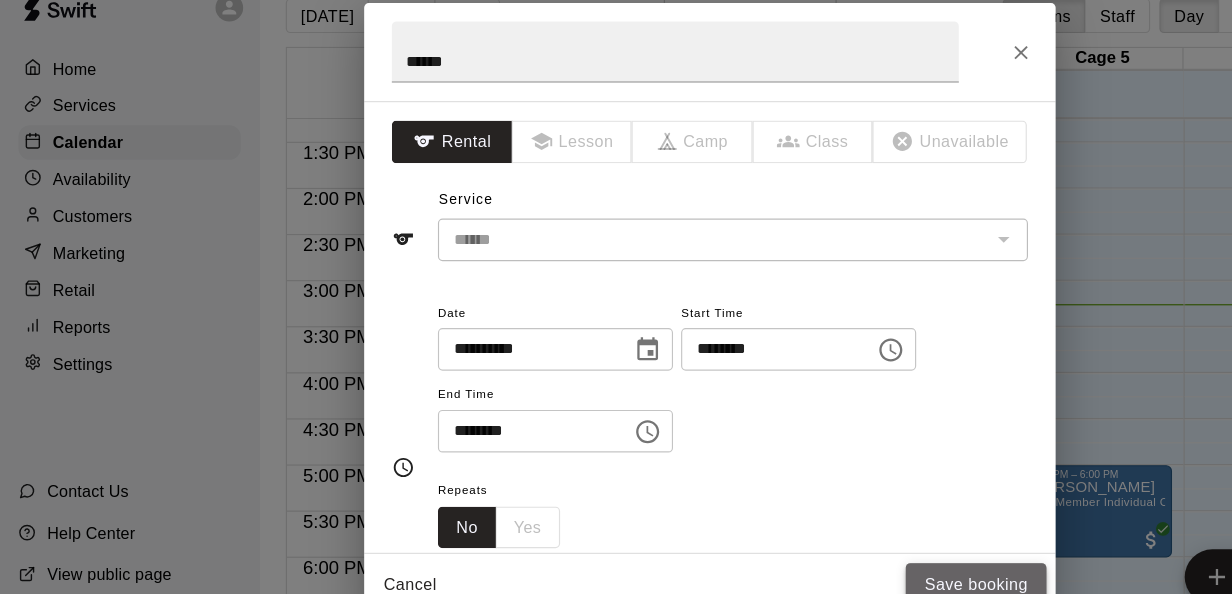 click on "Save booking" at bounding box center [847, 536] 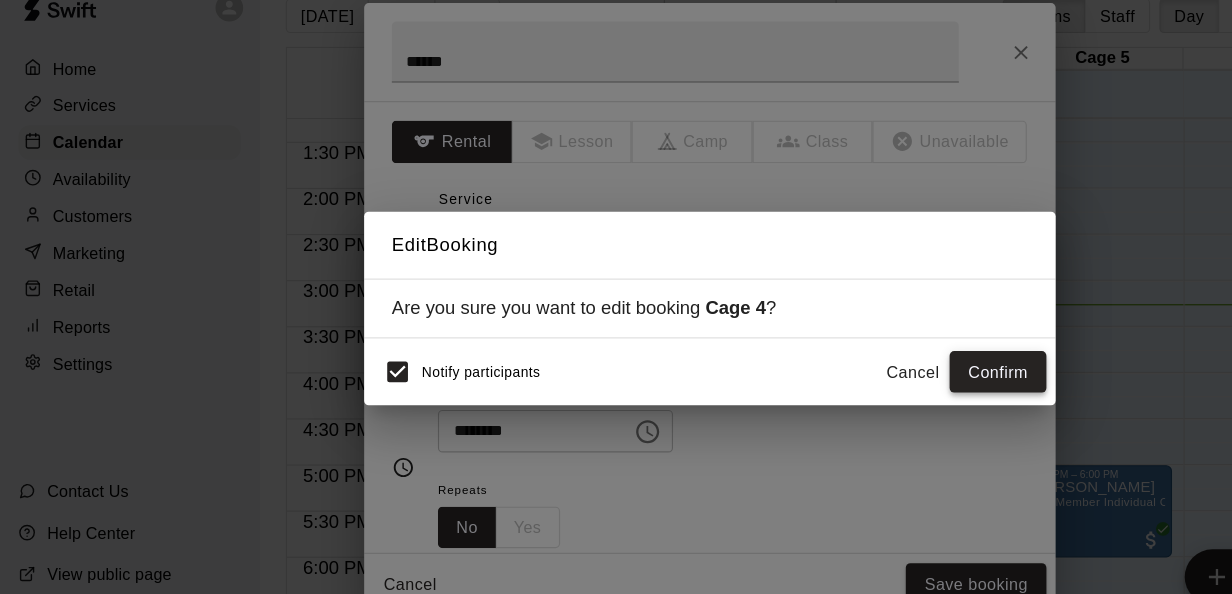 click on "Confirm" at bounding box center [866, 352] 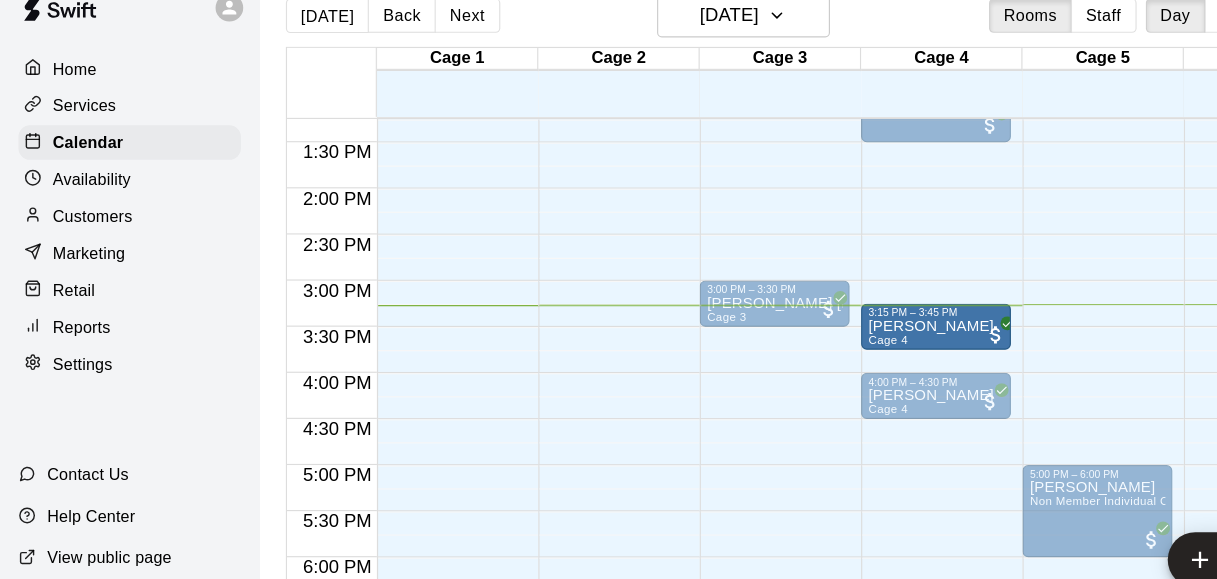 drag, startPoint x: 787, startPoint y: 290, endPoint x: 791, endPoint y: 312, distance: 22.36068 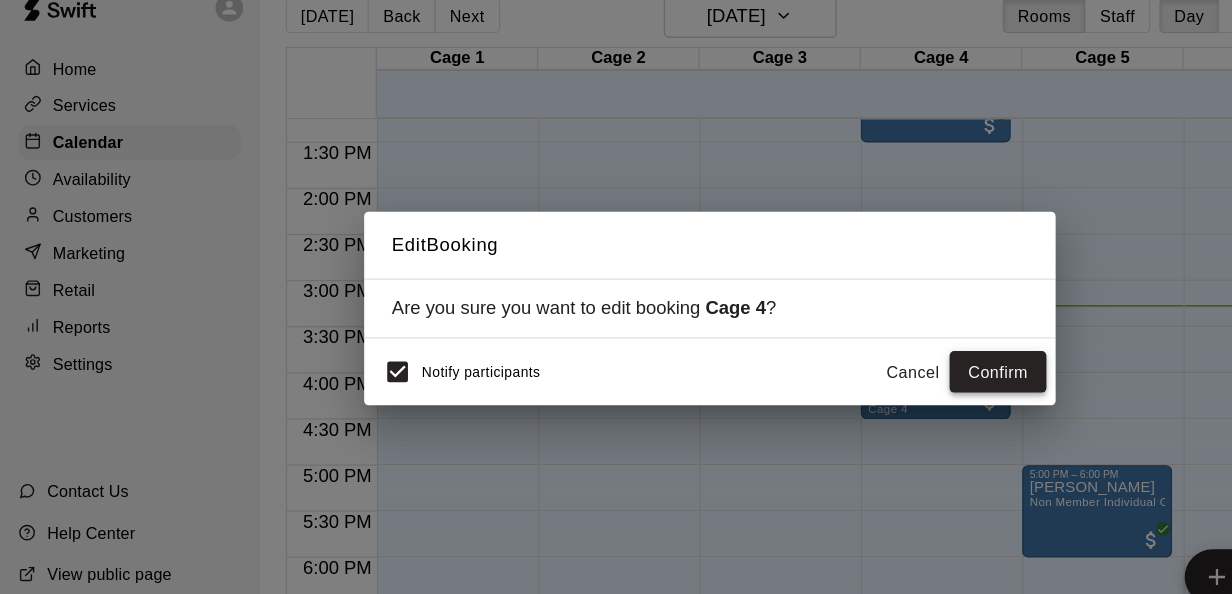 click on "Confirm" at bounding box center (866, 352) 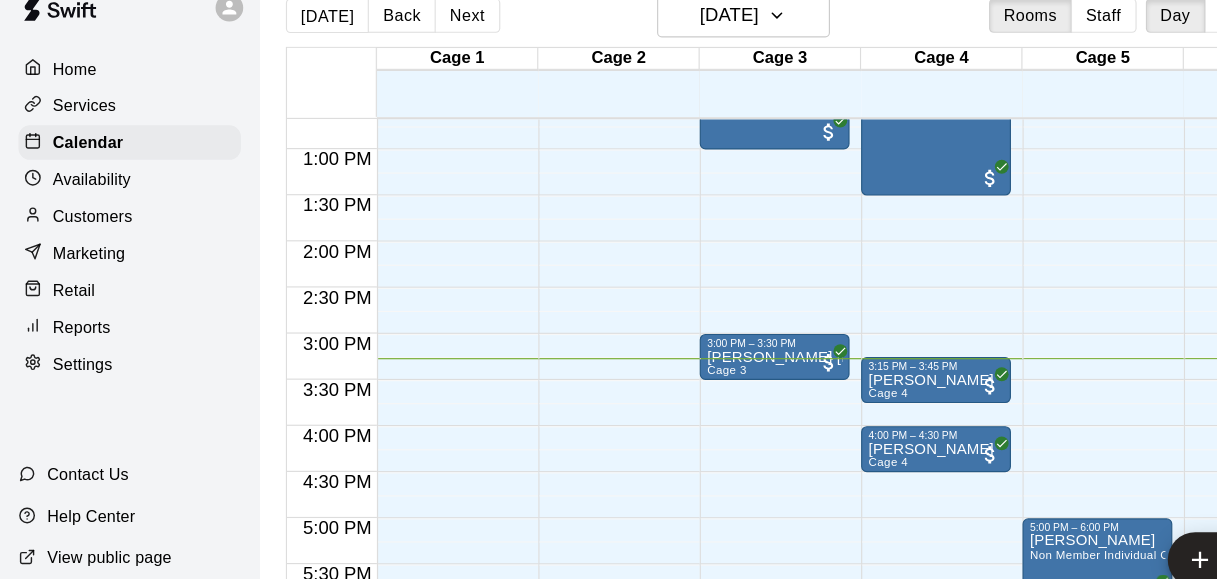 scroll, scrollTop: 1014, scrollLeft: 80, axis: both 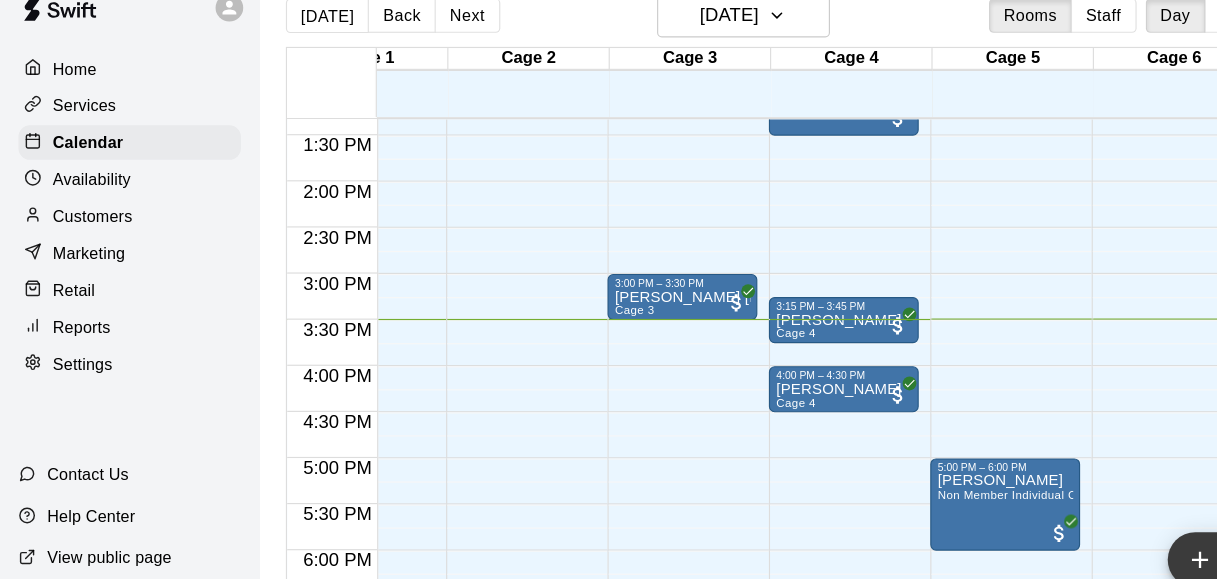 click 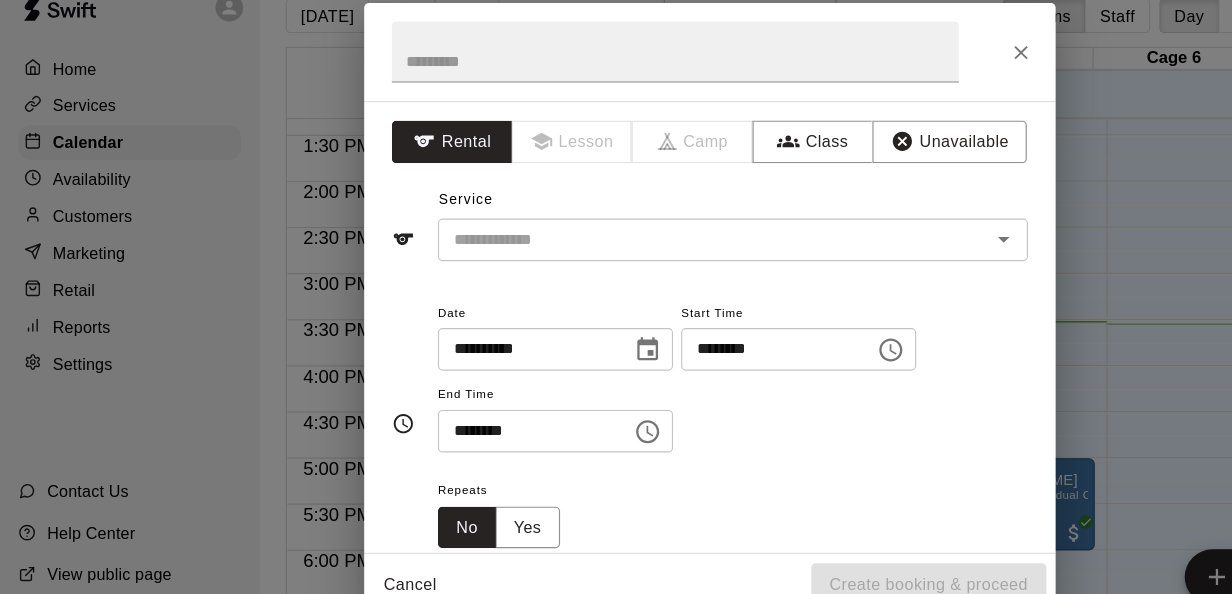 click on "**********" at bounding box center [616, 297] 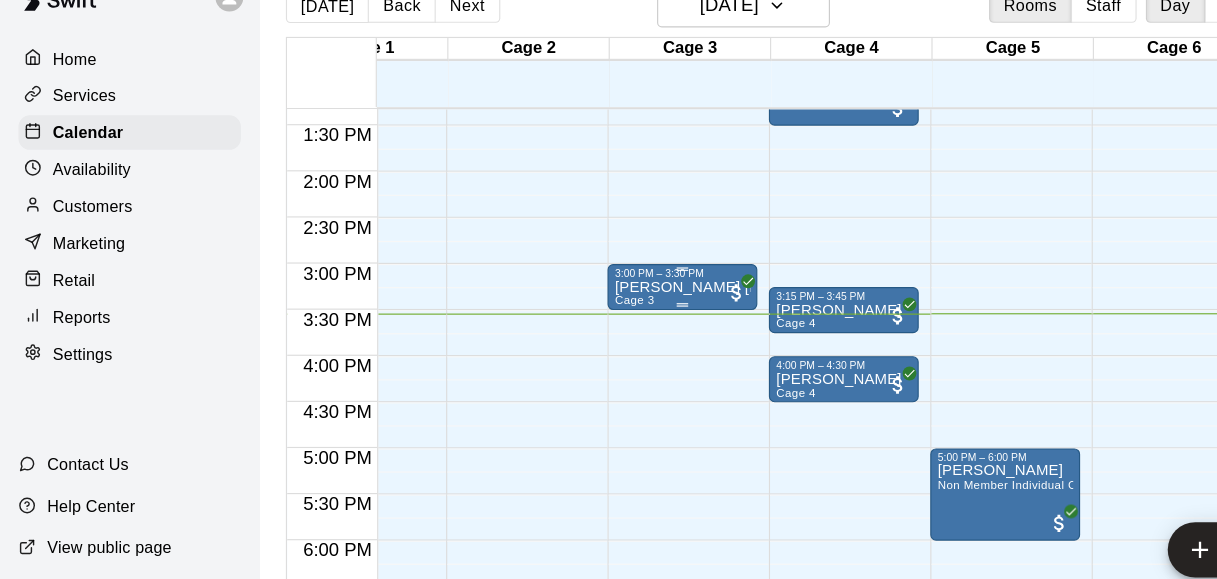 click on "[PERSON_NAME] [PERSON_NAME]" at bounding box center [592, 287] 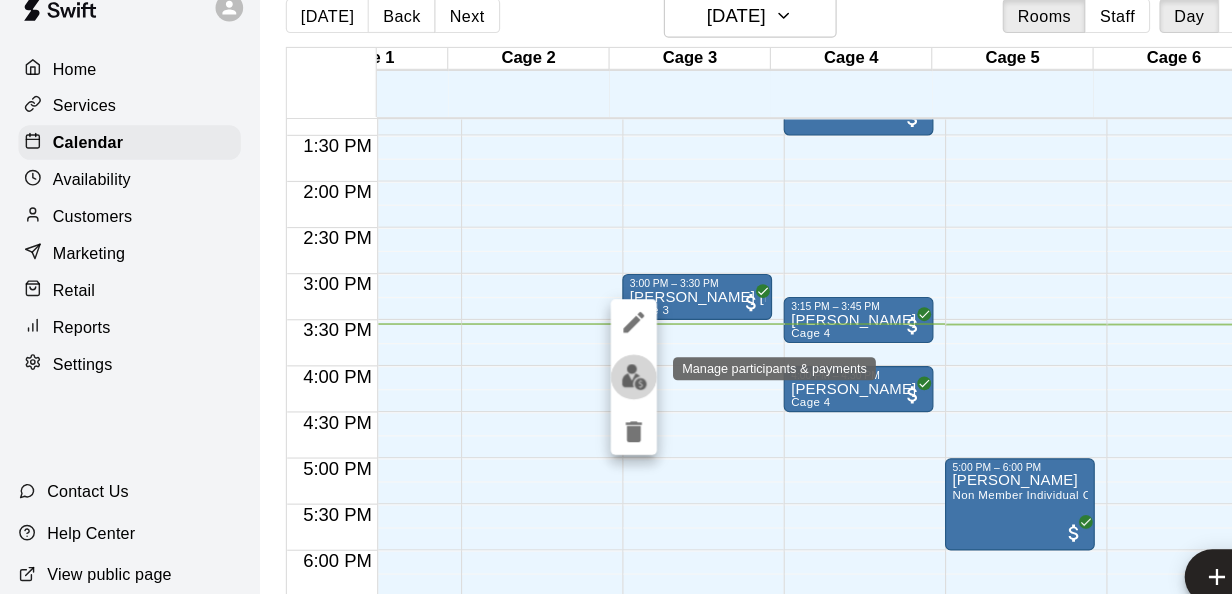 click at bounding box center (550, 356) 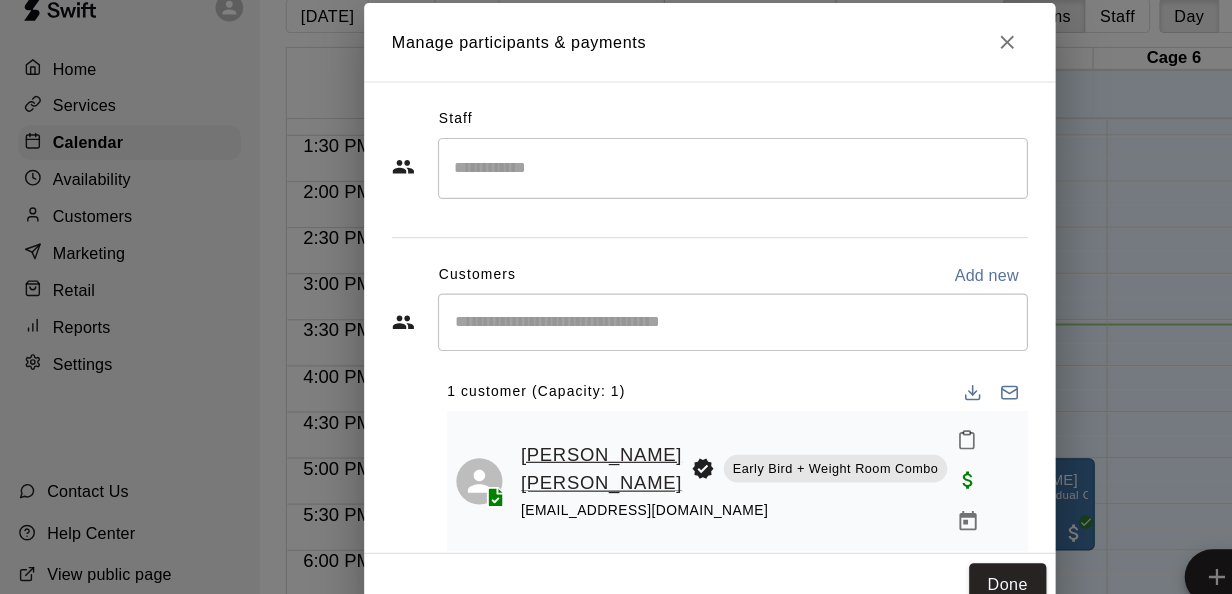 click on "[PERSON_NAME] [PERSON_NAME]" at bounding box center [522, 436] 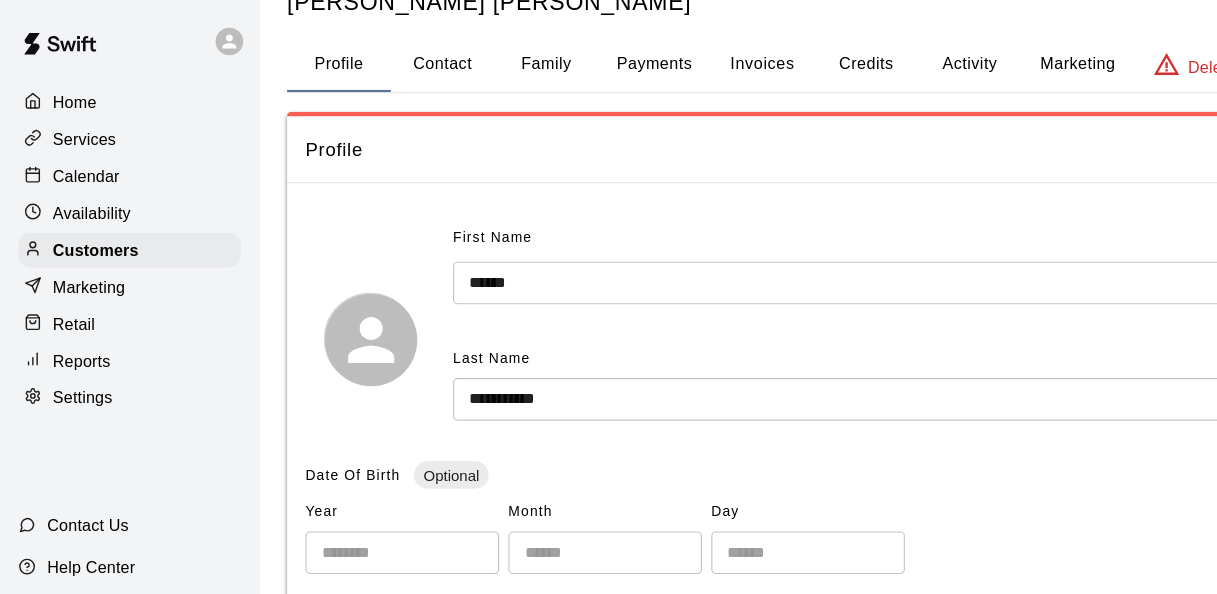 scroll, scrollTop: 0, scrollLeft: 0, axis: both 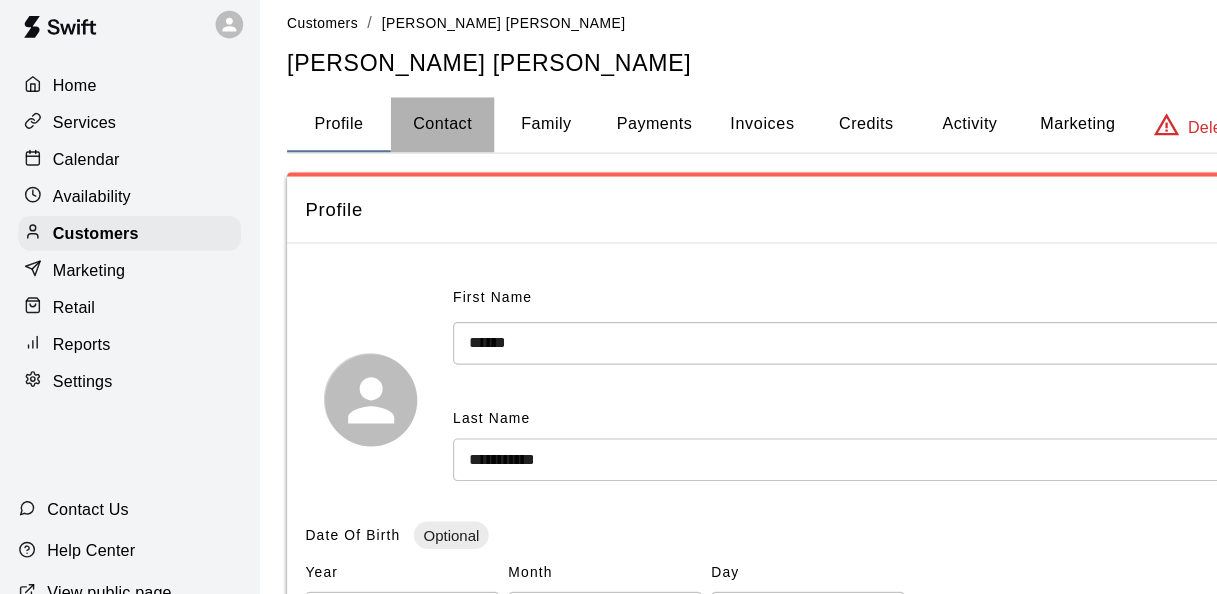 click on "Contact" at bounding box center [384, 123] 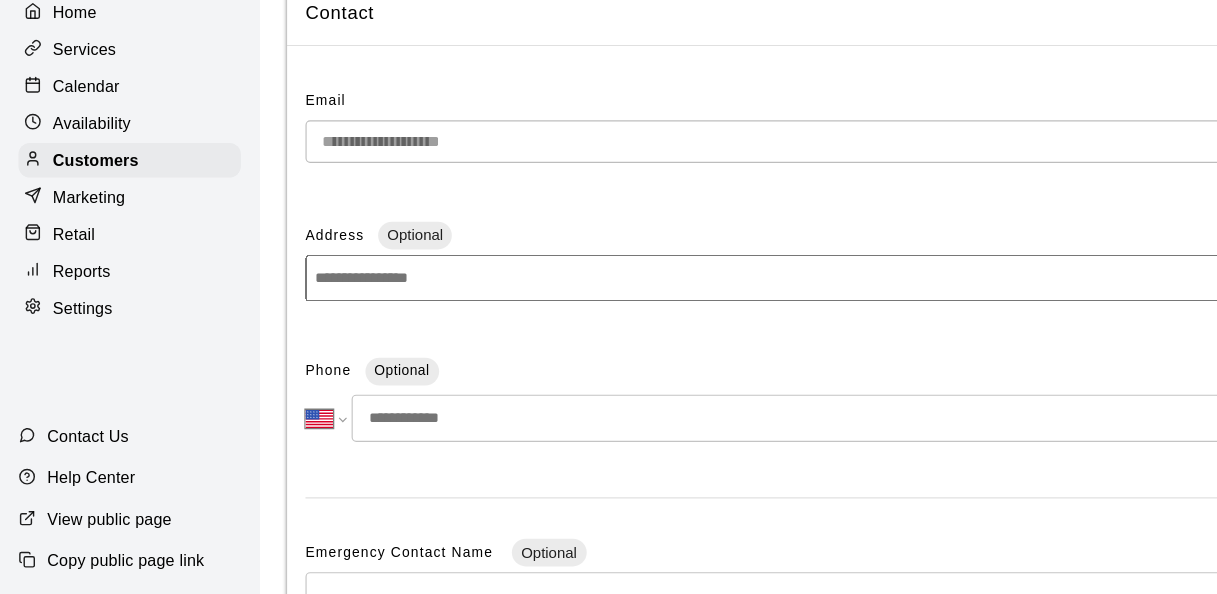 scroll, scrollTop: 109, scrollLeft: 0, axis: vertical 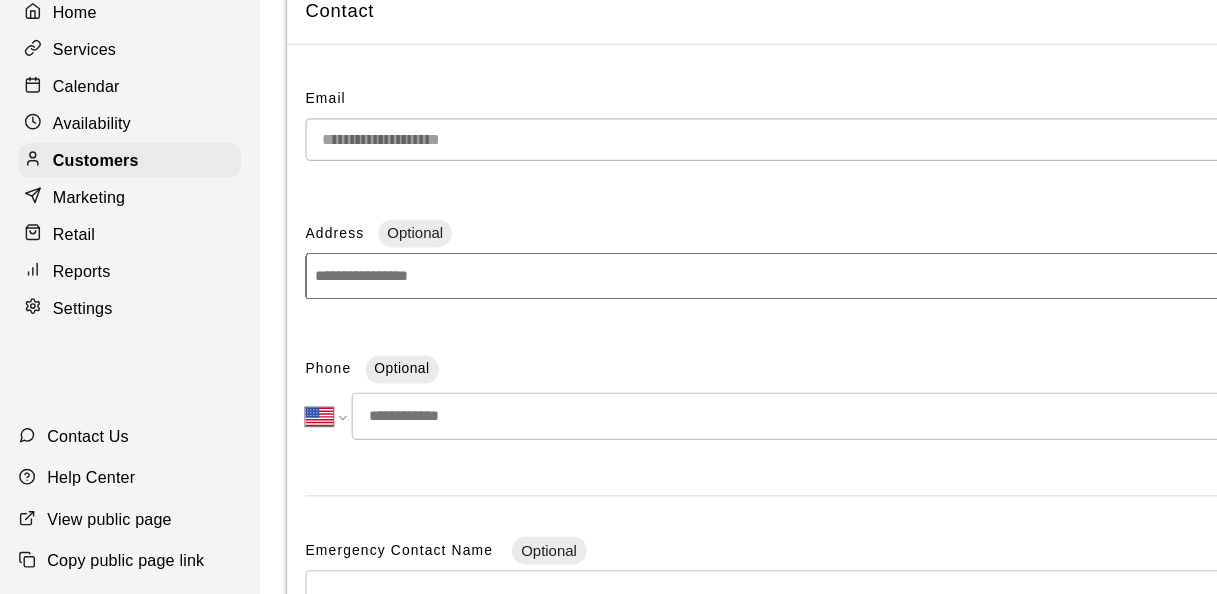 click on "Email" at bounding box center [683, 165] 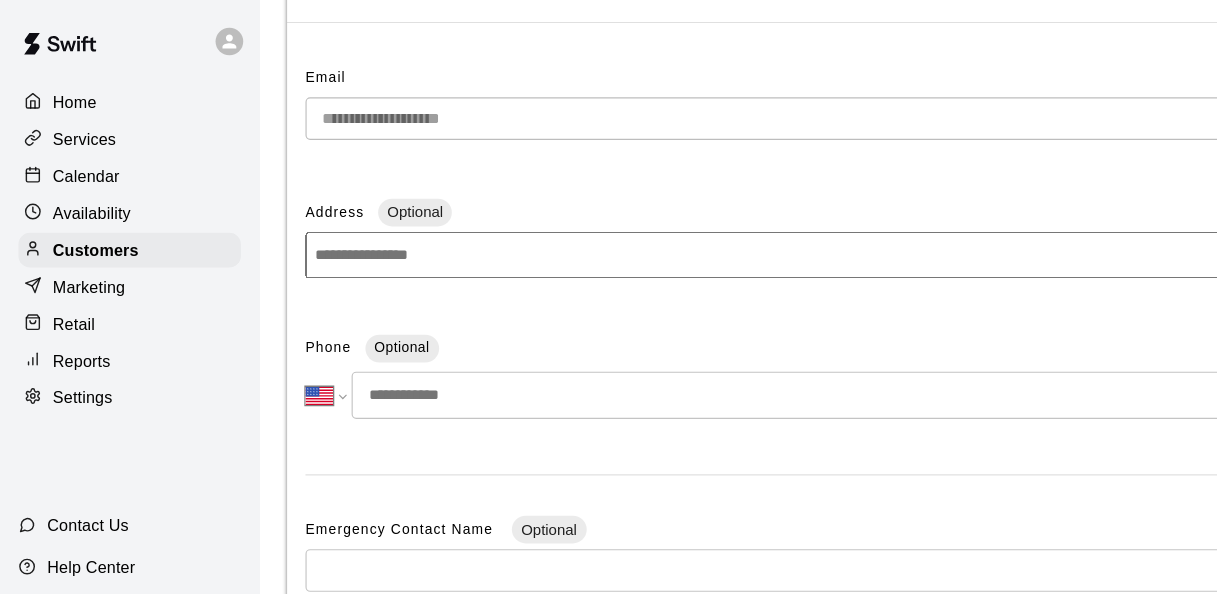 scroll, scrollTop: 0, scrollLeft: 0, axis: both 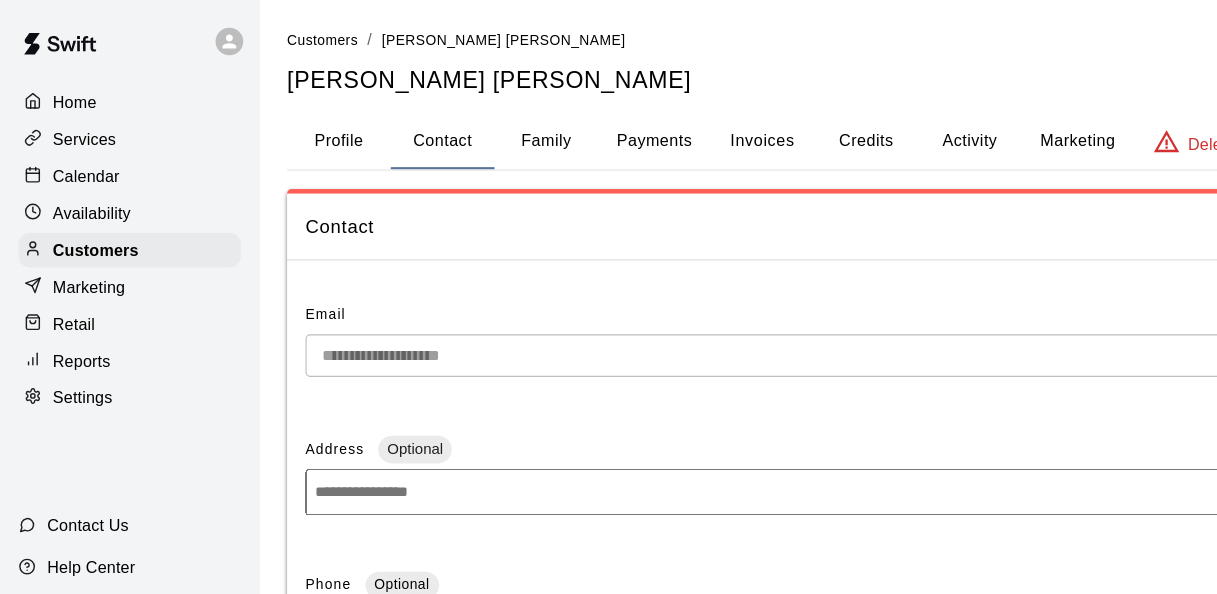 click on "Payments" at bounding box center [567, 123] 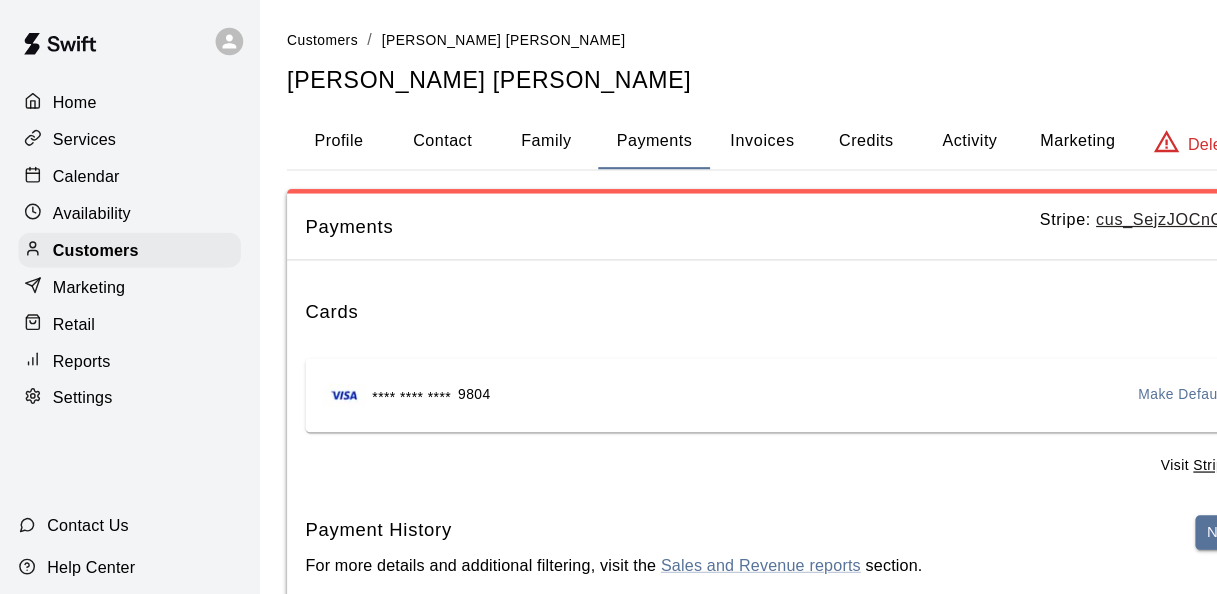 click on "Profile" at bounding box center (294, 123) 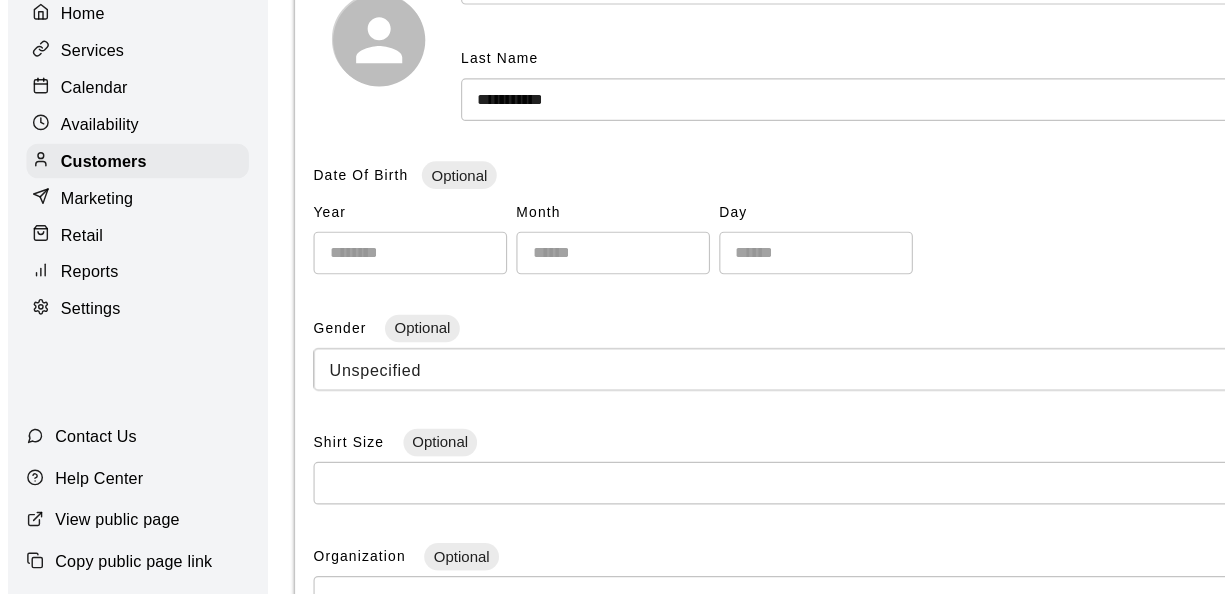 scroll, scrollTop: 0, scrollLeft: 0, axis: both 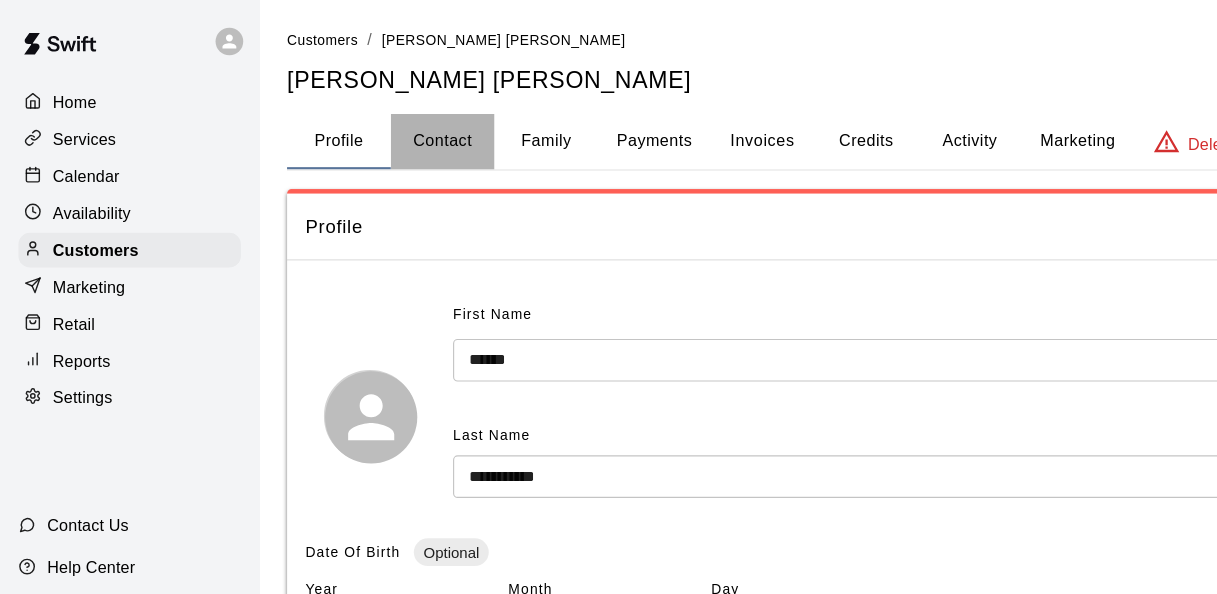 click on "Contact" at bounding box center (384, 123) 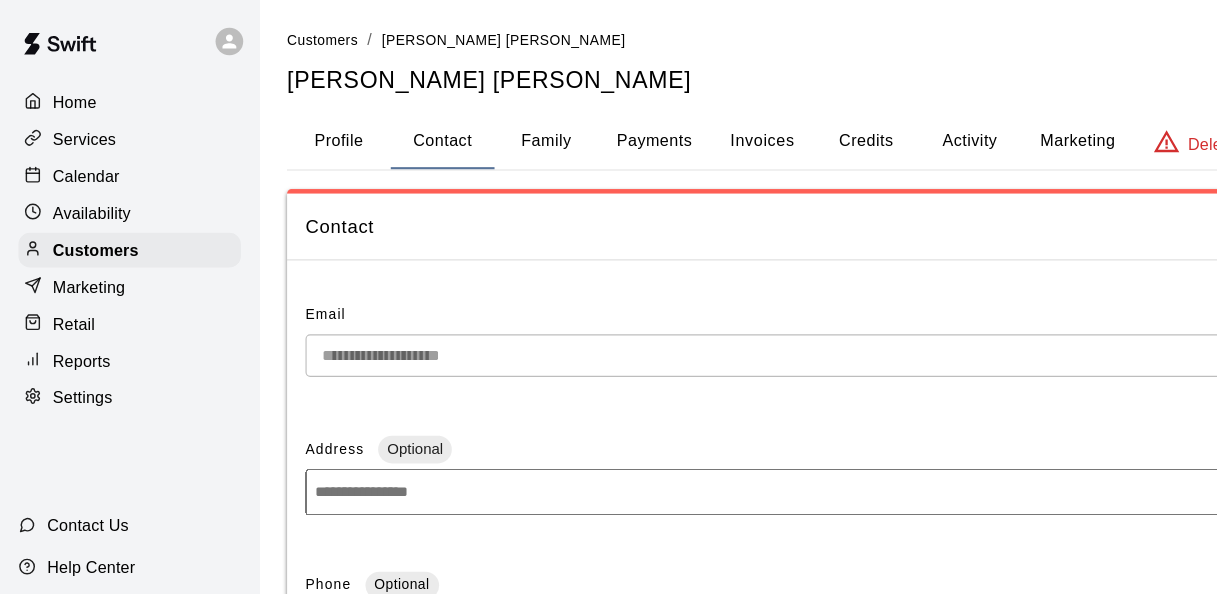 click 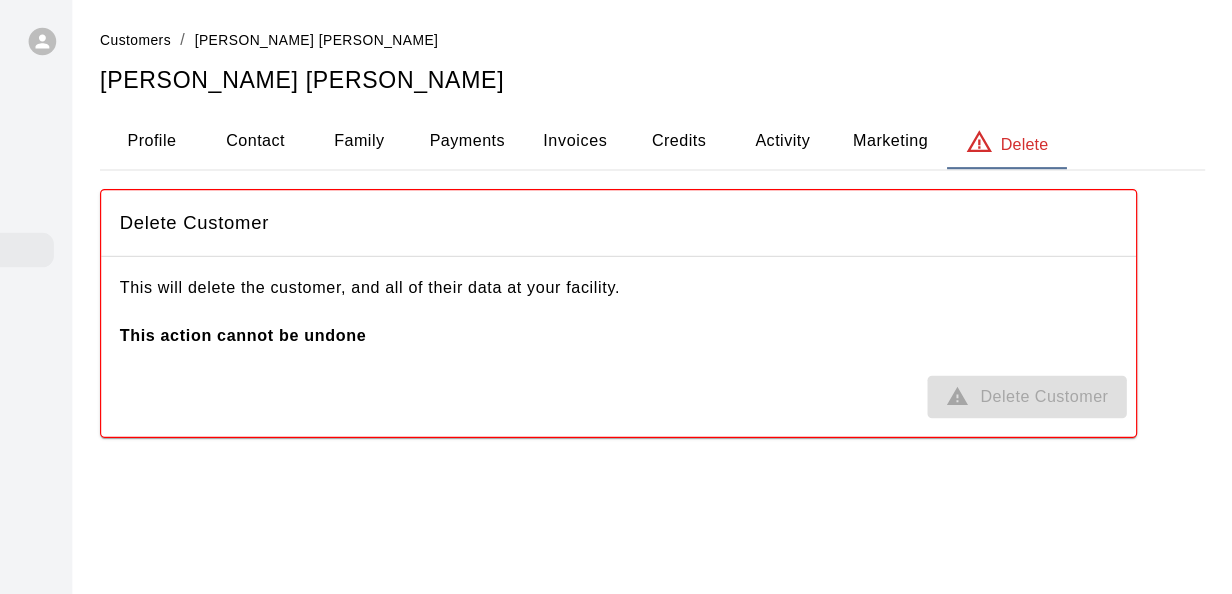 scroll, scrollTop: 0, scrollLeft: 0, axis: both 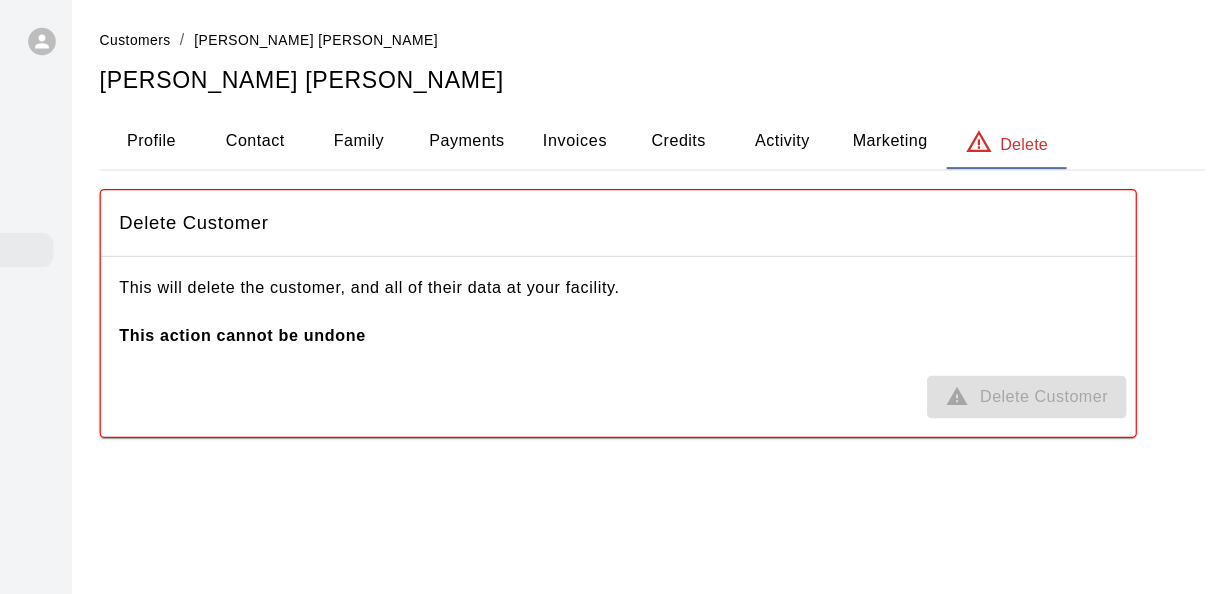 click 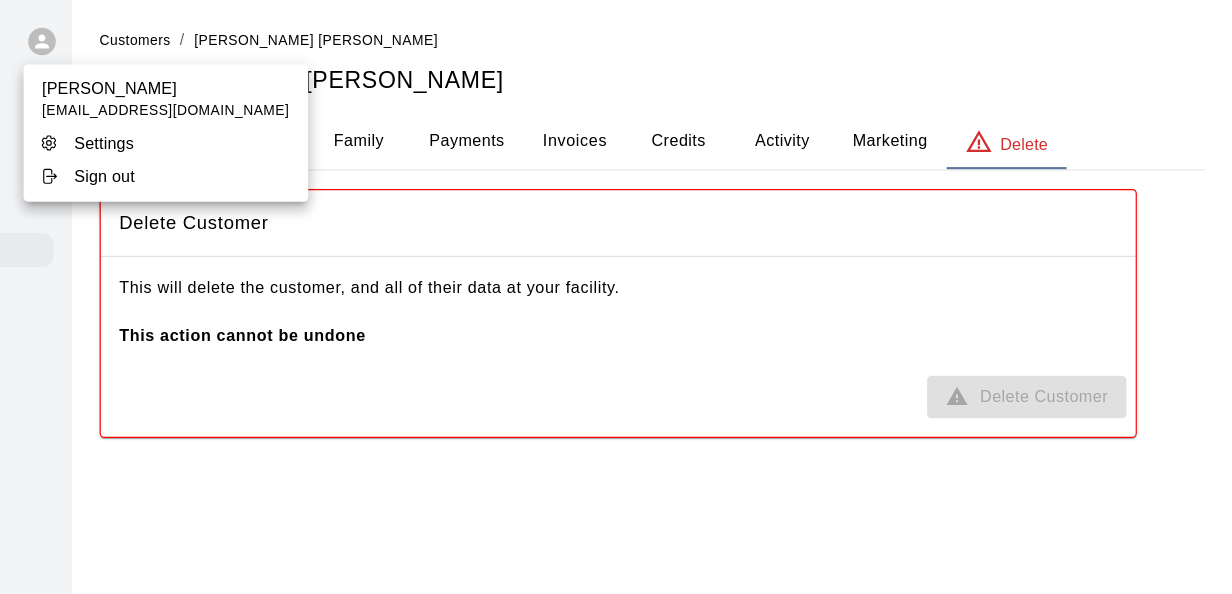 click at bounding box center [616, 297] 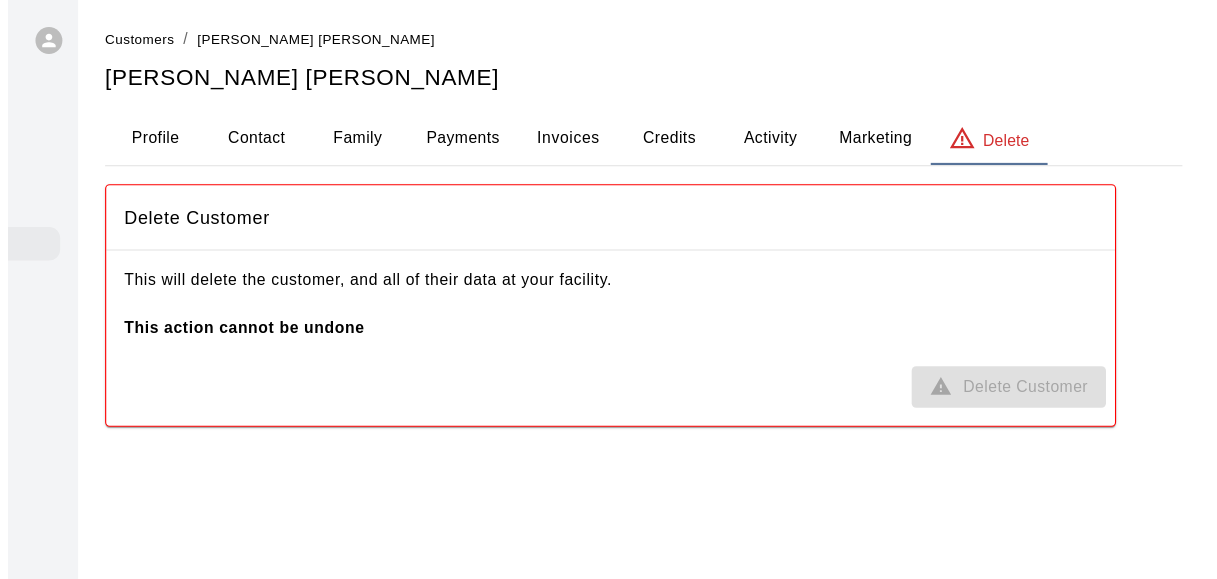 scroll, scrollTop: 0, scrollLeft: 0, axis: both 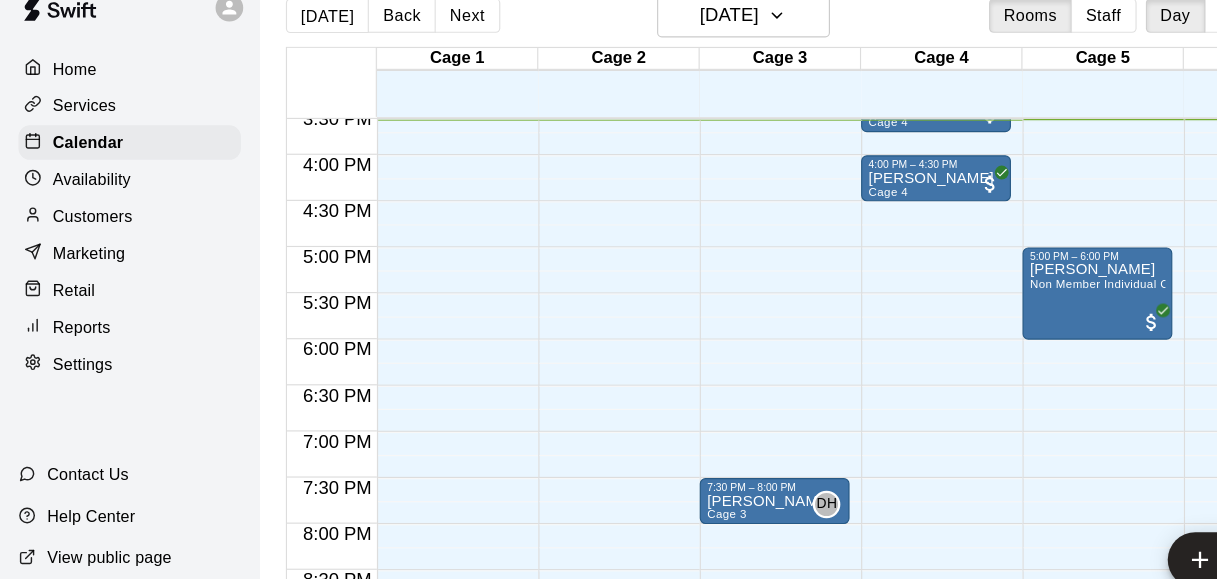 drag, startPoint x: 83, startPoint y: 158, endPoint x: 189, endPoint y: 90, distance: 125.93649 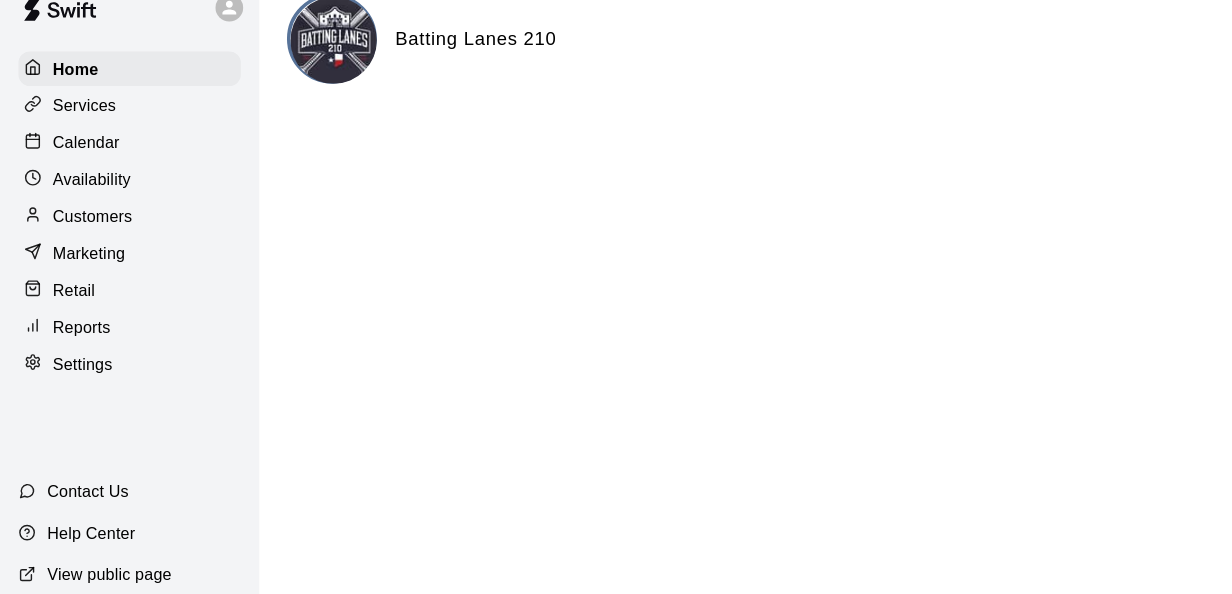 click on "Calendar" at bounding box center [112, 153] 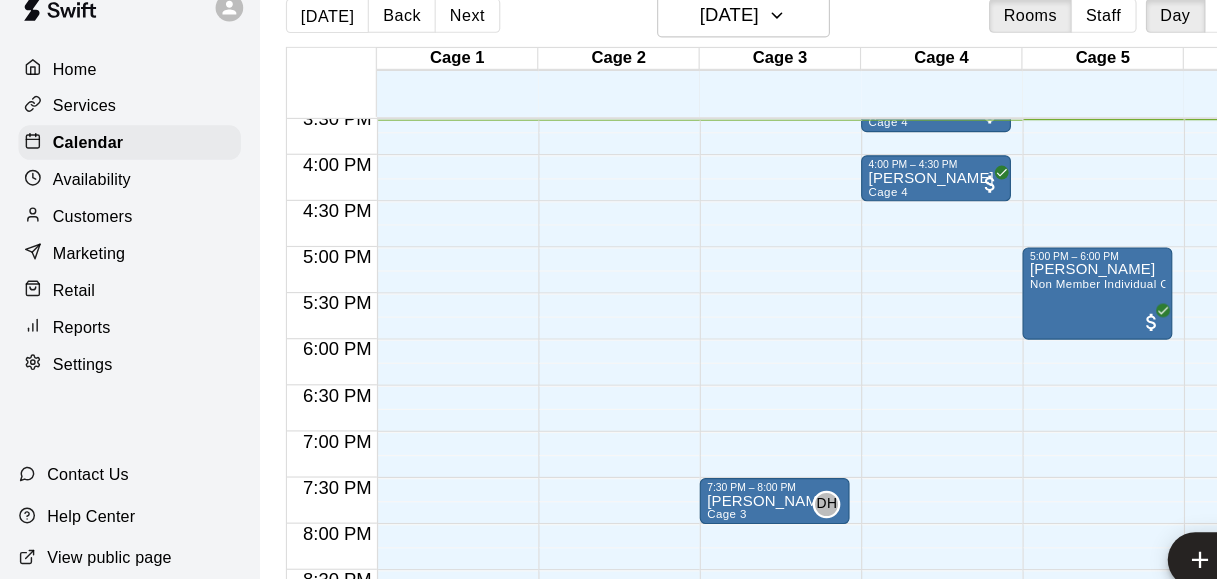 scroll, scrollTop: 1175, scrollLeft: 4, axis: both 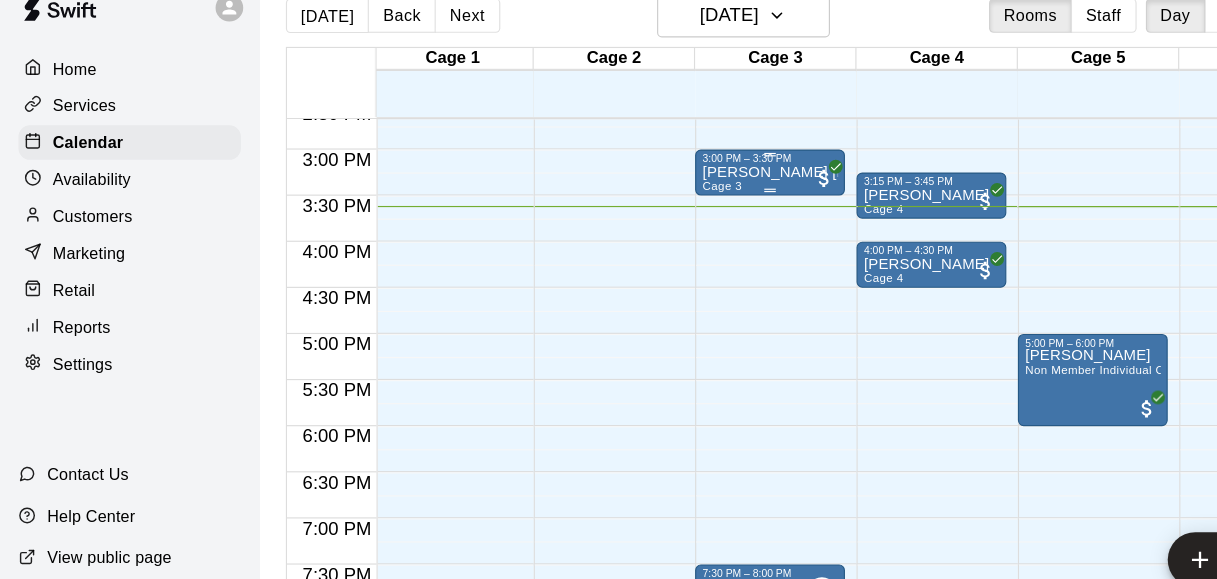 click on "[PERSON_NAME] [PERSON_NAME]" at bounding box center [668, 179] 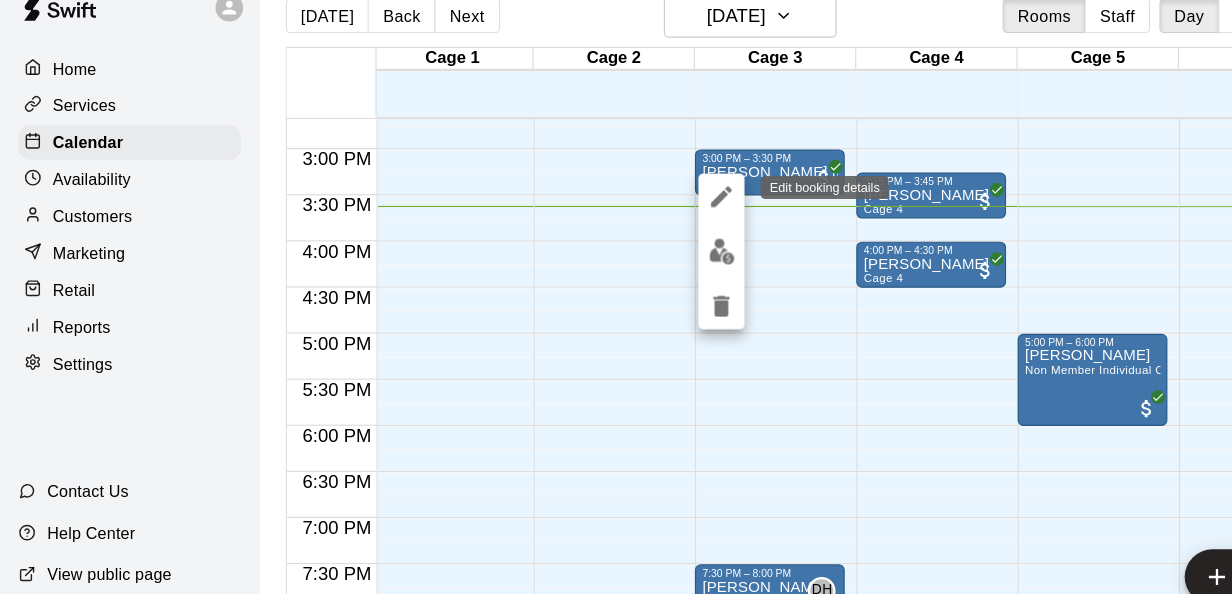 click 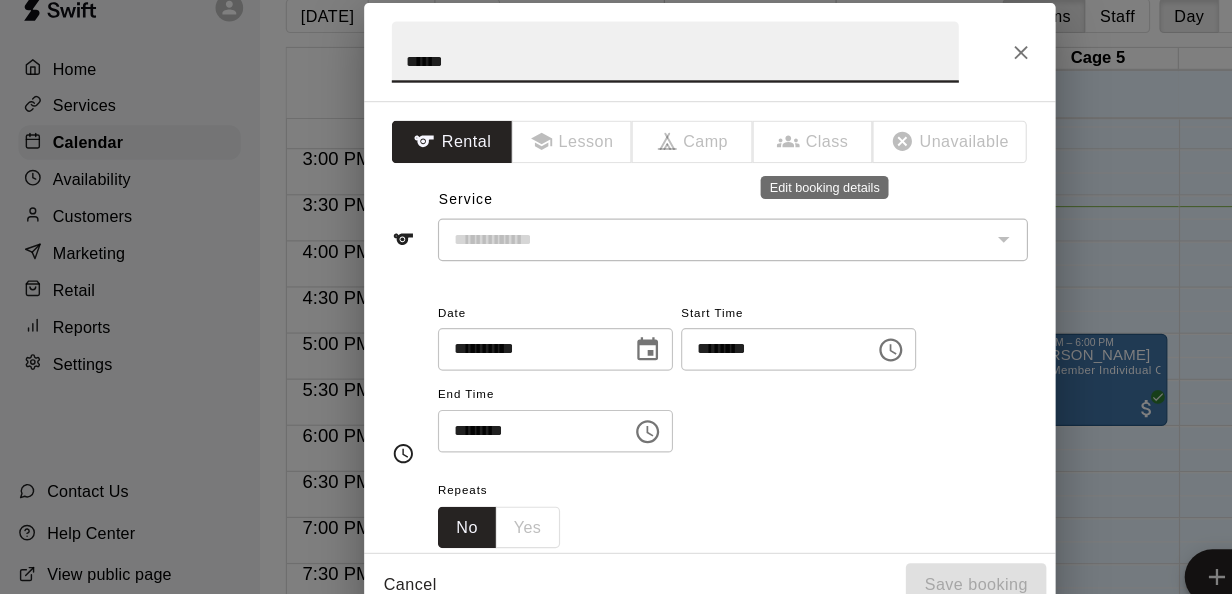 type on "******" 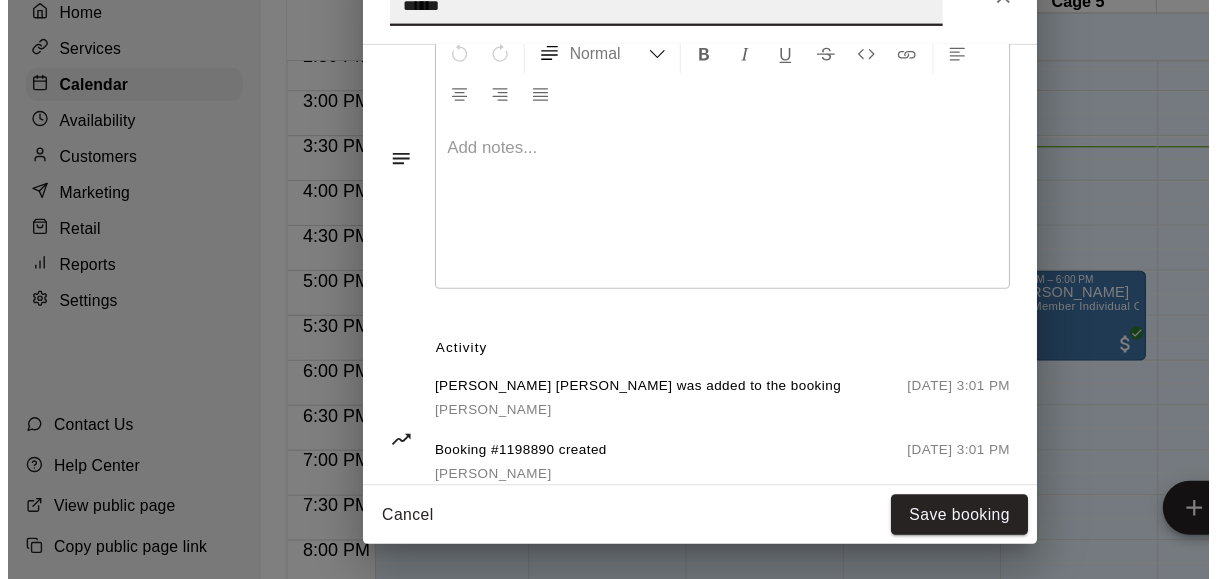 scroll, scrollTop: 676, scrollLeft: 0, axis: vertical 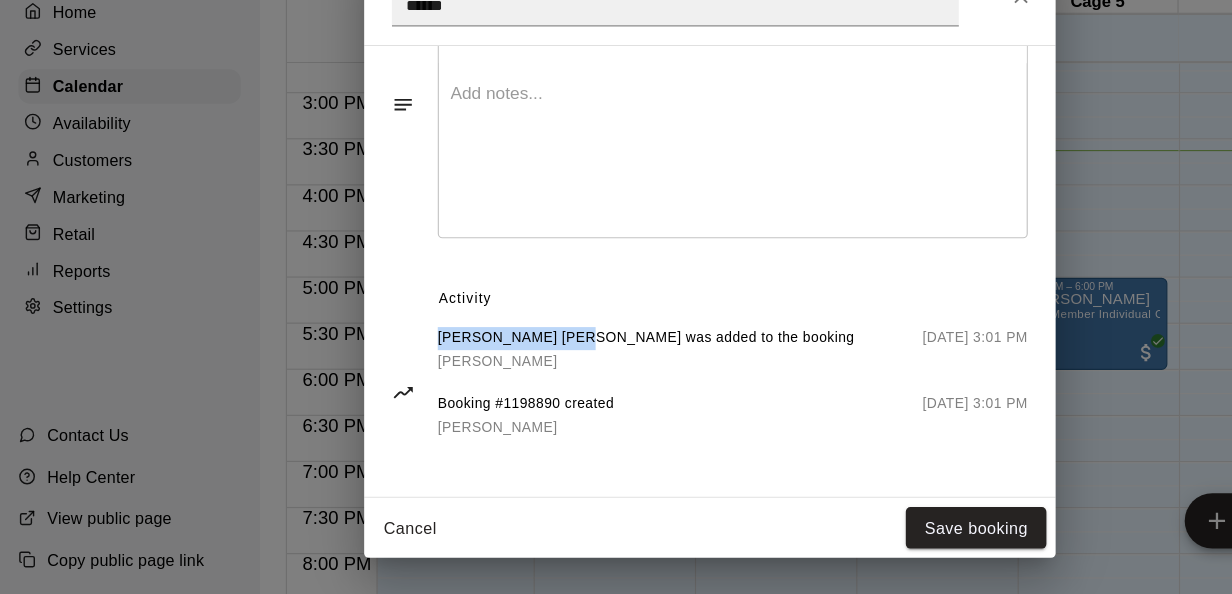 drag, startPoint x: 377, startPoint y: 367, endPoint x: 494, endPoint y: 365, distance: 117.01709 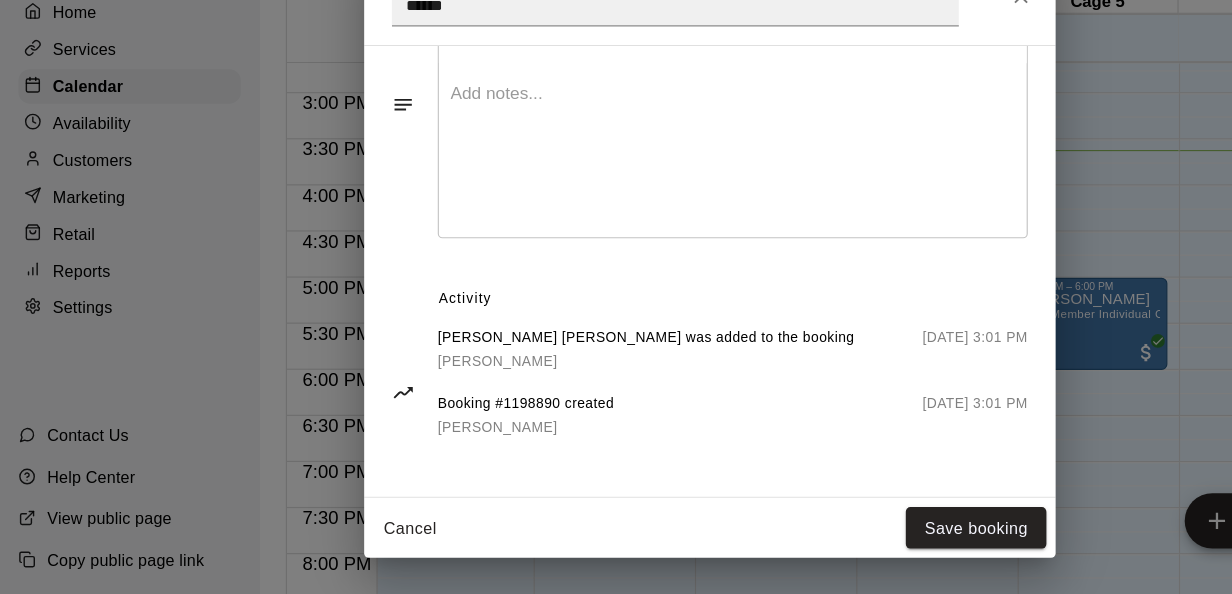 click on "**********" at bounding box center (616, 297) 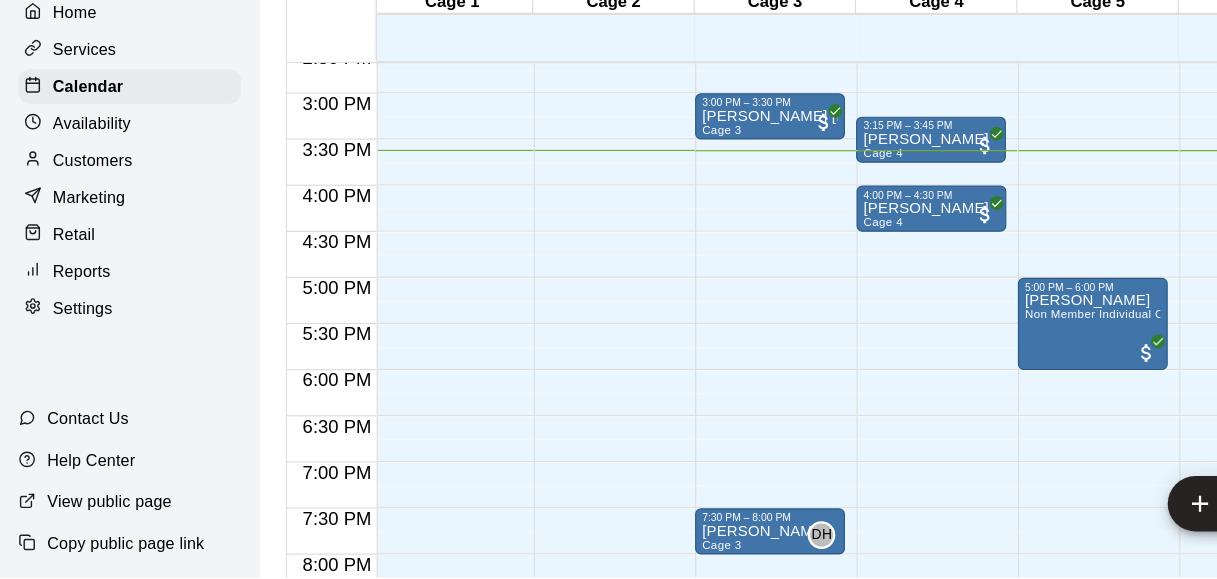 scroll, scrollTop: 1106, scrollLeft: 28, axis: both 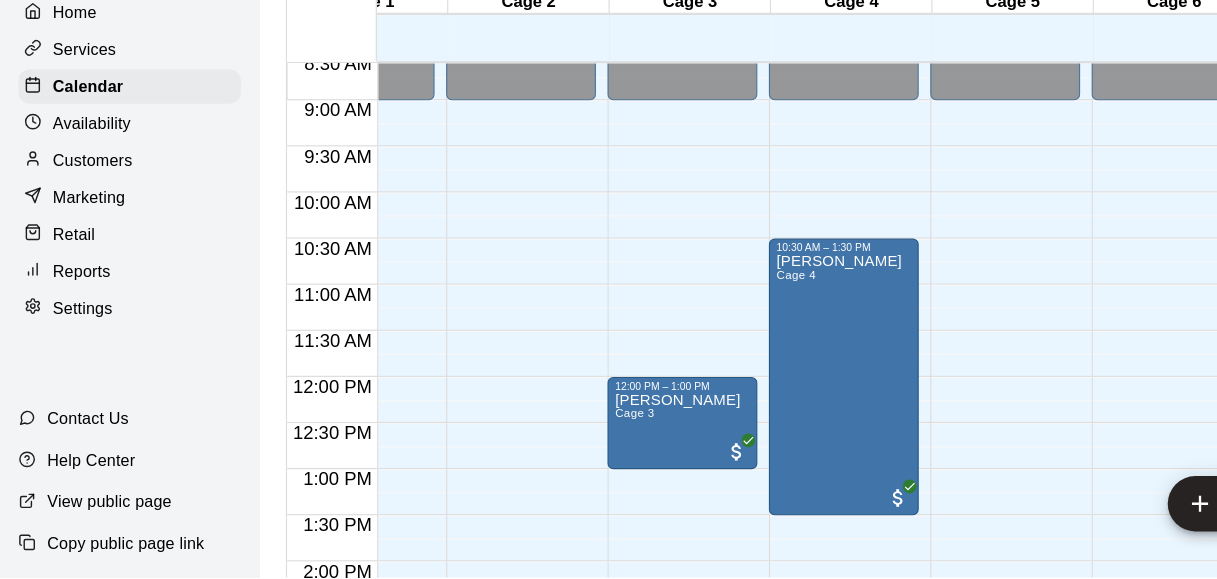 click on "Customers" at bounding box center [112, 217] 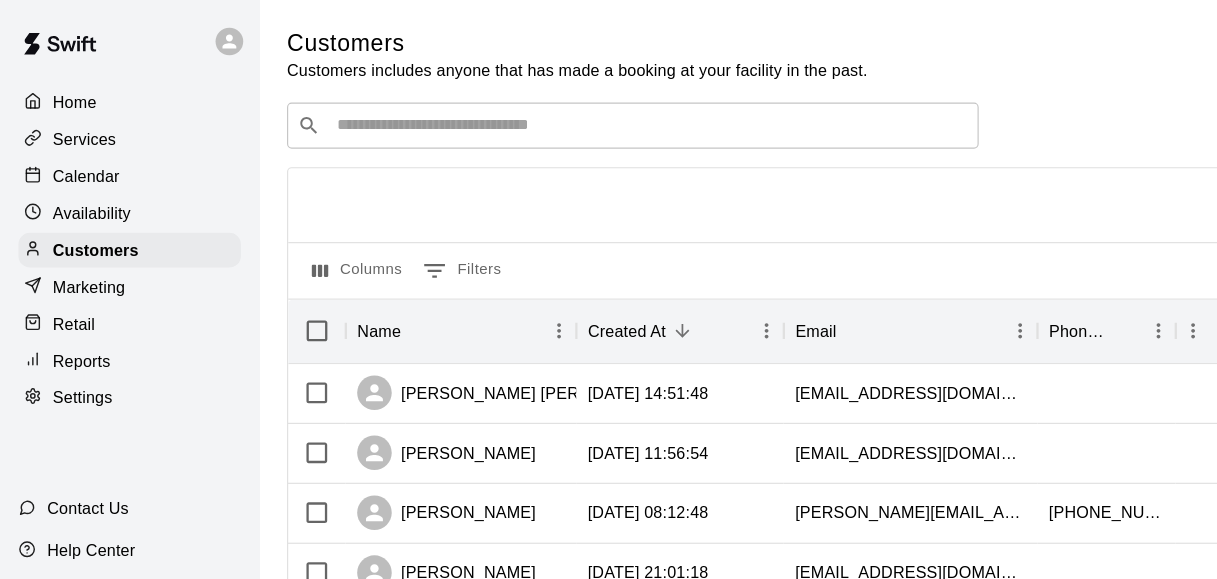 scroll, scrollTop: 0, scrollLeft: 42, axis: horizontal 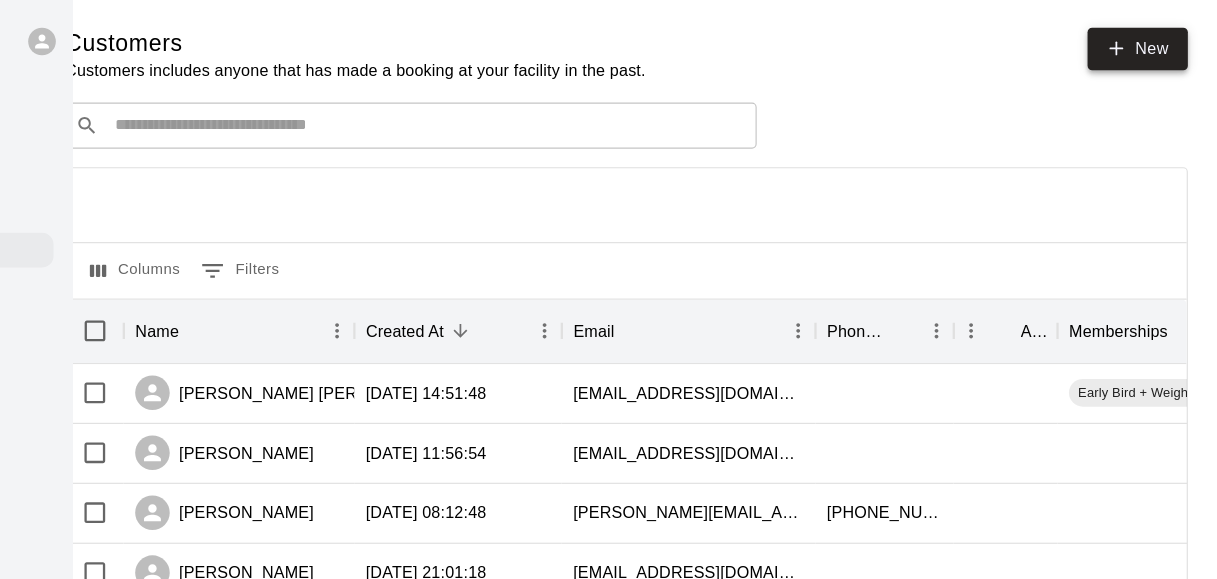 click on "New" at bounding box center [1149, 42] 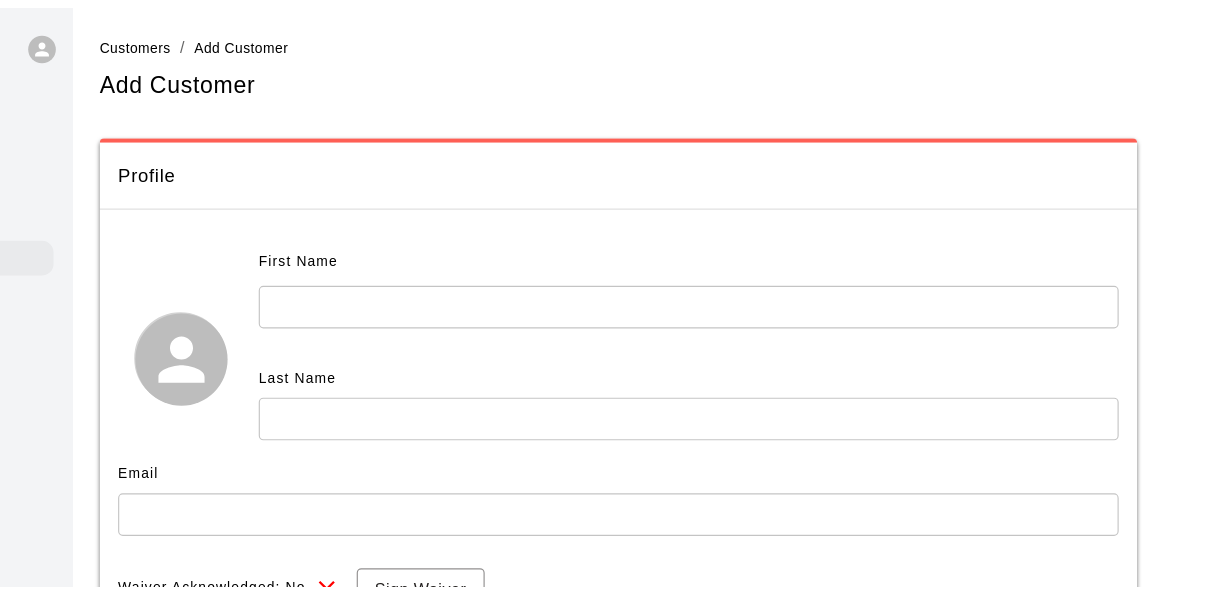 scroll, scrollTop: 0, scrollLeft: 0, axis: both 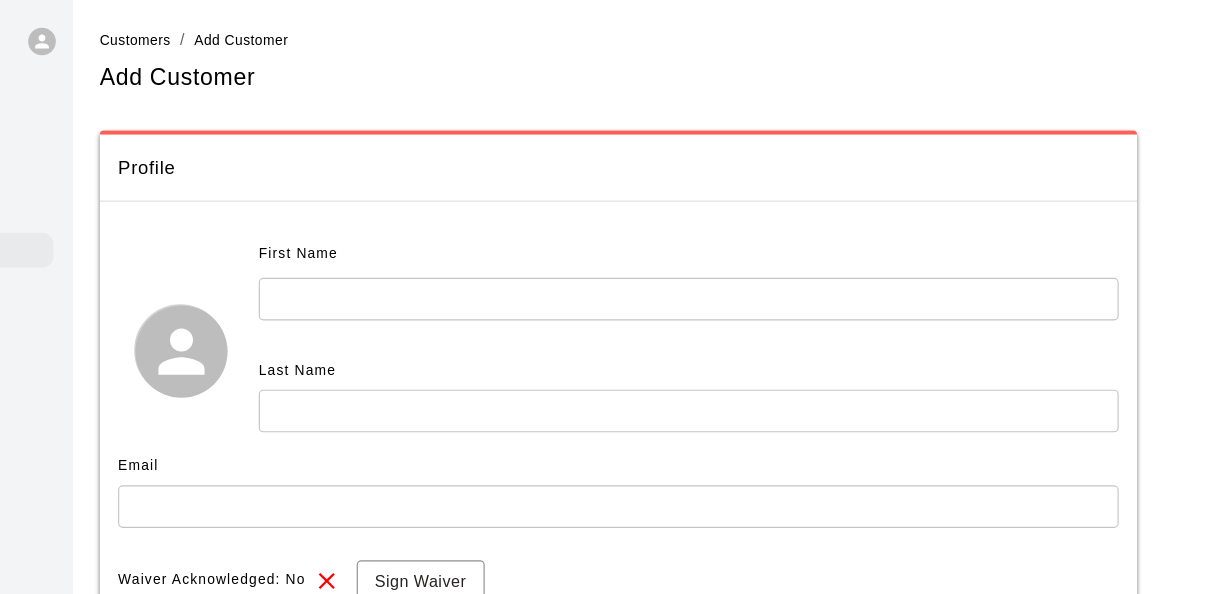 click at bounding box center [760, 259] 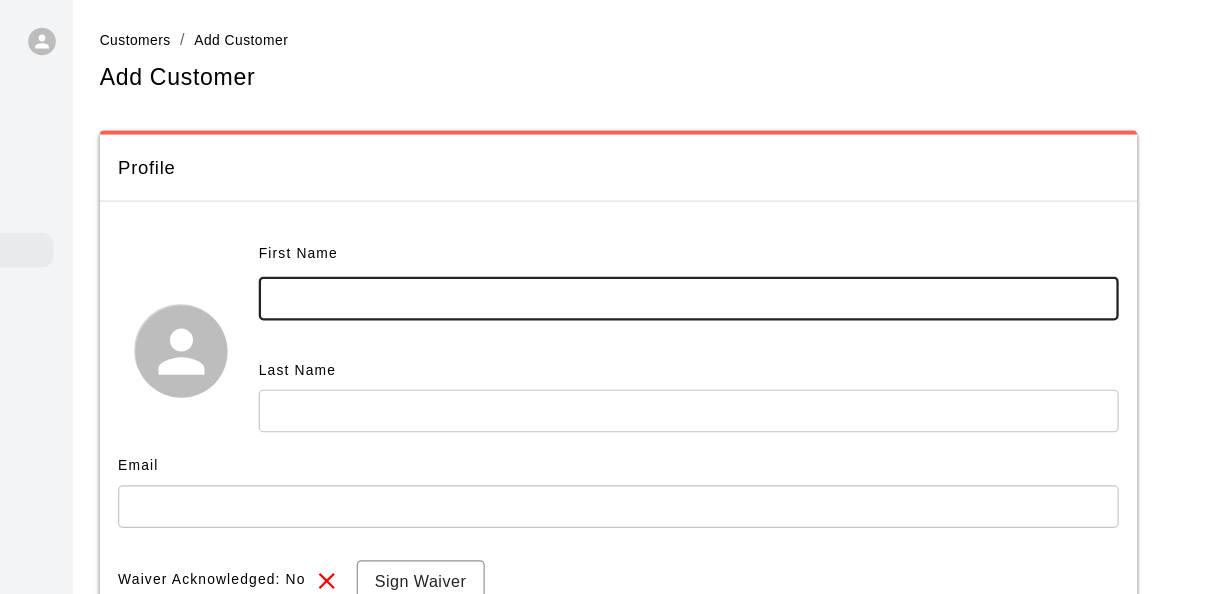 paste on "**********" 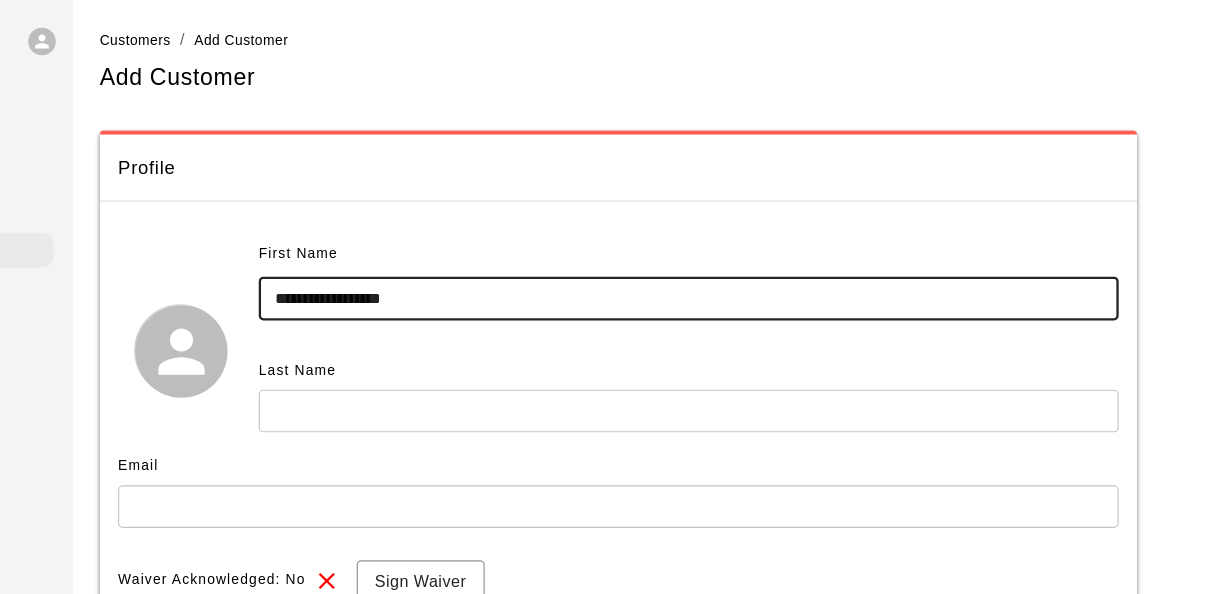 drag, startPoint x: 621, startPoint y: 251, endPoint x: 496, endPoint y: 256, distance: 125.09996 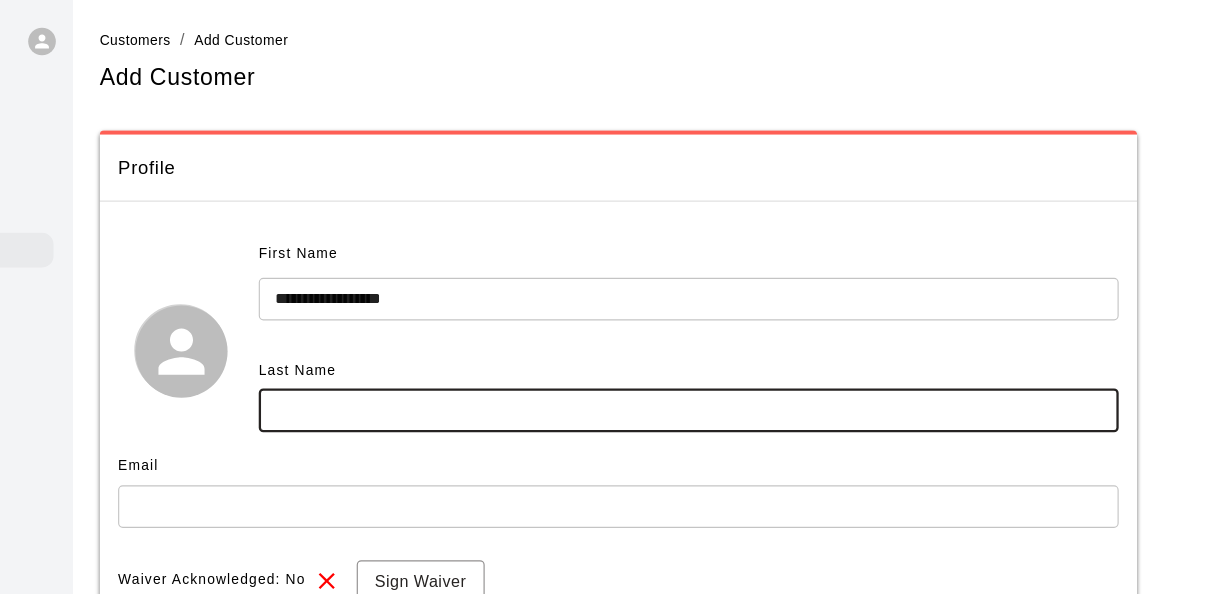 click at bounding box center [760, 356] 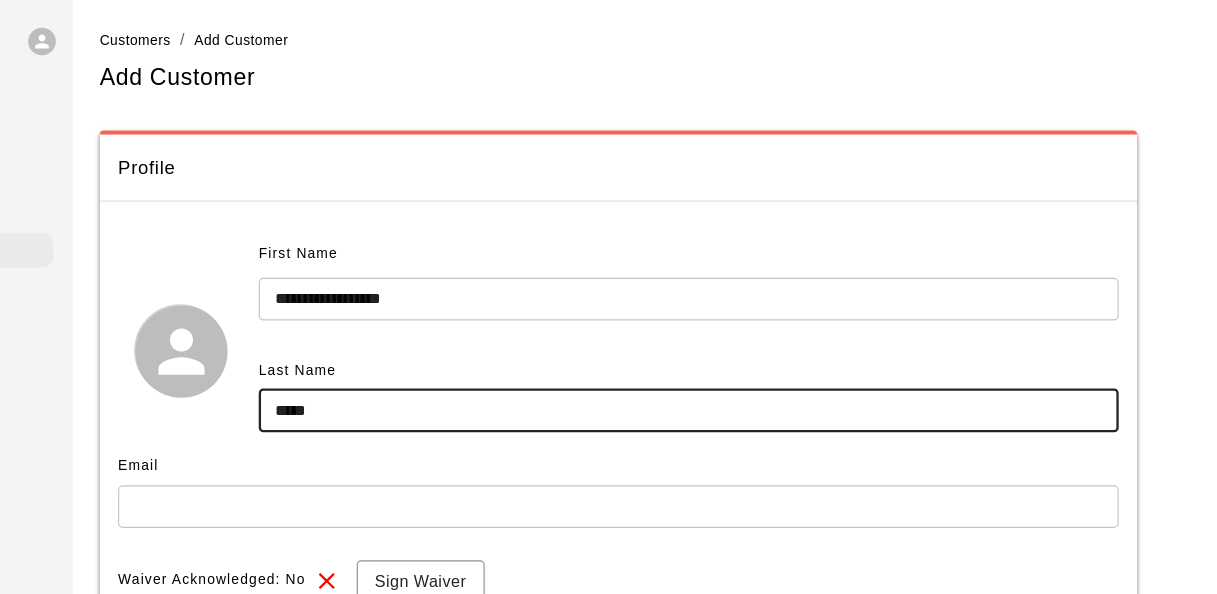 type on "*****" 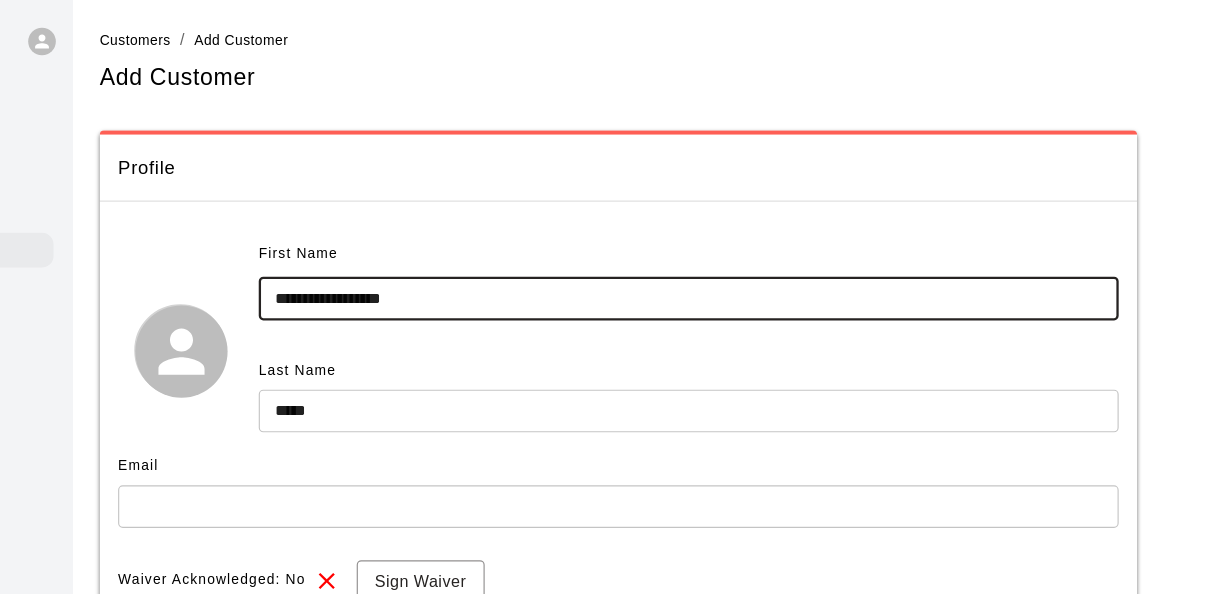 click on "**********" at bounding box center [760, 259] 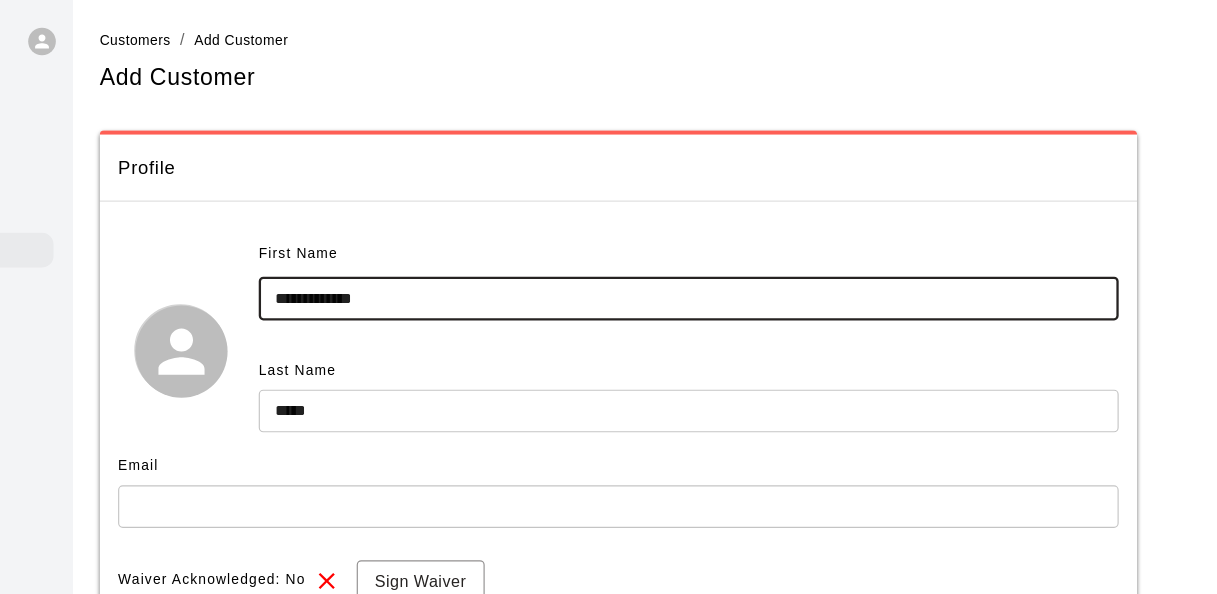 scroll, scrollTop: 170, scrollLeft: 0, axis: vertical 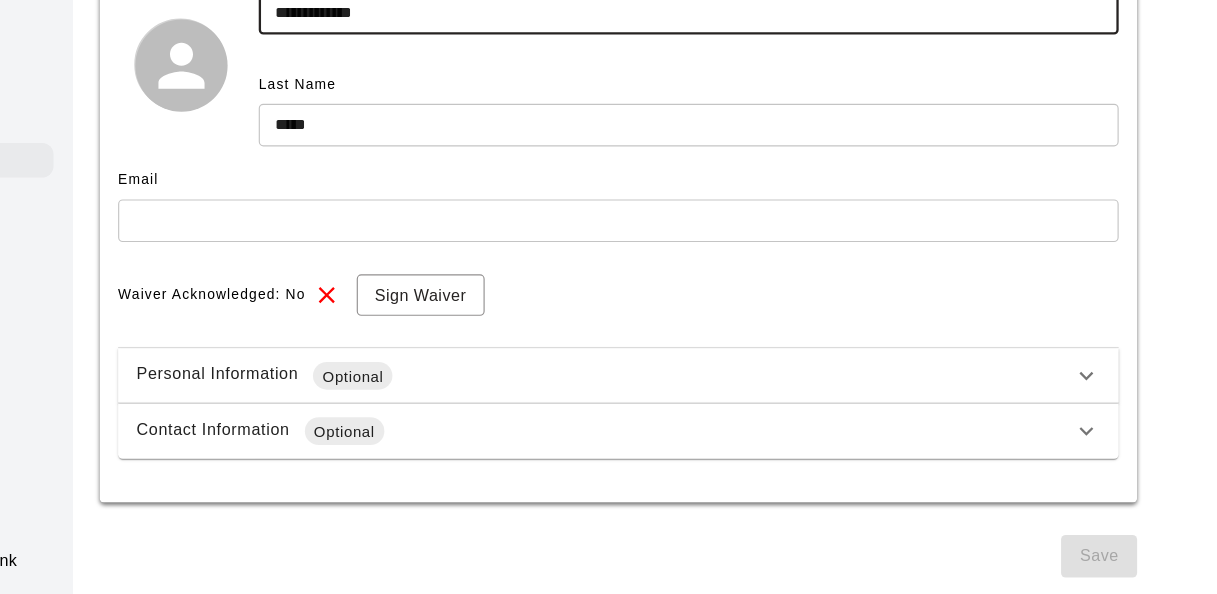 type on "**********" 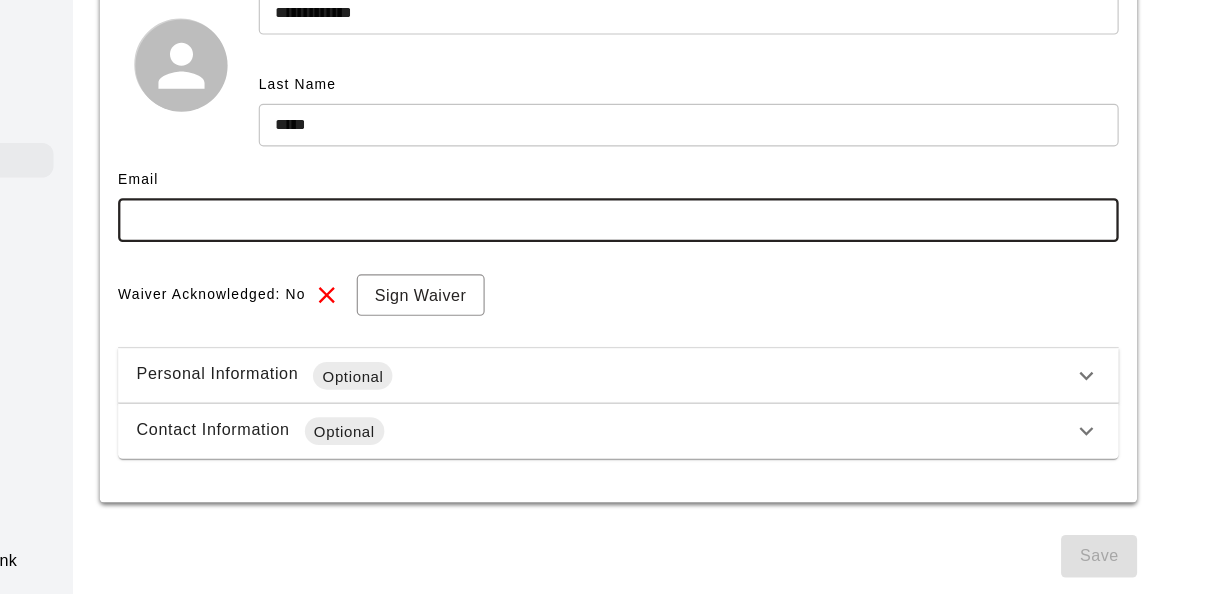 click at bounding box center [699, 269] 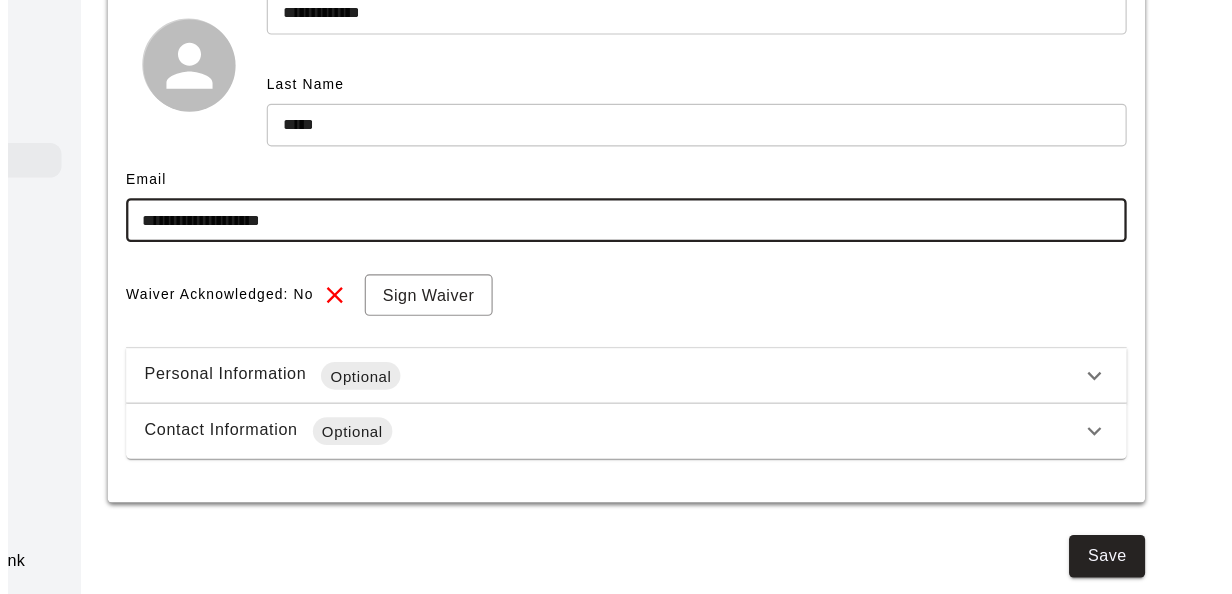 scroll, scrollTop: 170, scrollLeft: 0, axis: vertical 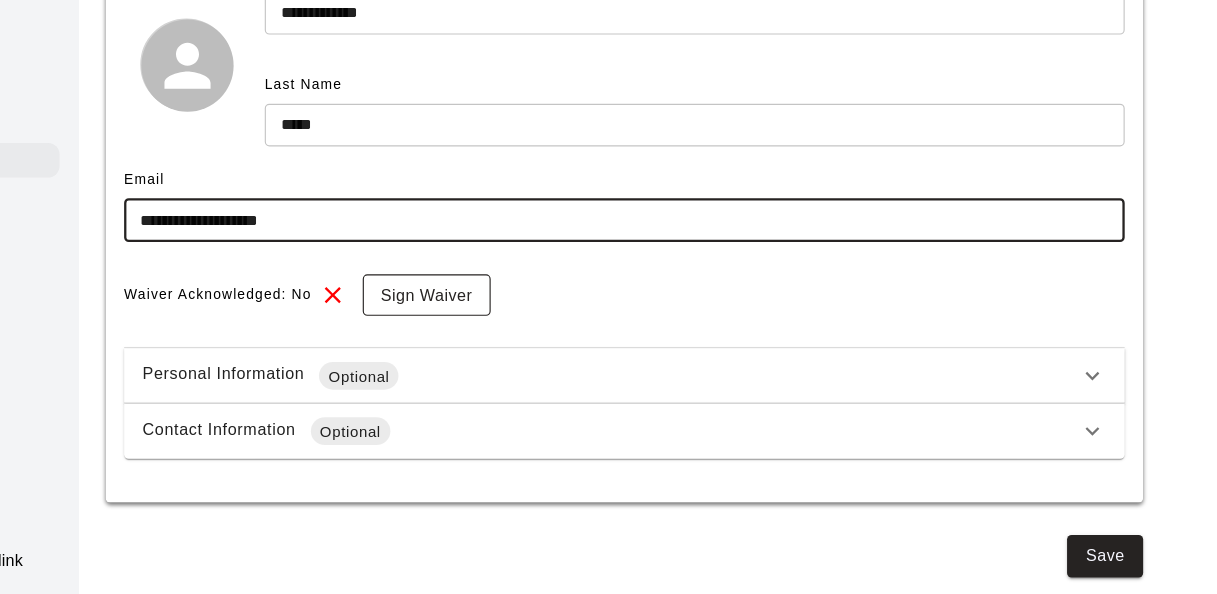 type on "**********" 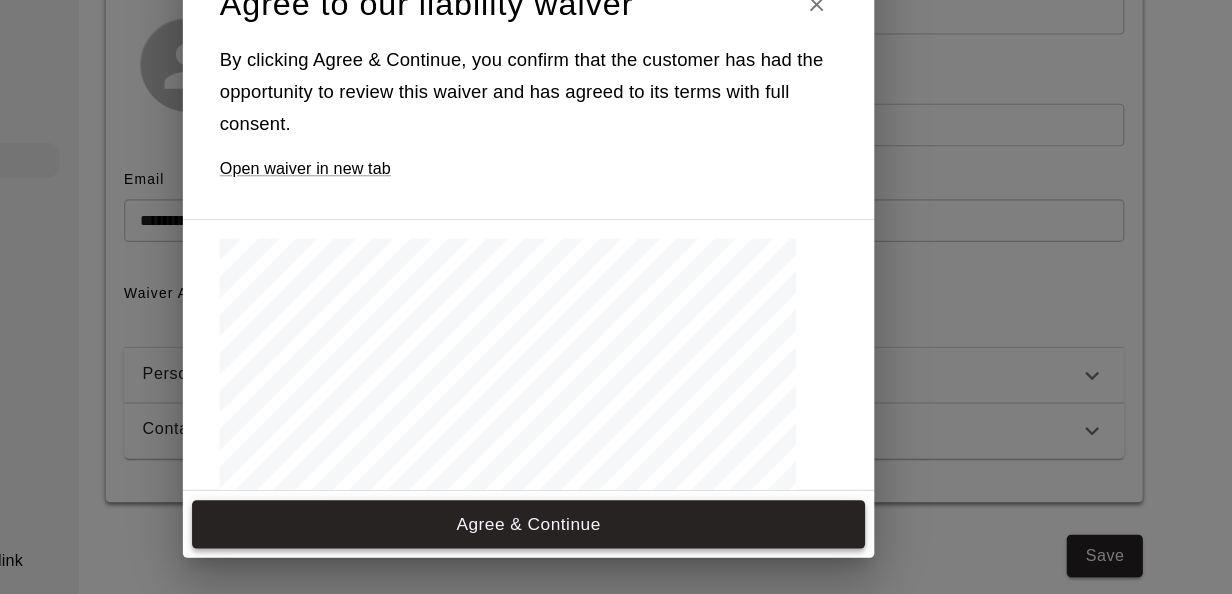 click on "Agree & Continue" at bounding box center [616, 533] 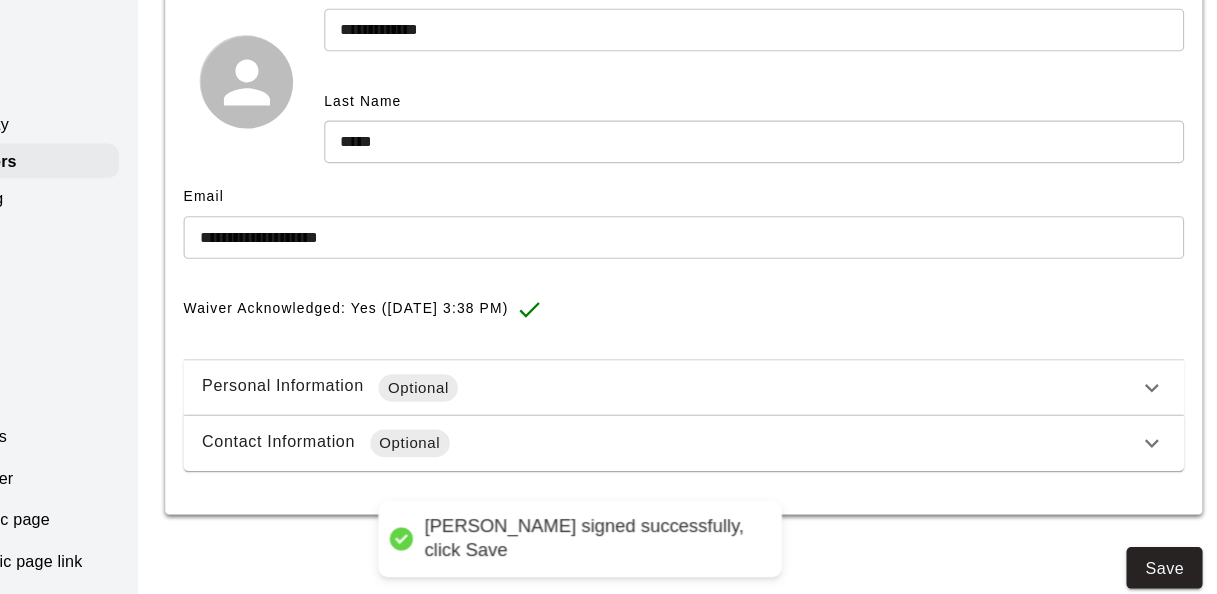 scroll, scrollTop: 166, scrollLeft: 0, axis: vertical 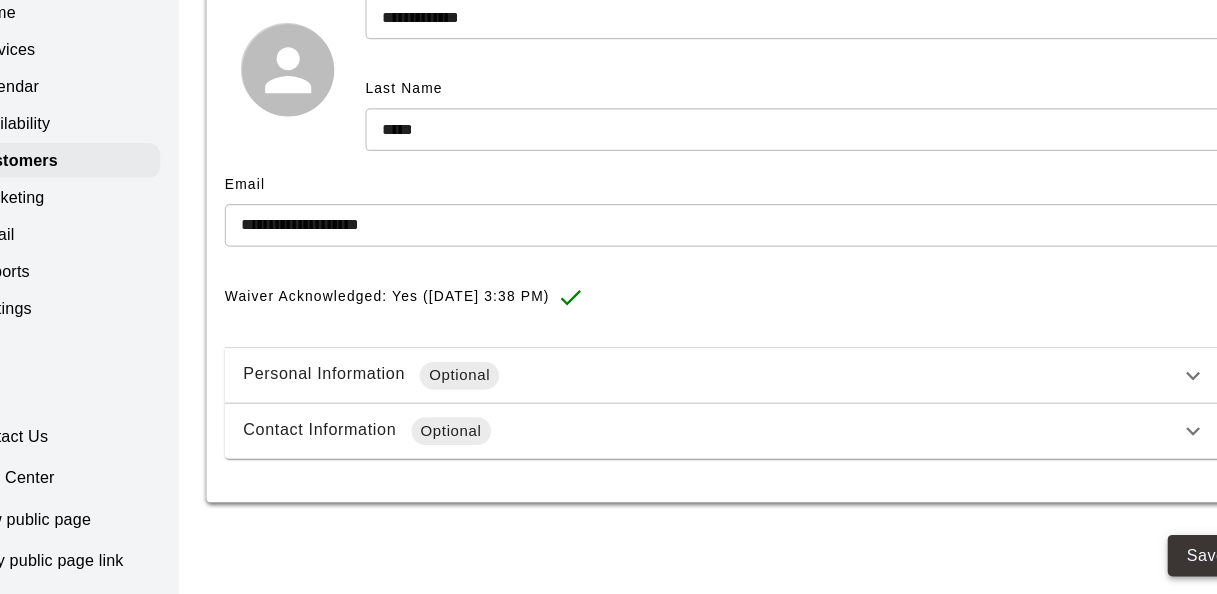 click on "Save" at bounding box center [1116, 560] 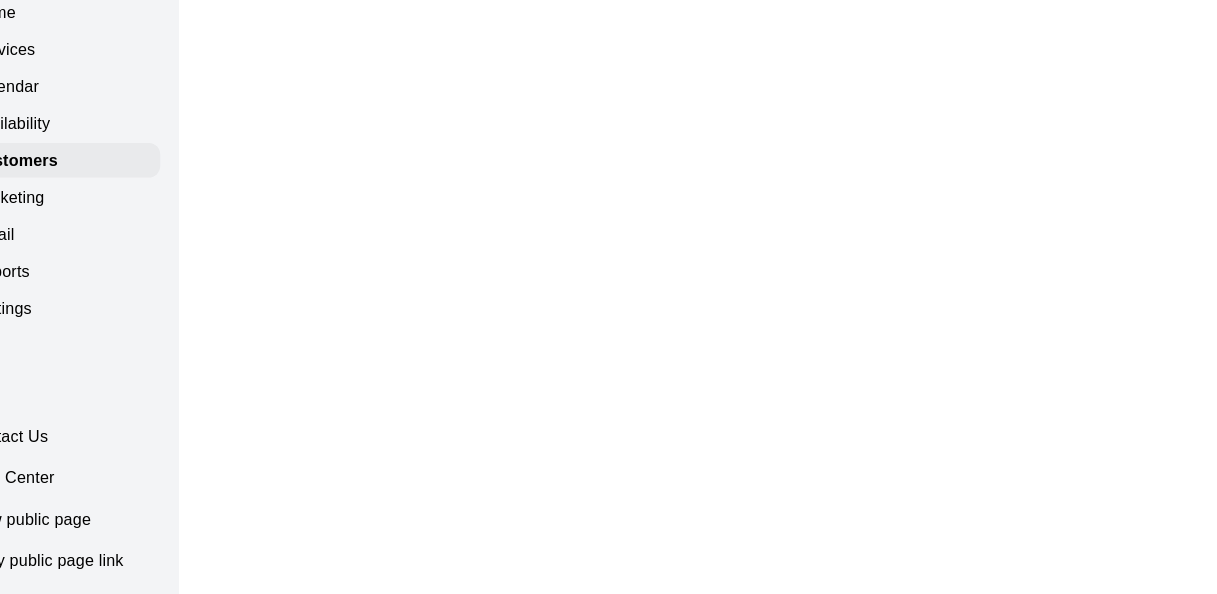 scroll, scrollTop: 88, scrollLeft: 0, axis: vertical 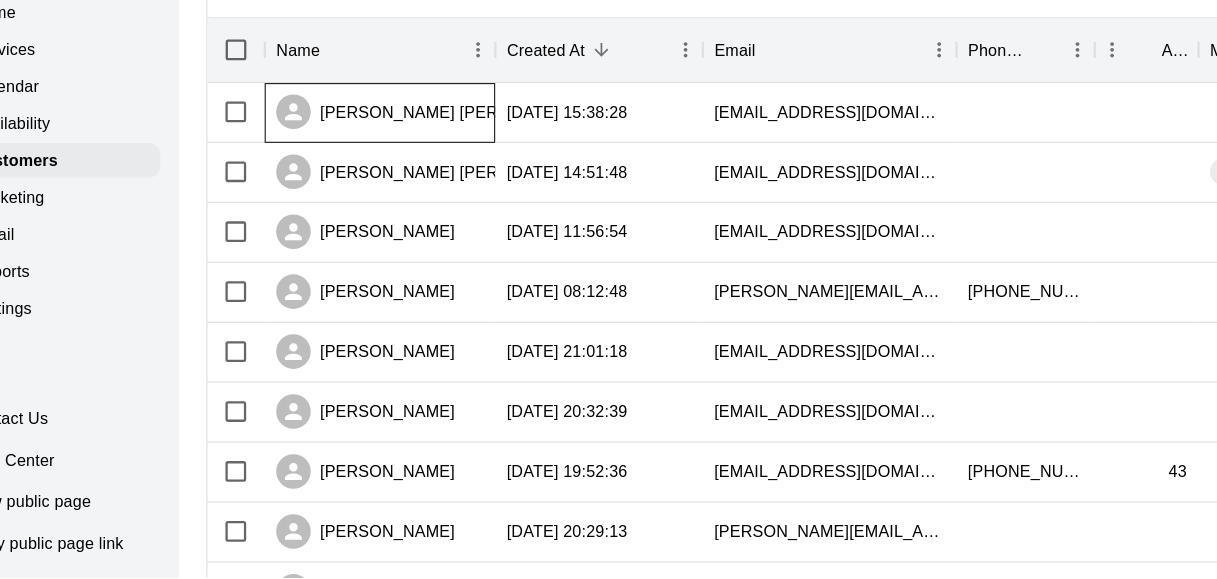 click on "murphy sarah  marie" at bounding box center [448, 175] 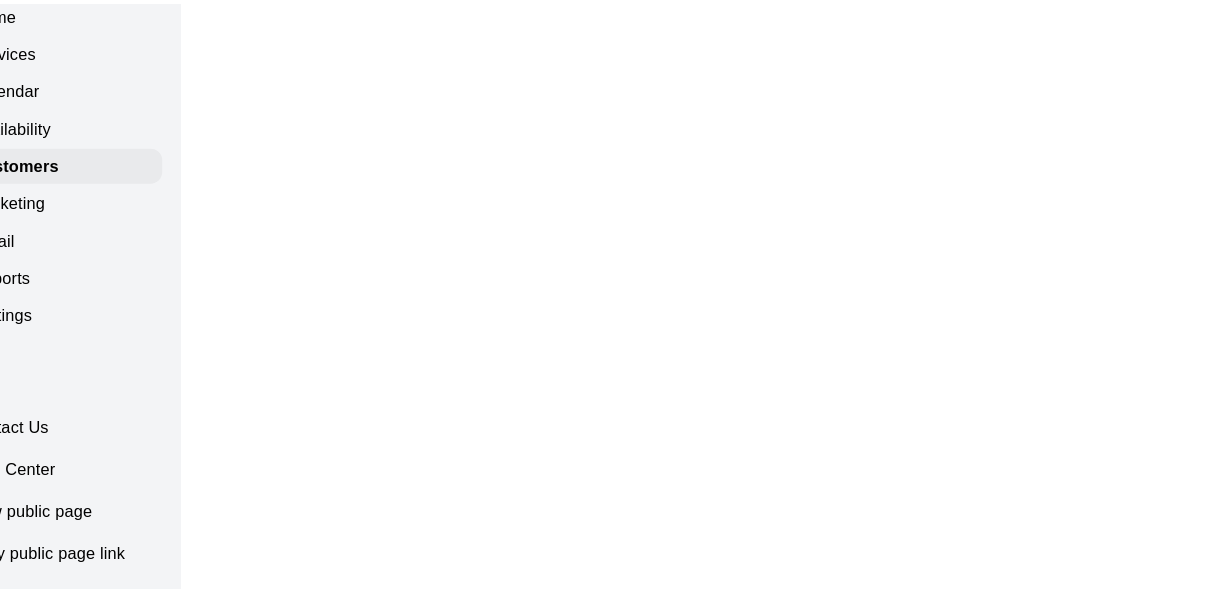 scroll, scrollTop: 0, scrollLeft: 0, axis: both 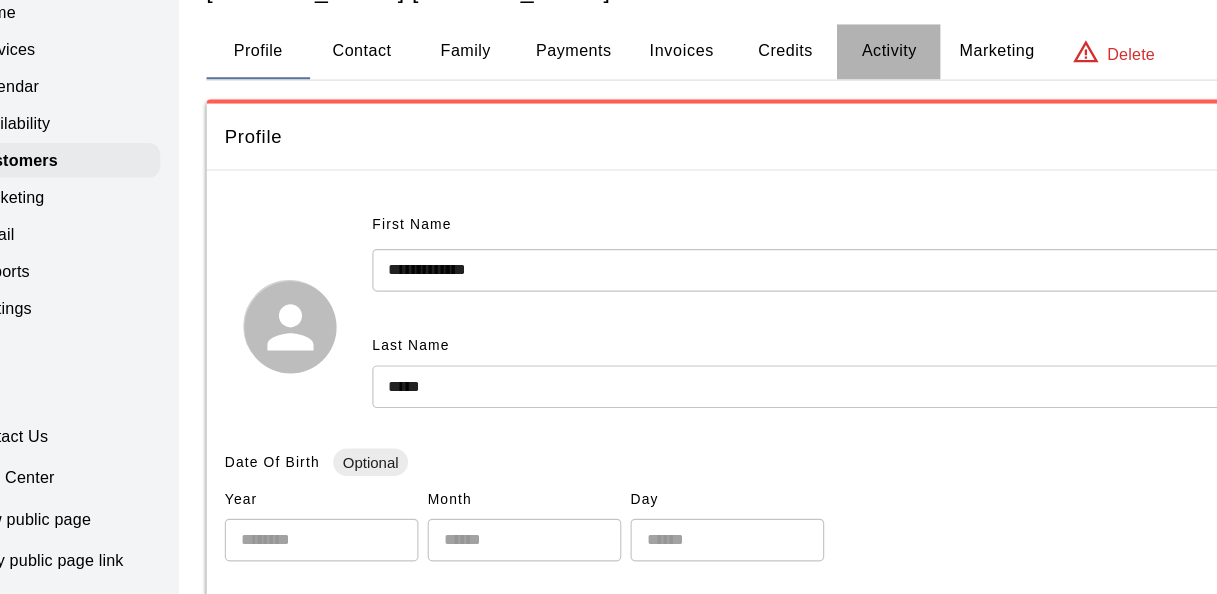 click on "Activity" at bounding box center [841, 123] 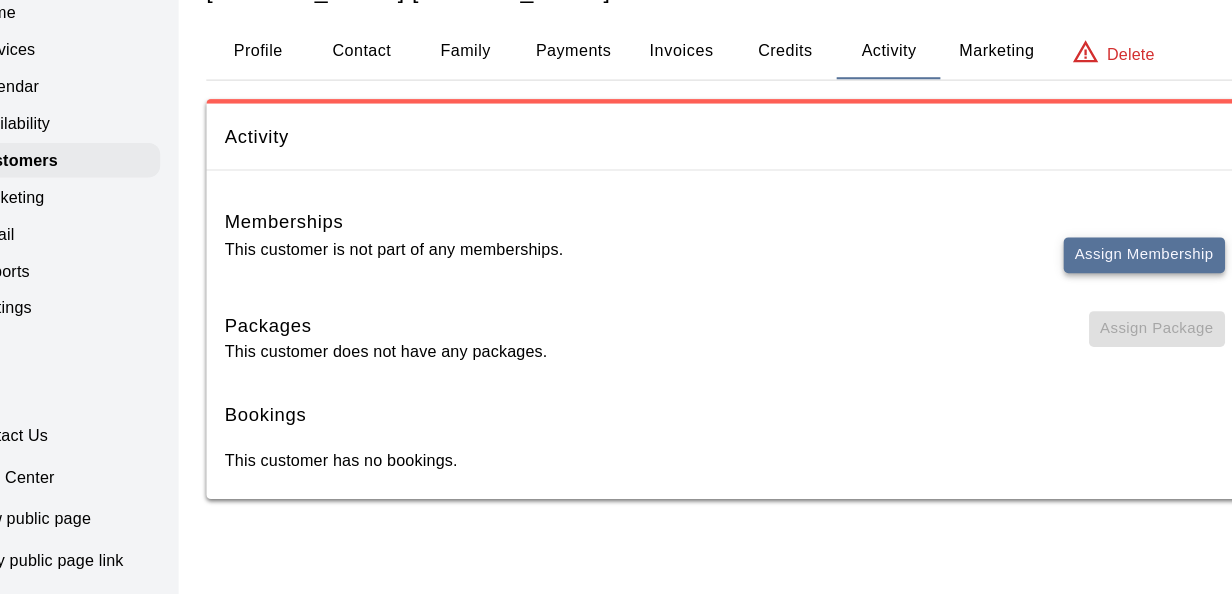 click on "Assign Membership" at bounding box center (1063, 299) 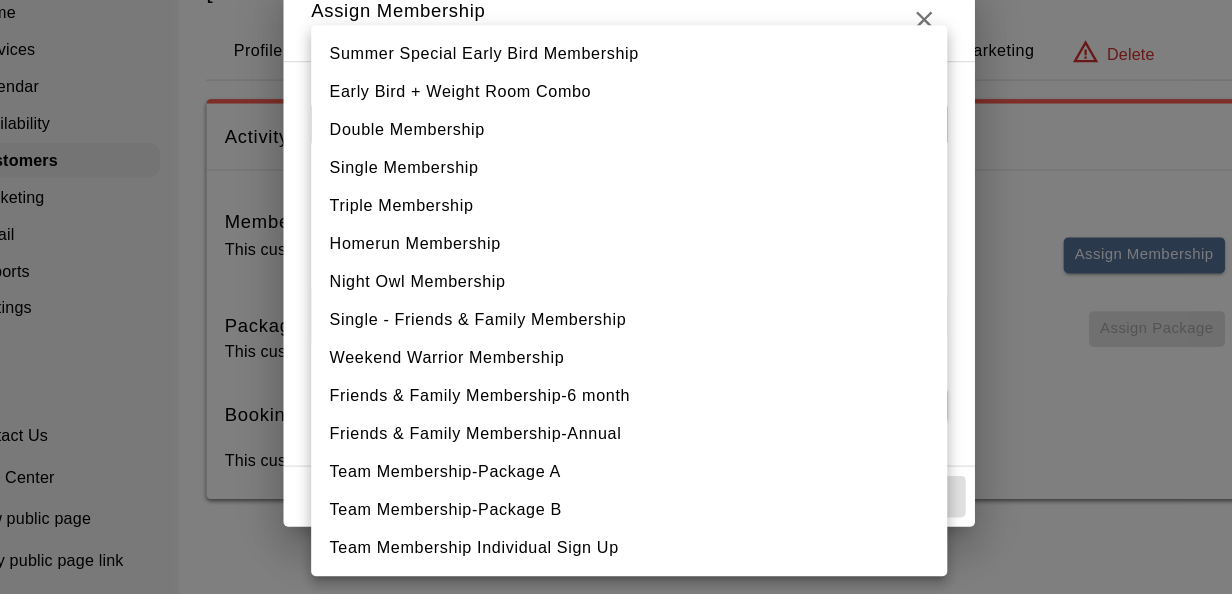 click on "Home Services Calendar Availability Customers Marketing Retail Reports Settings Contact Us Help Center View public page Copy public page link Customers / murphy sarah  marie murphy sarah  marie Profile Contact Family Payments Invoices Credits Activity Marketing Delete Activity Memberships This customer is not part of any memberships. Assign Membership Packages This customer does not have any packages. Assign Package Bookings This customer has no bookings. Swift - Edit Customer Close cross-small Assign Membership Membership ​ ​ Payment Summary Coupon Code ​ Apply Payment Method   Add No payment methods currently saved on file. Cancel Assign membership Summer Special Early Bird Membership Early Bird + Weight Room Combo Double Membership Single Membership Triple Membership Homerun Membership Night Owl Membership Single - Friends & Family Membership Weekend Warrior Membership Friends & Family Membership-6 month Friends & Family Membership-Annual Team Membership-Package A Team Membership-Package B" at bounding box center (616, 275) 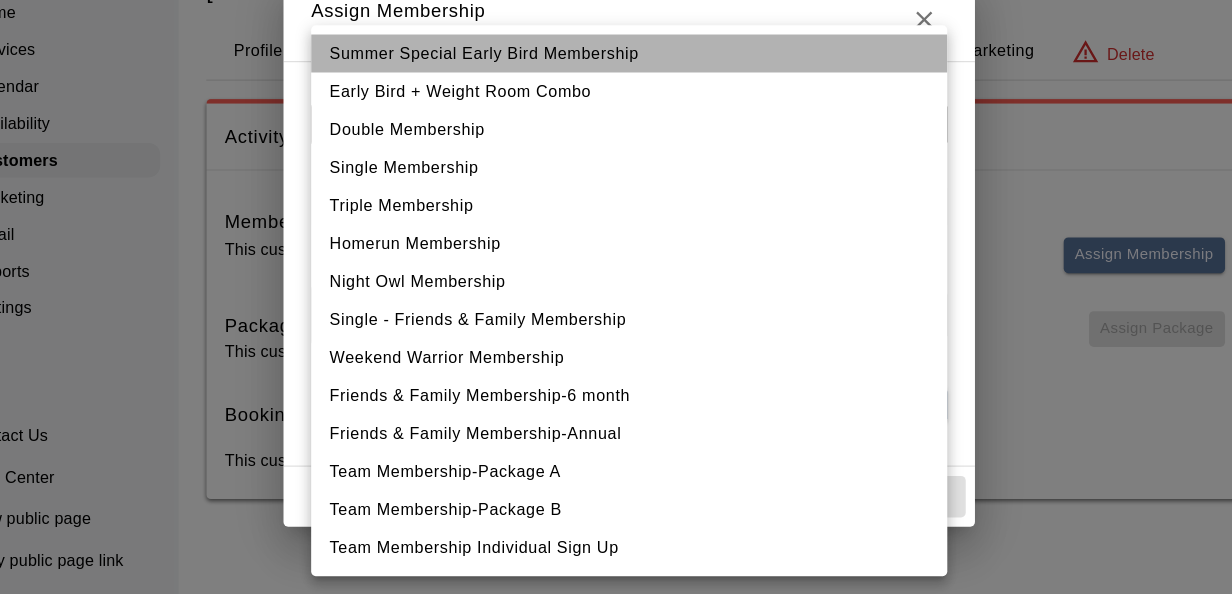 click on "Summer Special Early Bird Membership" at bounding box center [616, 124] 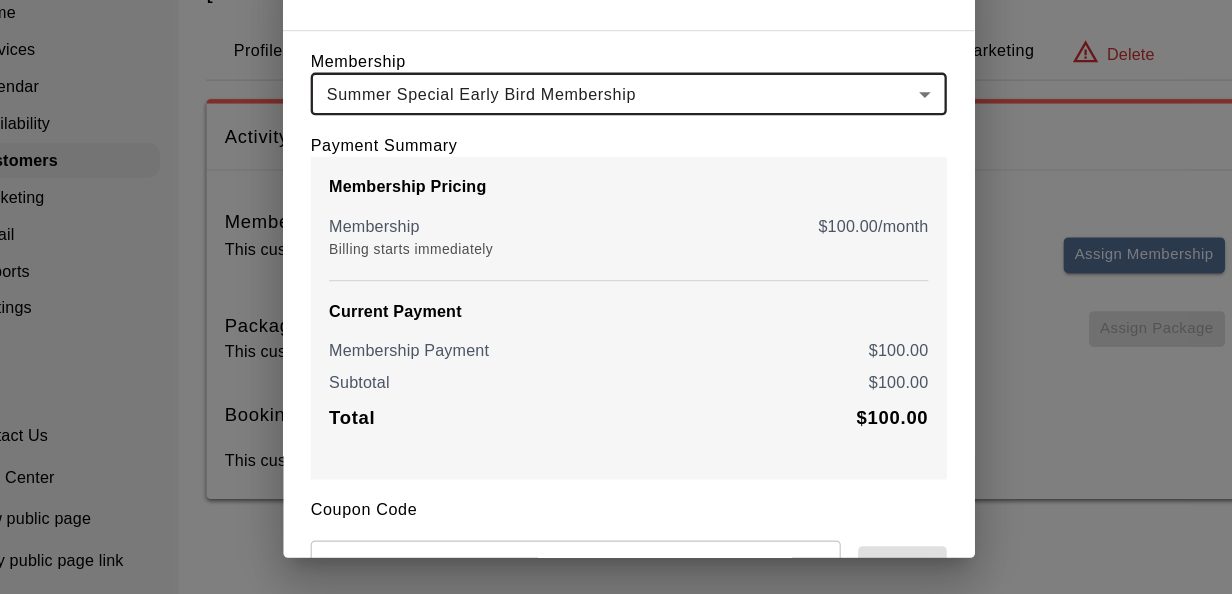 click on "**********" at bounding box center (616, 275) 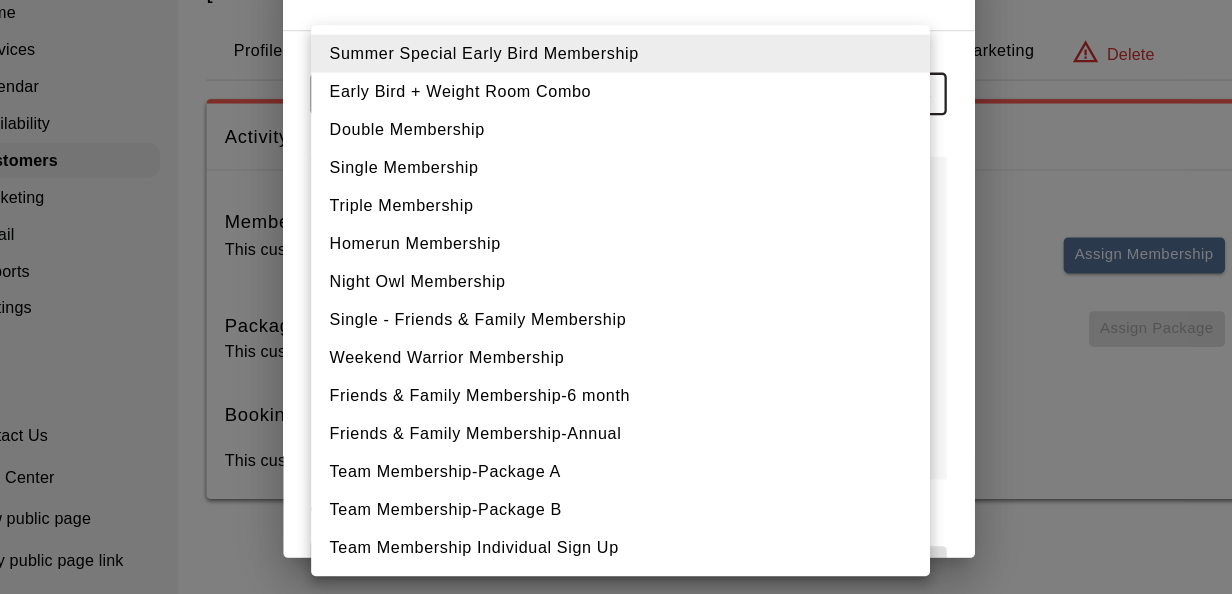 click on "Summer Special Early Bird Membership" at bounding box center [608, 124] 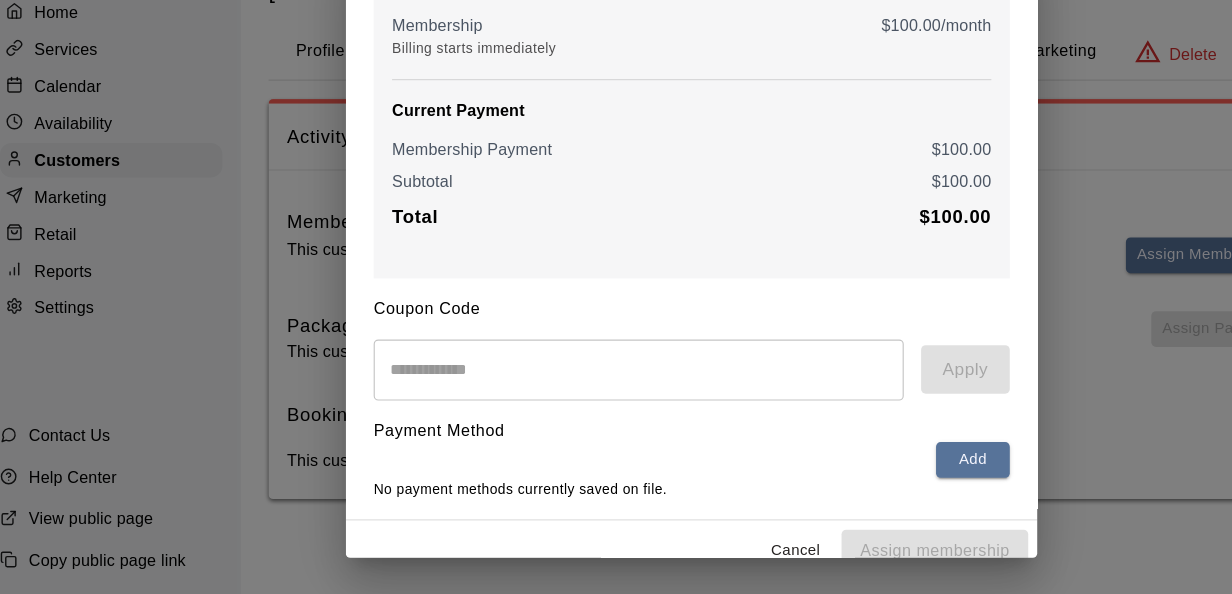 scroll, scrollTop: 208, scrollLeft: 0, axis: vertical 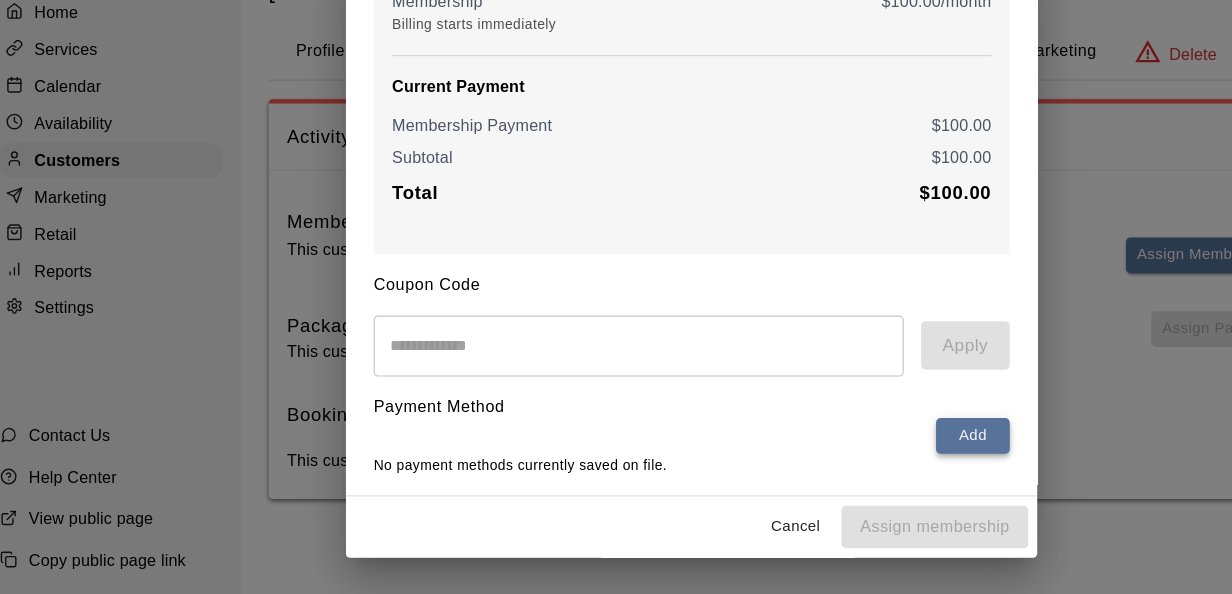 click on "Add" at bounding box center (860, 456) 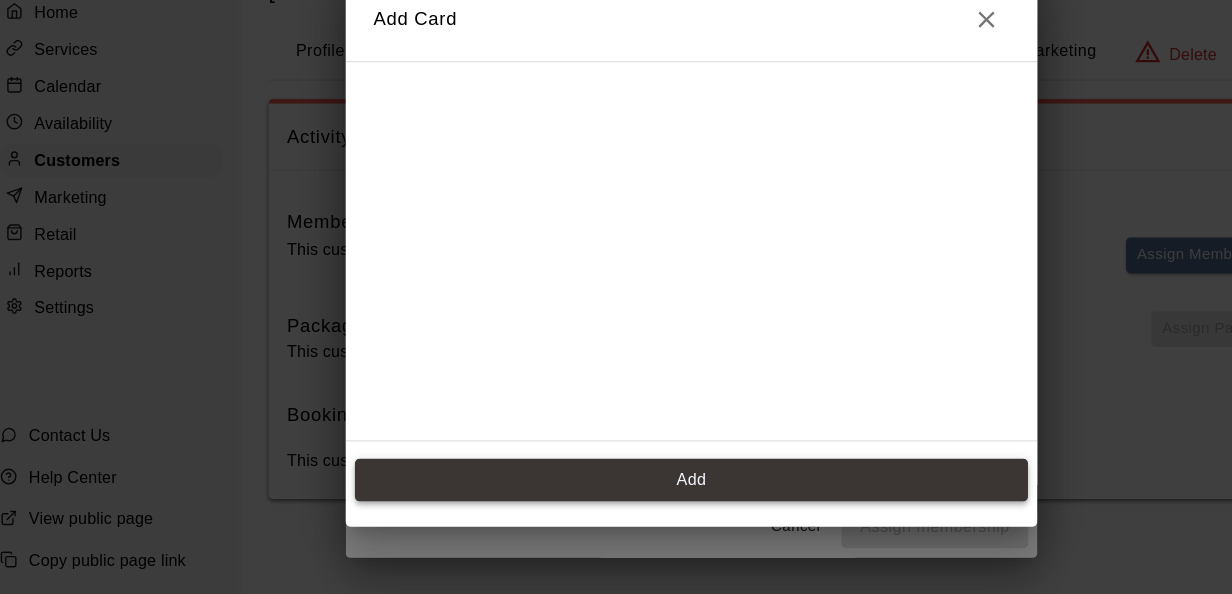 click on "Add" at bounding box center [616, 494] 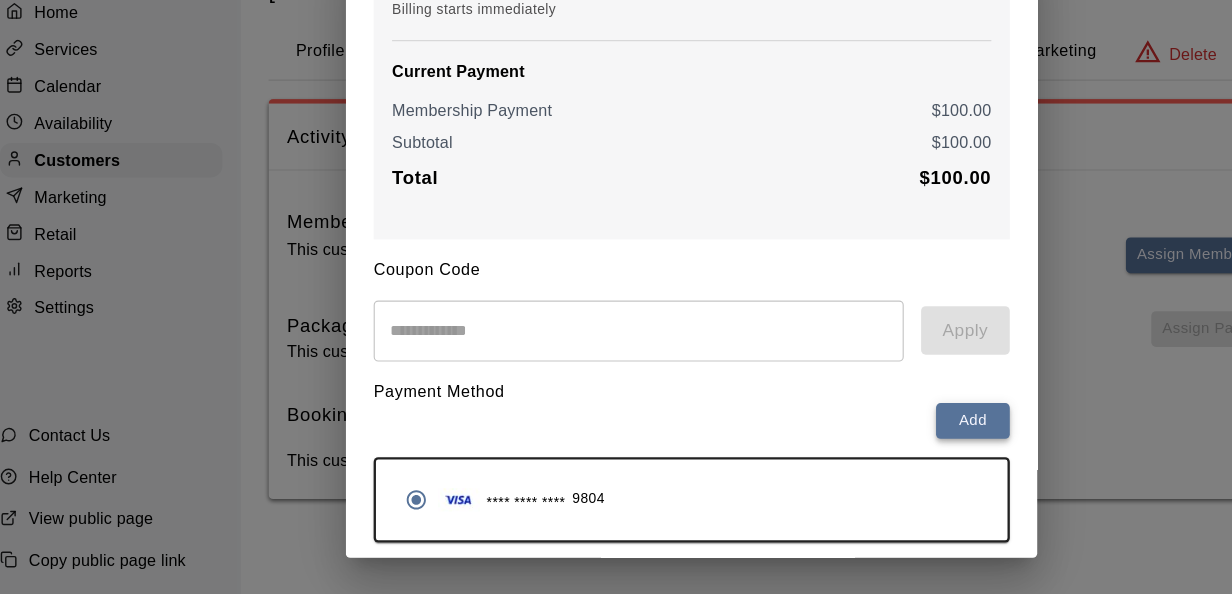 click on "Add" at bounding box center [860, 443] 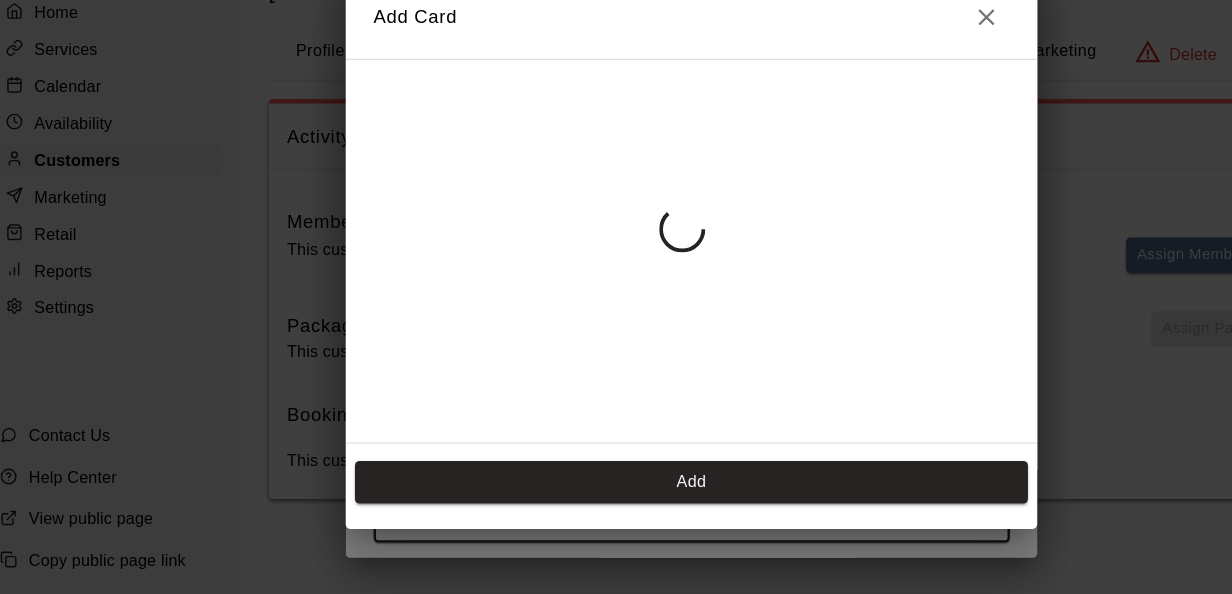 click 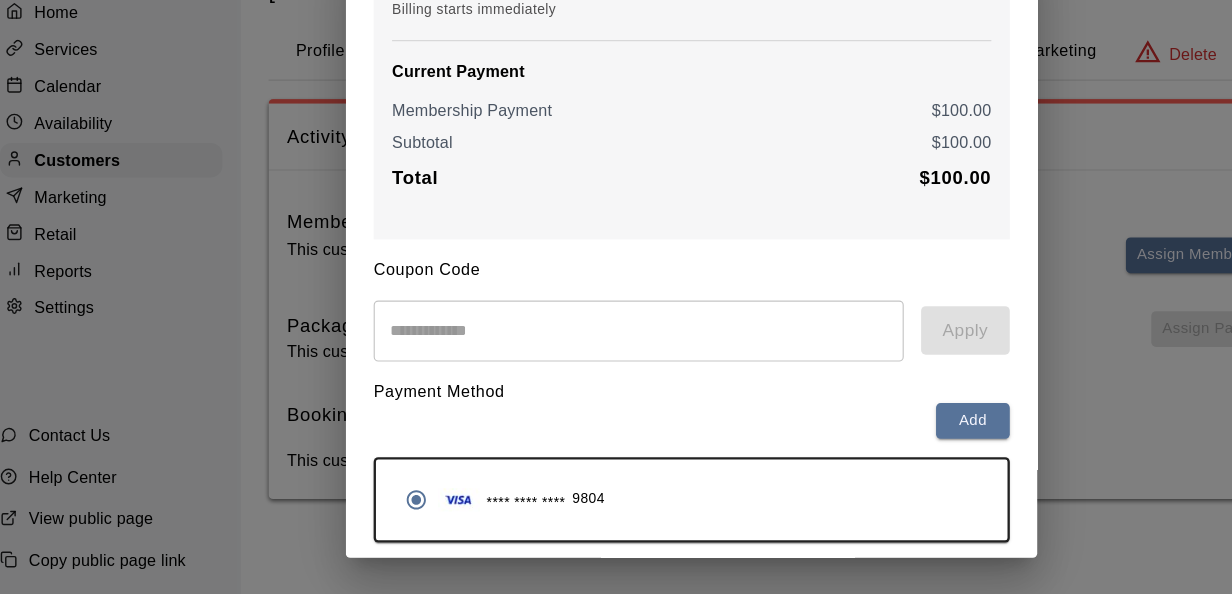 scroll, scrollTop: 282, scrollLeft: 0, axis: vertical 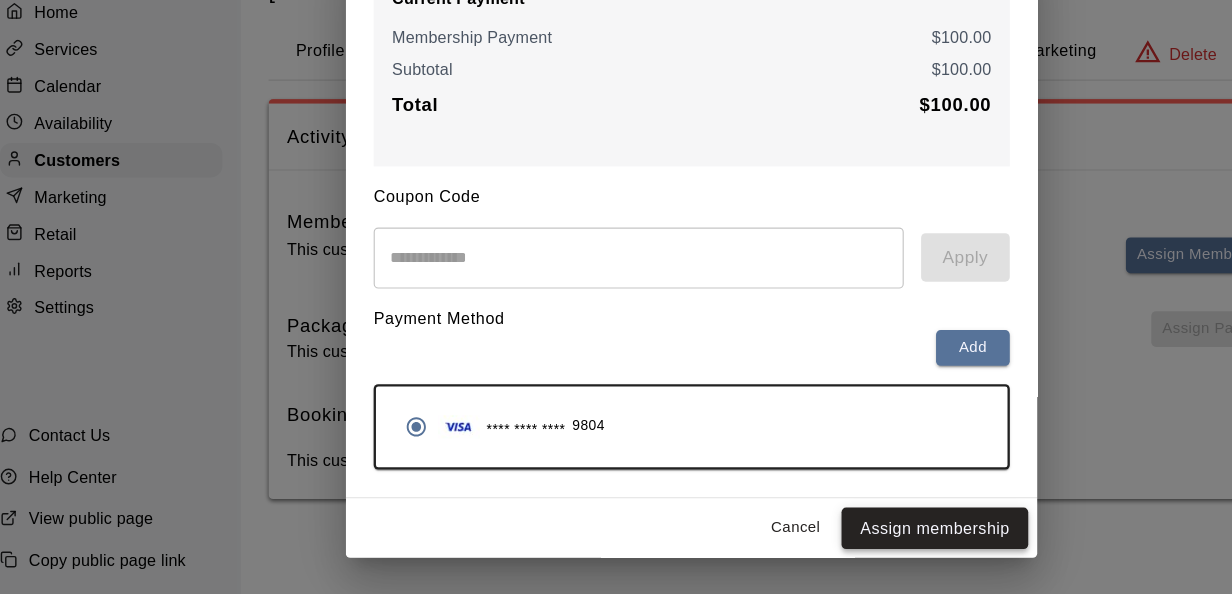 click on "Assign membership" at bounding box center (827, 536) 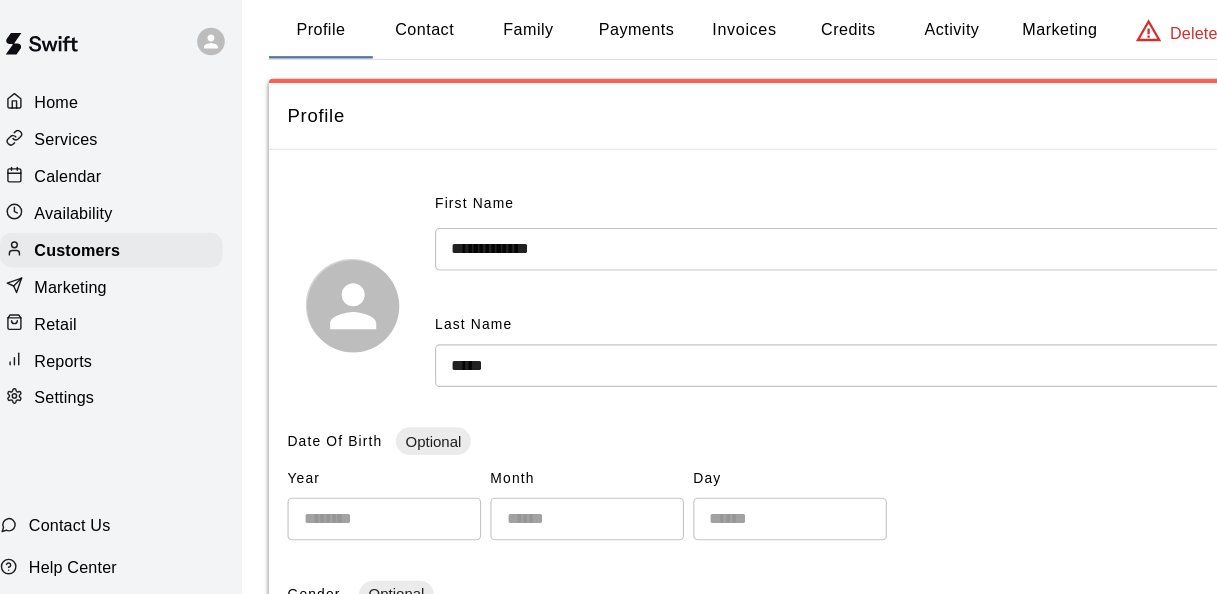 scroll, scrollTop: 0, scrollLeft: 0, axis: both 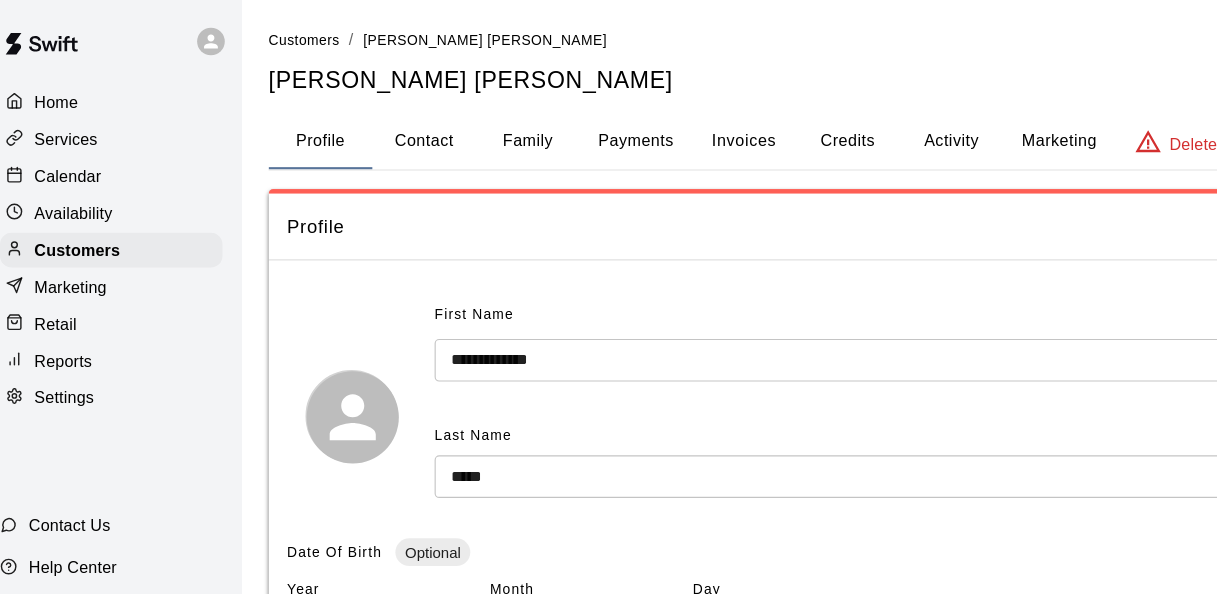 click on "Contact" at bounding box center [384, 123] 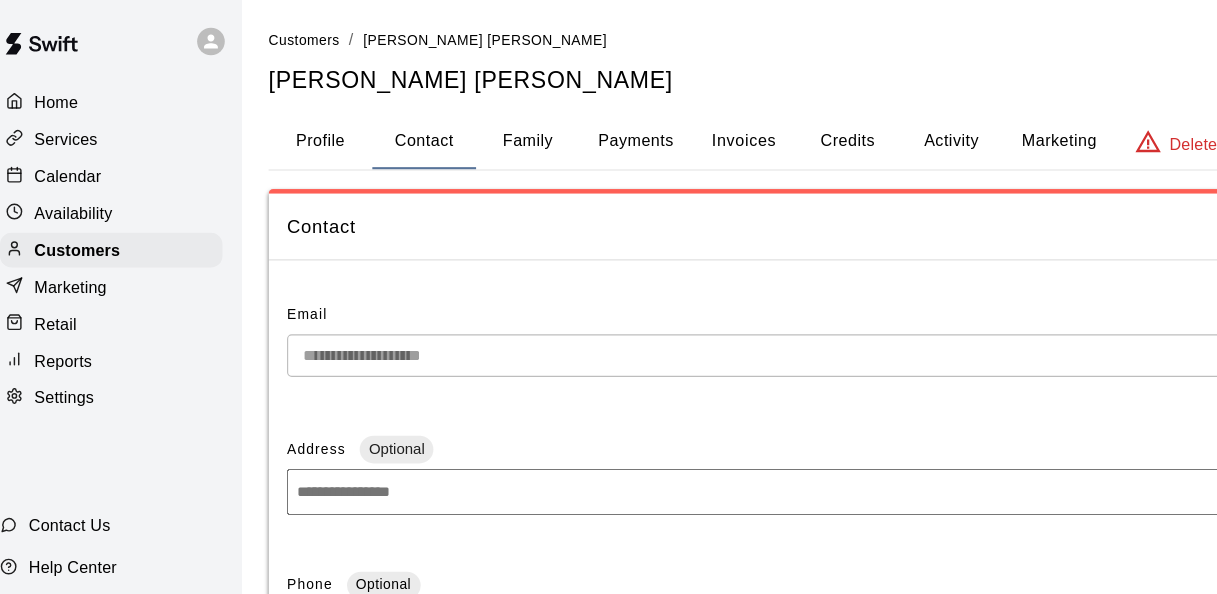 click on "Profile" at bounding box center (294, 123) 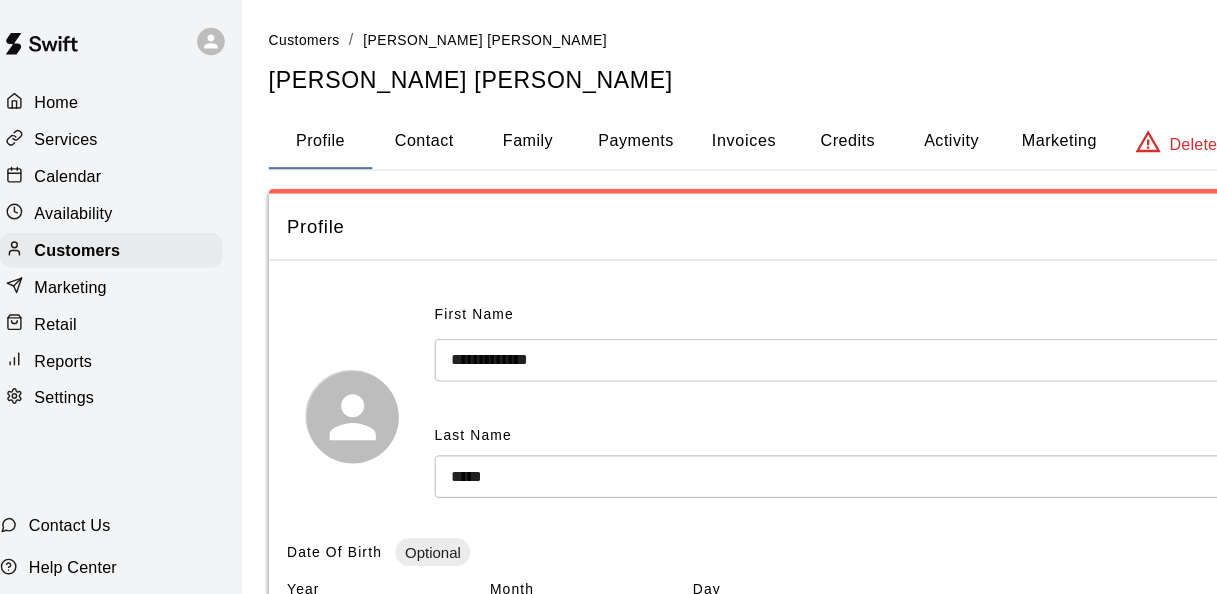 click on "Family" at bounding box center [474, 123] 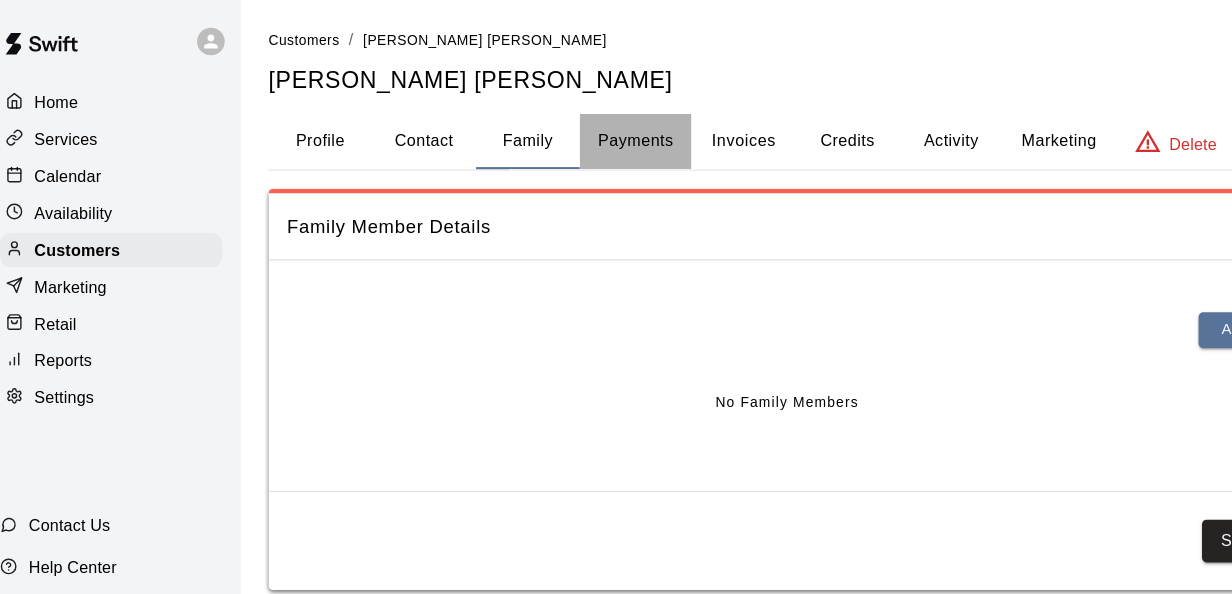 click on "Payments" at bounding box center (567, 123) 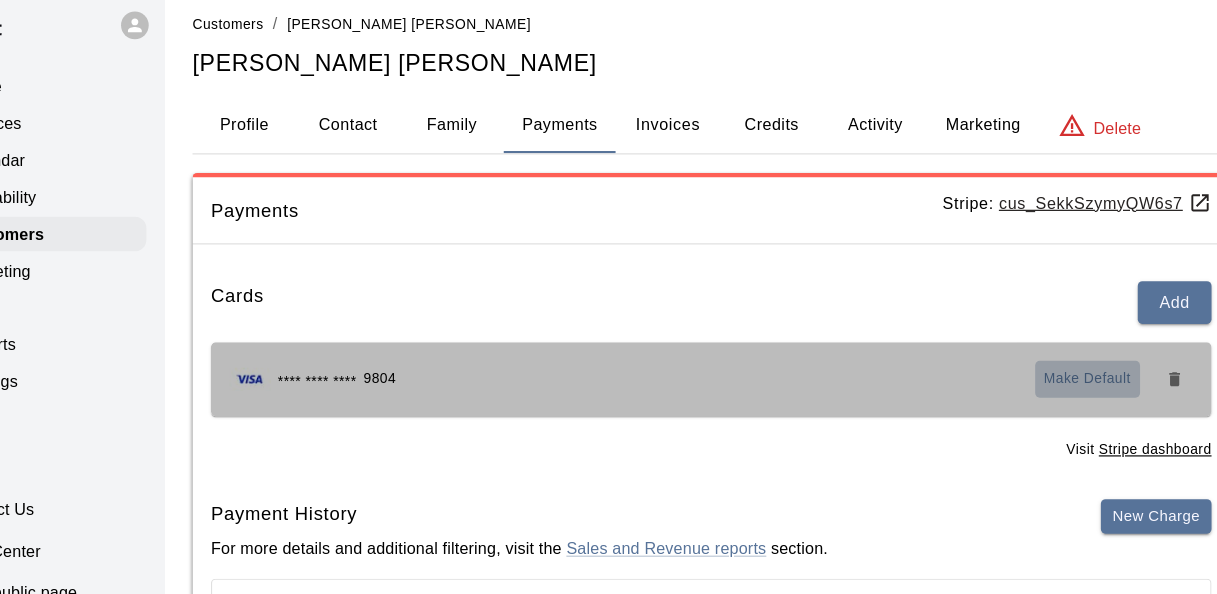 click on "Make Default" at bounding box center [1026, 343] 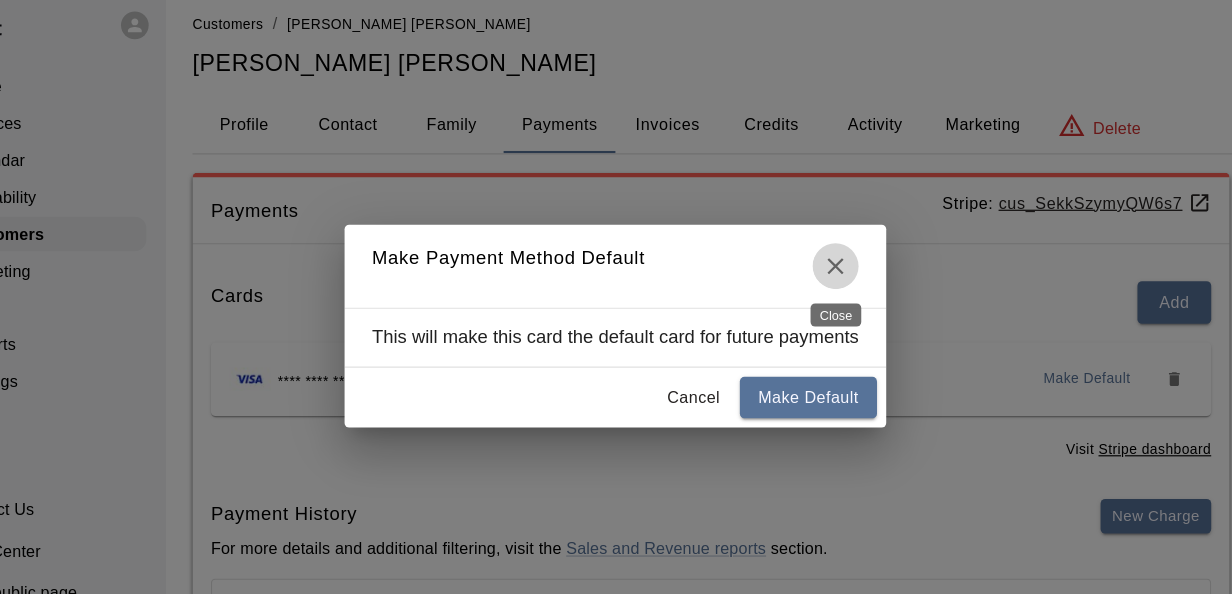 click 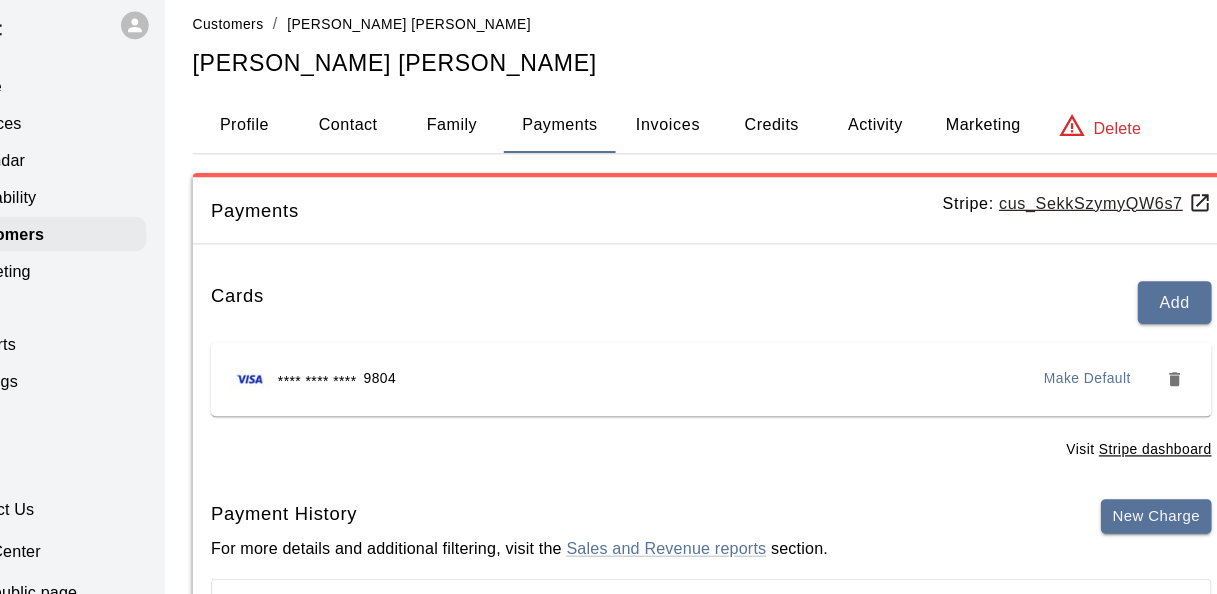click on "Profile" at bounding box center (294, 123) 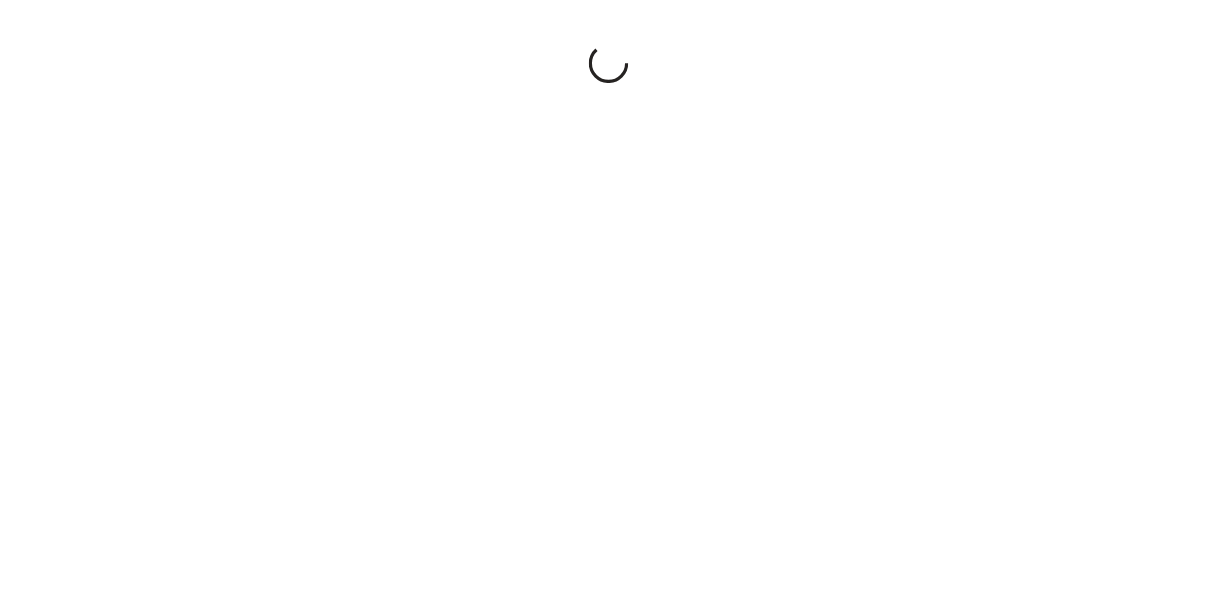 scroll, scrollTop: 0, scrollLeft: 0, axis: both 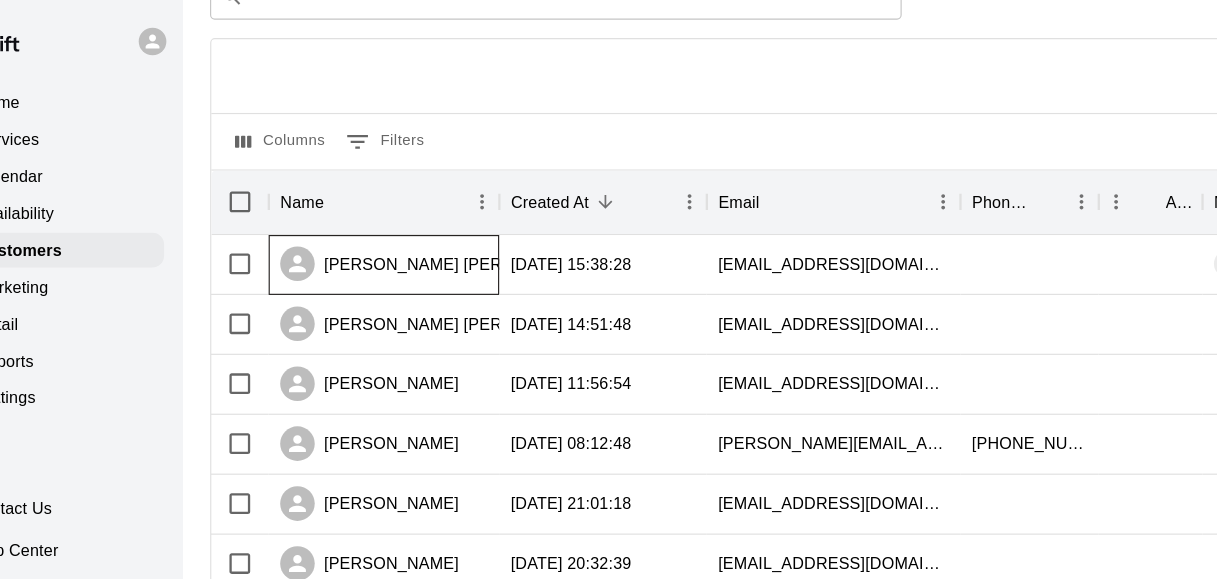 click on "[PERSON_NAME]  [PERSON_NAME]" at bounding box center (400, 230) 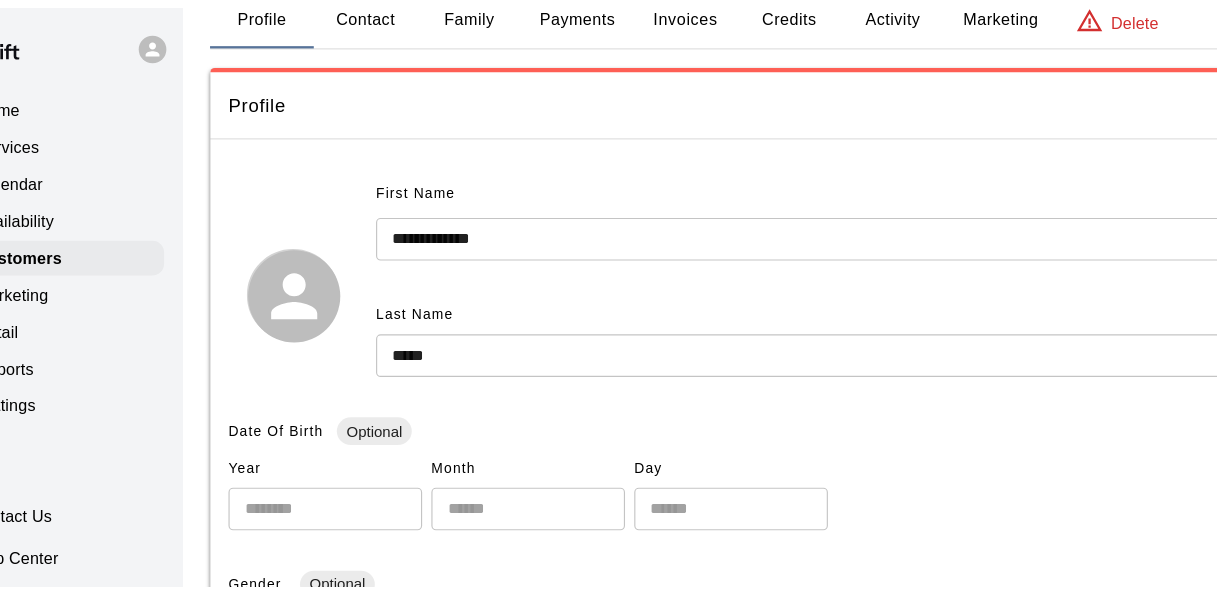 scroll, scrollTop: 0, scrollLeft: 0, axis: both 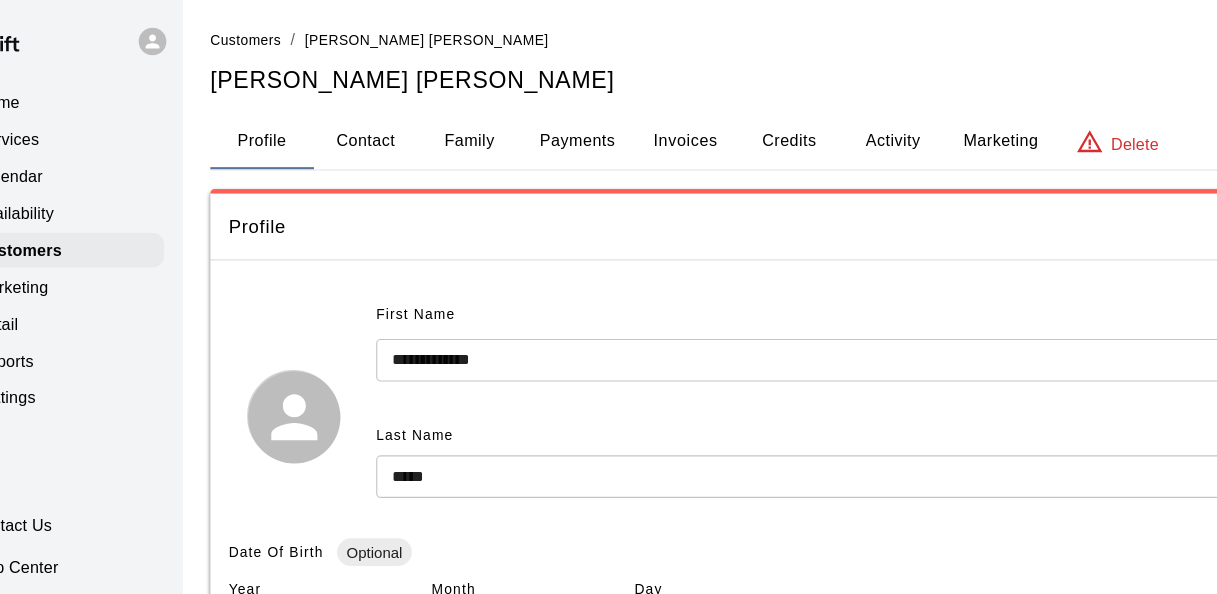 click on "Contact" at bounding box center (384, 123) 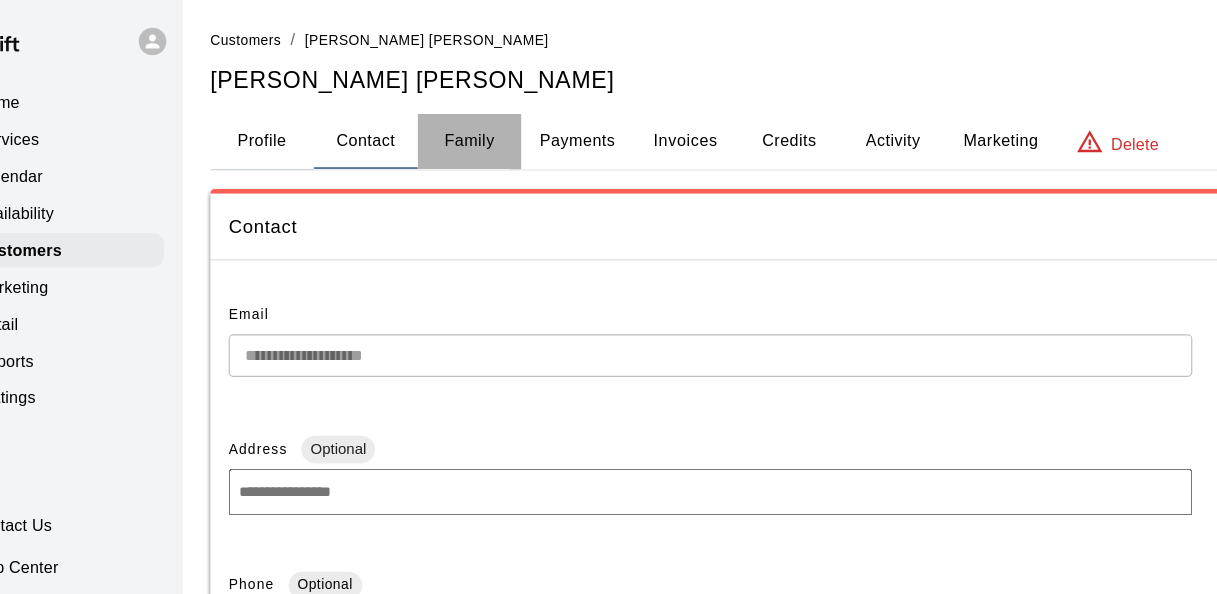 click on "Family" at bounding box center (474, 123) 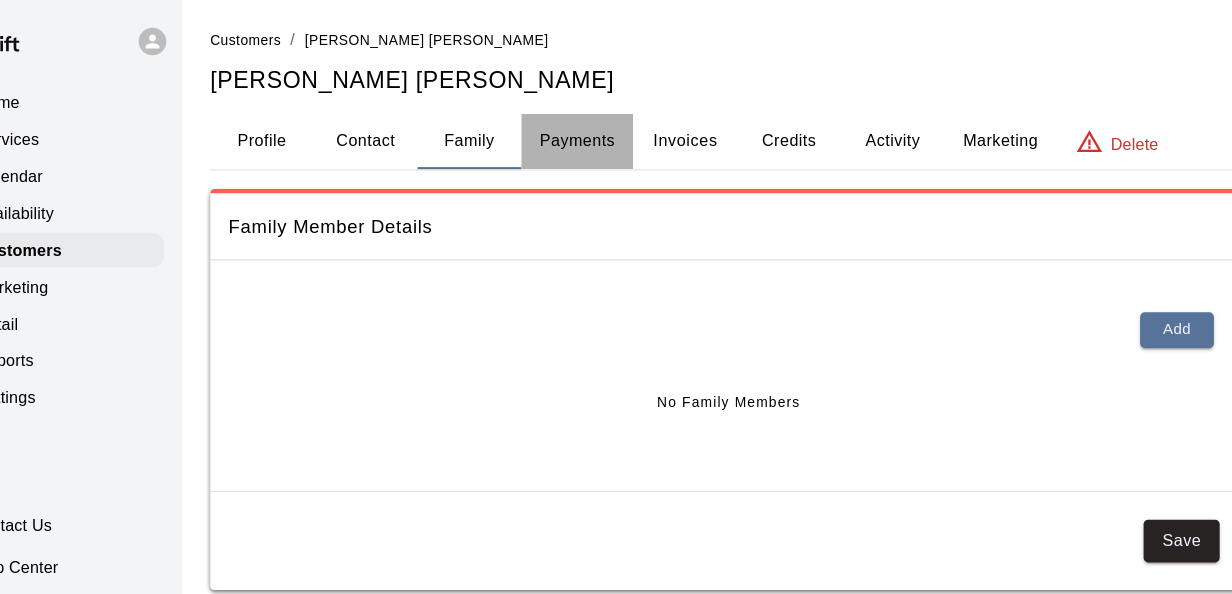click on "Payments" at bounding box center (567, 123) 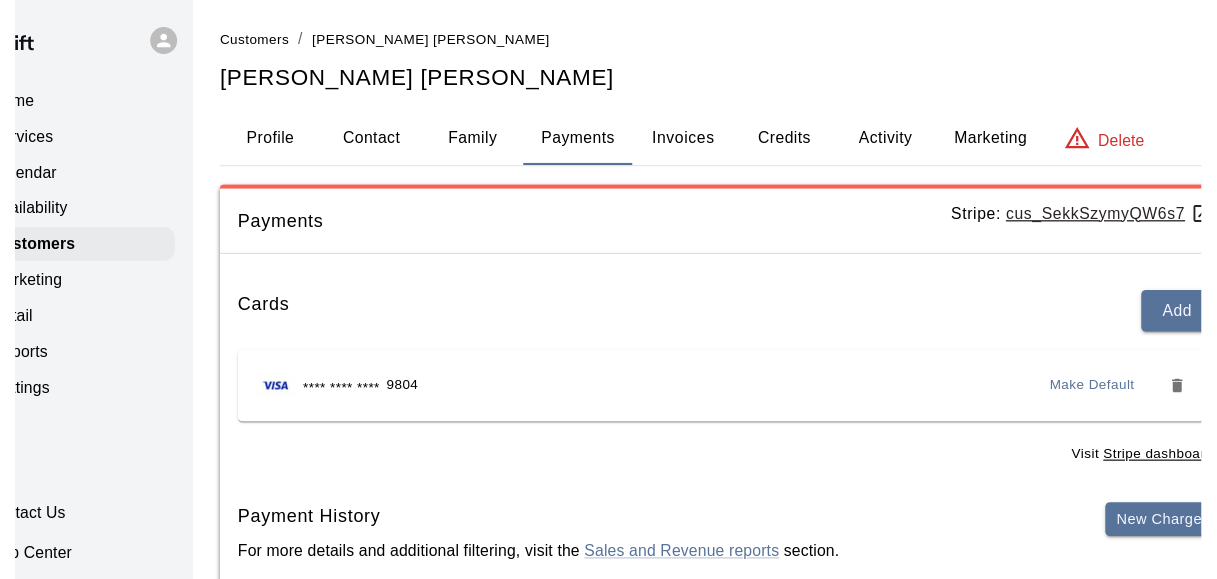 scroll, scrollTop: 34, scrollLeft: 0, axis: vertical 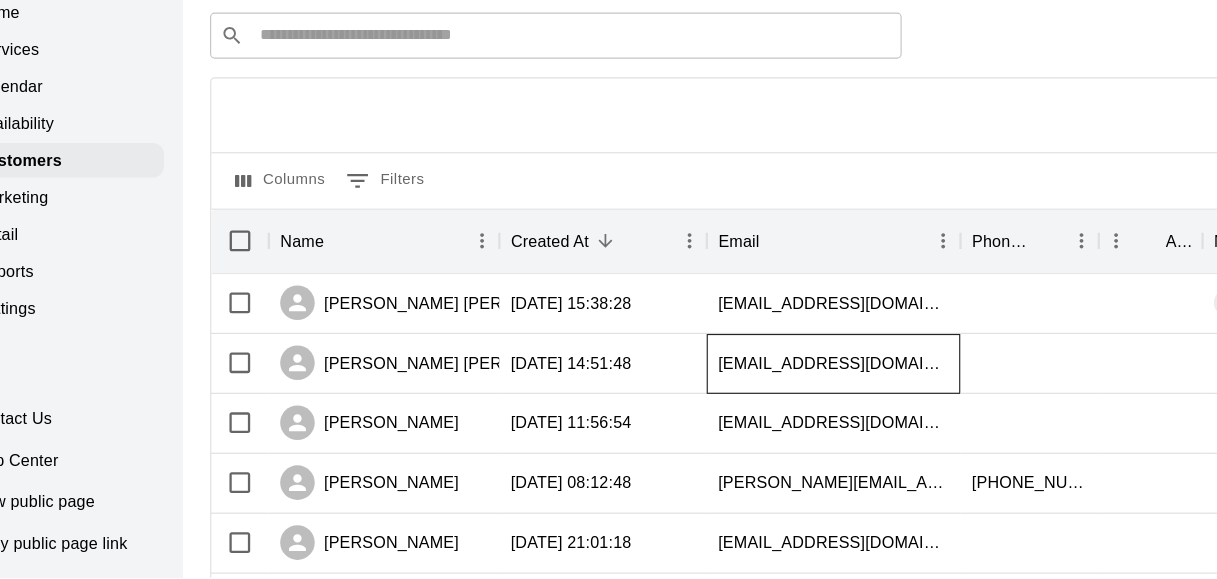 drag, startPoint x: 455, startPoint y: 392, endPoint x: 816, endPoint y: 388, distance: 361.02216 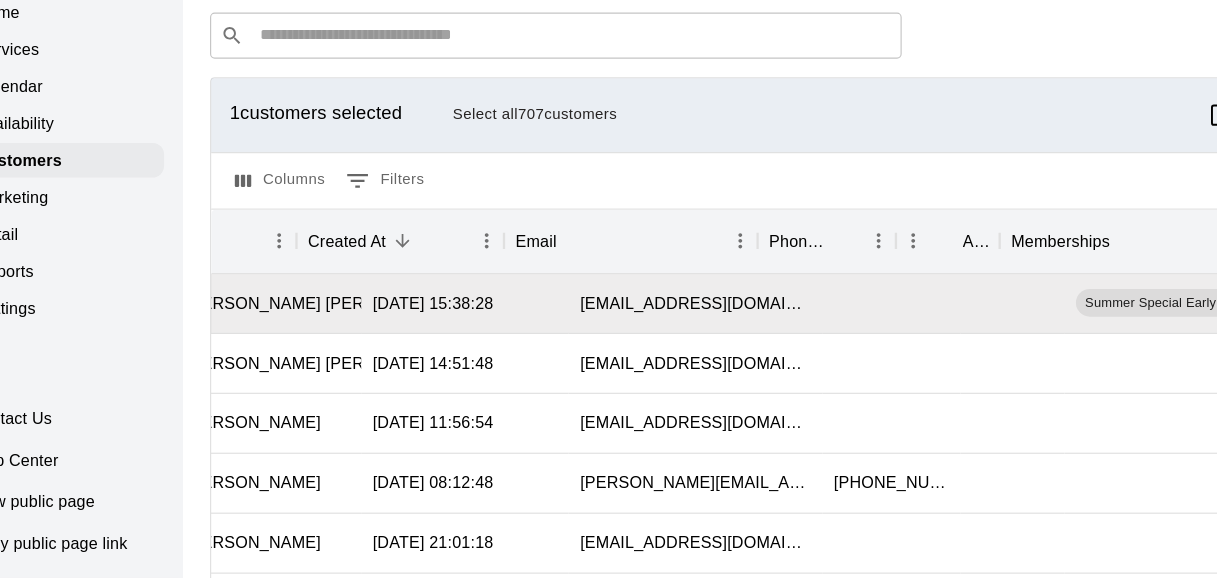 scroll, scrollTop: 0, scrollLeft: 176, axis: horizontal 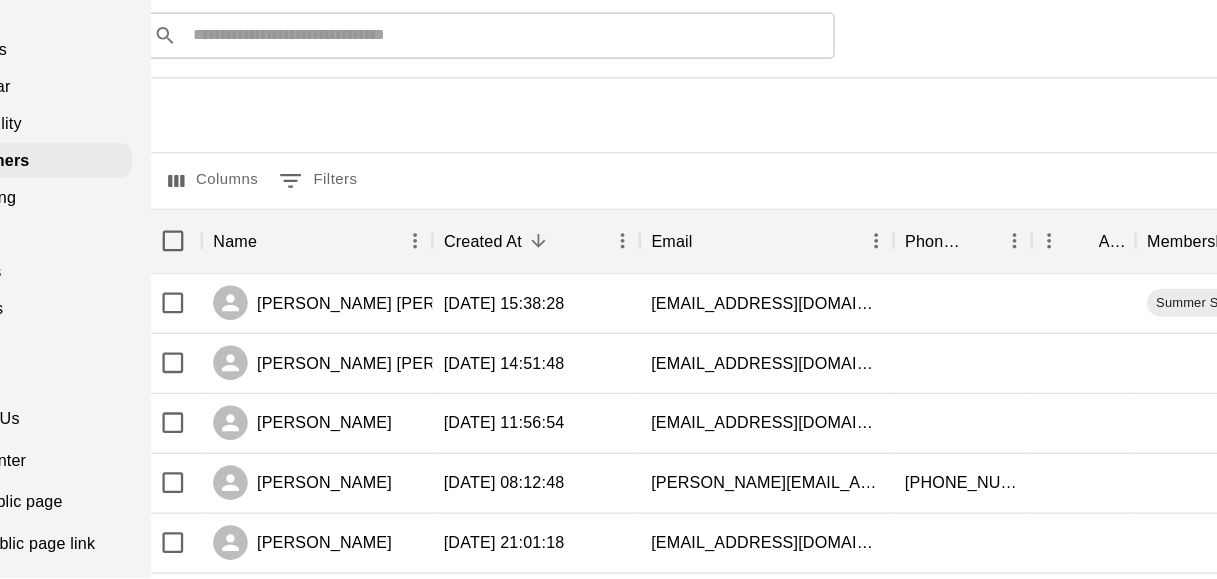 click on "Columns 0 Filters" at bounding box center [706, 234] 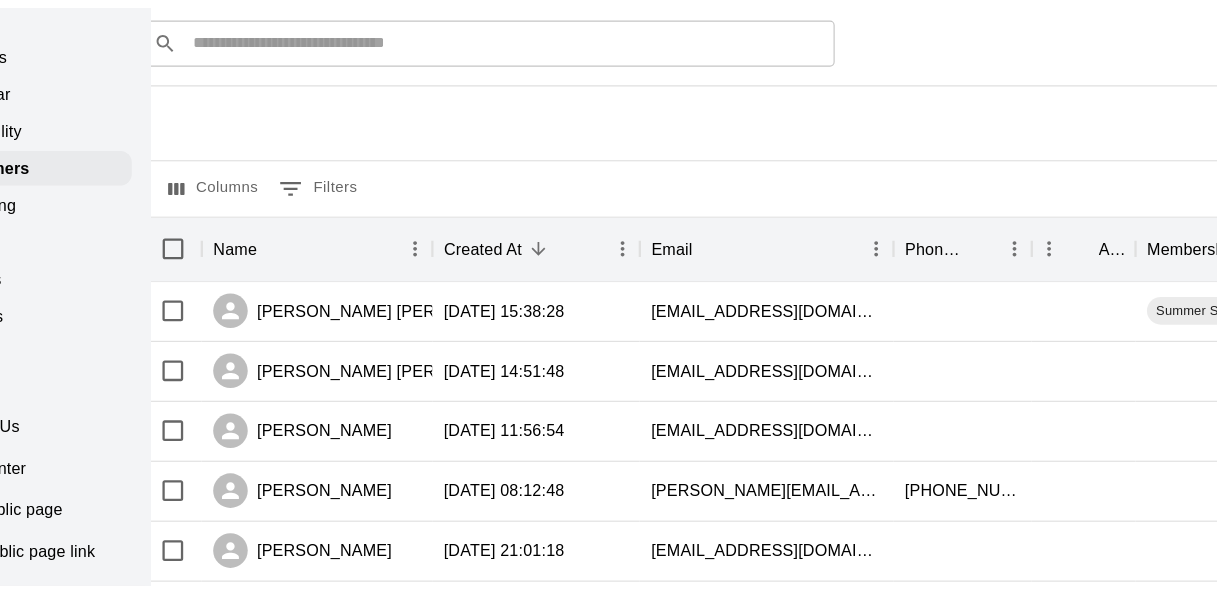scroll, scrollTop: 0, scrollLeft: 0, axis: both 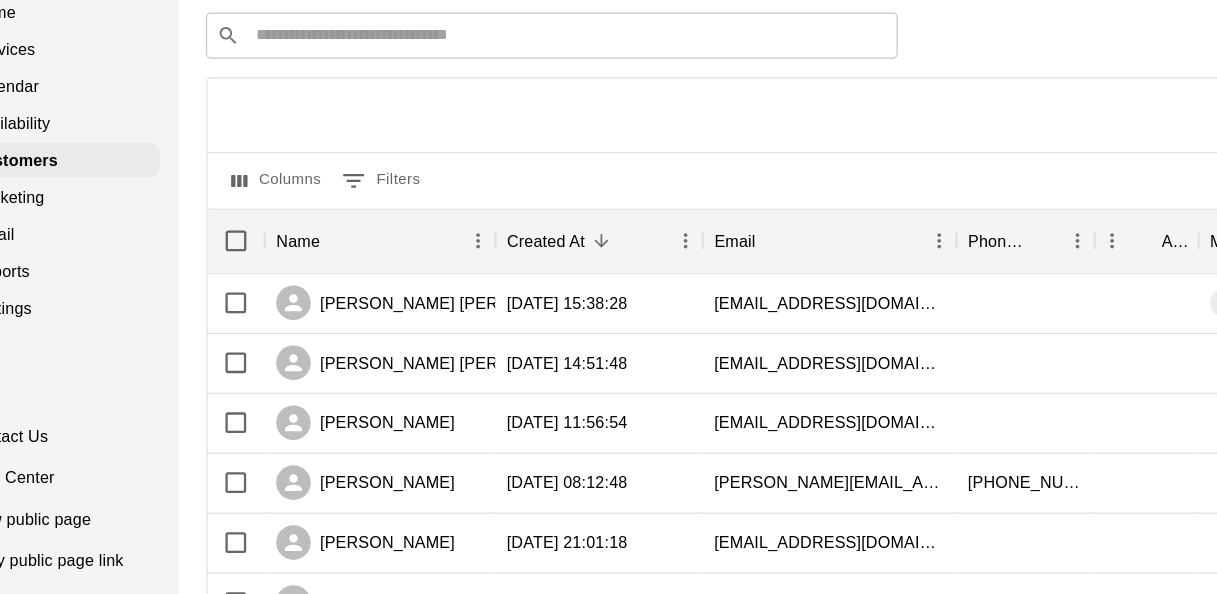 select on "**" 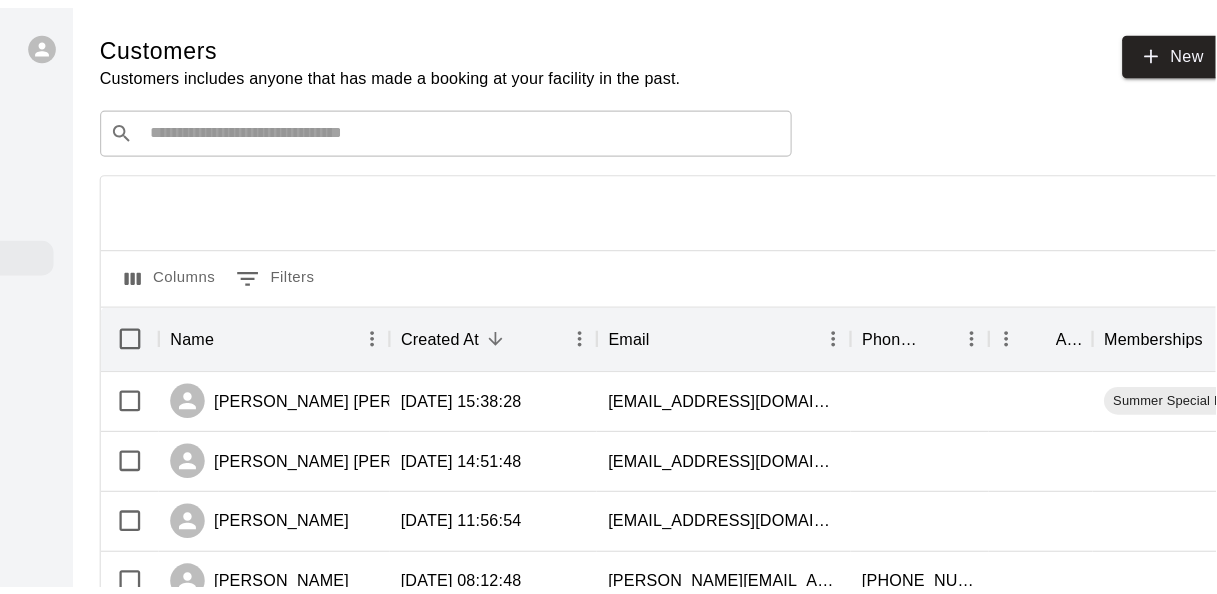 scroll, scrollTop: 0, scrollLeft: 0, axis: both 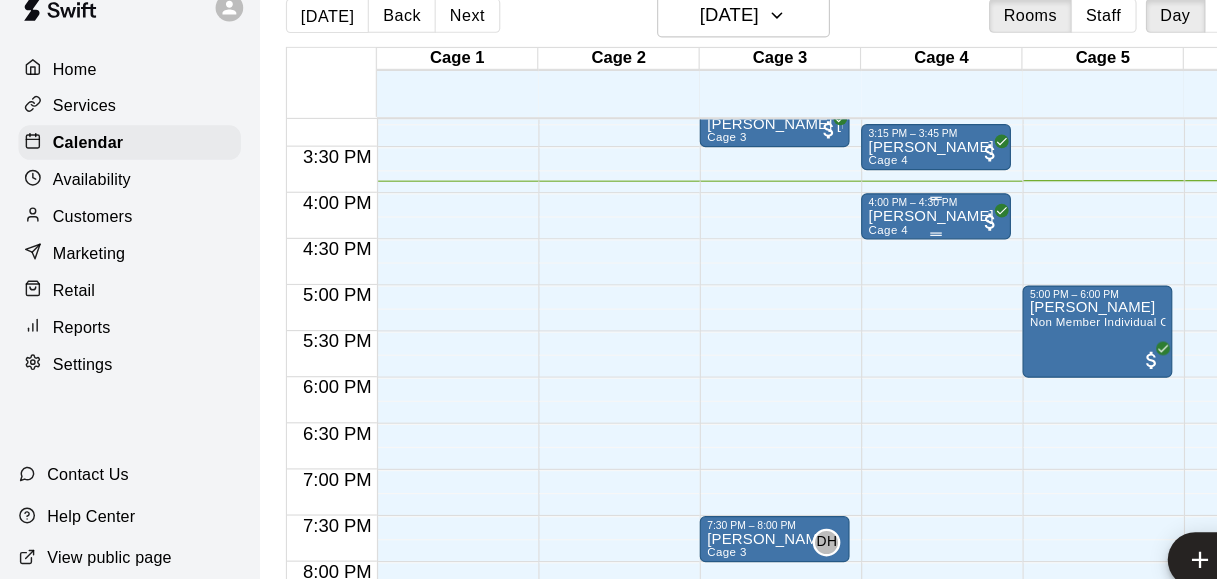 click on "[PERSON_NAME]" at bounding box center [807, 217] 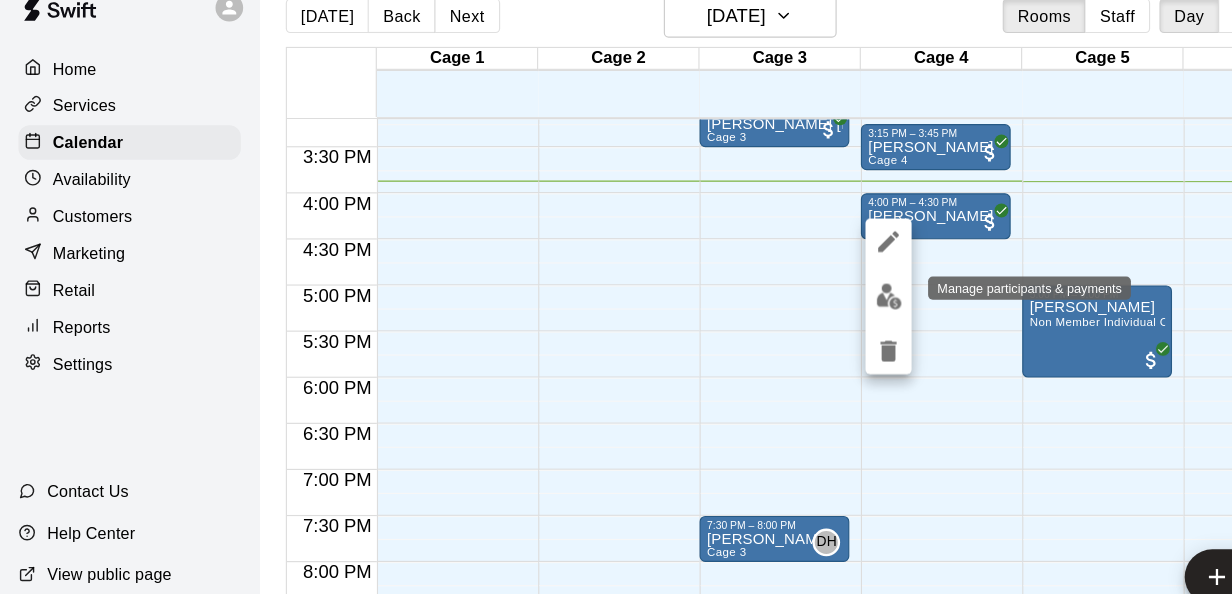 click at bounding box center (771, 286) 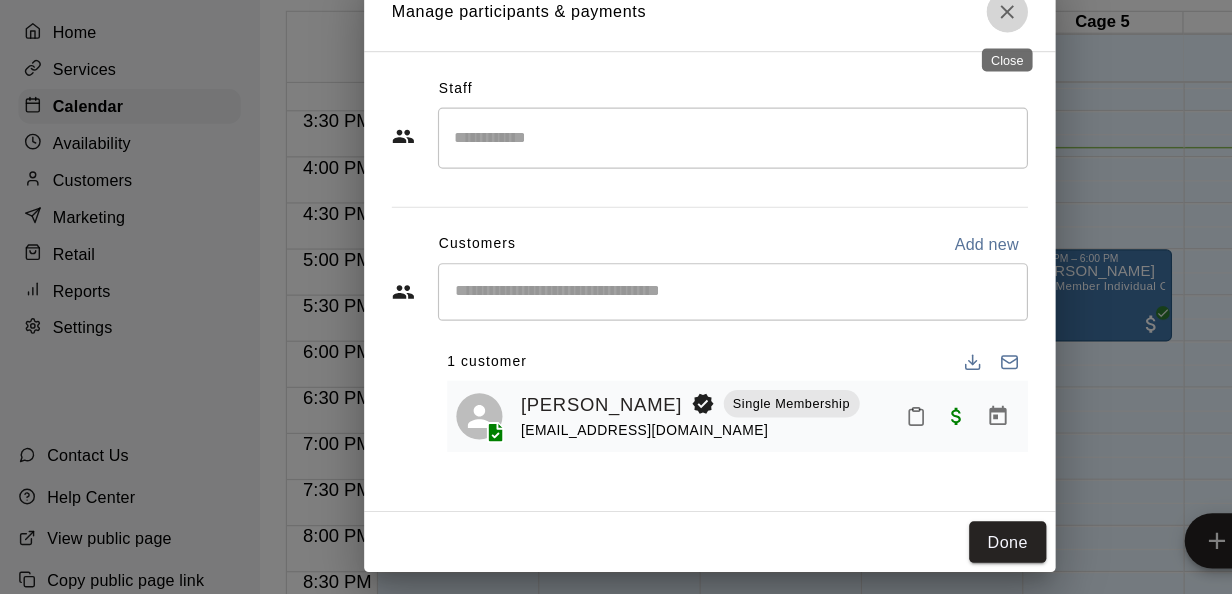click 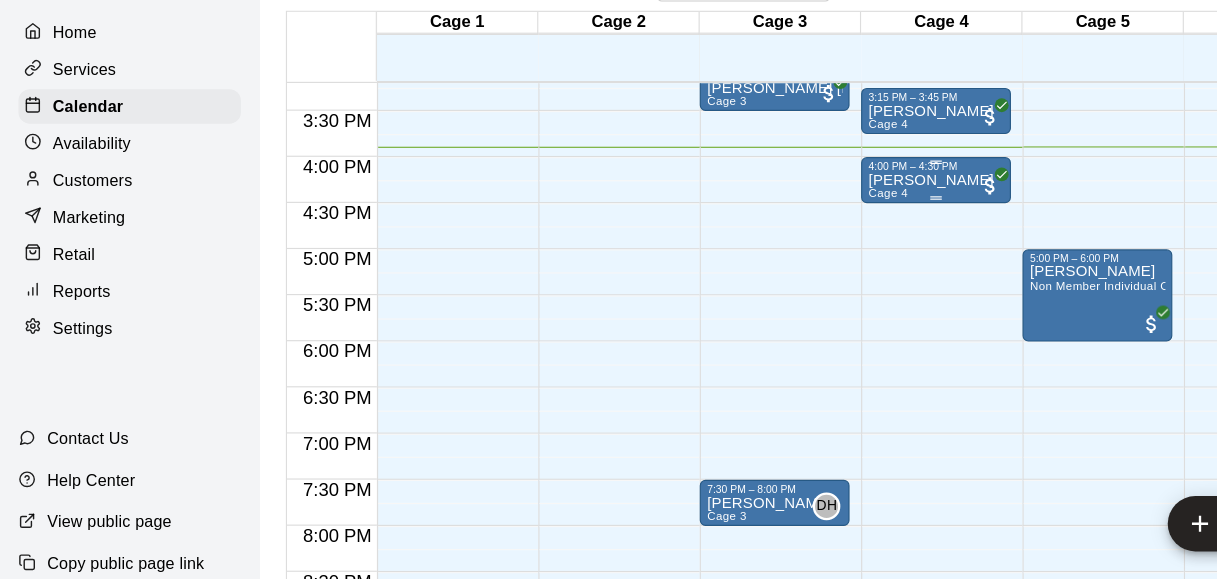 click on "Dabney Fletcher Cage 4" at bounding box center [807, 499] 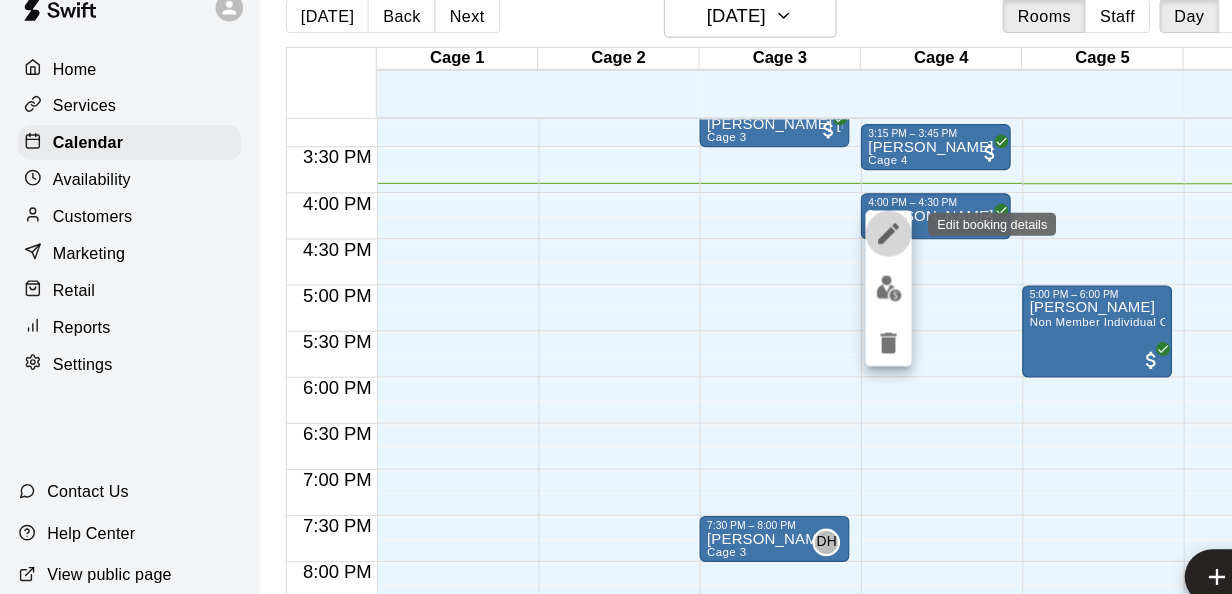 click 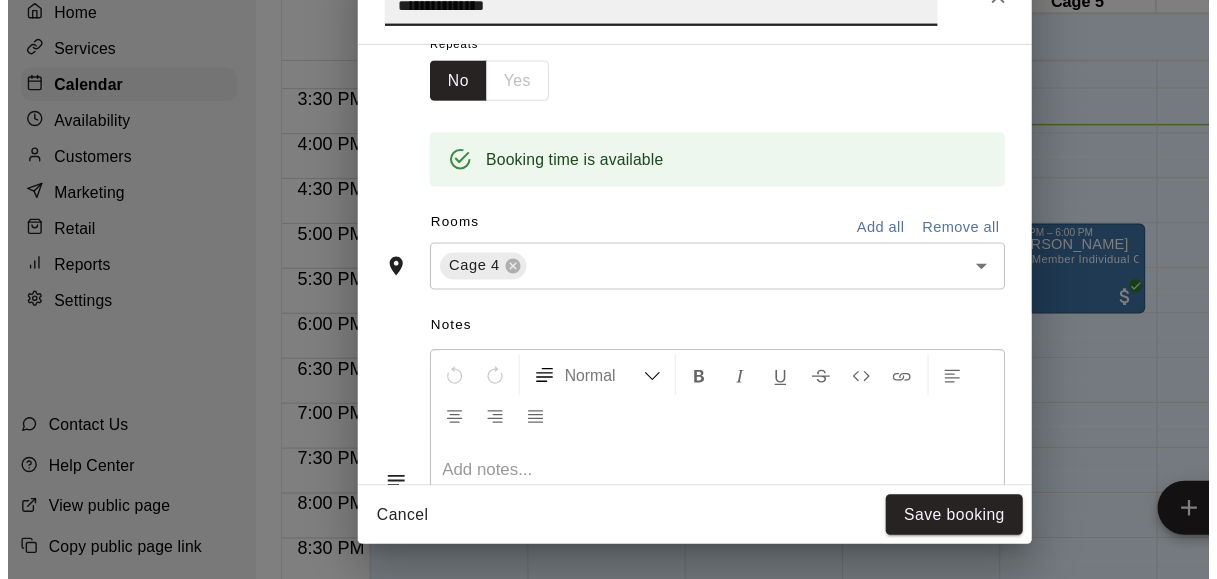 scroll, scrollTop: 302, scrollLeft: 0, axis: vertical 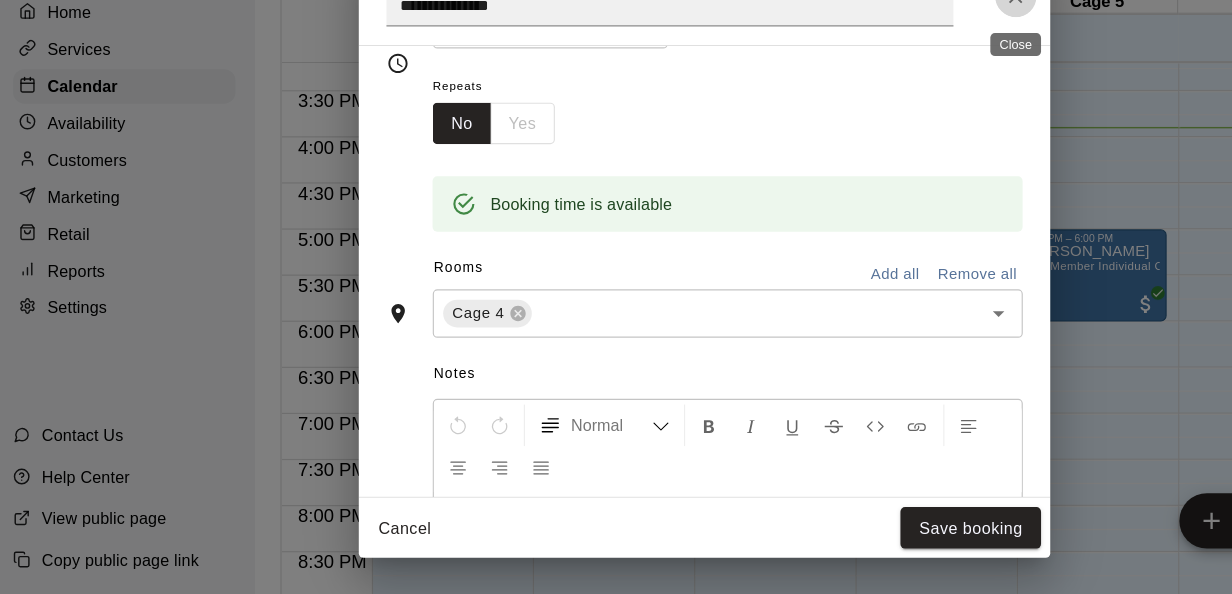 click 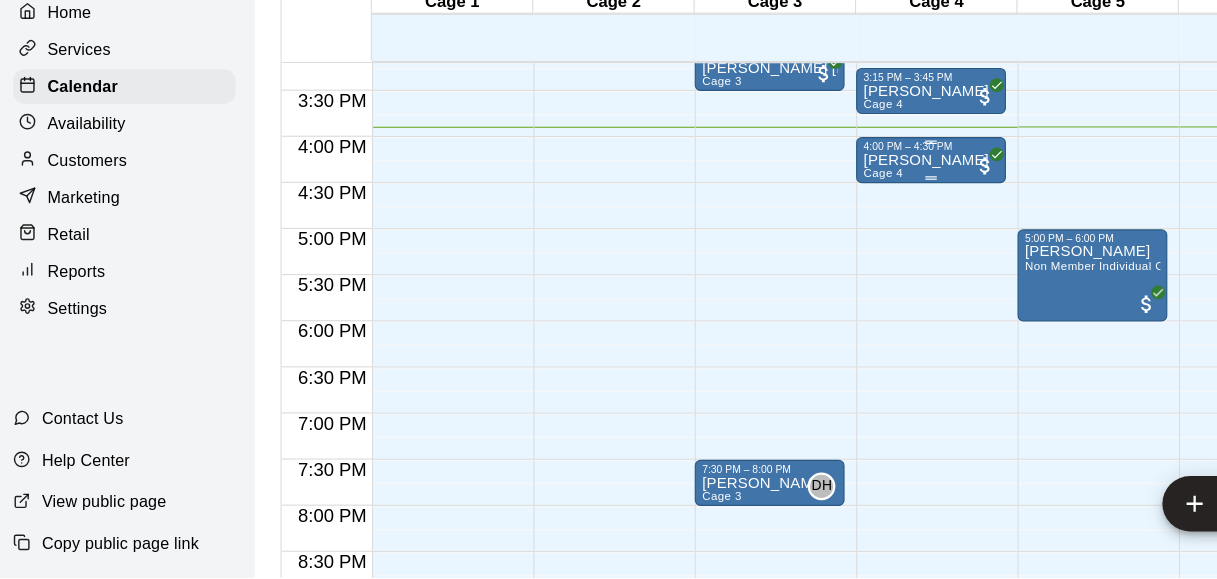 click at bounding box center (812, 201) 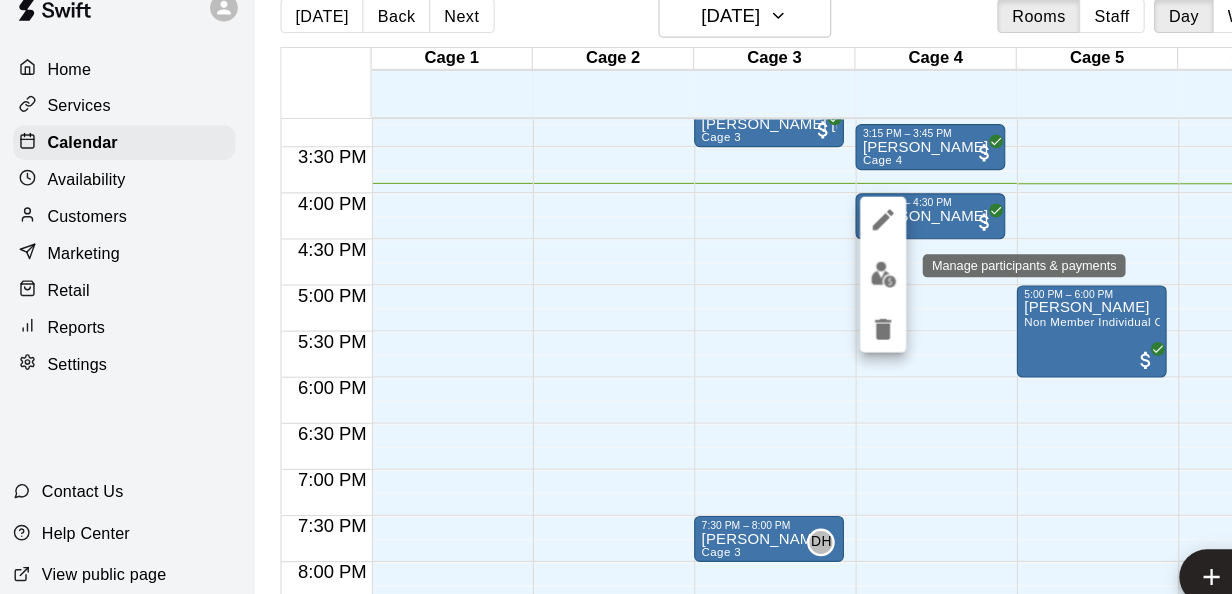 click at bounding box center [771, 267] 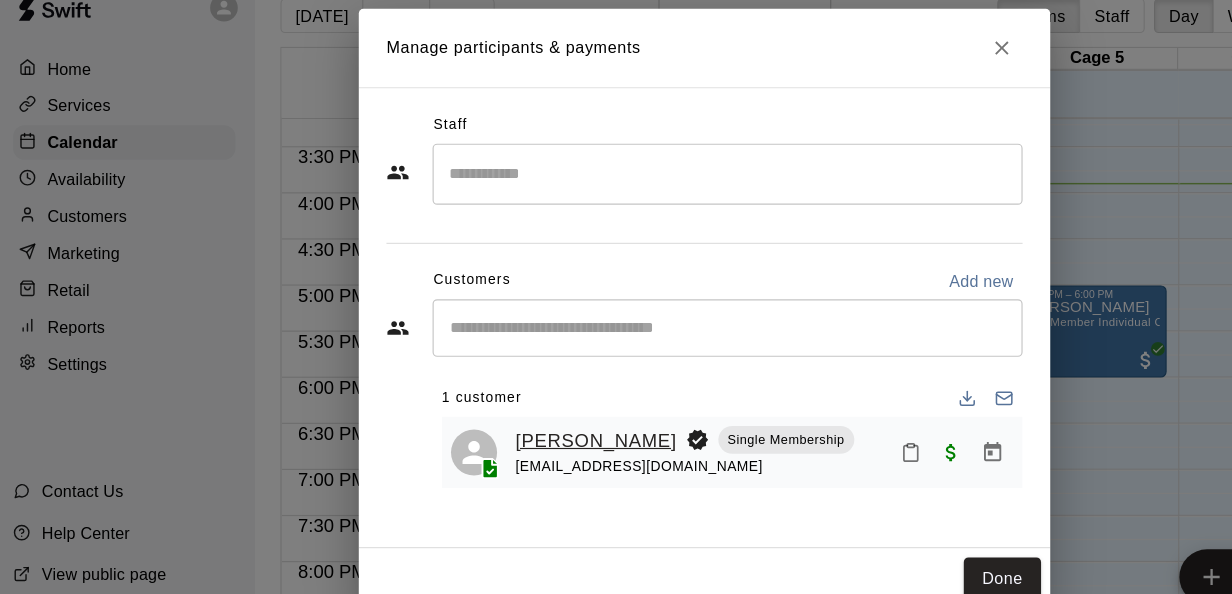 click on "[PERSON_NAME]" at bounding box center (522, 412) 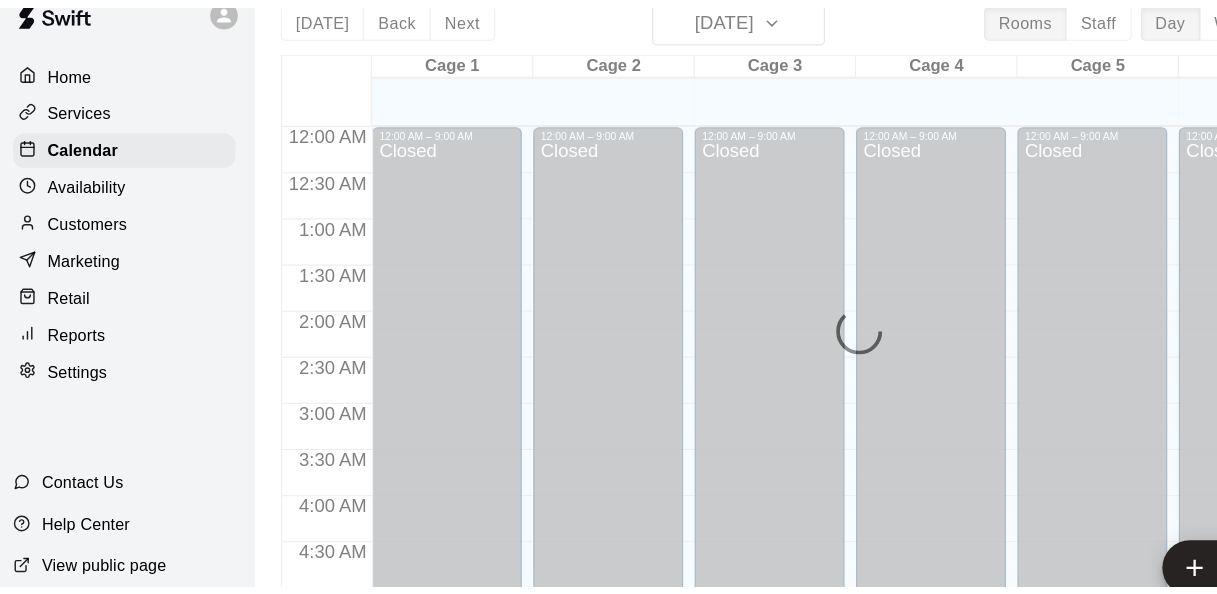 scroll, scrollTop: 1272, scrollLeft: 0, axis: vertical 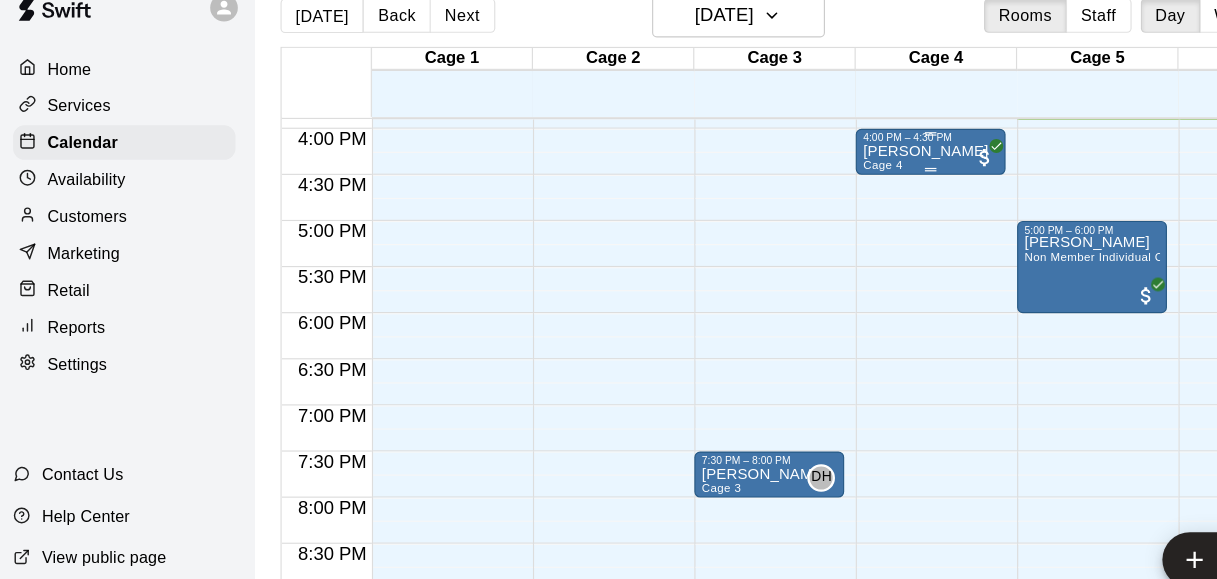 click on "[PERSON_NAME]" at bounding box center (807, 161) 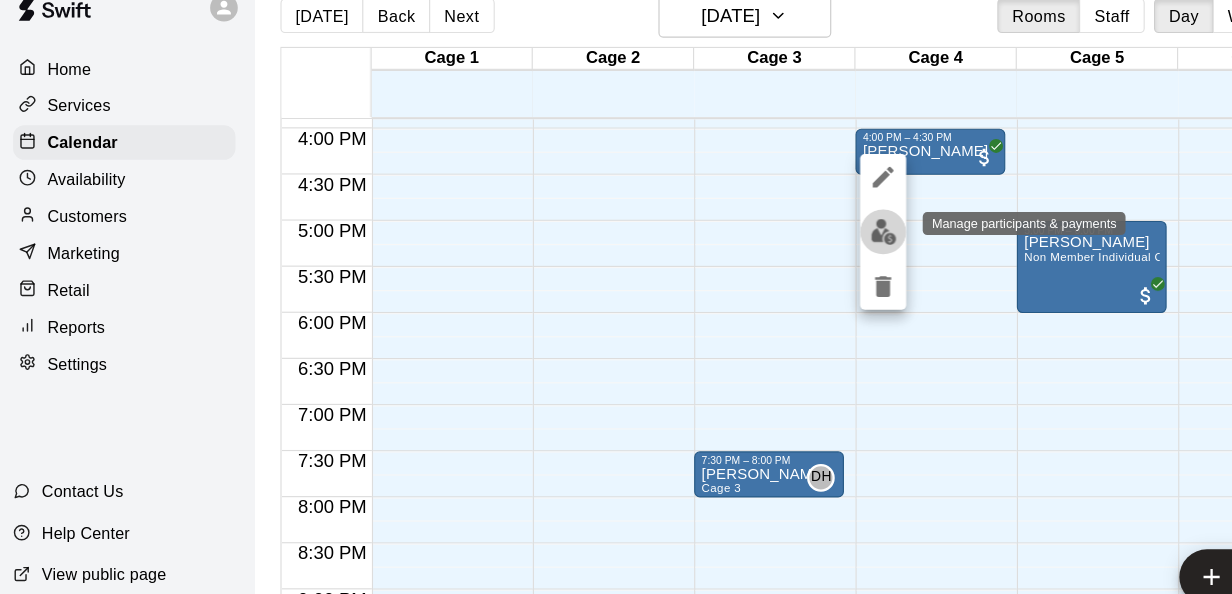 click at bounding box center (771, 230) 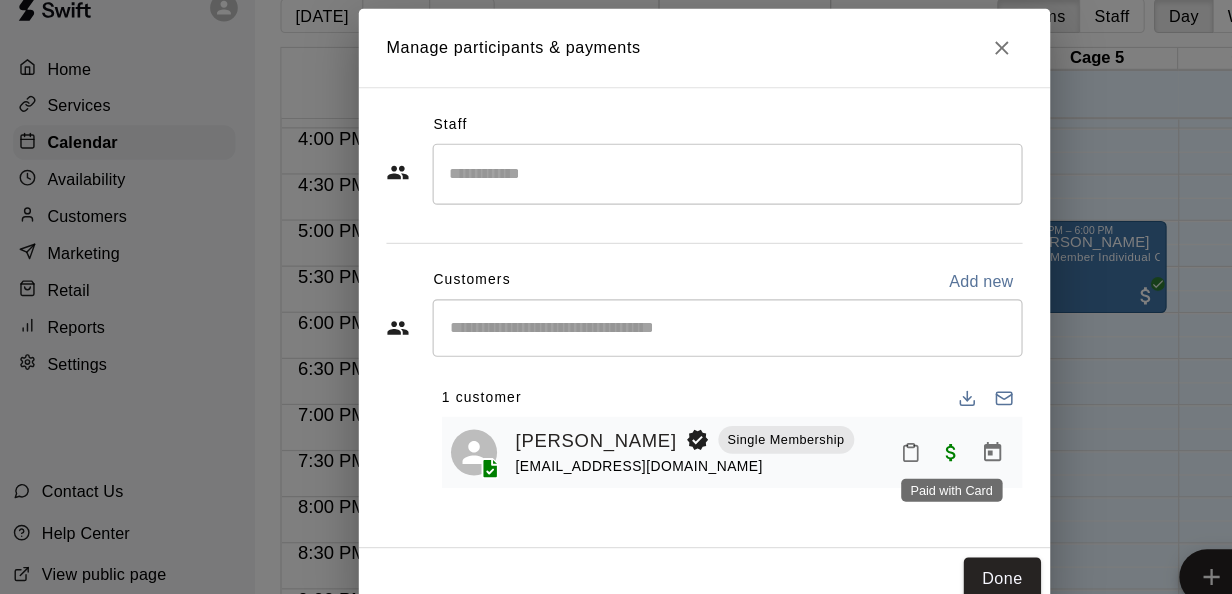 click at bounding box center [830, 420] 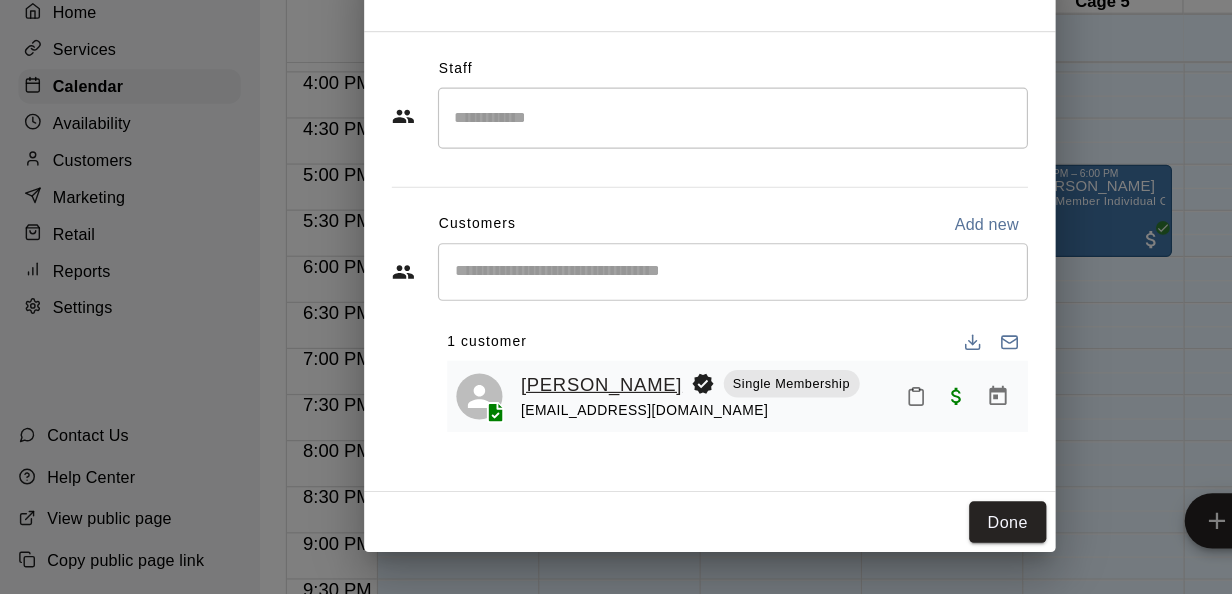 click on "[PERSON_NAME]" at bounding box center [522, 412] 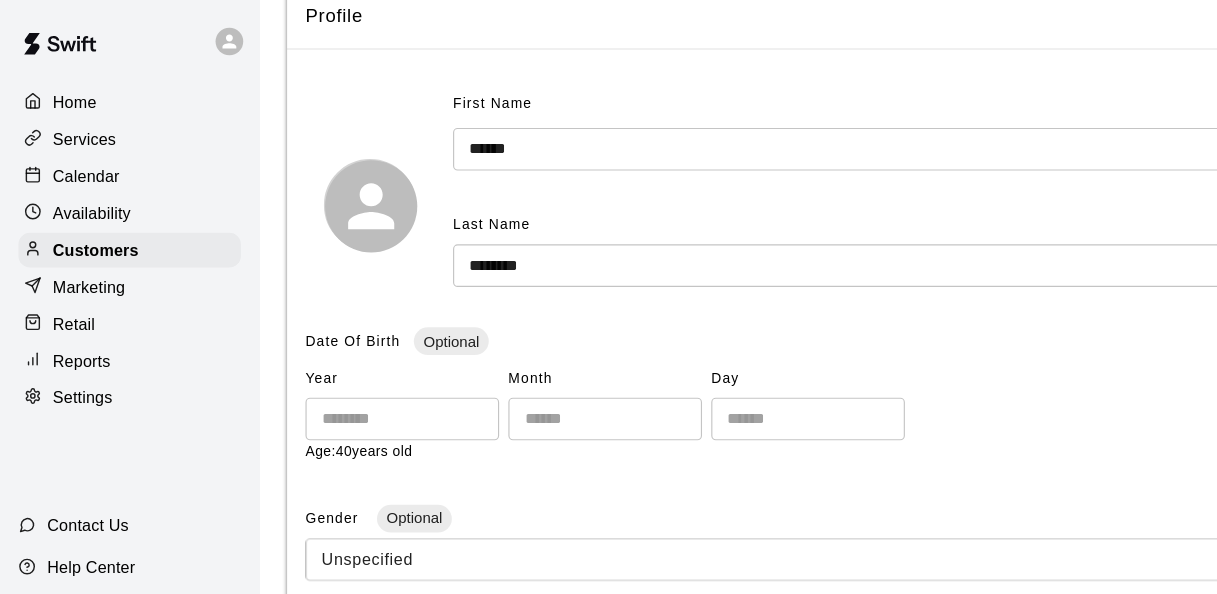 scroll, scrollTop: 0, scrollLeft: 0, axis: both 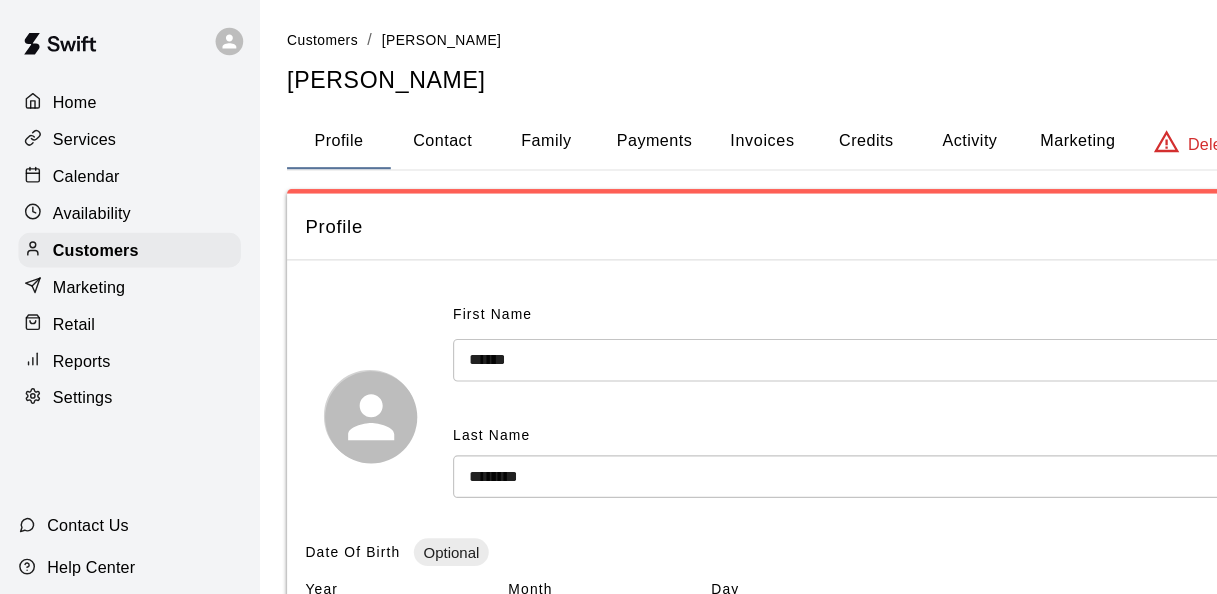click on "Payments" at bounding box center (567, 123) 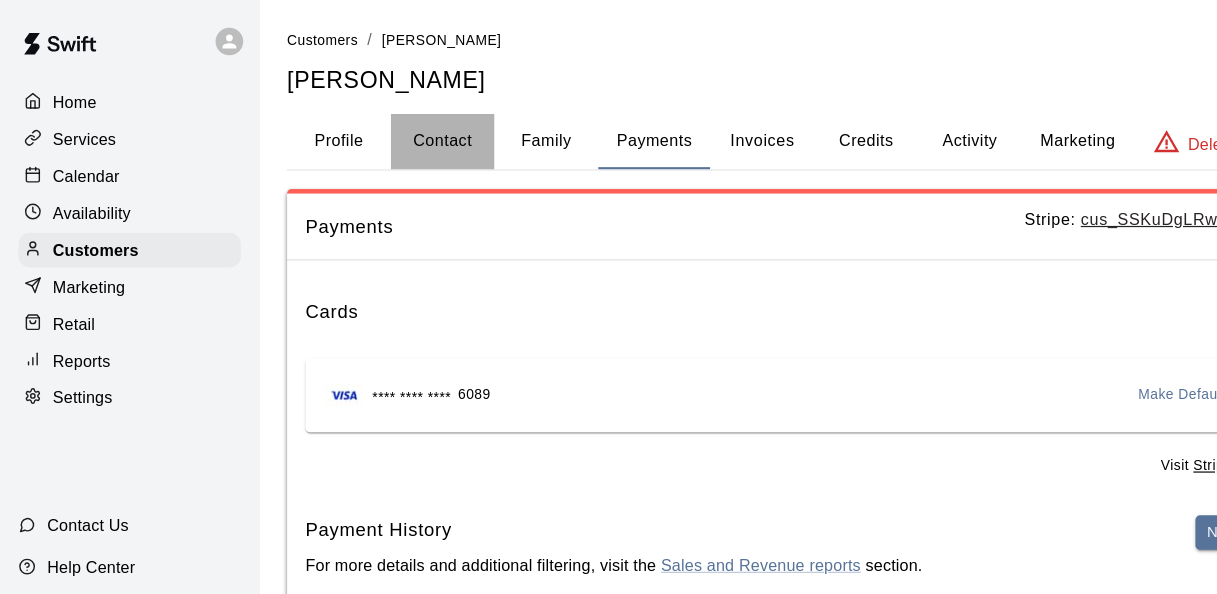 click on "Contact" at bounding box center [384, 123] 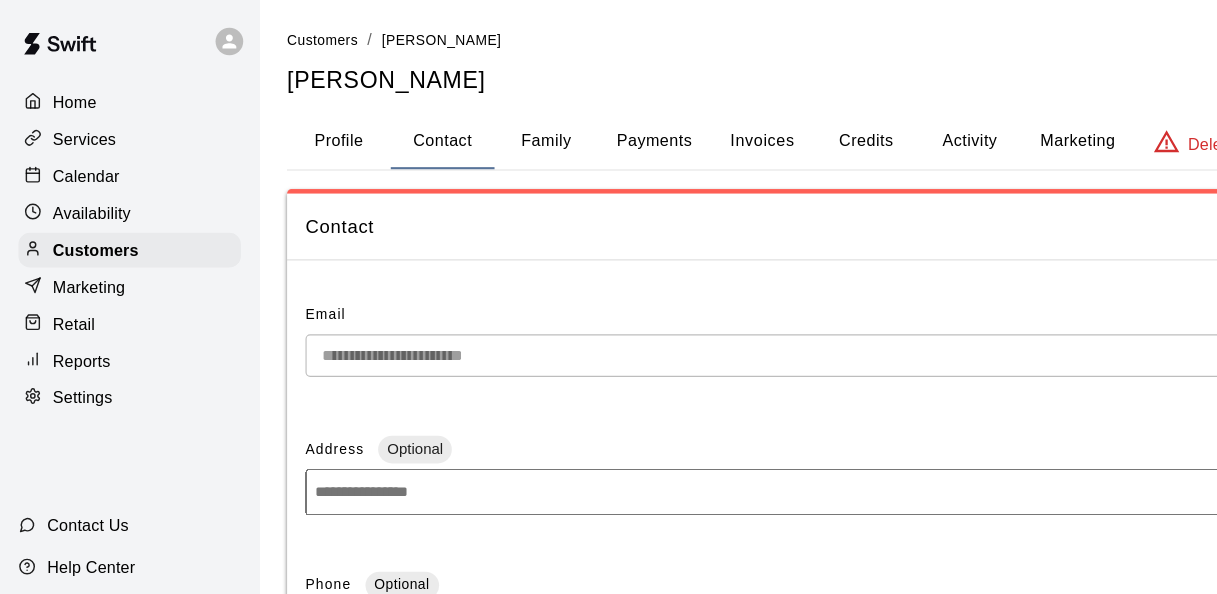 click on "Contact" at bounding box center (384, 123) 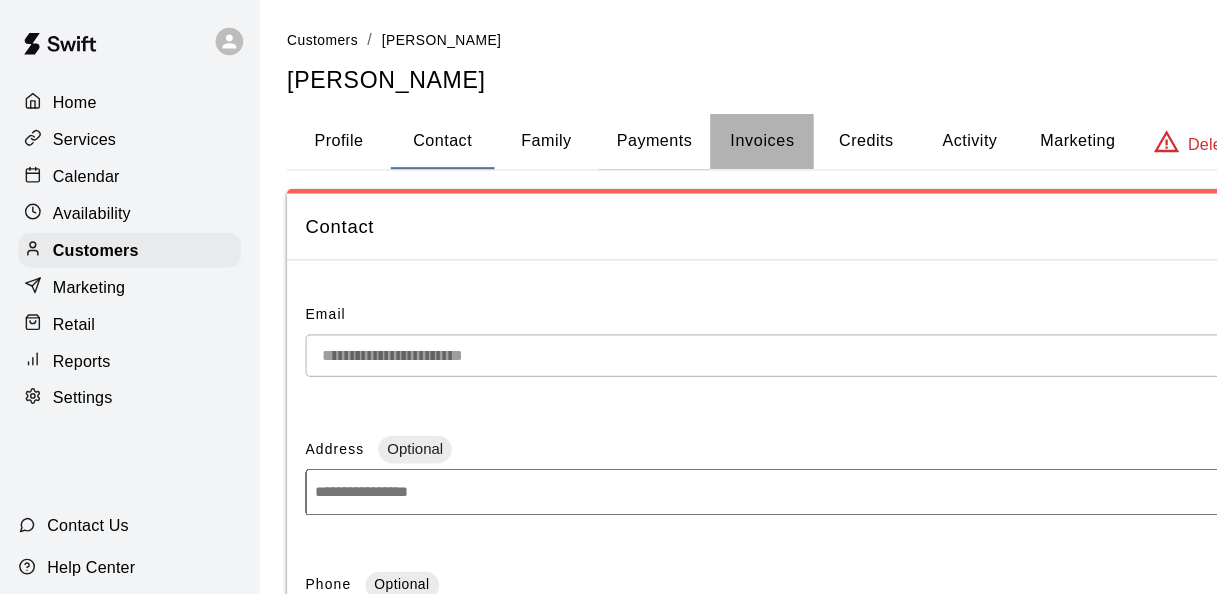 click on "Invoices" at bounding box center [661, 123] 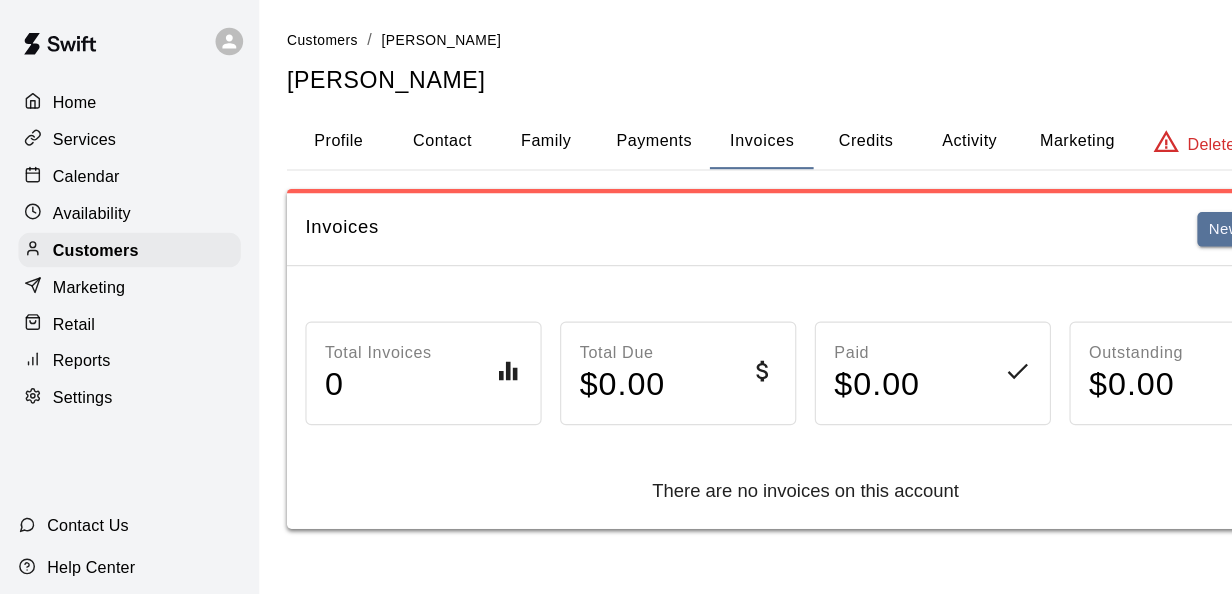drag, startPoint x: 739, startPoint y: 121, endPoint x: 828, endPoint y: 121, distance: 89 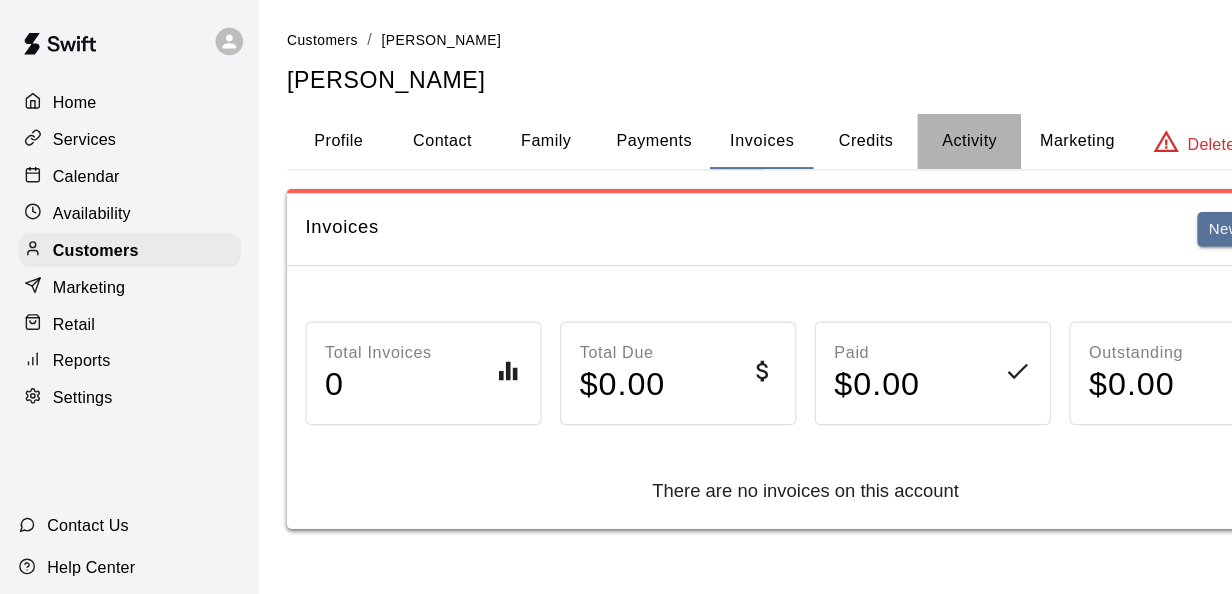 click on "Activity" at bounding box center (841, 123) 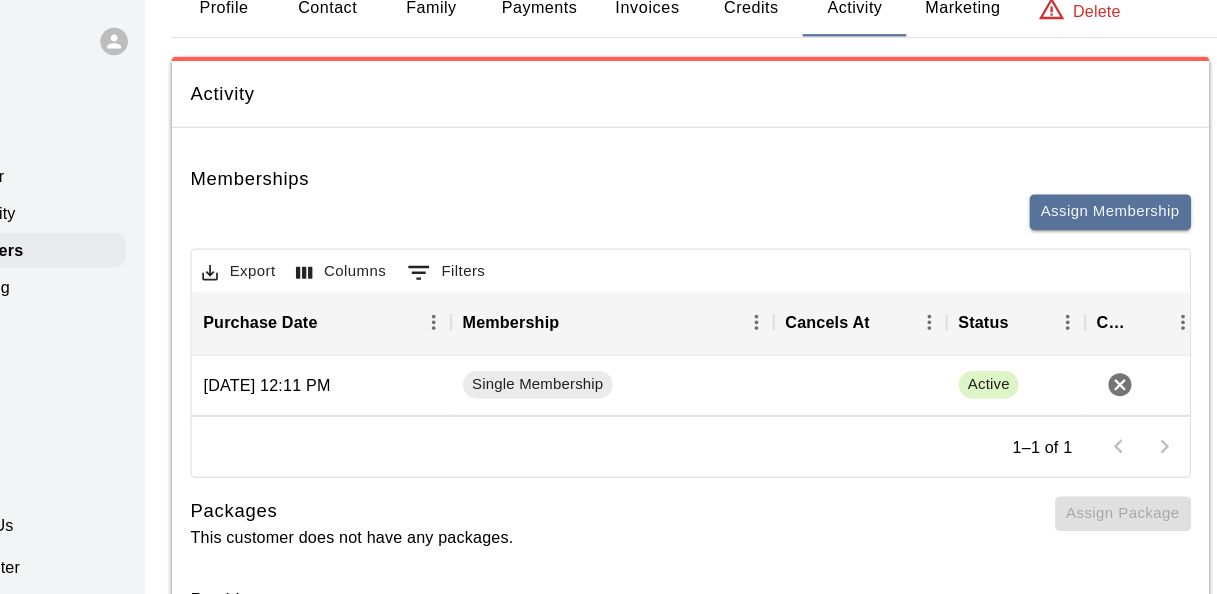scroll, scrollTop: 112, scrollLeft: 0, axis: vertical 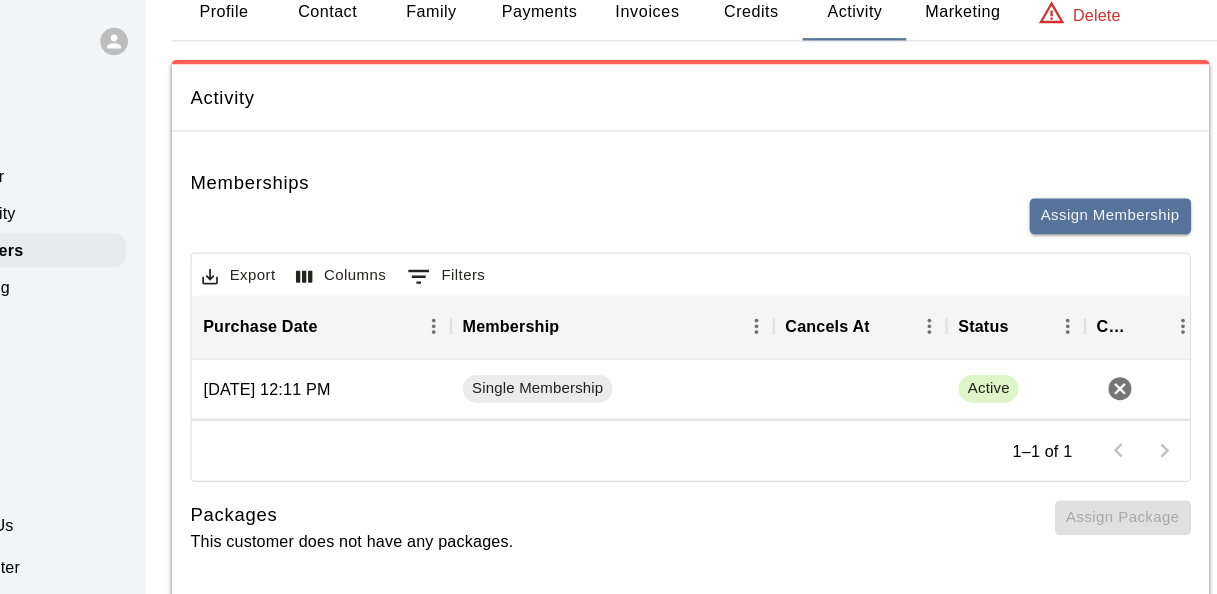 click on "Invoices" at bounding box center [662, 10] 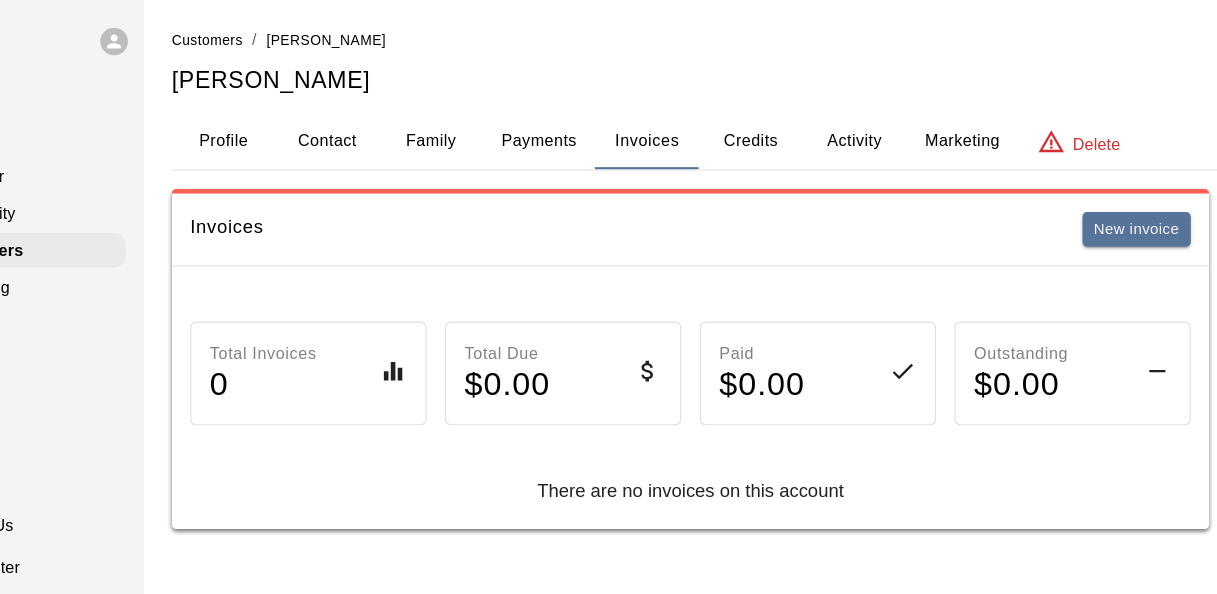 scroll, scrollTop: 0, scrollLeft: 0, axis: both 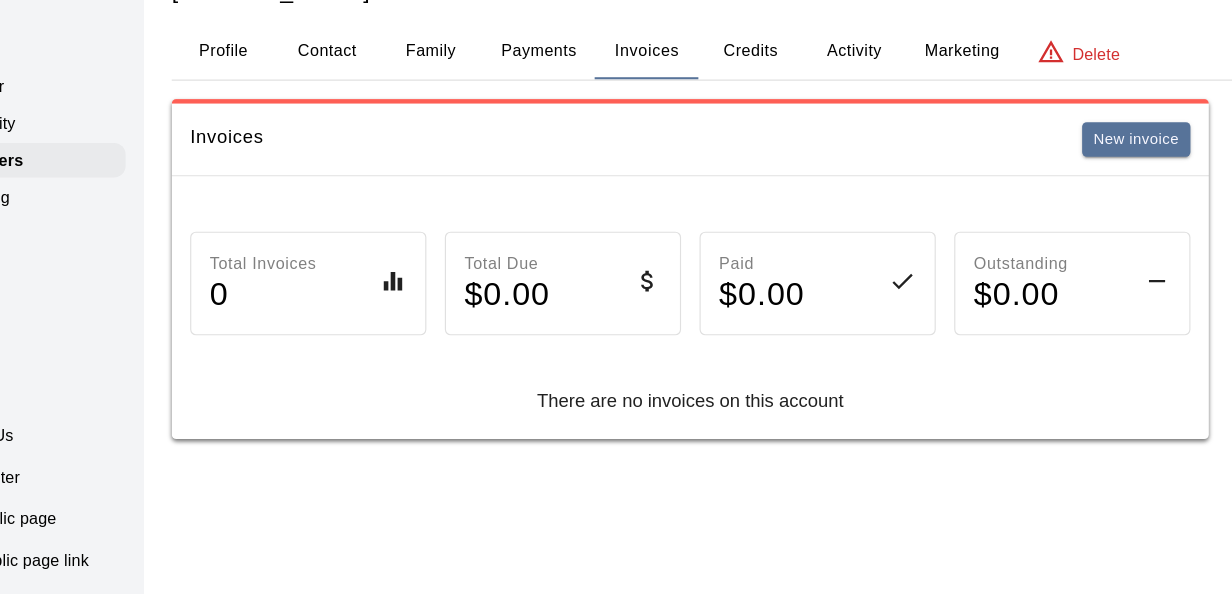 click on "Family" at bounding box center [474, 123] 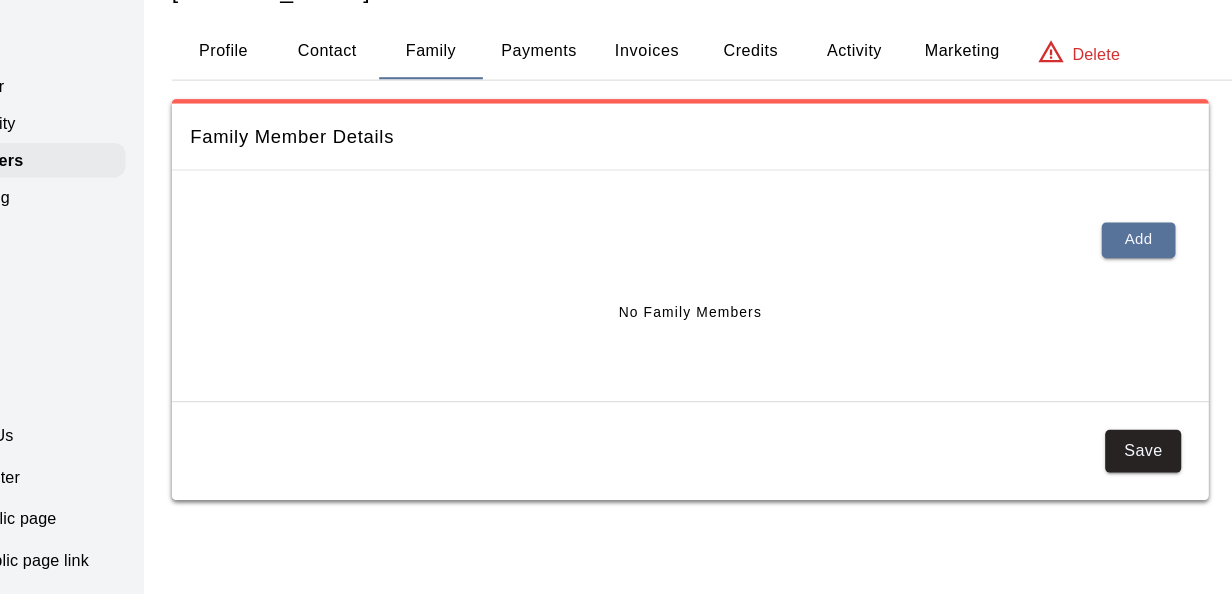 click on "Payments" at bounding box center [567, 123] 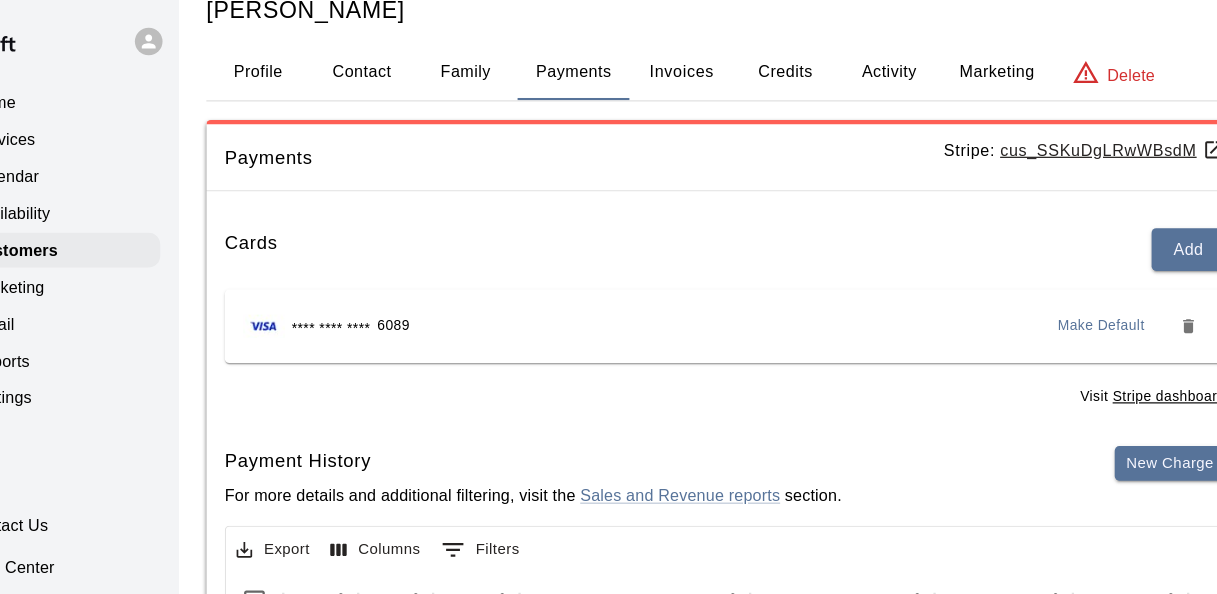 scroll, scrollTop: 29, scrollLeft: 0, axis: vertical 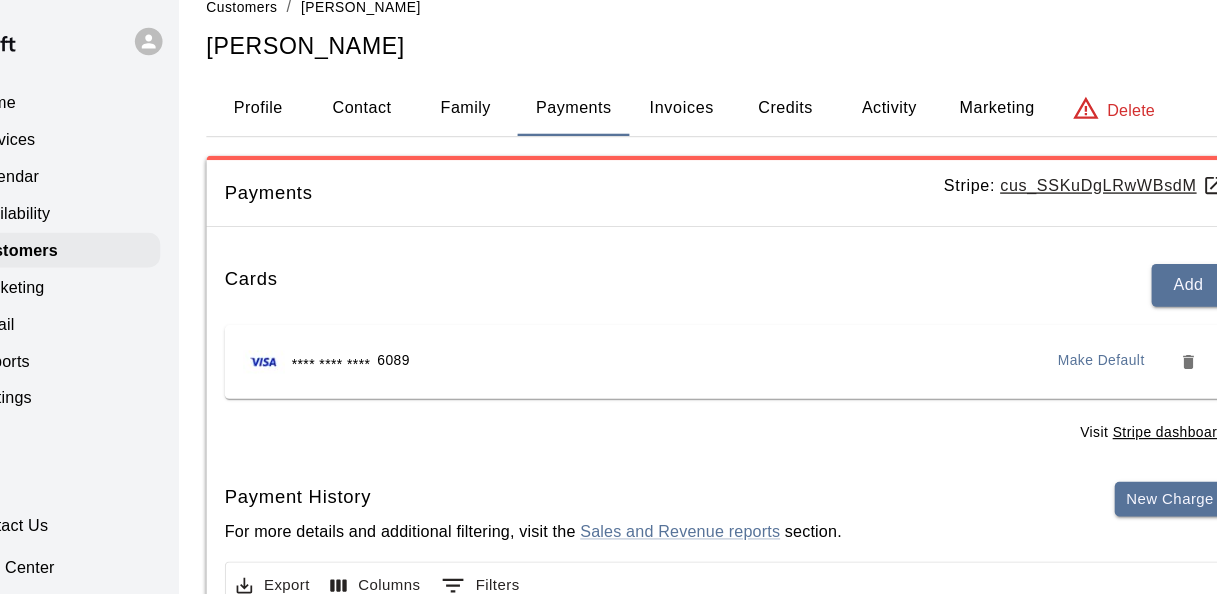 click on "Contact" at bounding box center (384, 94) 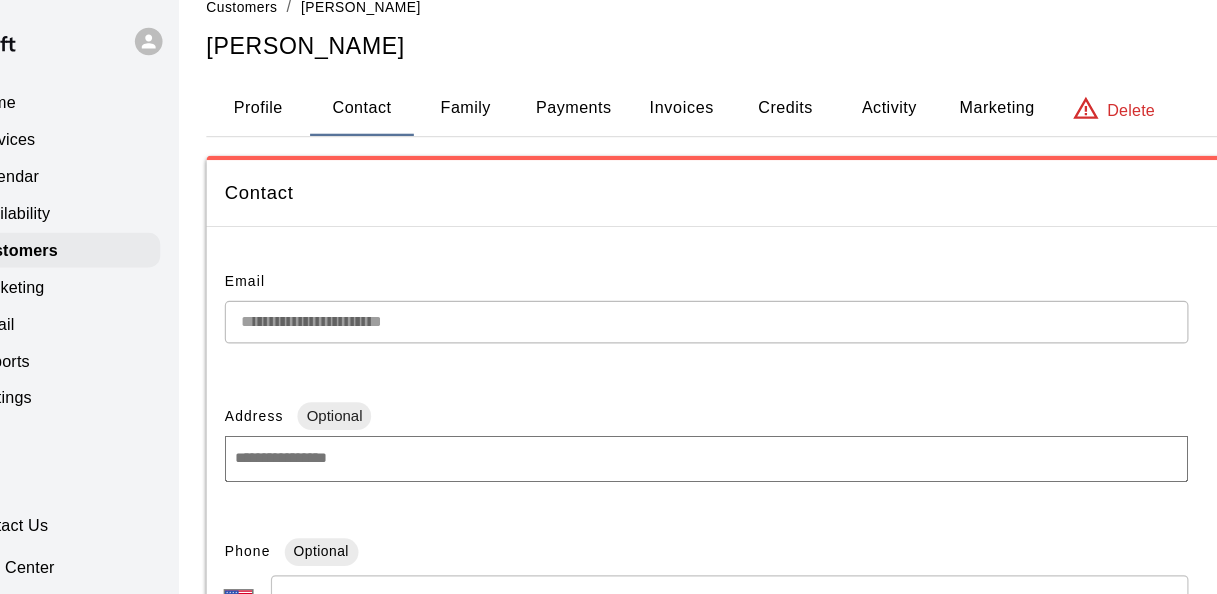 click on "Profile" at bounding box center (294, 94) 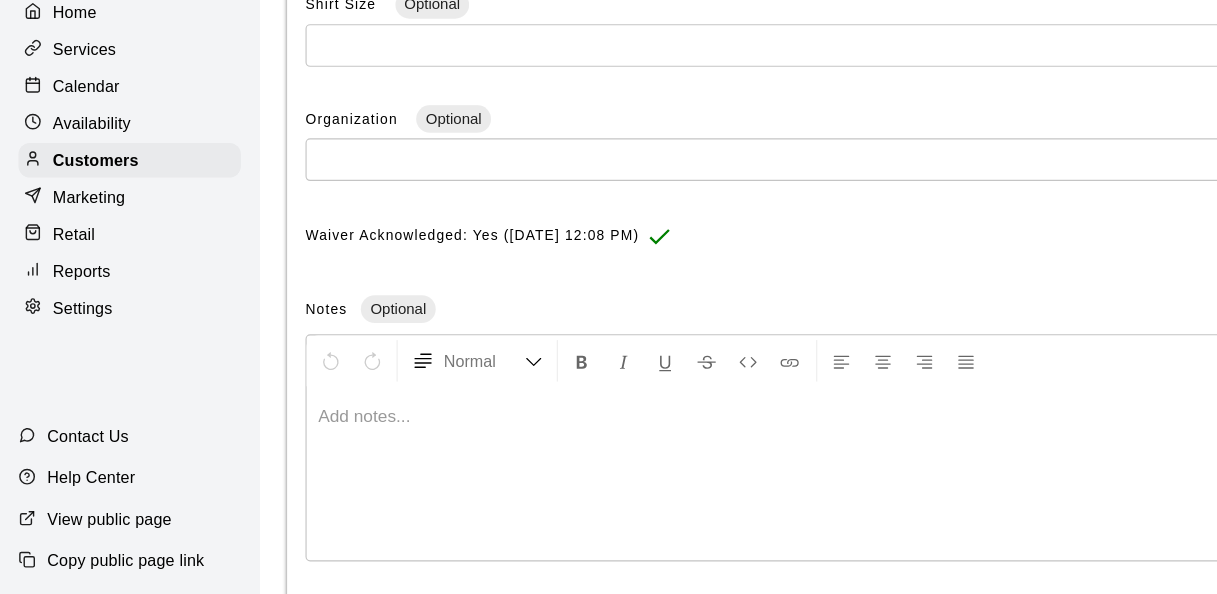 scroll, scrollTop: 651, scrollLeft: 0, axis: vertical 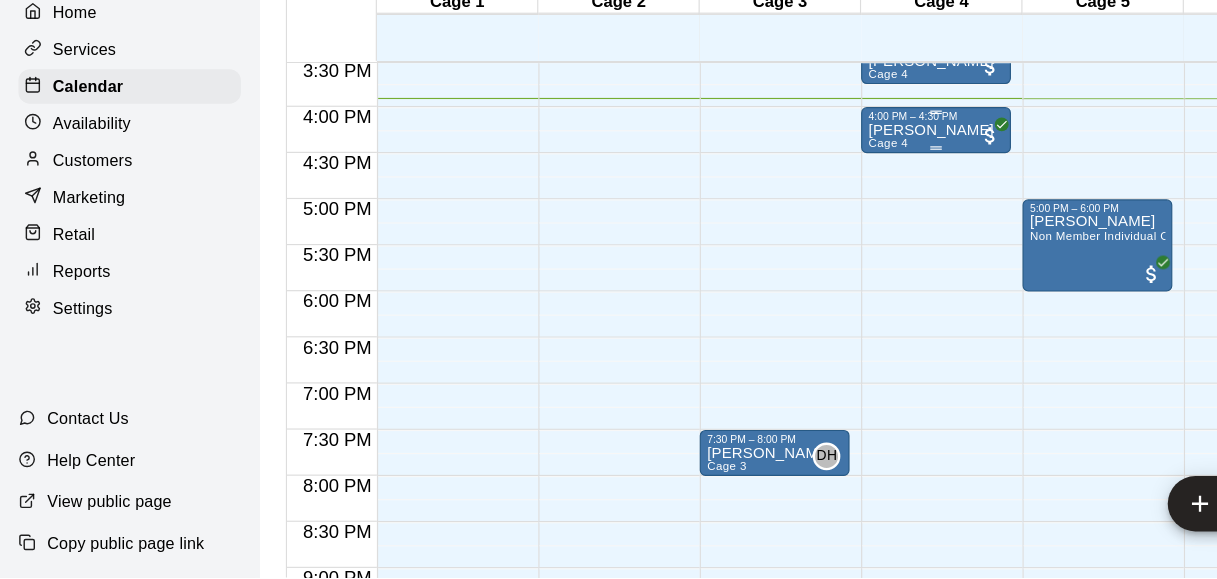 click on "4:00 PM – 4:30 PM" at bounding box center (812, 179) 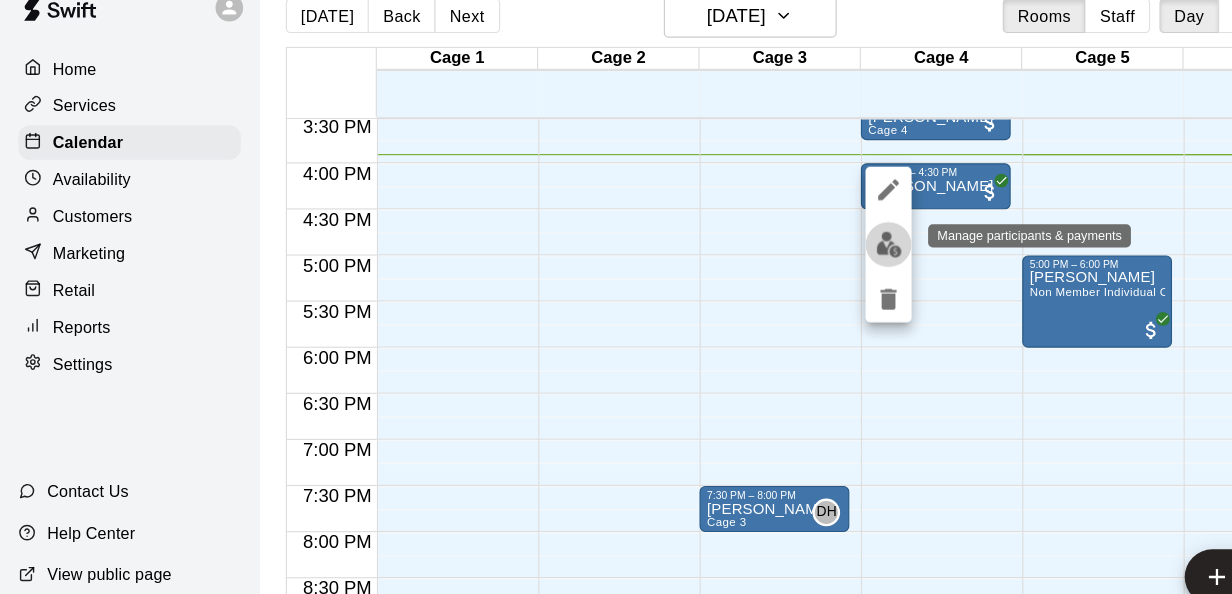 click at bounding box center [771, 241] 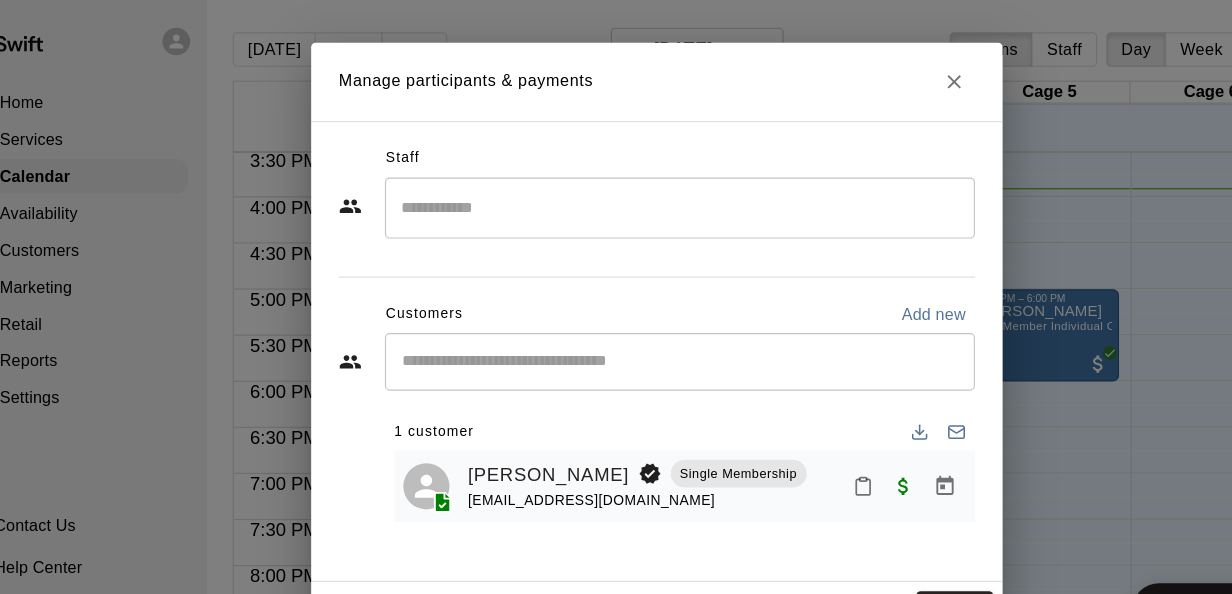 click 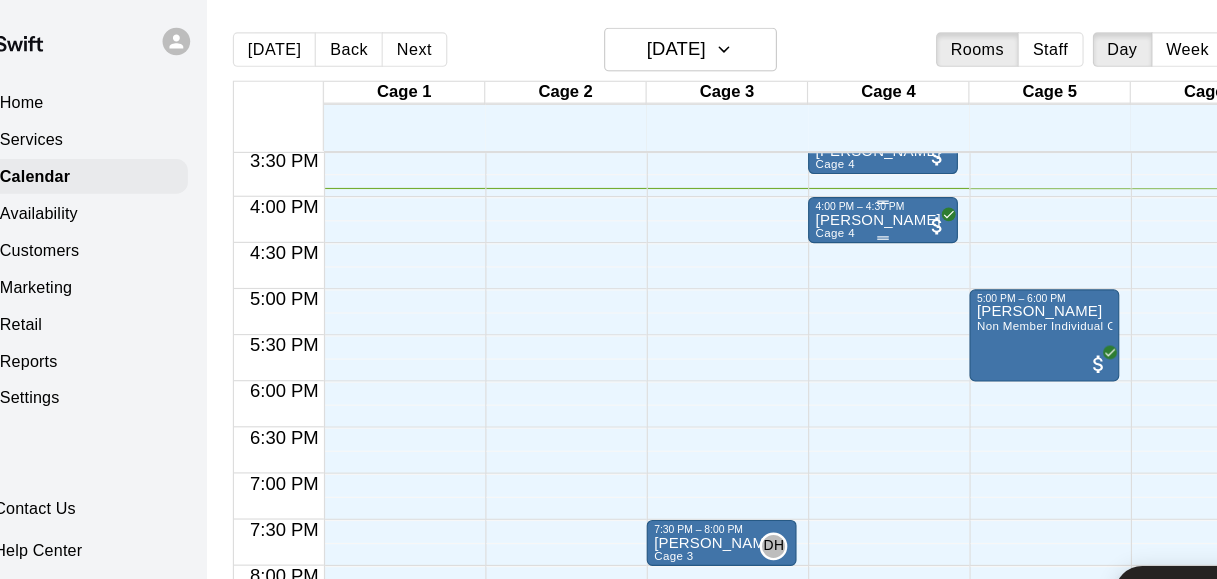 click on "[PERSON_NAME]" at bounding box center [807, 191] 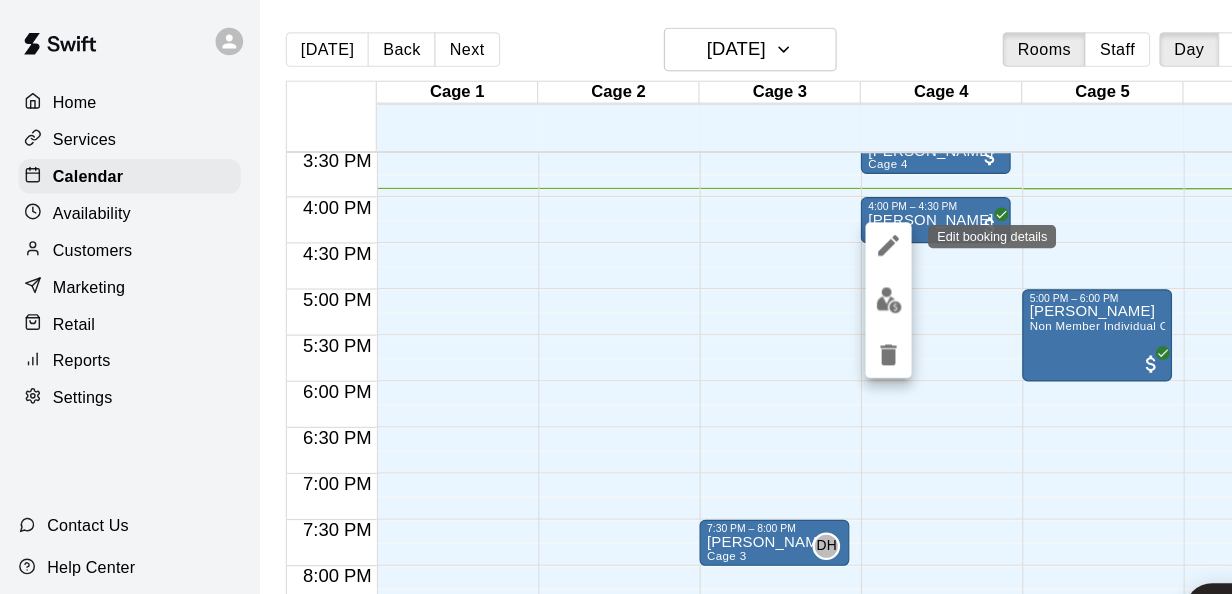 click 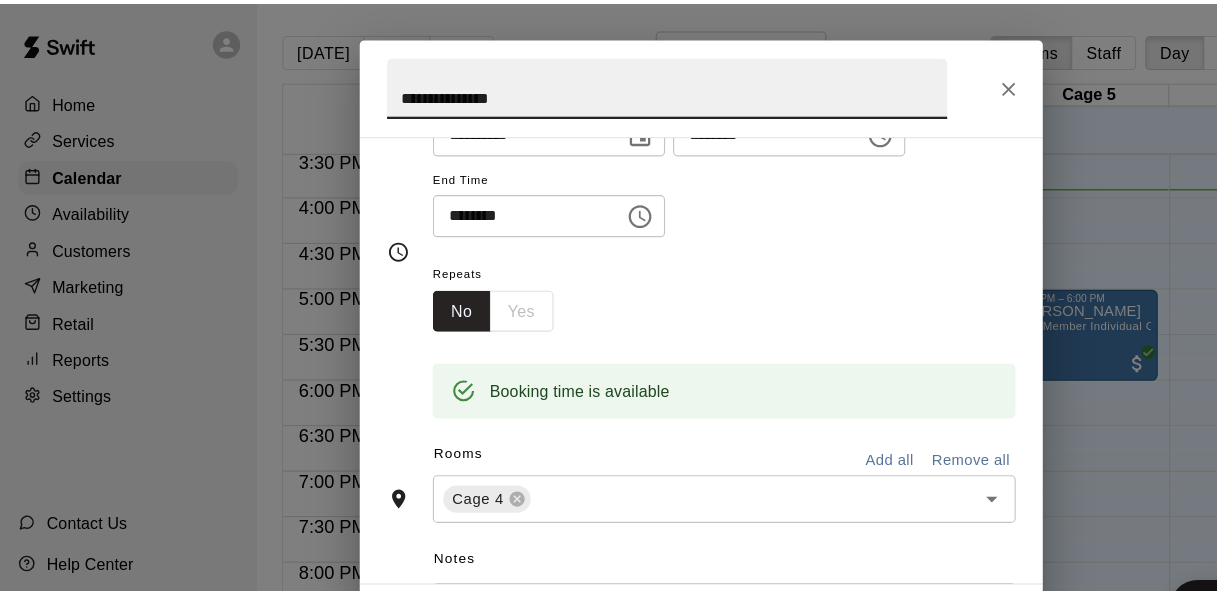 scroll, scrollTop: 216, scrollLeft: 0, axis: vertical 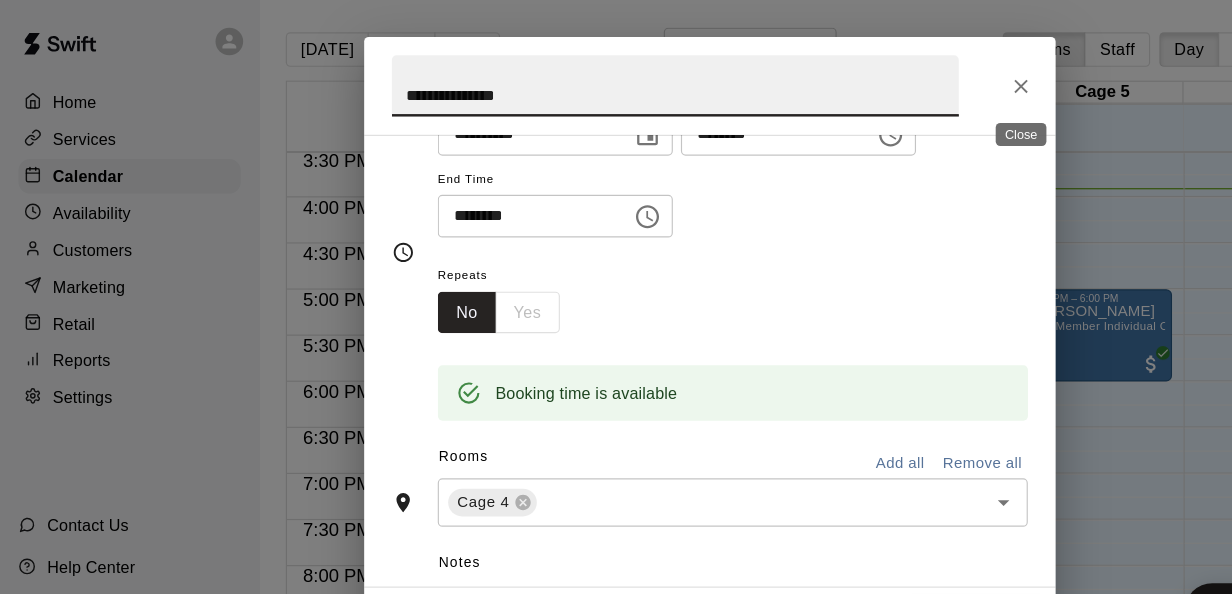 click 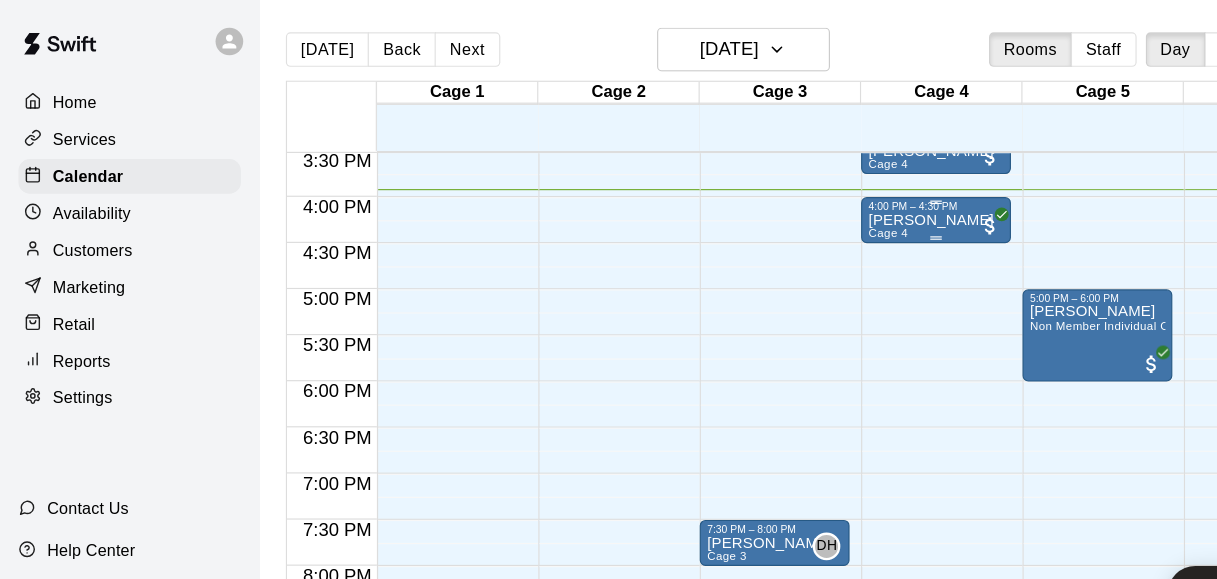click on "[PERSON_NAME]" at bounding box center (807, 191) 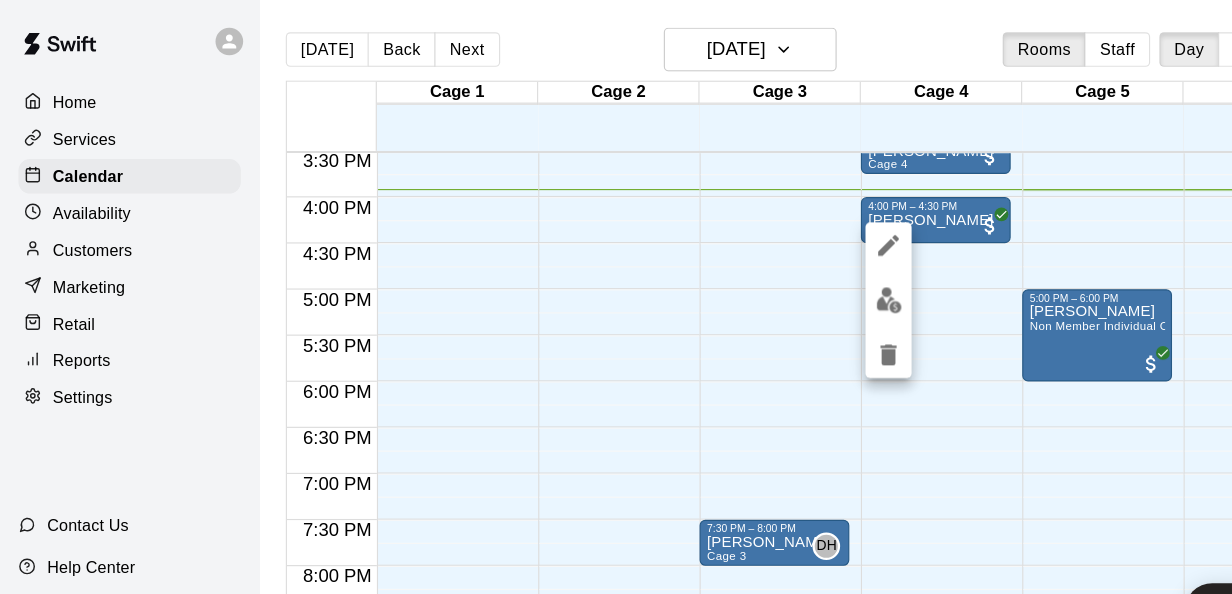 click at bounding box center [771, 260] 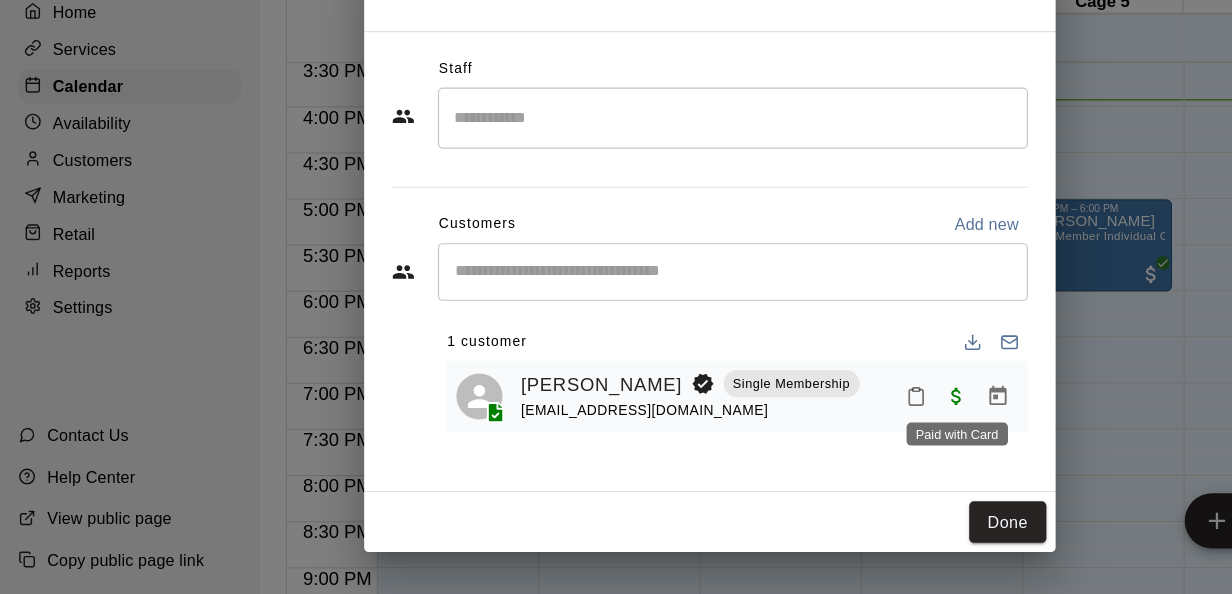 click at bounding box center (830, 420) 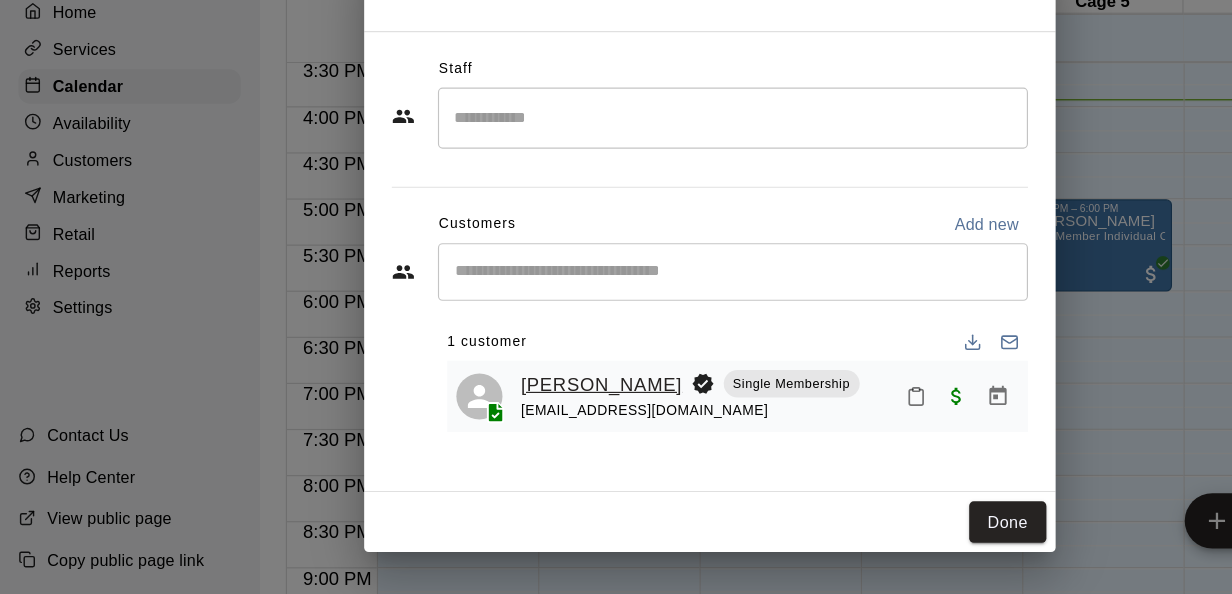 click on "[PERSON_NAME]" at bounding box center [522, 412] 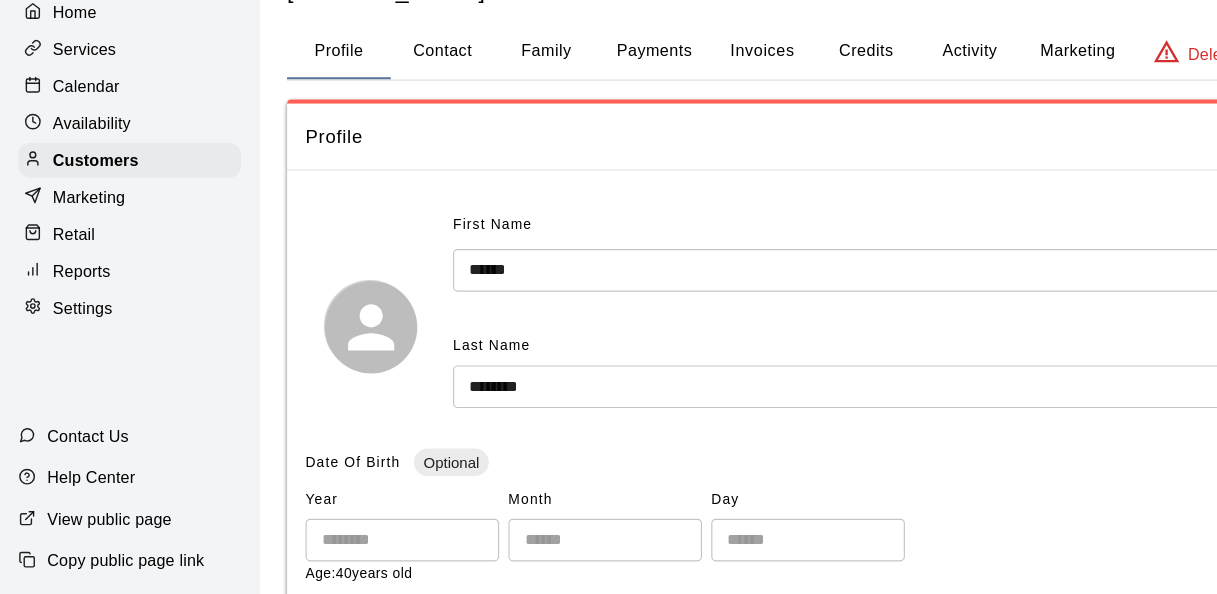 click on "Credits" at bounding box center [751, 123] 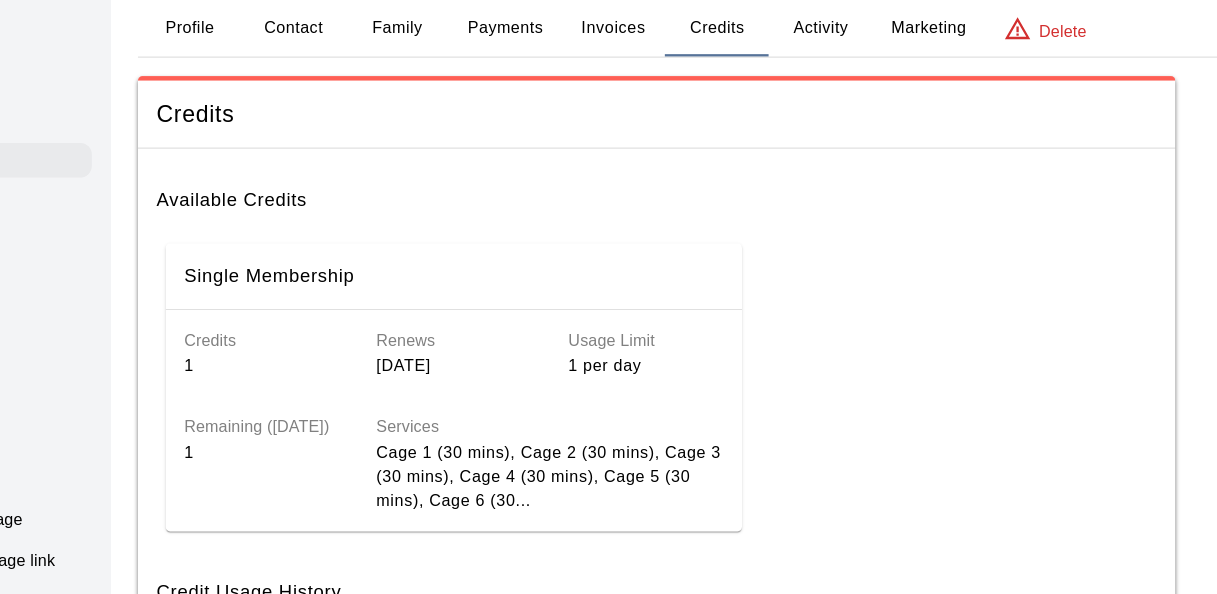 scroll, scrollTop: 22, scrollLeft: 0, axis: vertical 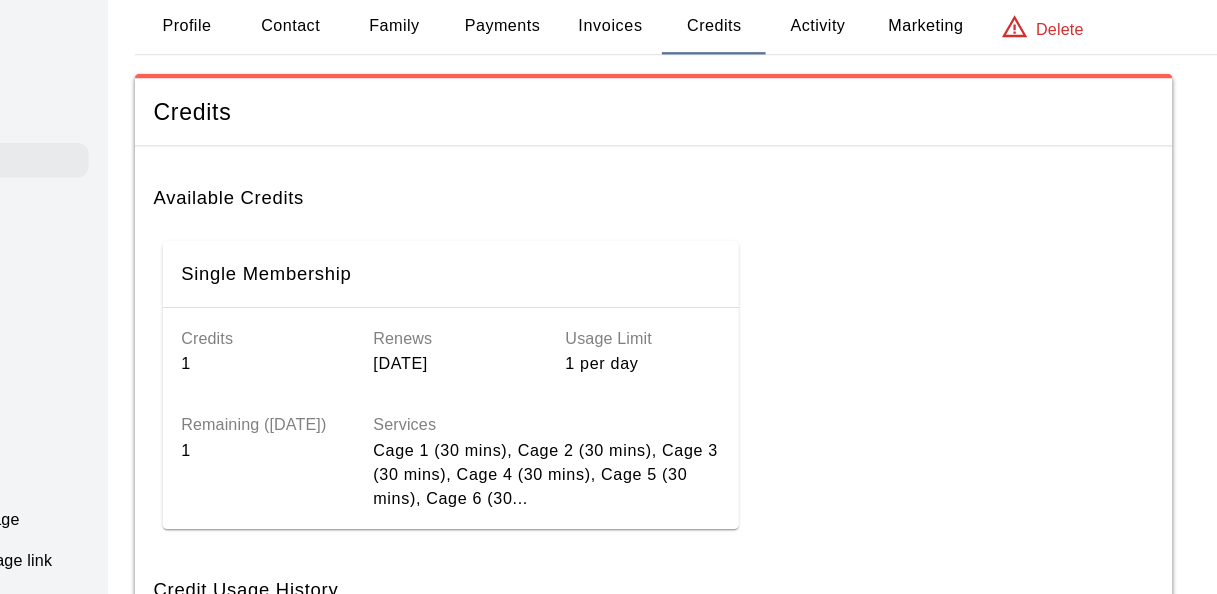 click on "Activity" at bounding box center (841, 101) 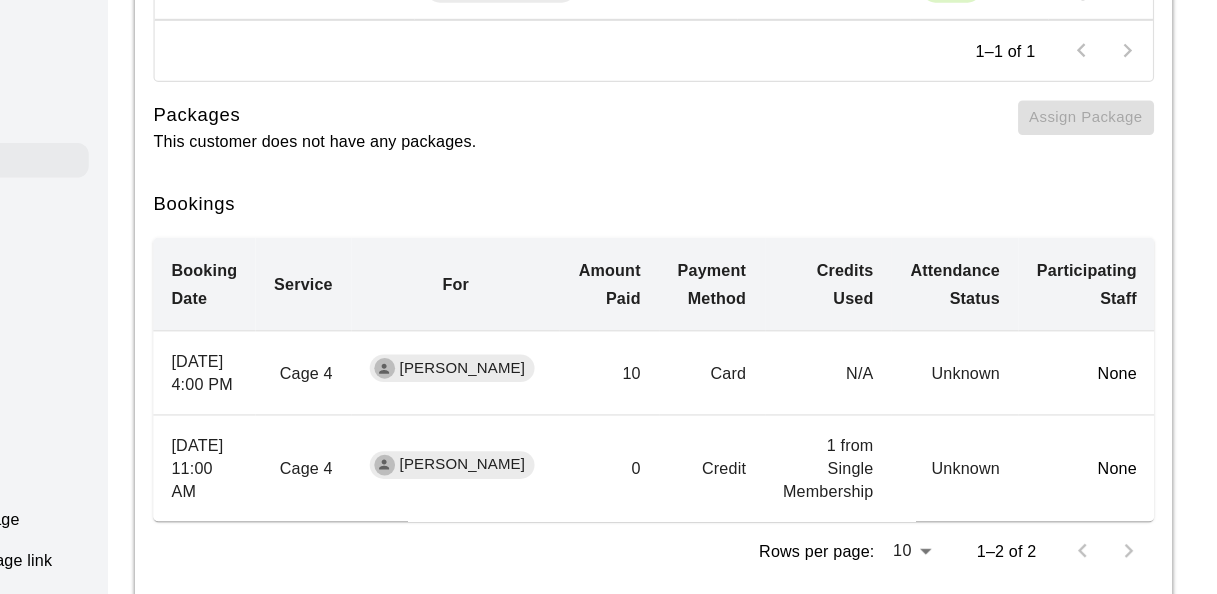 scroll, scrollTop: 382, scrollLeft: 0, axis: vertical 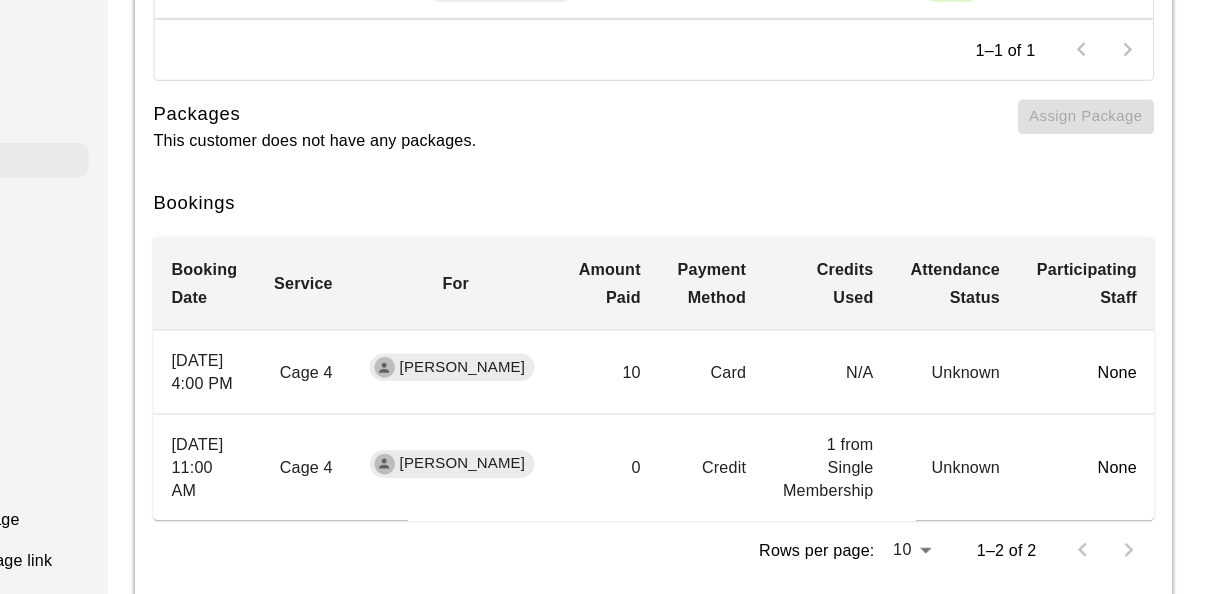 click on "10" at bounding box center (661, 399) 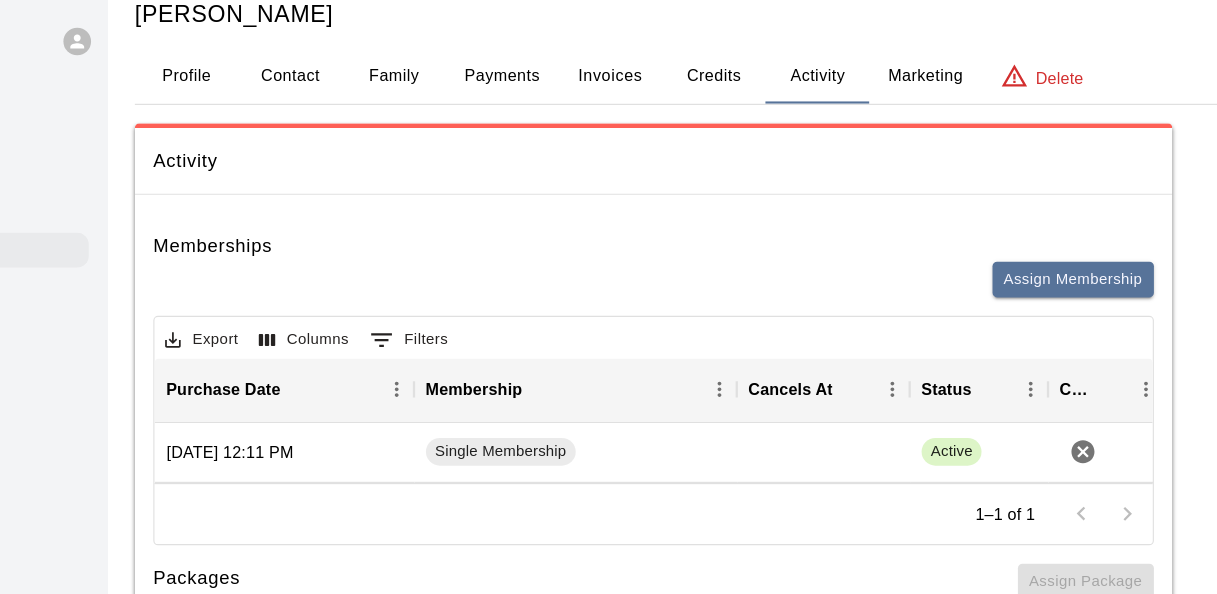 scroll, scrollTop: 54, scrollLeft: 0, axis: vertical 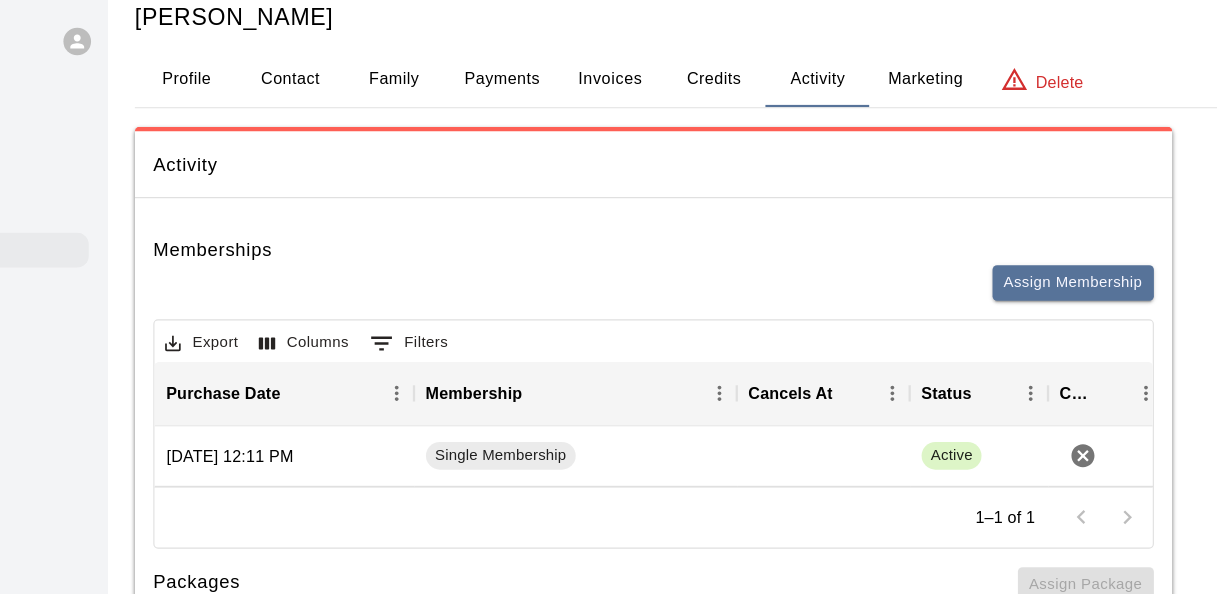 click on "Customers / Dabney Fletcher Dabney Fletcher Profile Contact Family Payments Invoices Credits Activity Marketing Delete Activity Memberships Assign Membership Export Columns 0 Filters Purchase Date Membership Cancels At Status Cancel June 07, 2025 12:11 PM Single Membership Active 1–1 of 1 Packages This customer does not have any packages. Assign Package Bookings Booking Date   Service For Amount Paid Payment Method Credits Used Attendance Status Participating Staff July 10, 2025 4:00 PM Cage 4 Dabney Fletcher 10 Card N/A Unknown None June 14, 2025 11:00 AM Cage 4 Dabney Fletcher 0 Credit 1 from Single Membership Unknown None Rows per page: 10 ** 1–2 of 2" at bounding box center (721, 451) 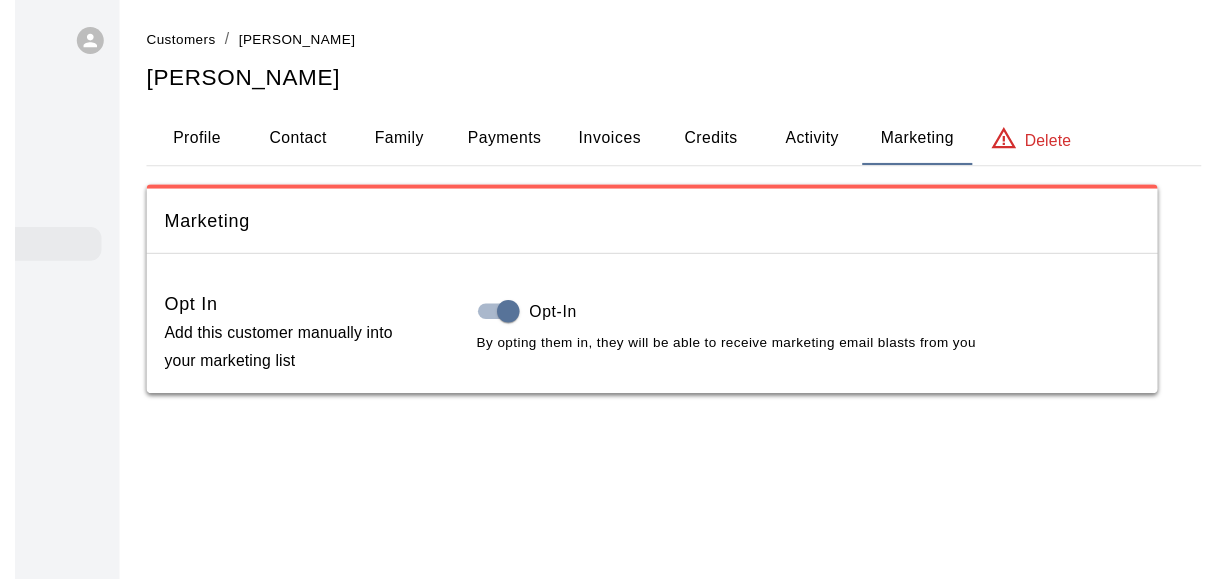 scroll, scrollTop: 0, scrollLeft: 0, axis: both 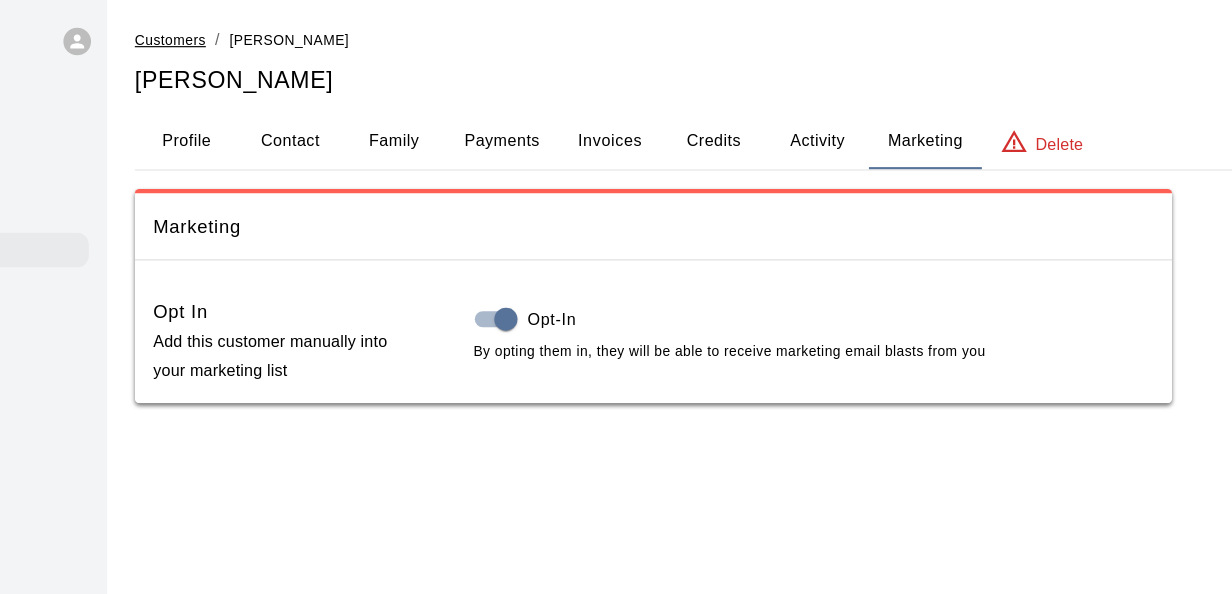 click on "Customers" at bounding box center [280, 35] 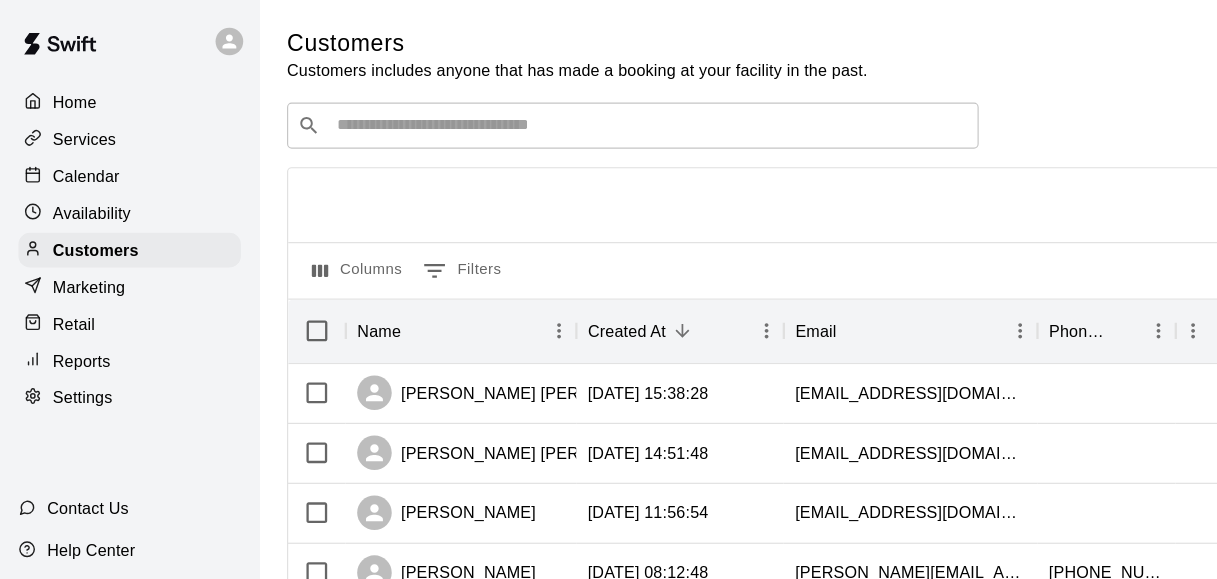 click on "Services" at bounding box center (112, 121) 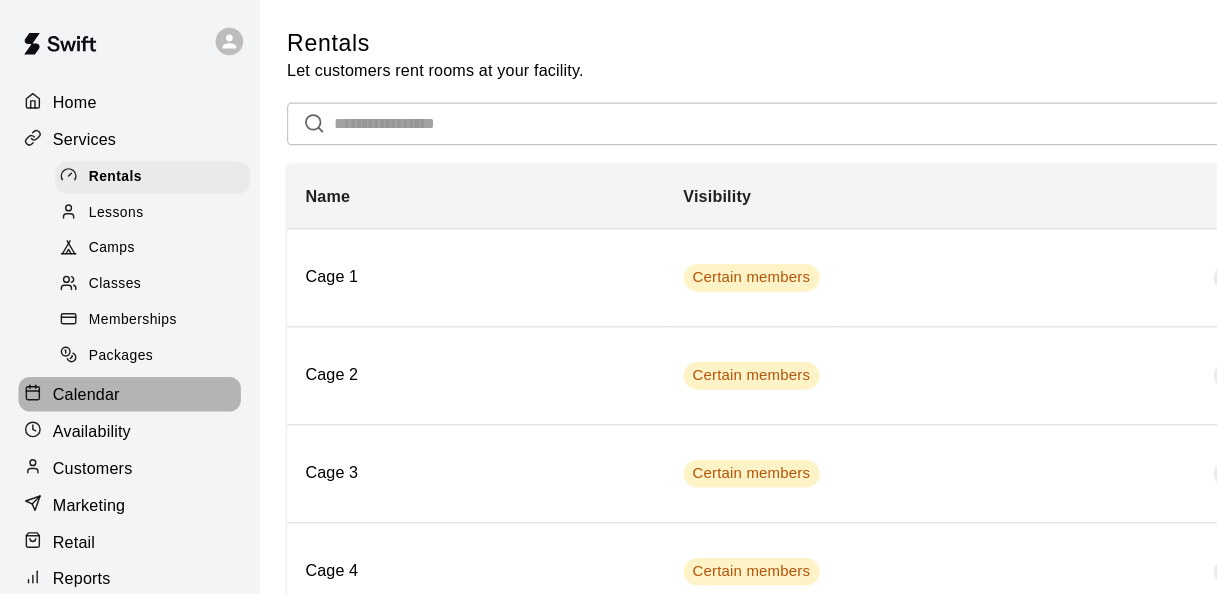 click on "Calendar" at bounding box center [112, 342] 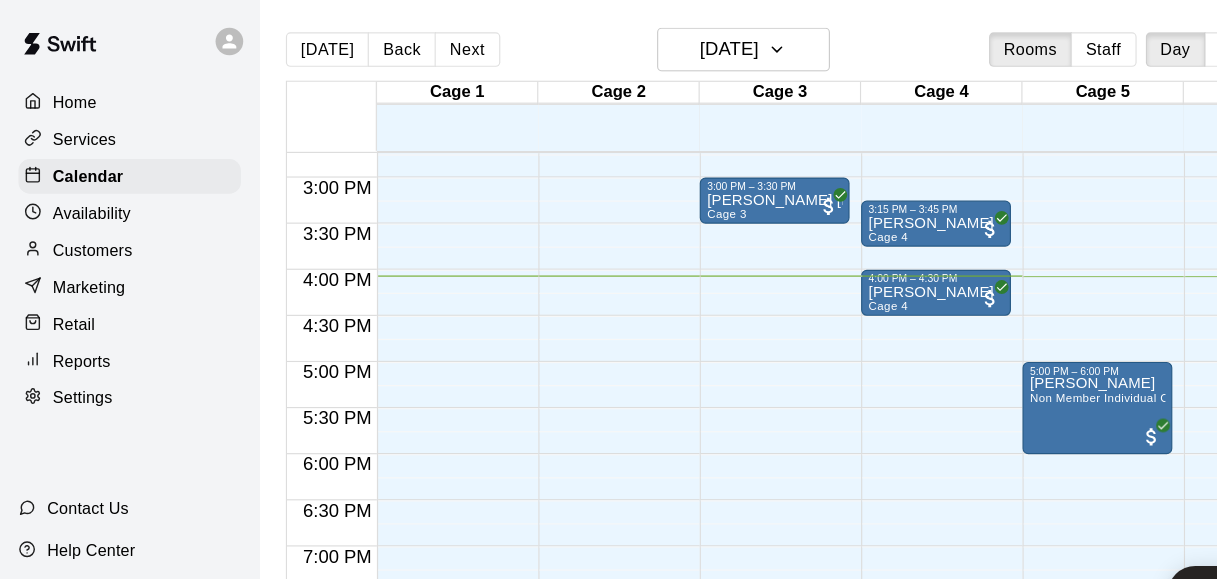 scroll, scrollTop: 1178, scrollLeft: 0, axis: vertical 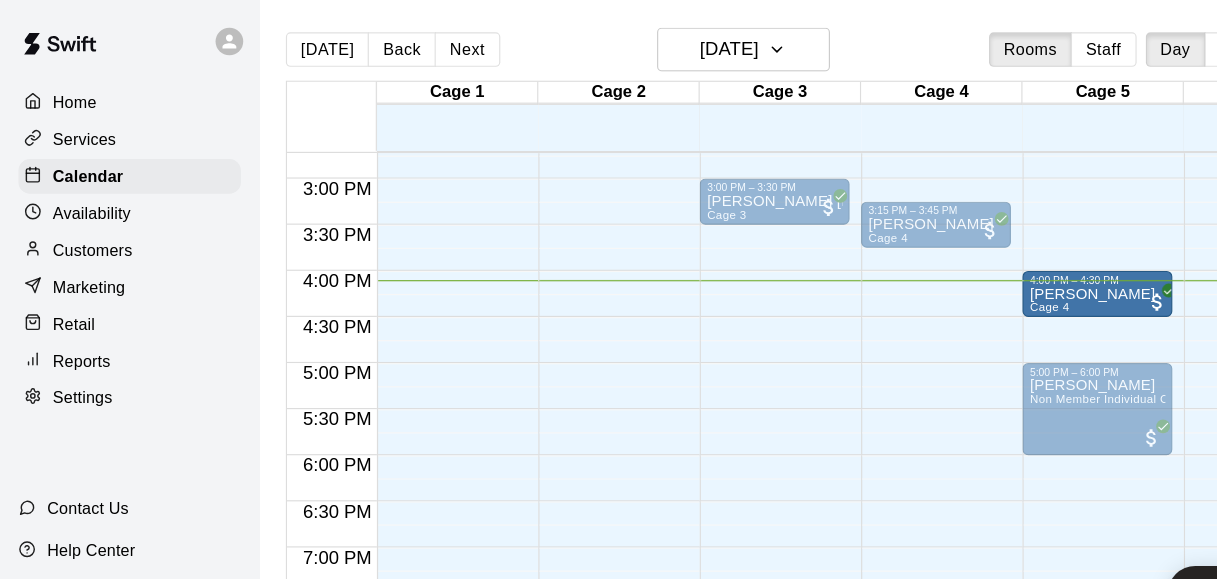 drag, startPoint x: 828, startPoint y: 253, endPoint x: 948, endPoint y: 265, distance: 120.59851 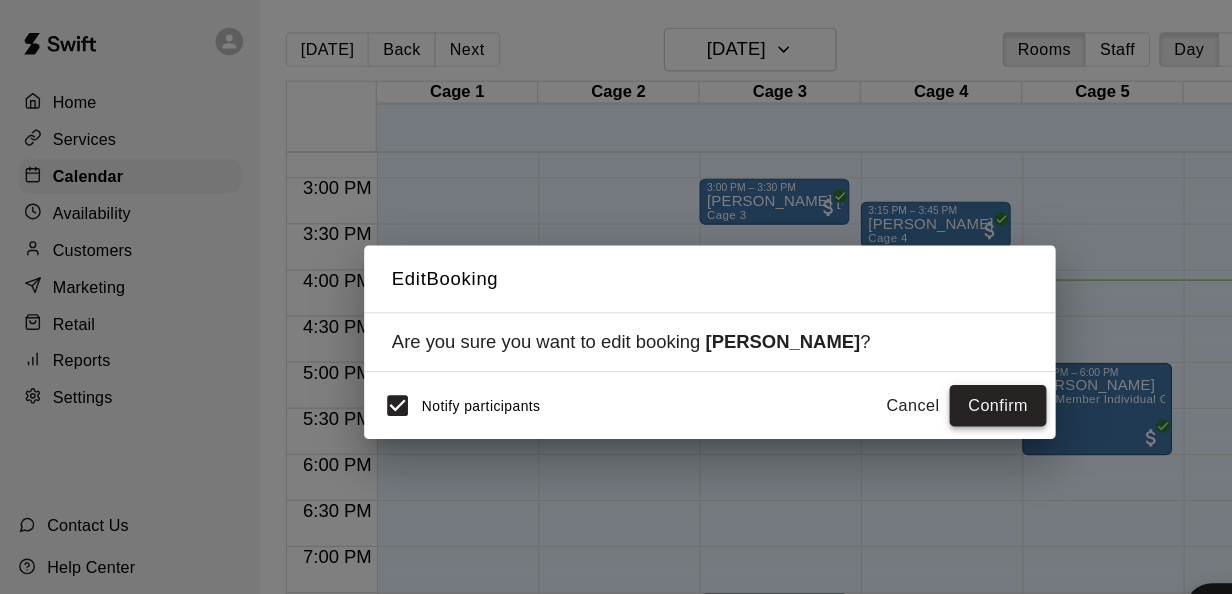 click on "Confirm" at bounding box center [866, 352] 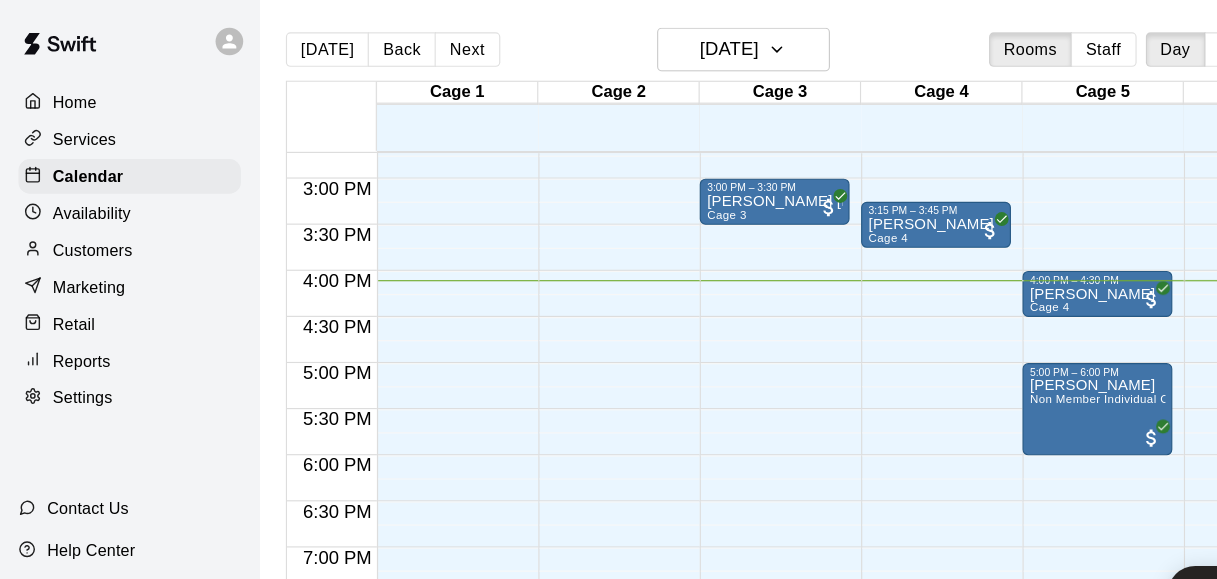 drag, startPoint x: 876, startPoint y: 345, endPoint x: 1000, endPoint y: 194, distance: 195.38936 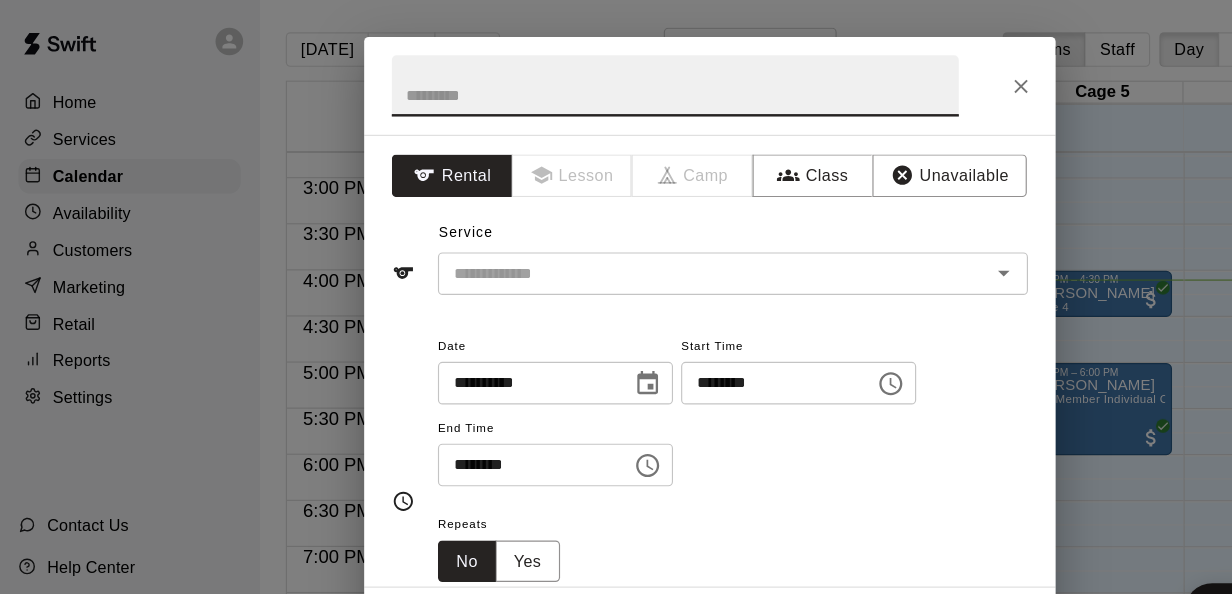 click 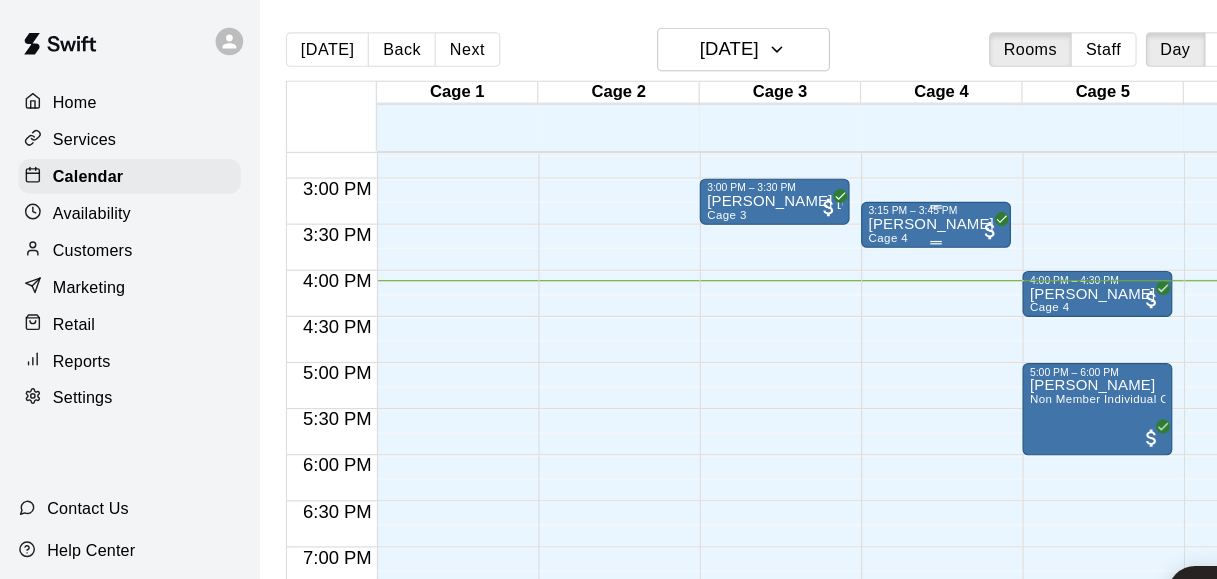 click on "[PERSON_NAME]" at bounding box center (807, 195) 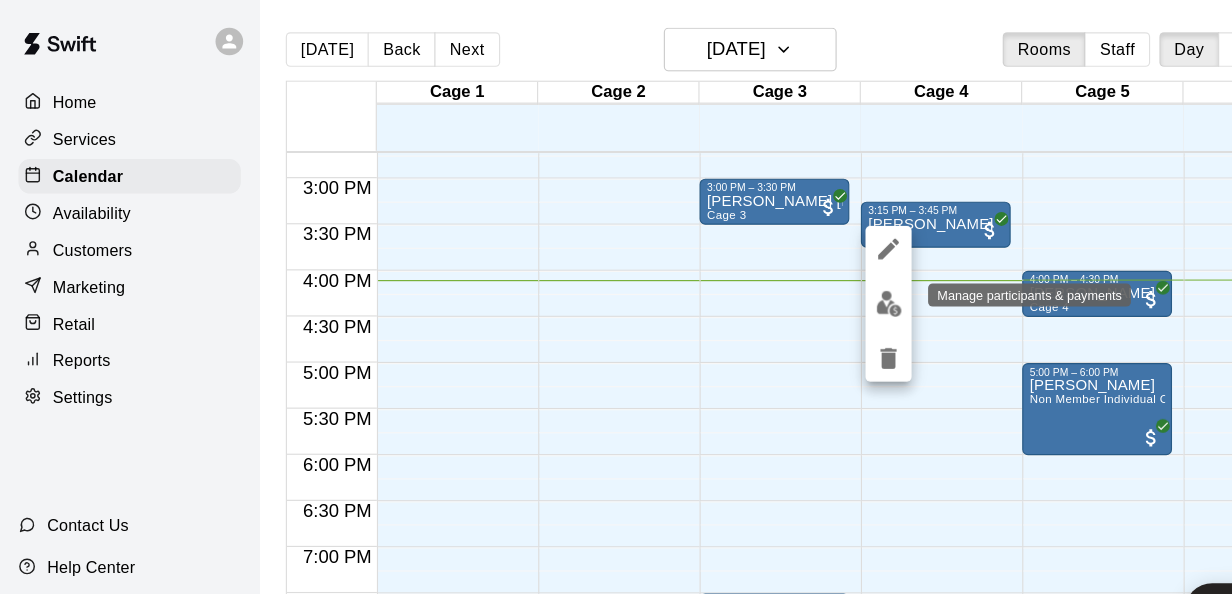 click at bounding box center (771, 263) 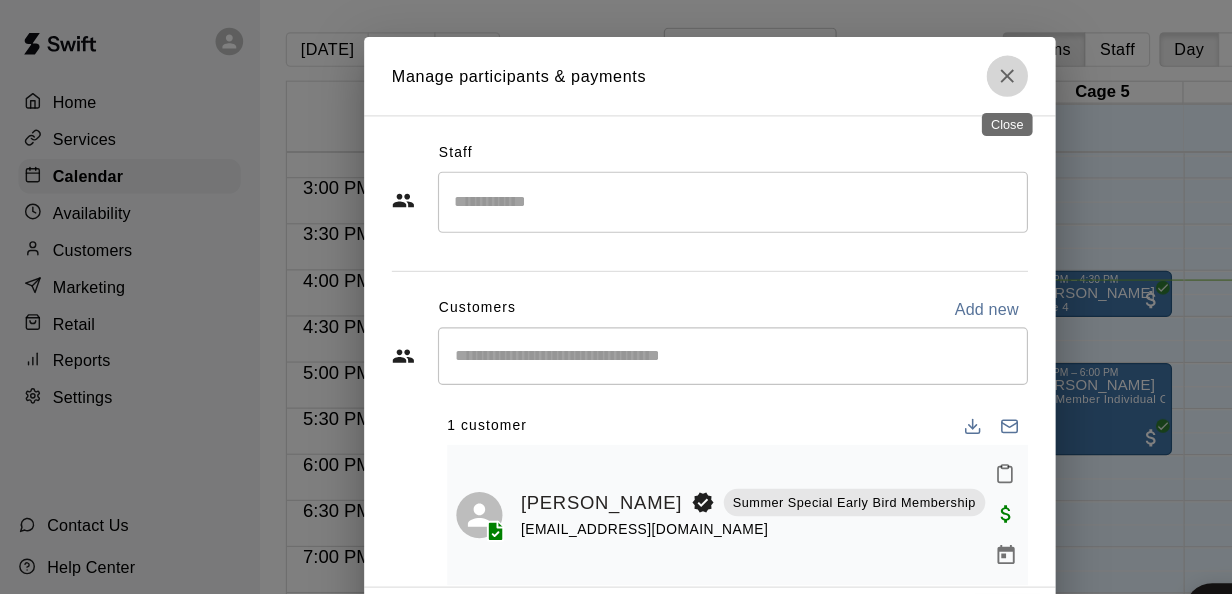 click 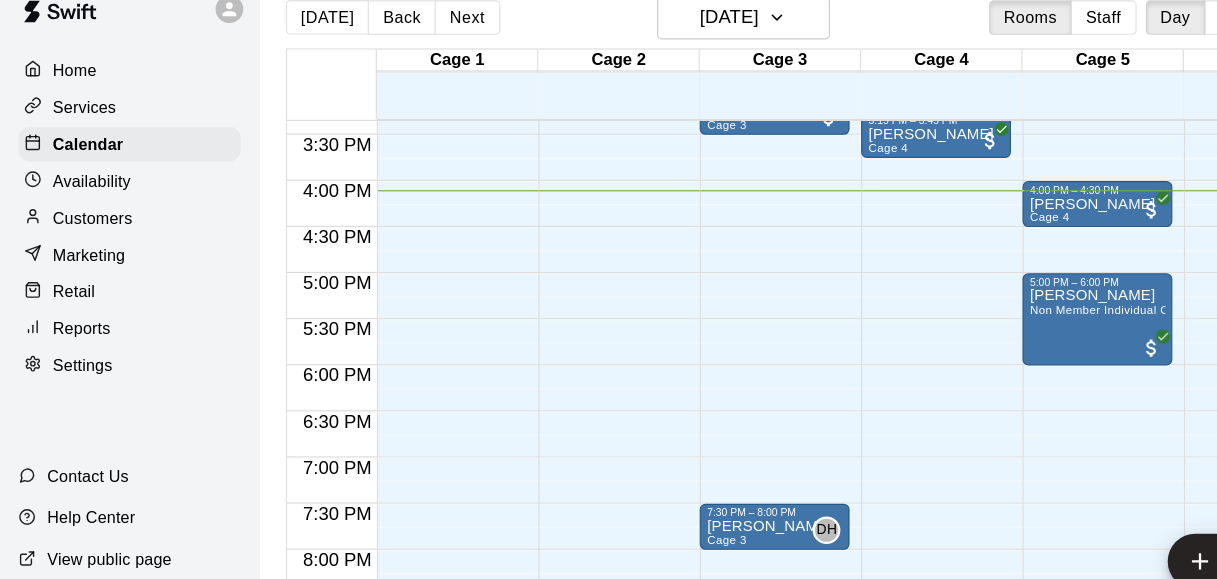 scroll, scrollTop: 1228, scrollLeft: 0, axis: vertical 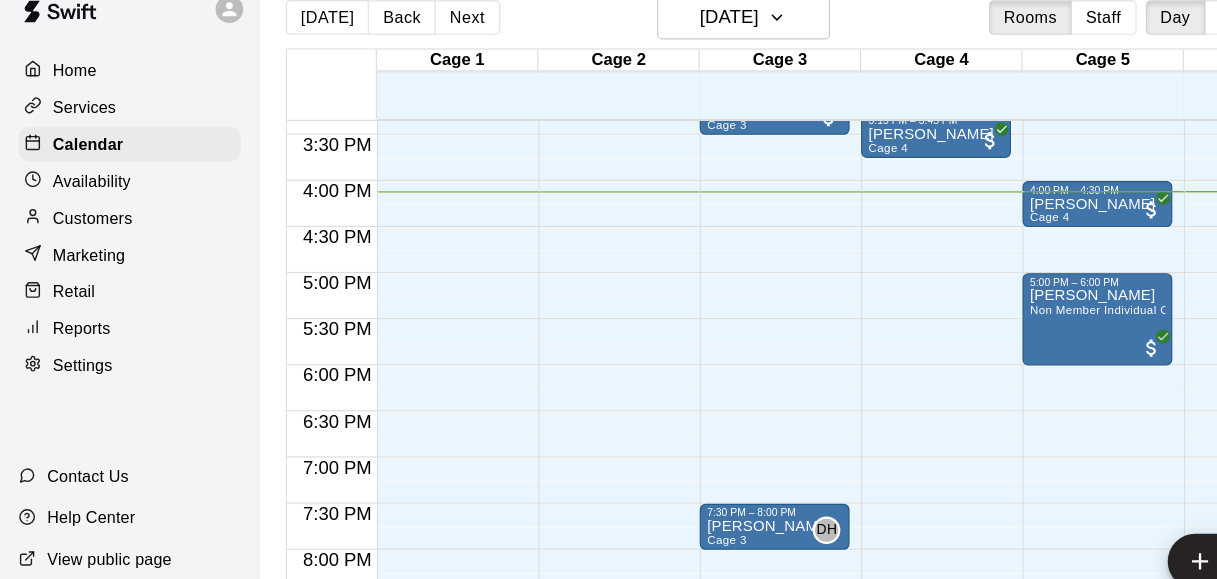 drag, startPoint x: 832, startPoint y: 134, endPoint x: 829, endPoint y: 43, distance: 91.04944 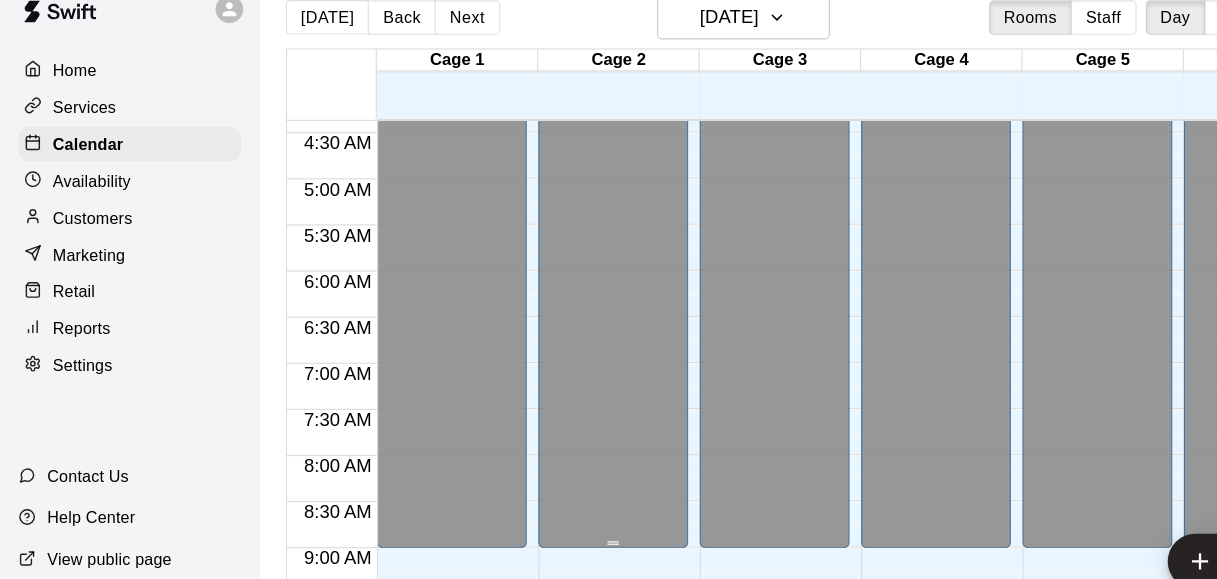 scroll, scrollTop: 292, scrollLeft: 10, axis: both 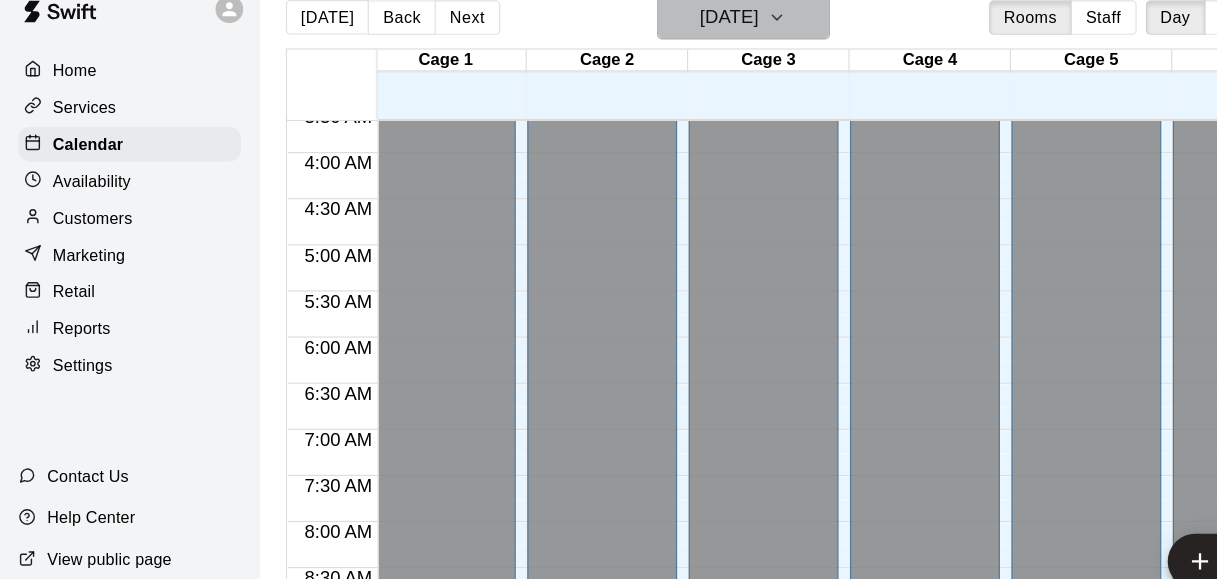 click on "[DATE]" at bounding box center (632, 43) 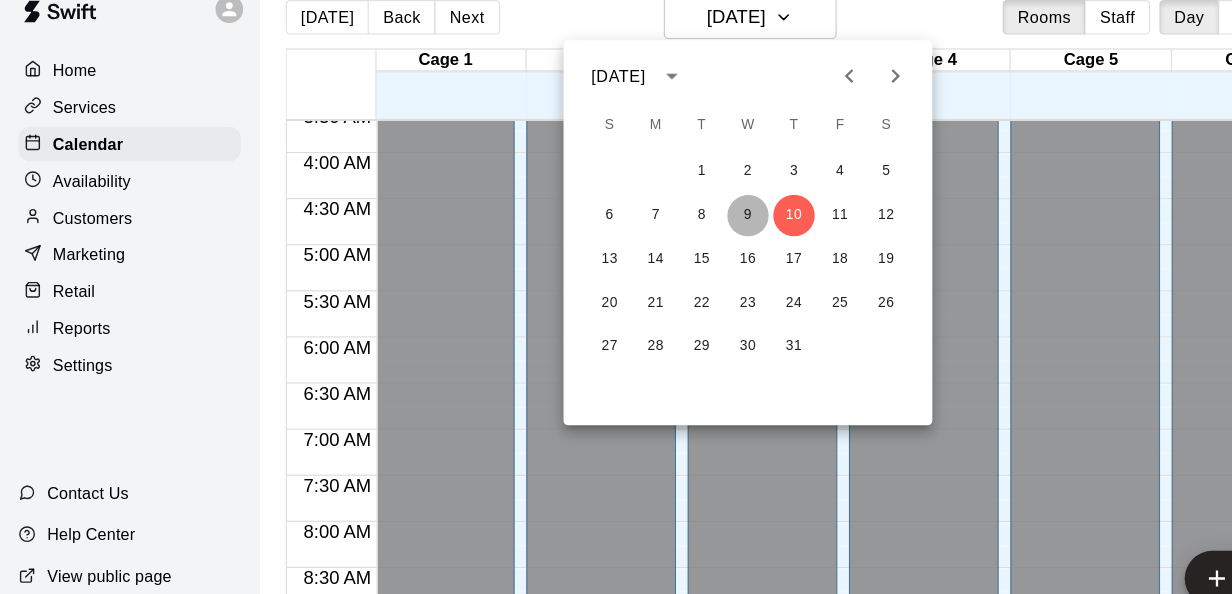 click on "9" at bounding box center [649, 215] 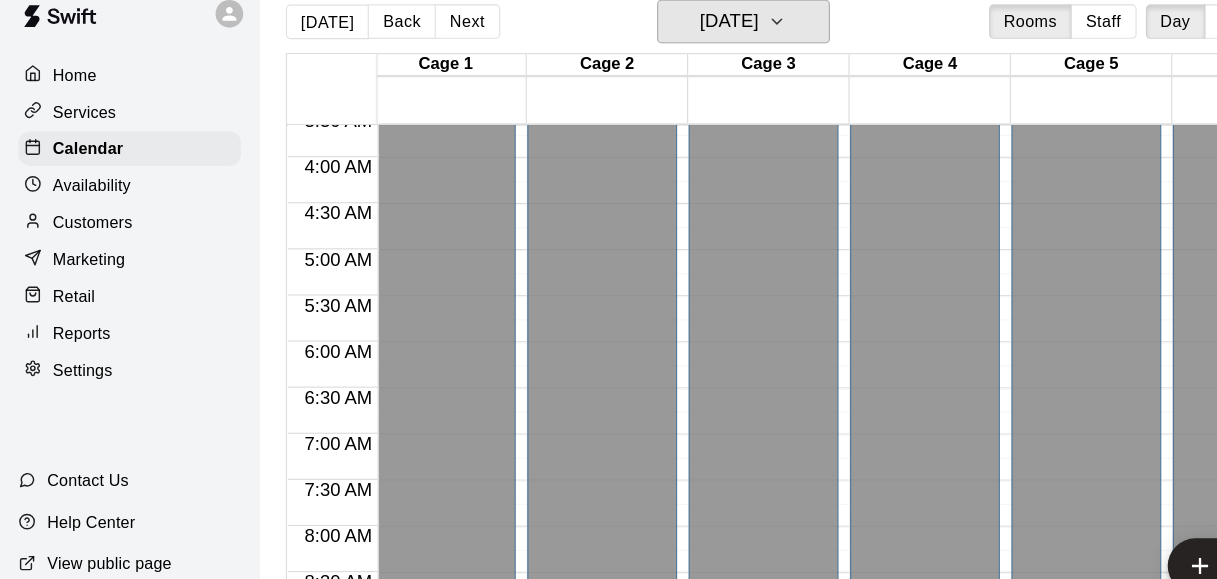 scroll, scrollTop: 248, scrollLeft: 3, axis: both 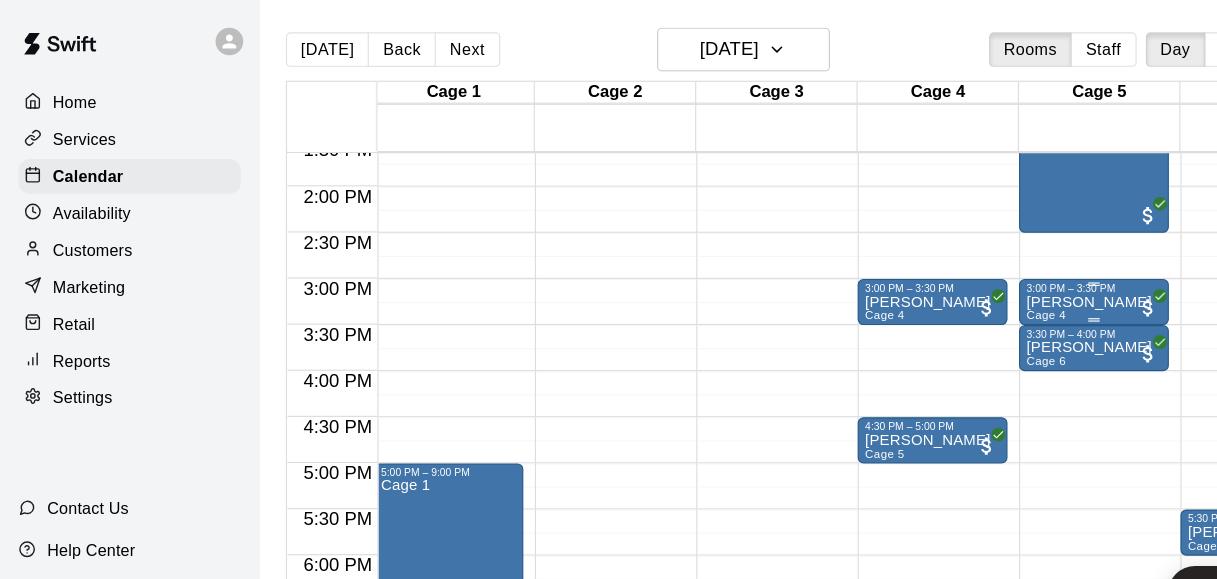 click on "Jaxson Niewinski" at bounding box center (944, 262) 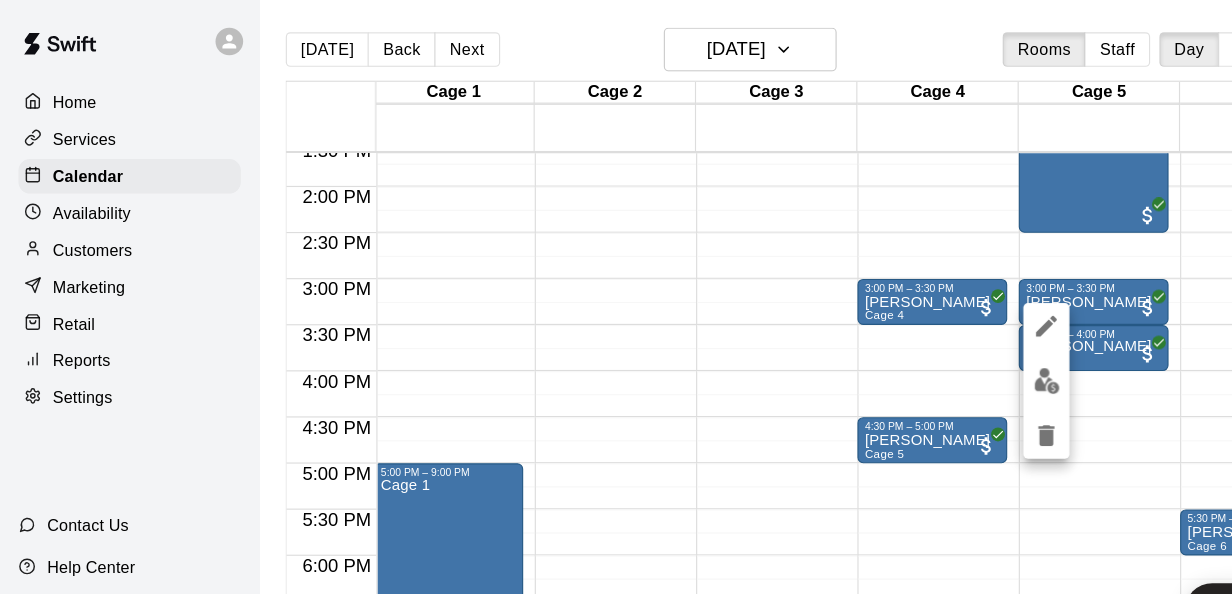 click at bounding box center [616, 297] 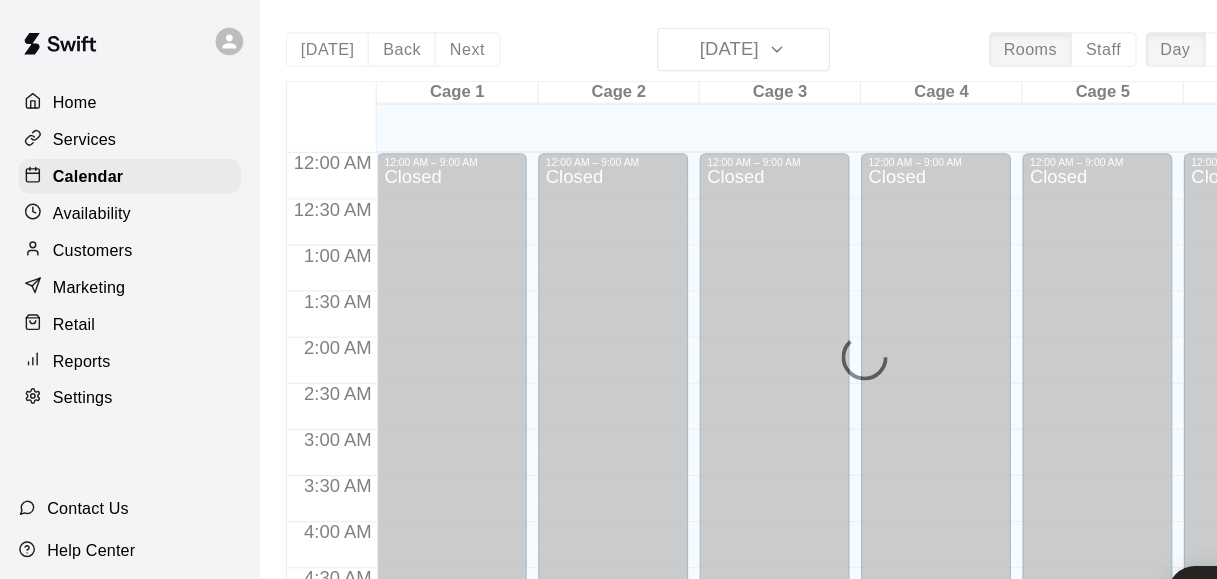 scroll, scrollTop: 1291, scrollLeft: 0, axis: vertical 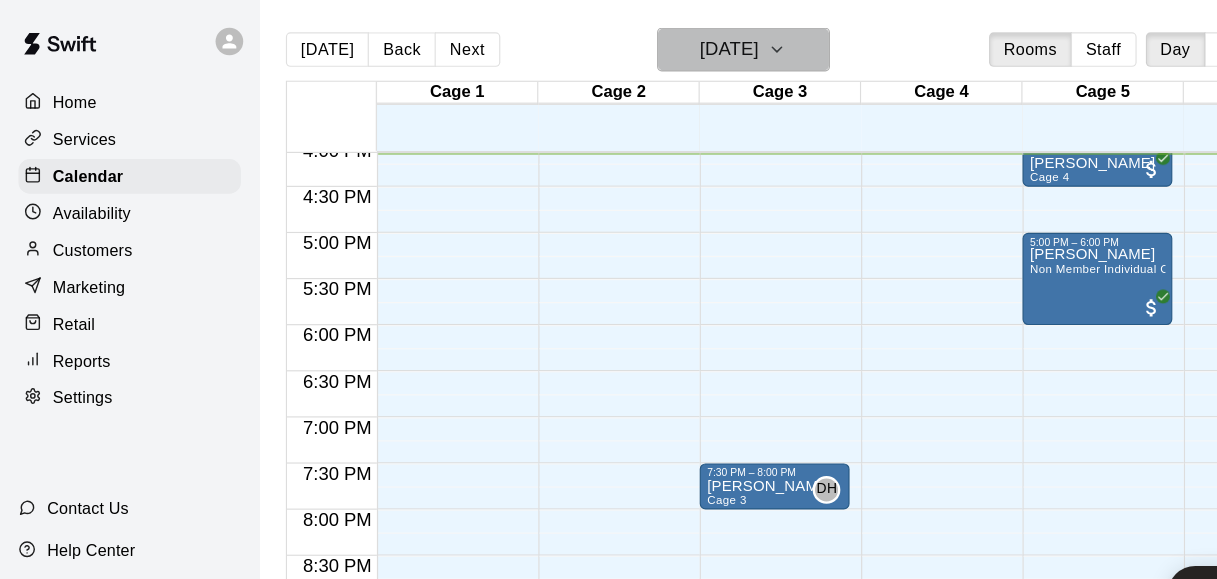 click on "[DATE]" at bounding box center (632, 43) 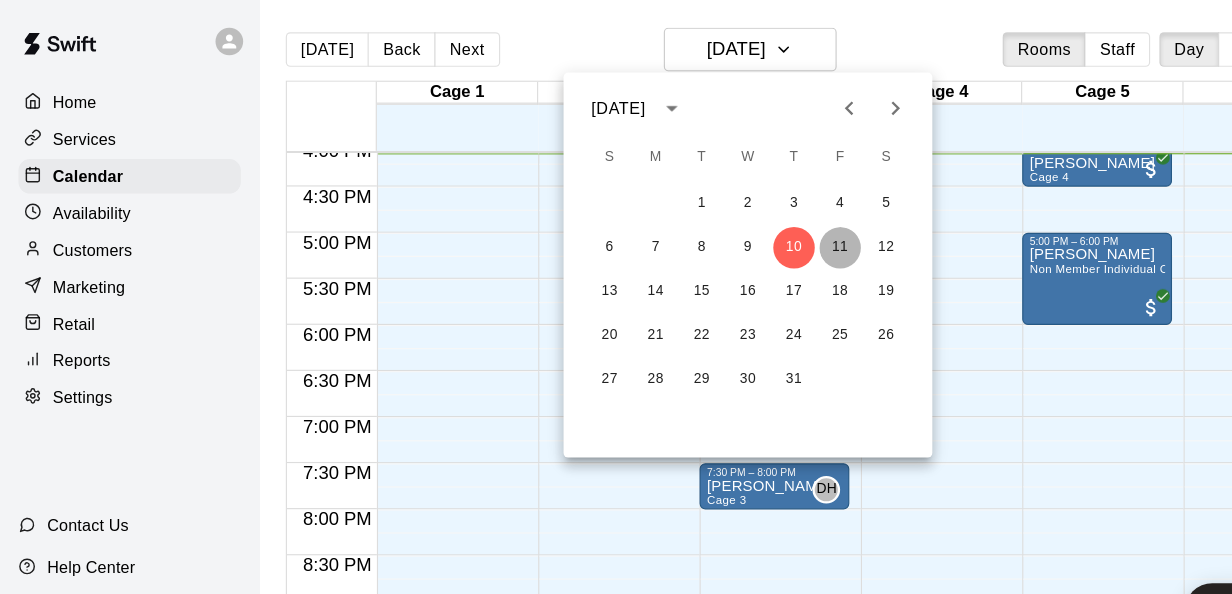 click on "11" at bounding box center [729, 215] 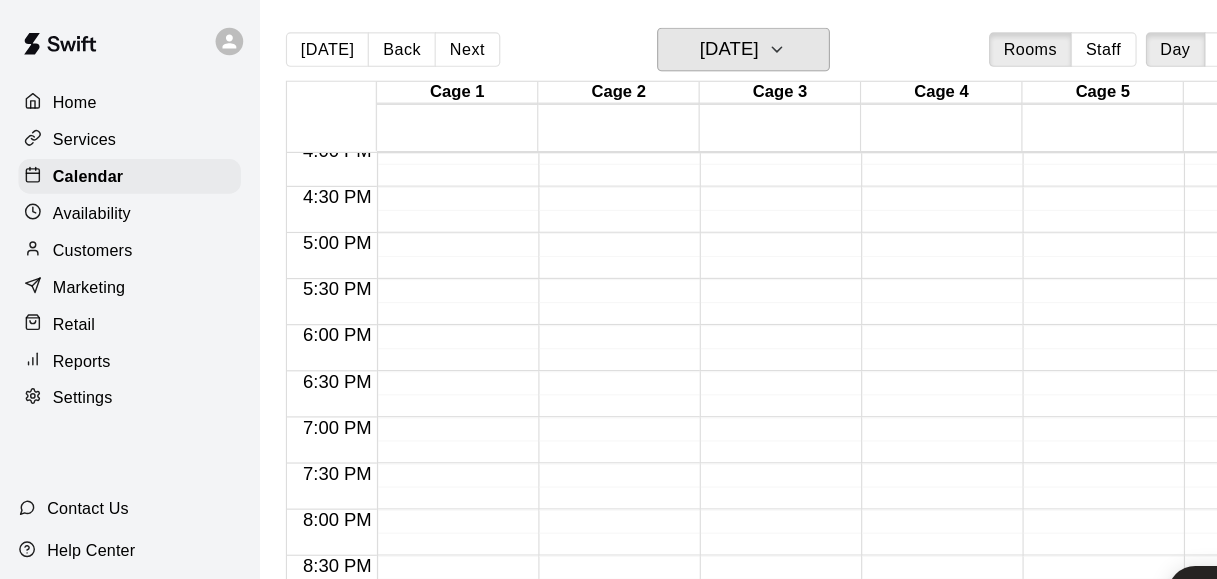 scroll, scrollTop: 1219, scrollLeft: 13, axis: both 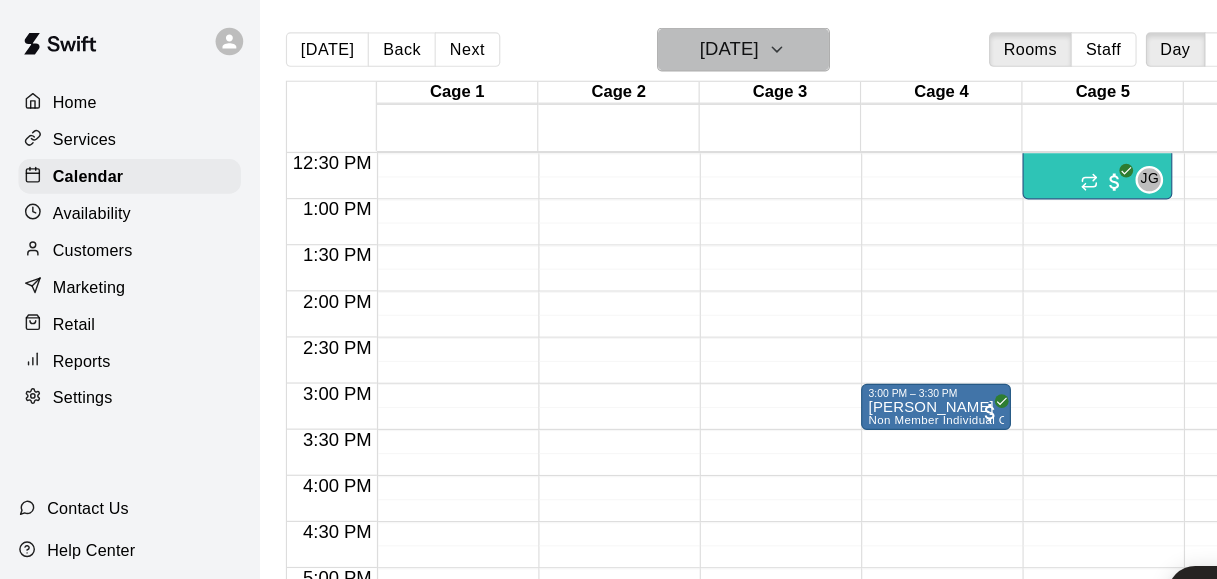 click on "Friday Jul 11" at bounding box center (632, 43) 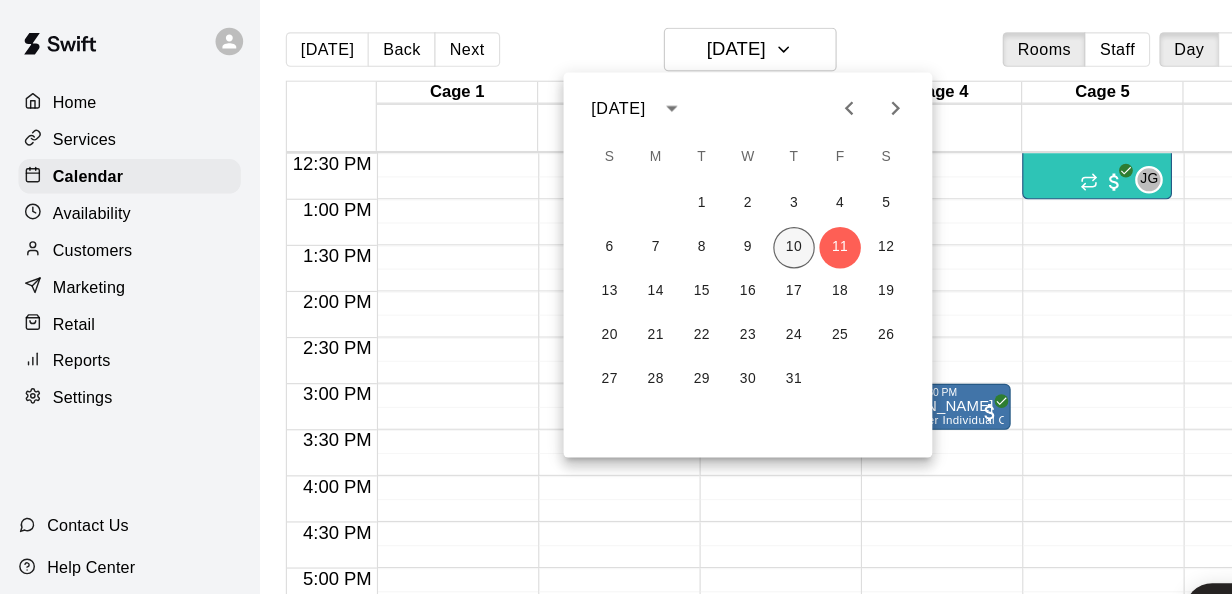 click on "10" at bounding box center (689, 215) 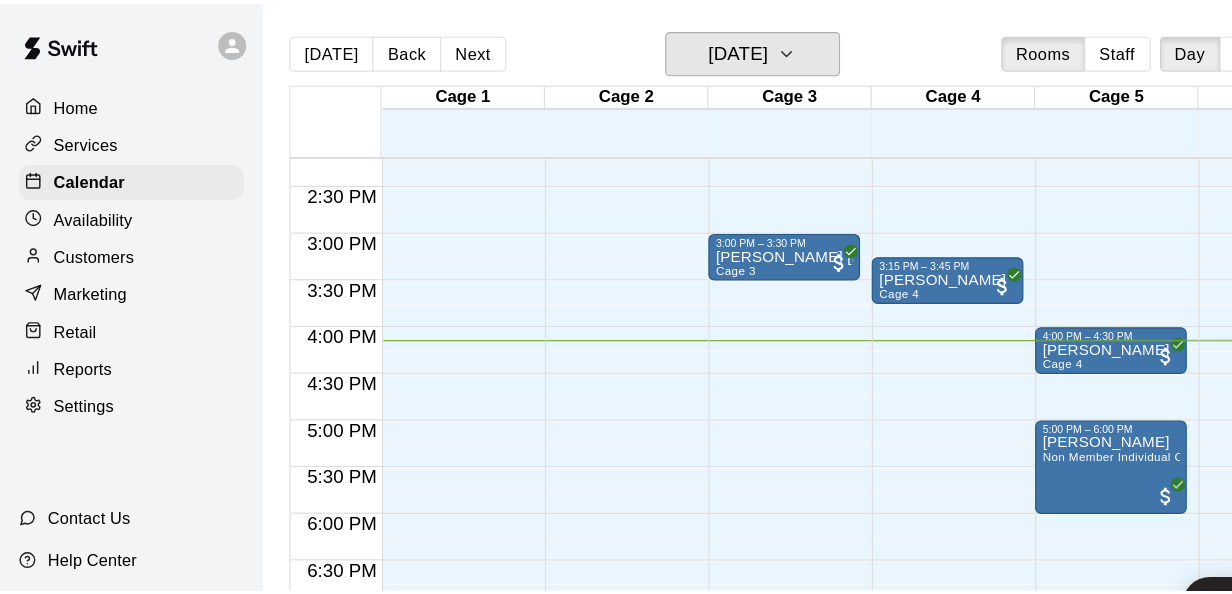 scroll, scrollTop: 1225, scrollLeft: 0, axis: vertical 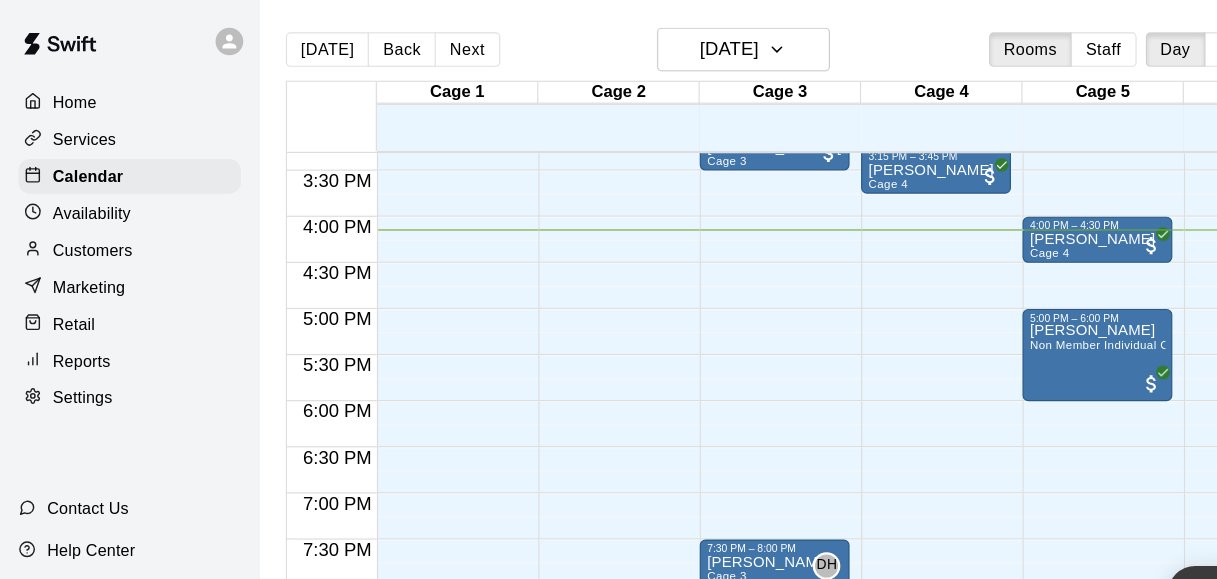 click on "New Booking" at bounding box center (1088, 515) 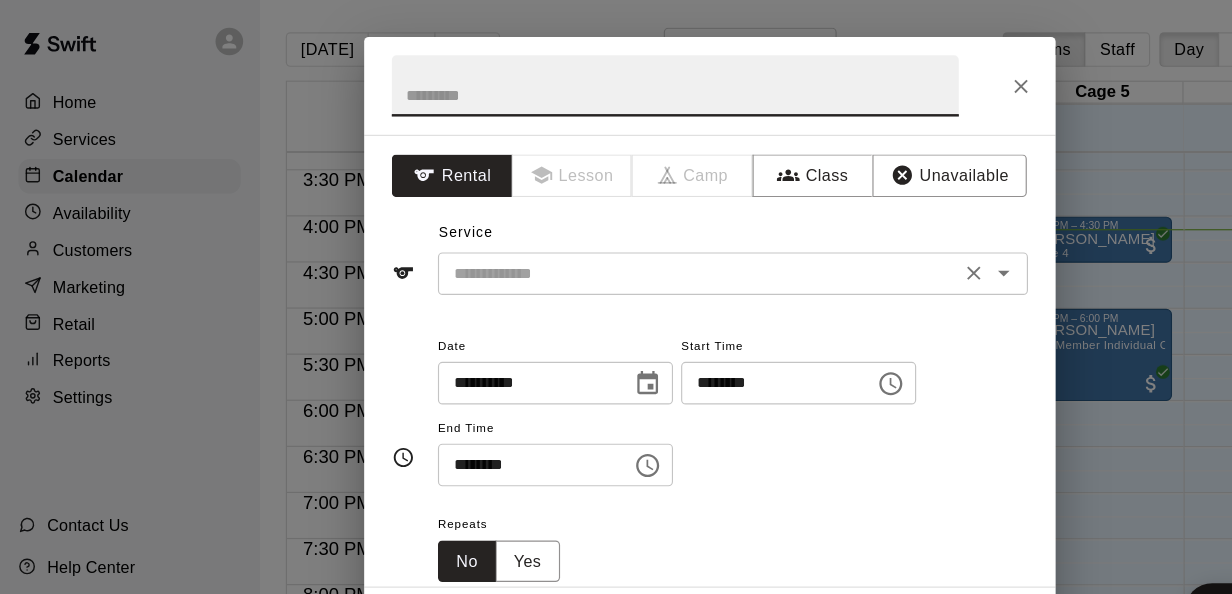 click at bounding box center [606, 237] 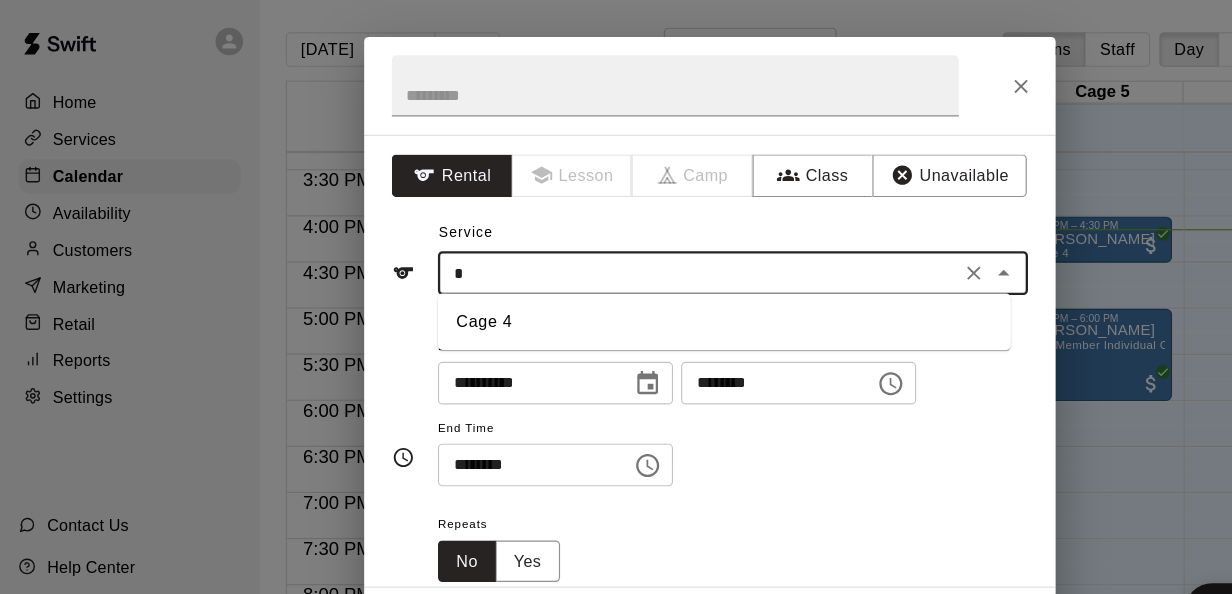 click on "Cage 4" at bounding box center (628, 279) 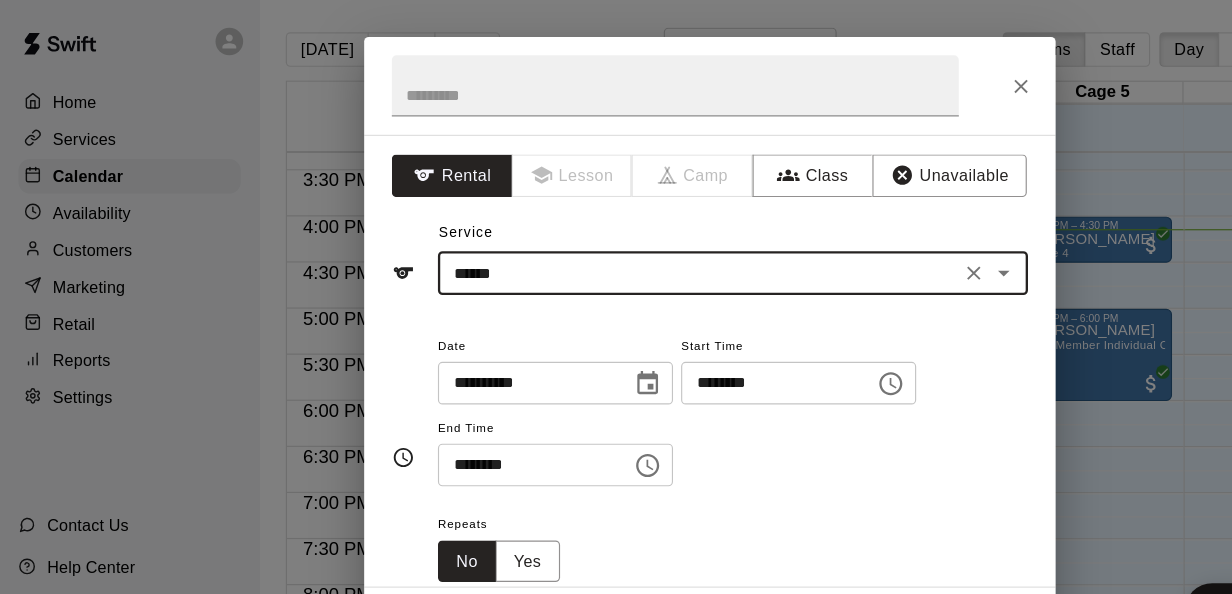 type on "******" 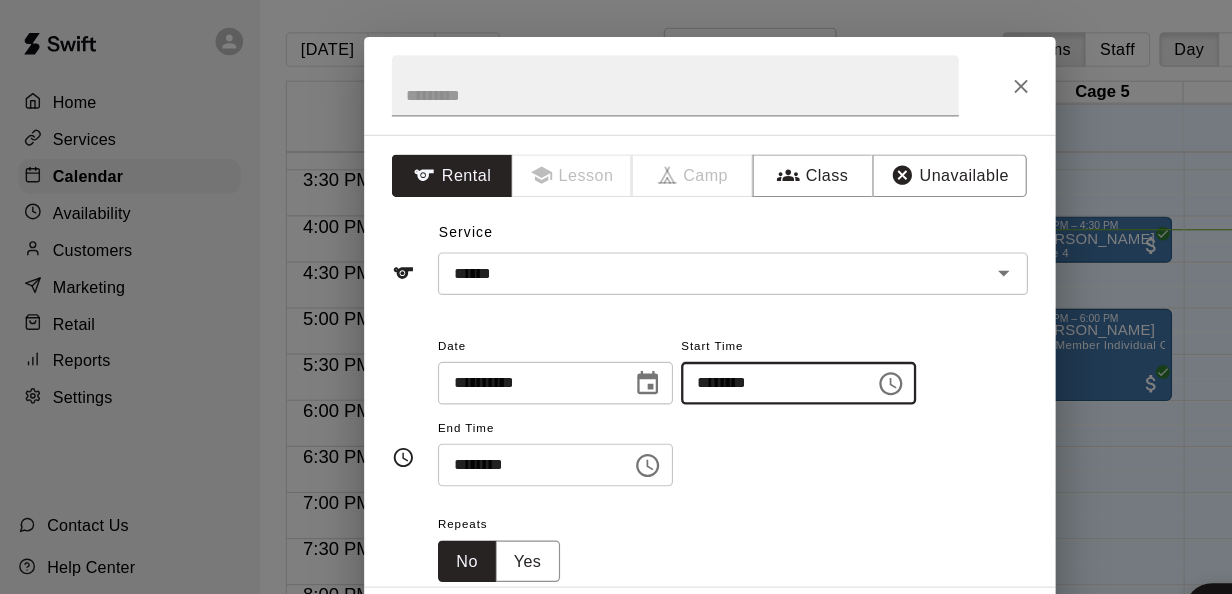 click on "**********" at bounding box center (636, 355) 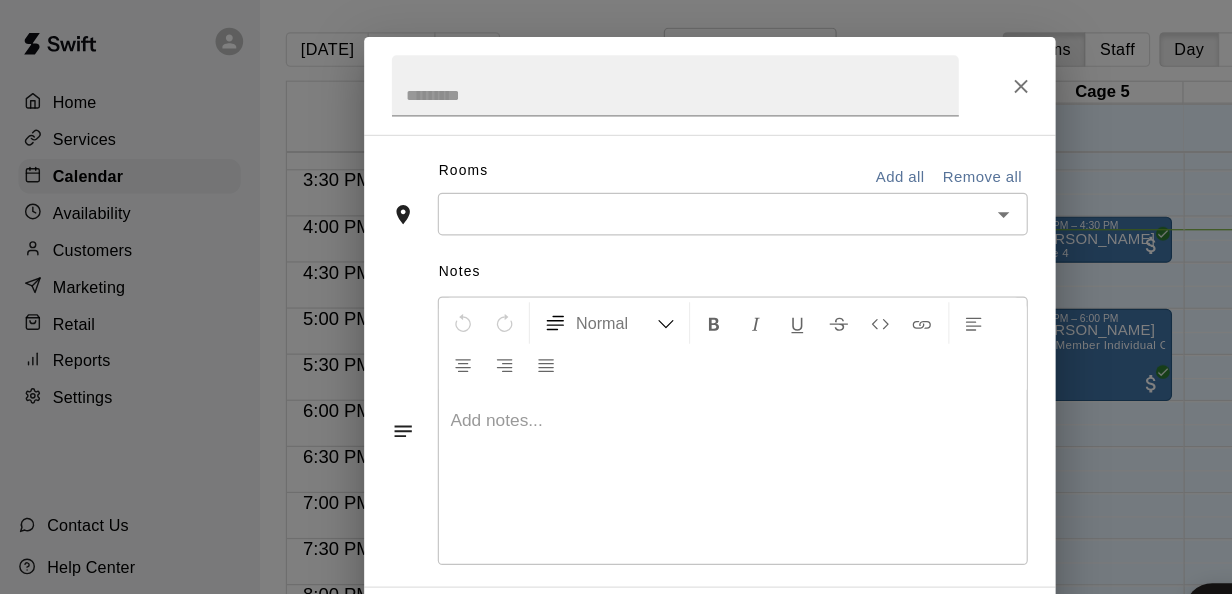 scroll, scrollTop: 404, scrollLeft: 0, axis: vertical 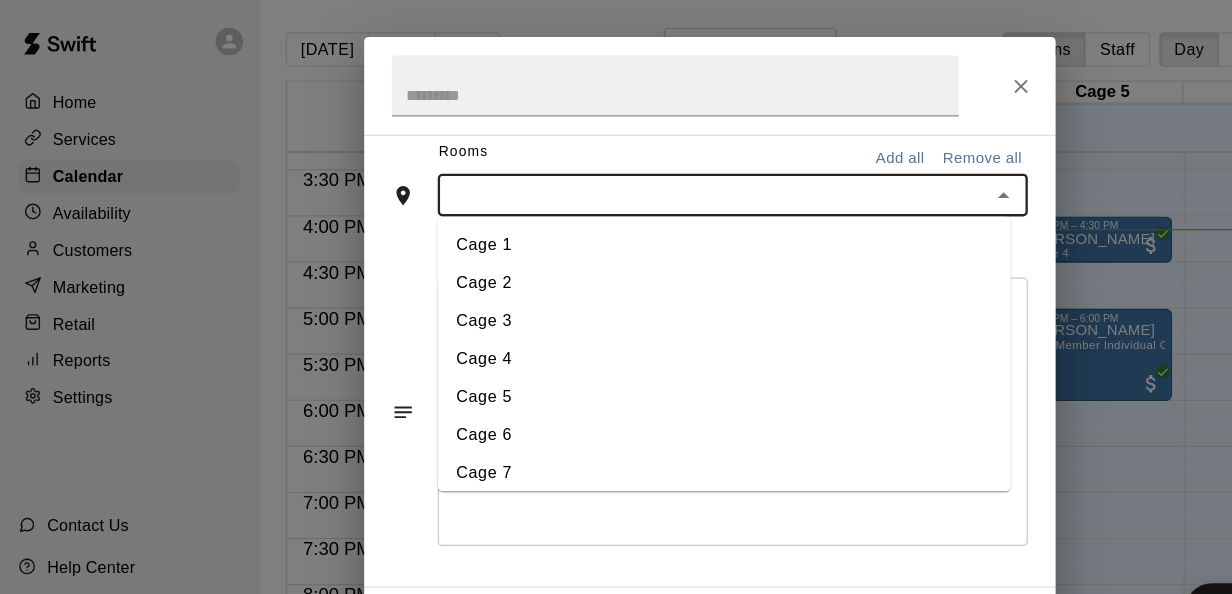 click at bounding box center (619, 169) 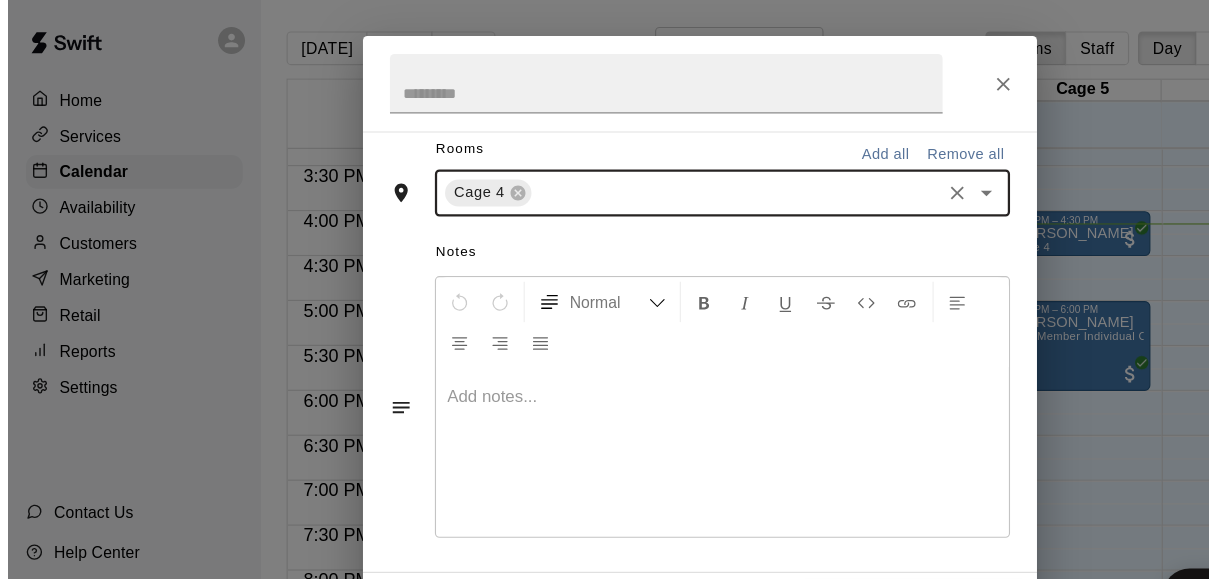 scroll, scrollTop: 484, scrollLeft: 0, axis: vertical 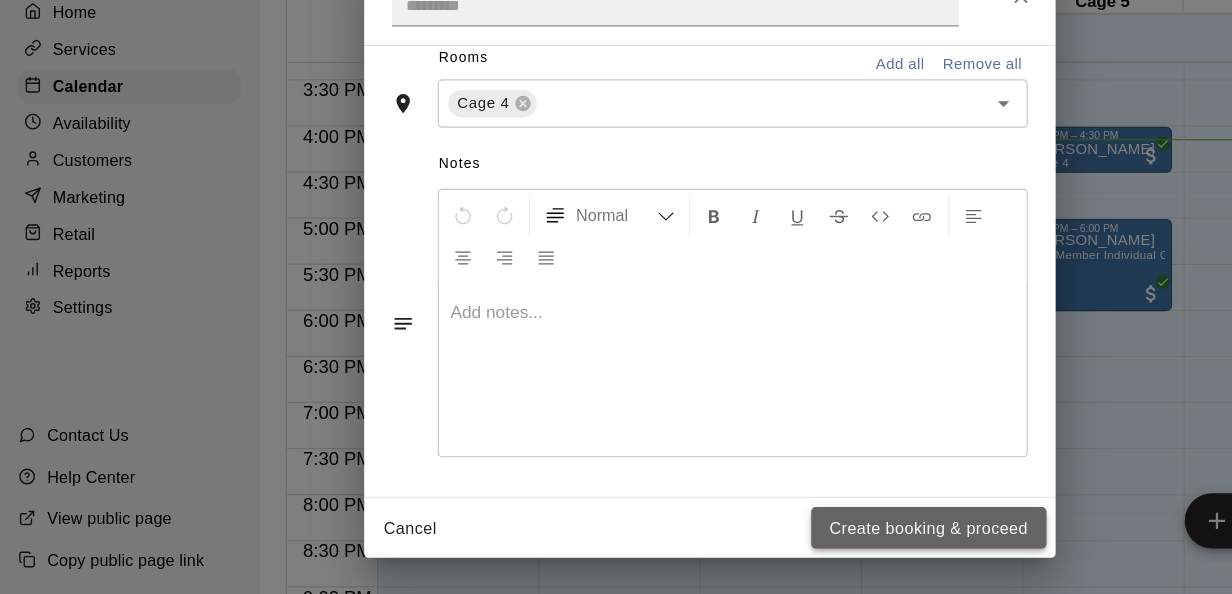 click on "Create booking & proceed" at bounding box center [806, 536] 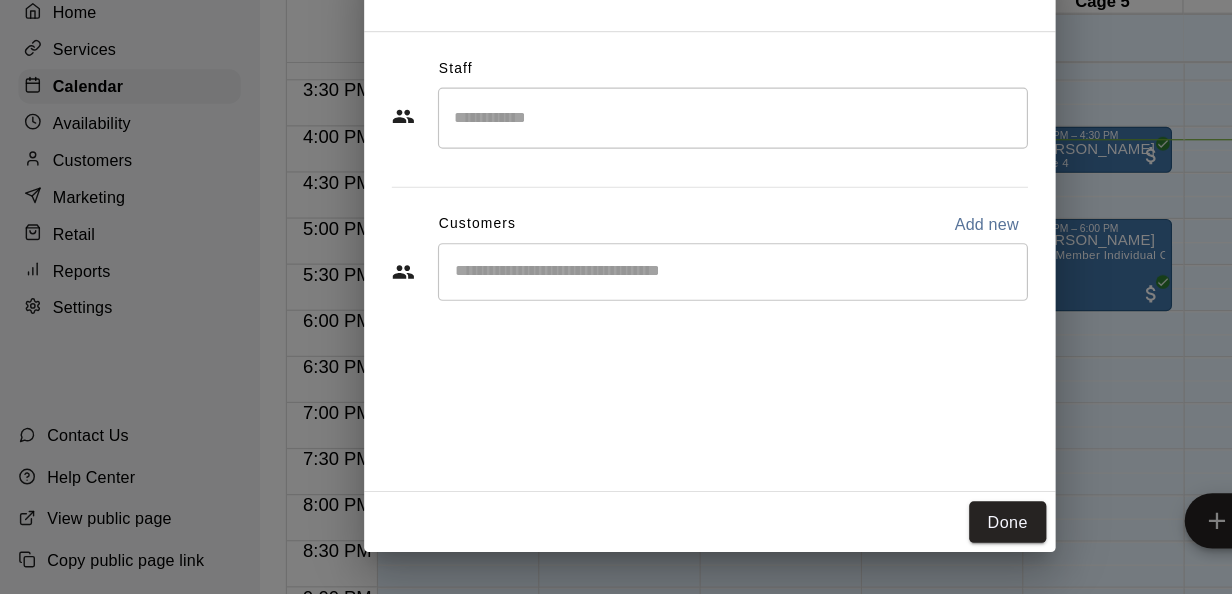 click on "​" at bounding box center [636, 314] 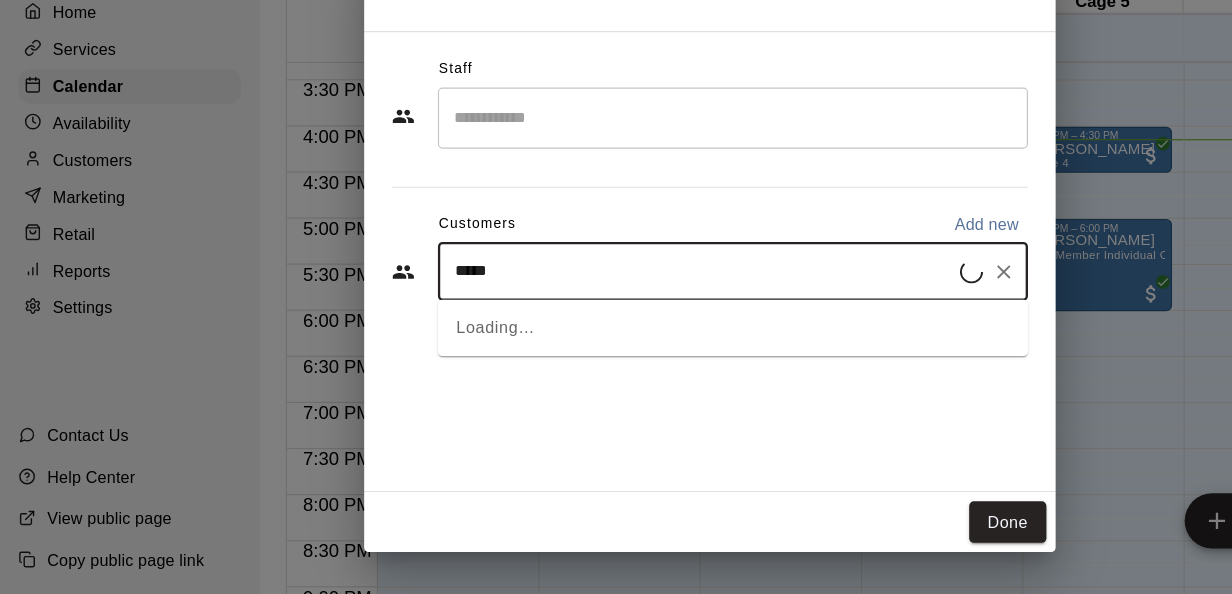 type on "******" 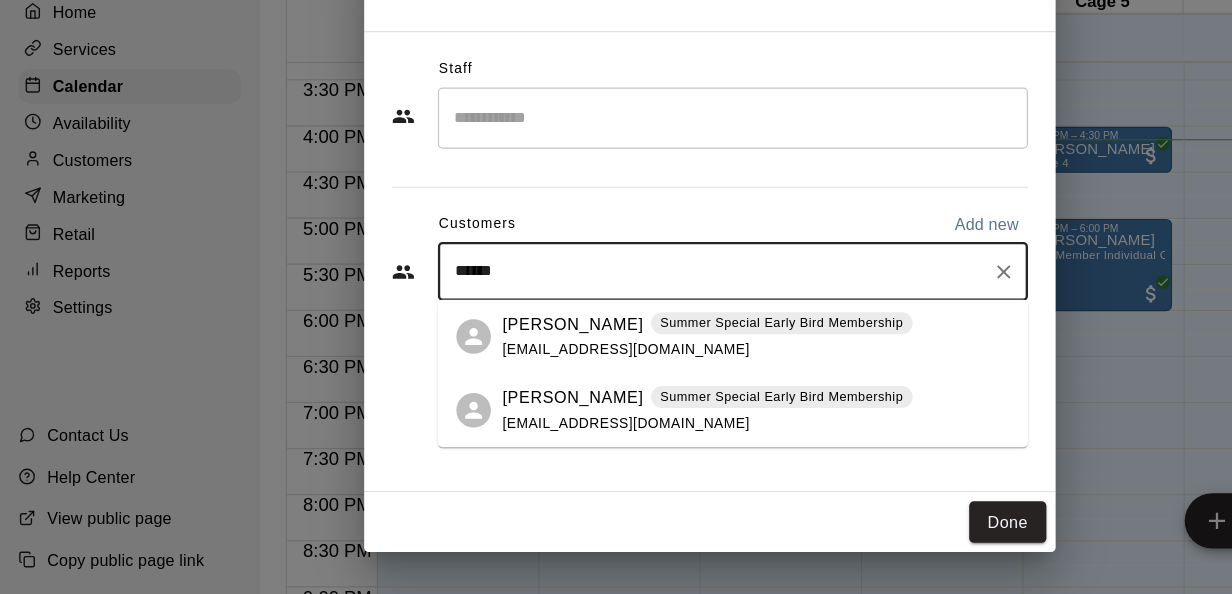 click on "Rose Kellum Summer Special Early Bird Membership rosekellum4@gmail.com" at bounding box center (614, 370) 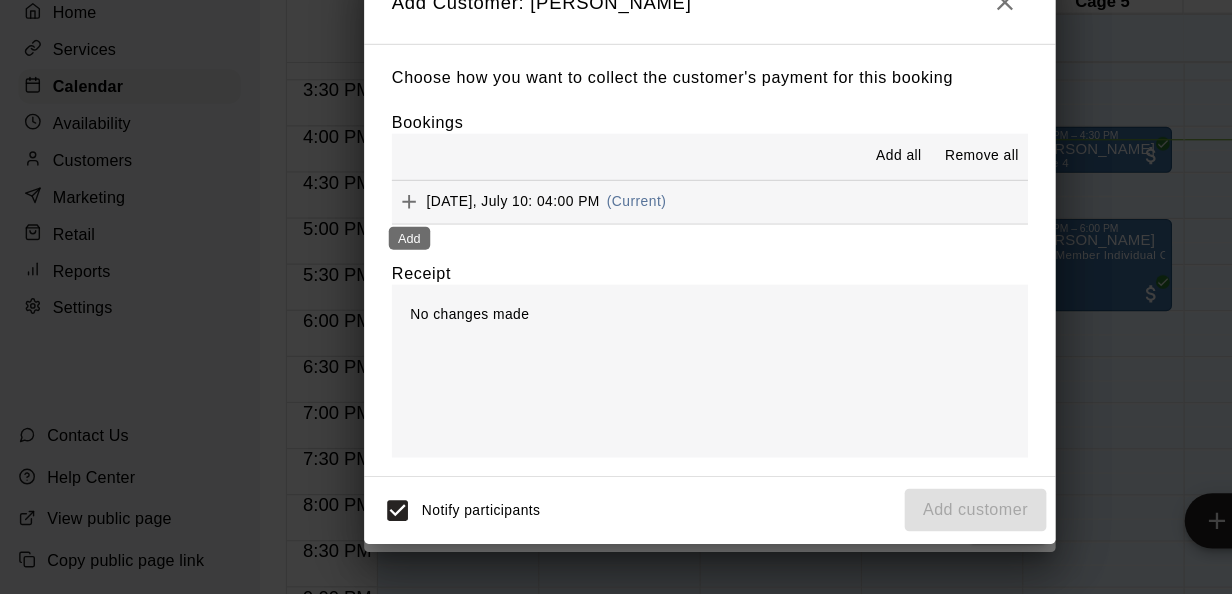 click 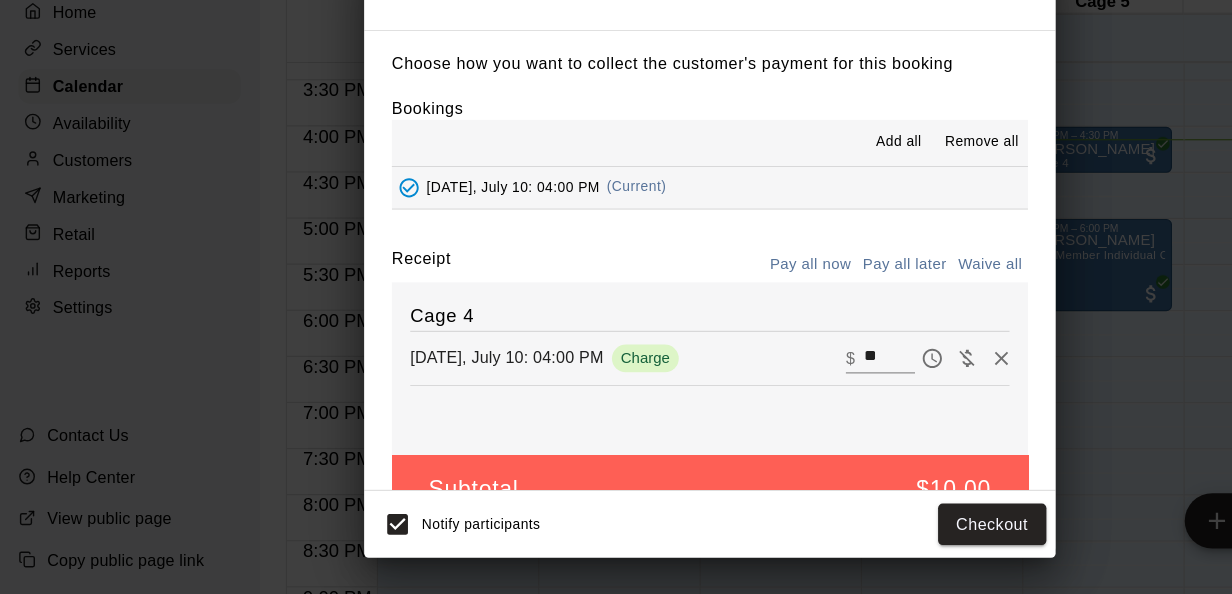 click on "**" at bounding box center [772, 388] 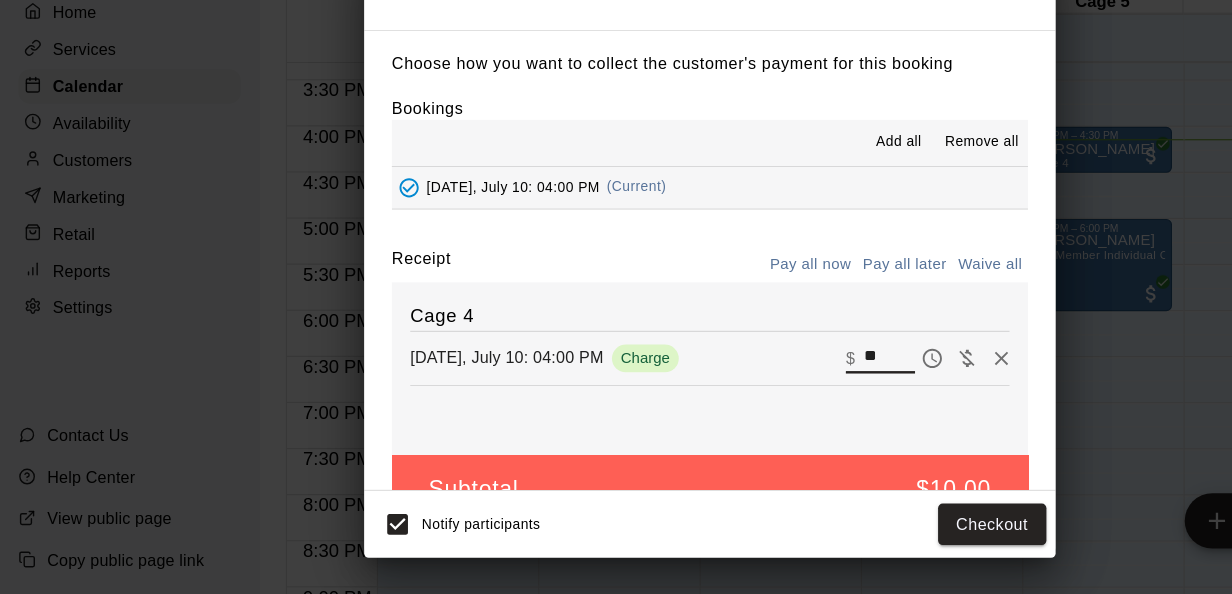 type on "*" 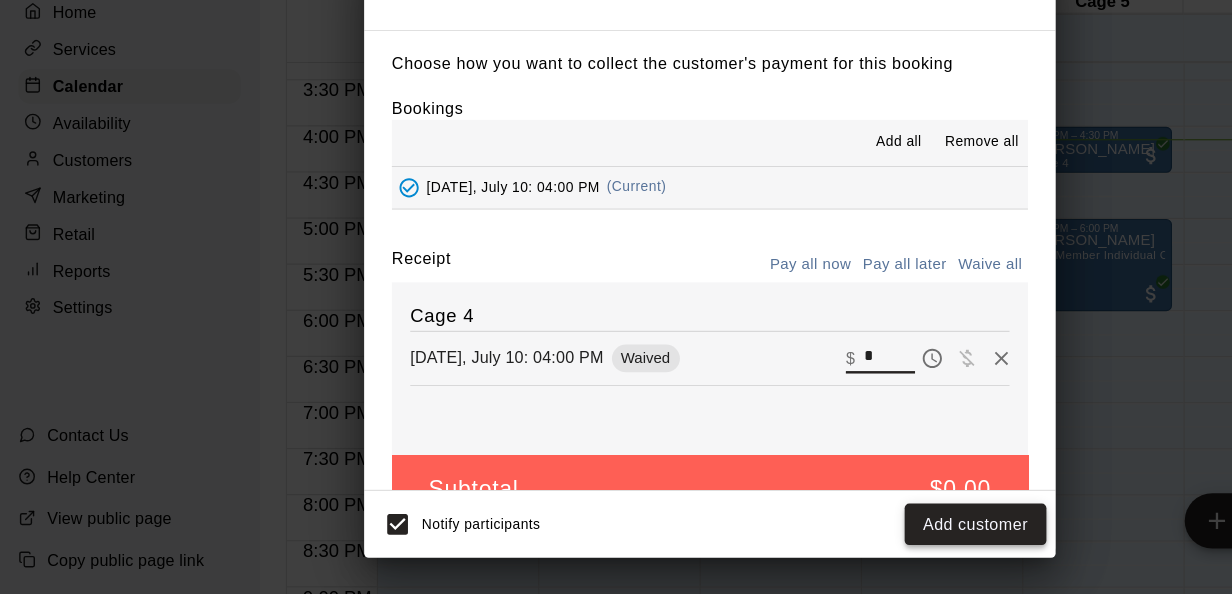 type on "*" 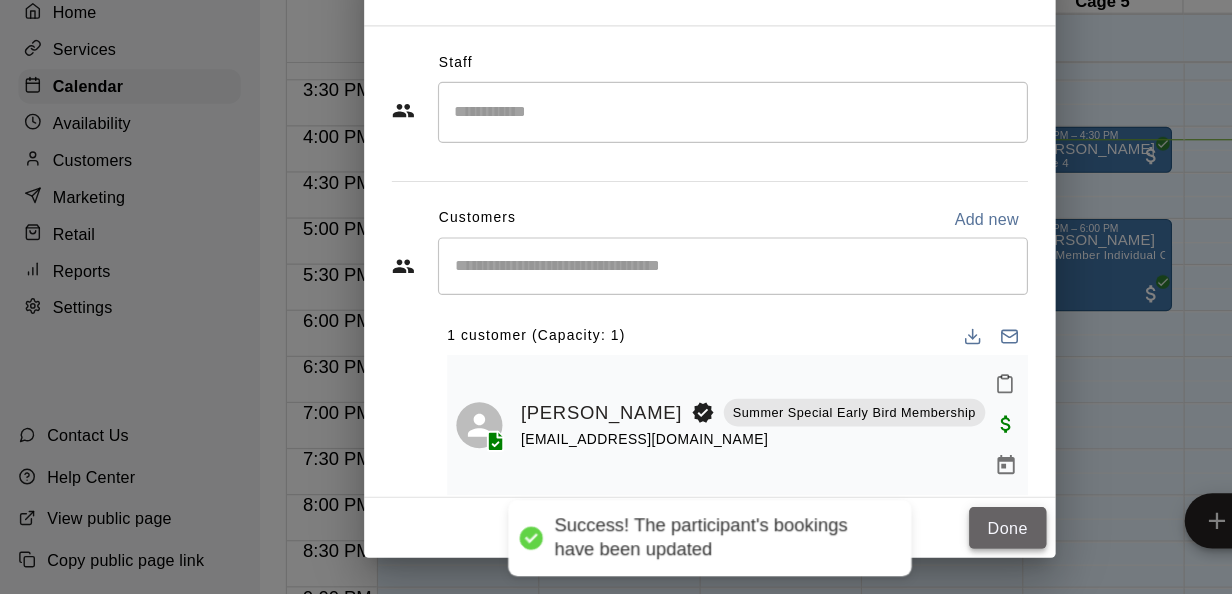 click on "Done" at bounding box center [874, 536] 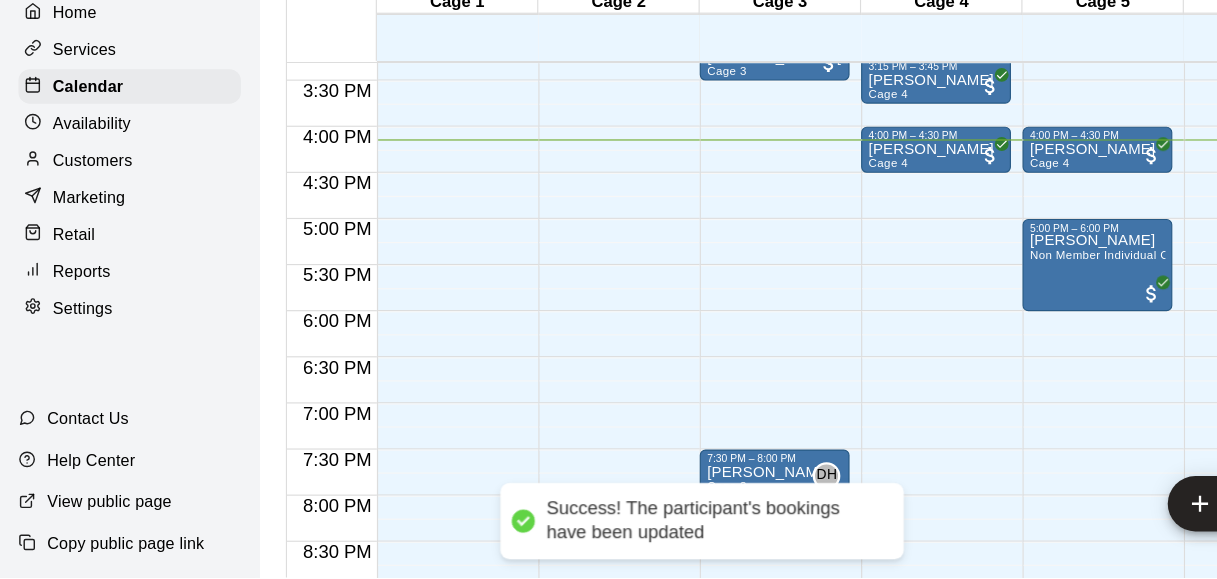 scroll, scrollTop: 1225, scrollLeft: 16, axis: both 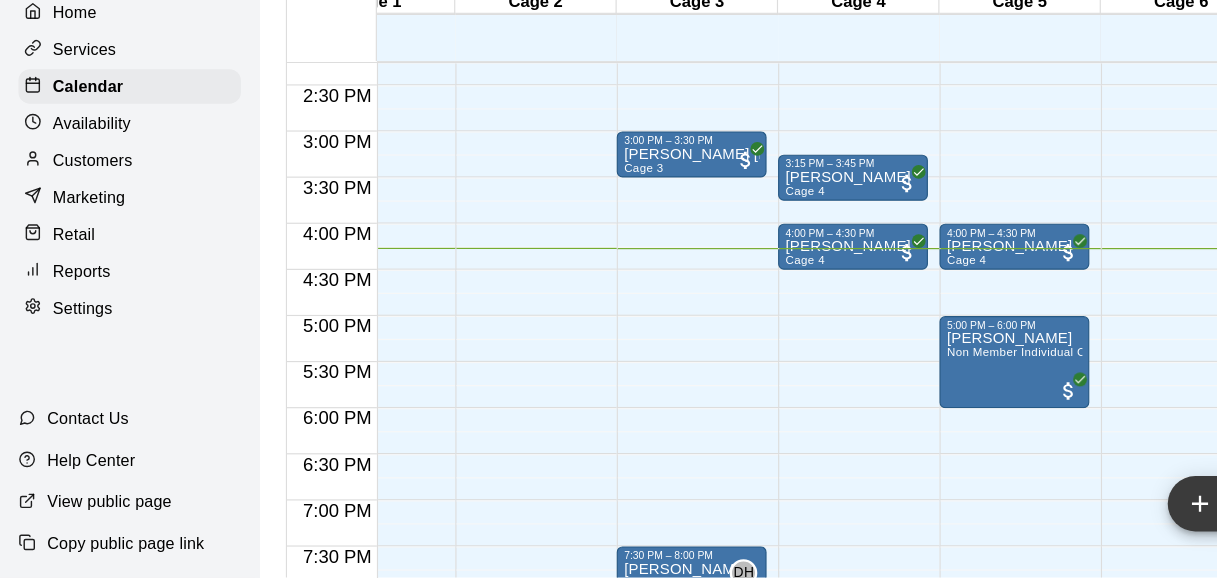 click 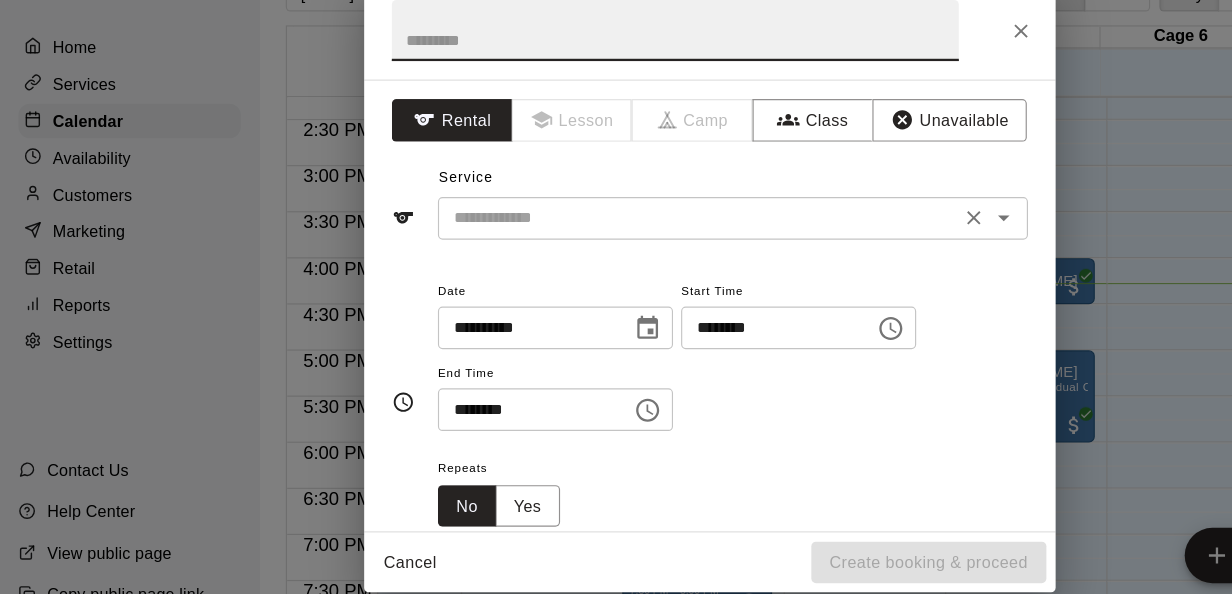 click at bounding box center [606, 237] 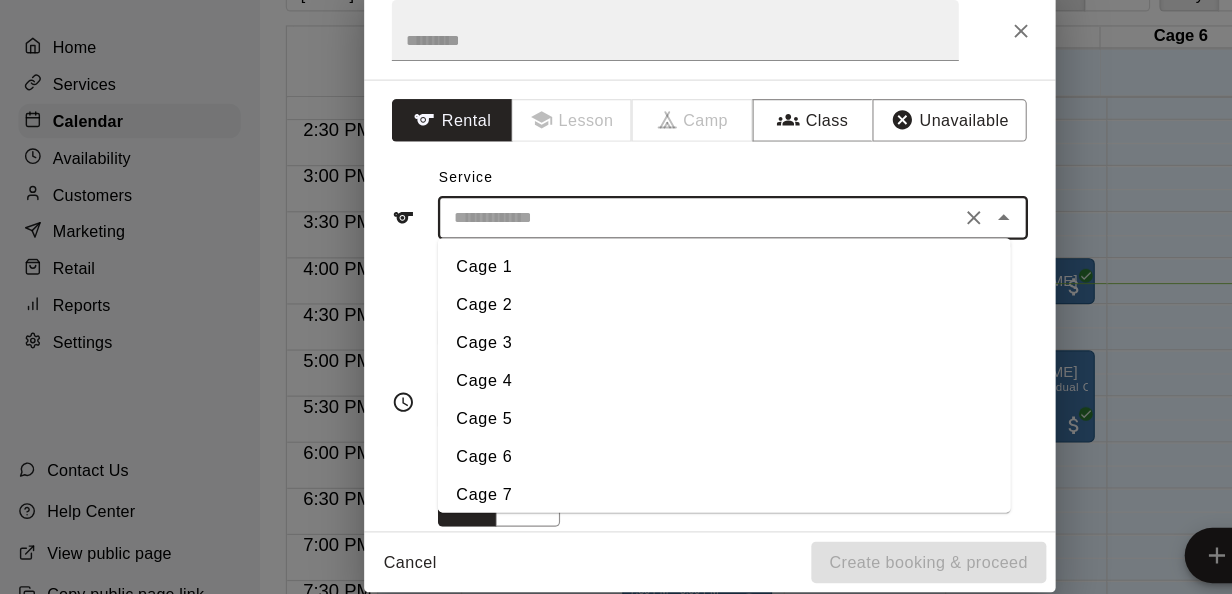 click on "Cage 3" at bounding box center [628, 345] 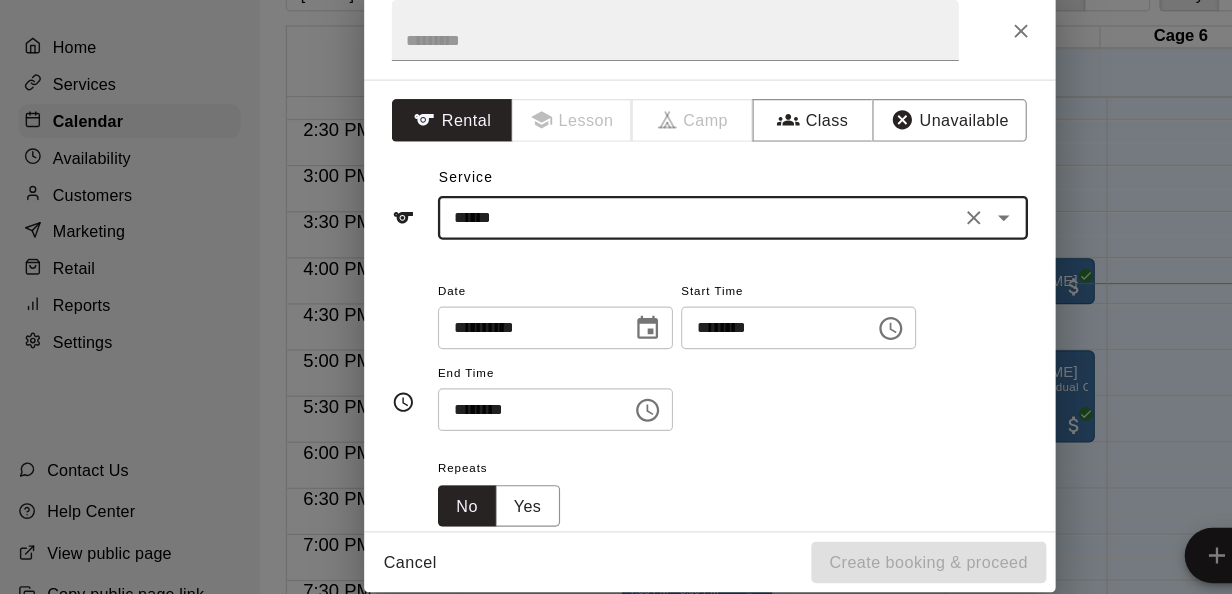 type on "******" 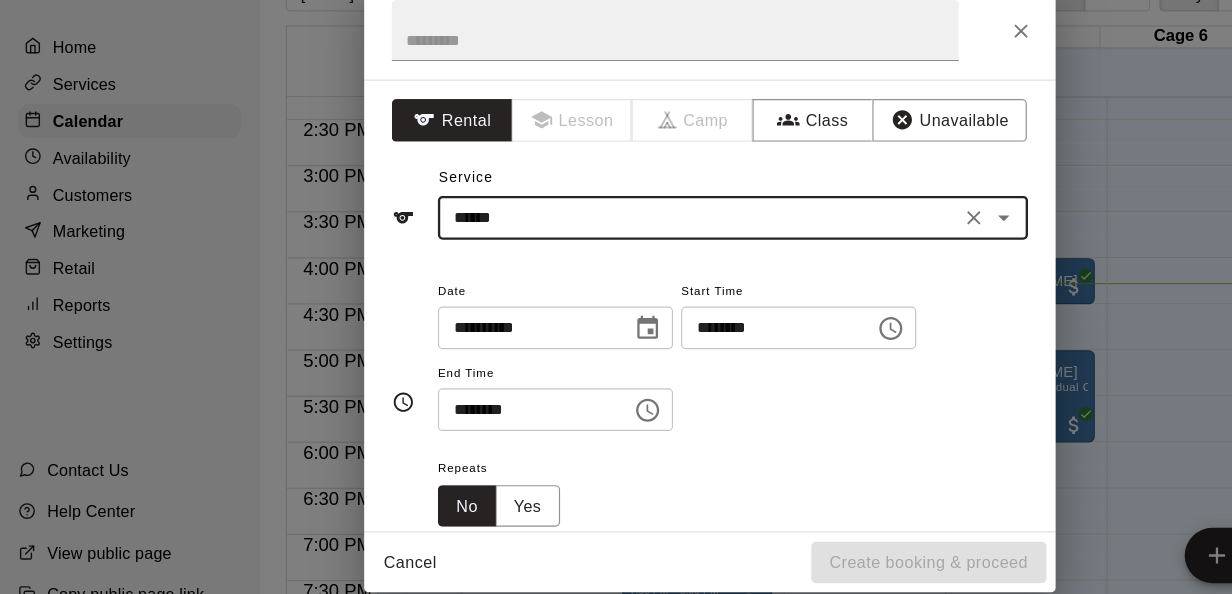 click on "********" at bounding box center (668, 332) 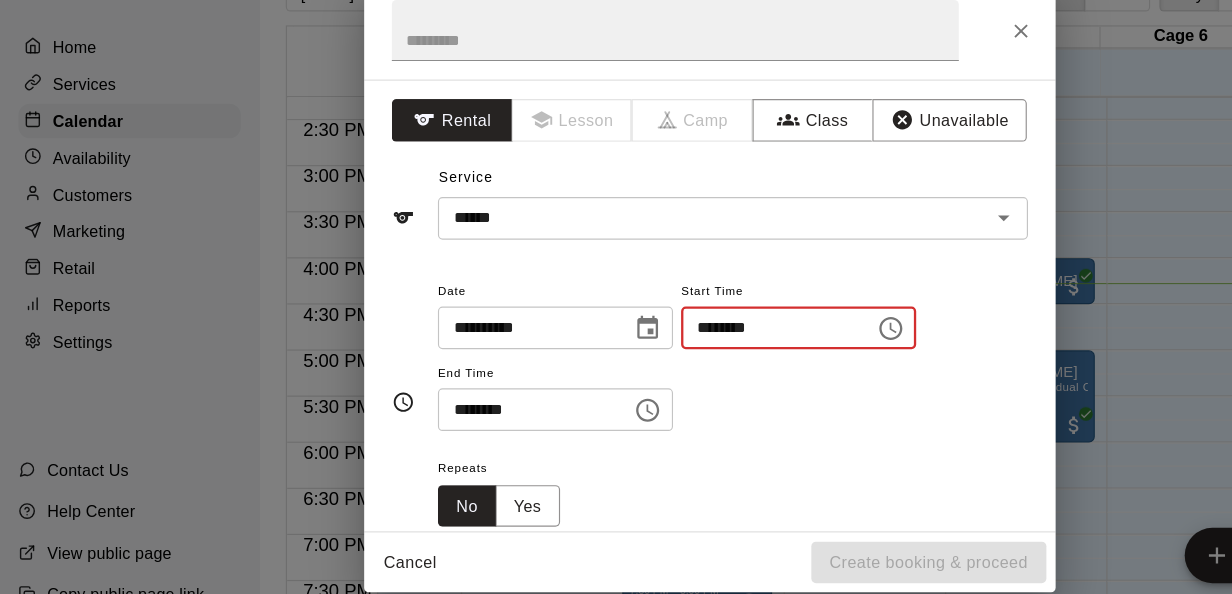 click on "********" at bounding box center [668, 332] 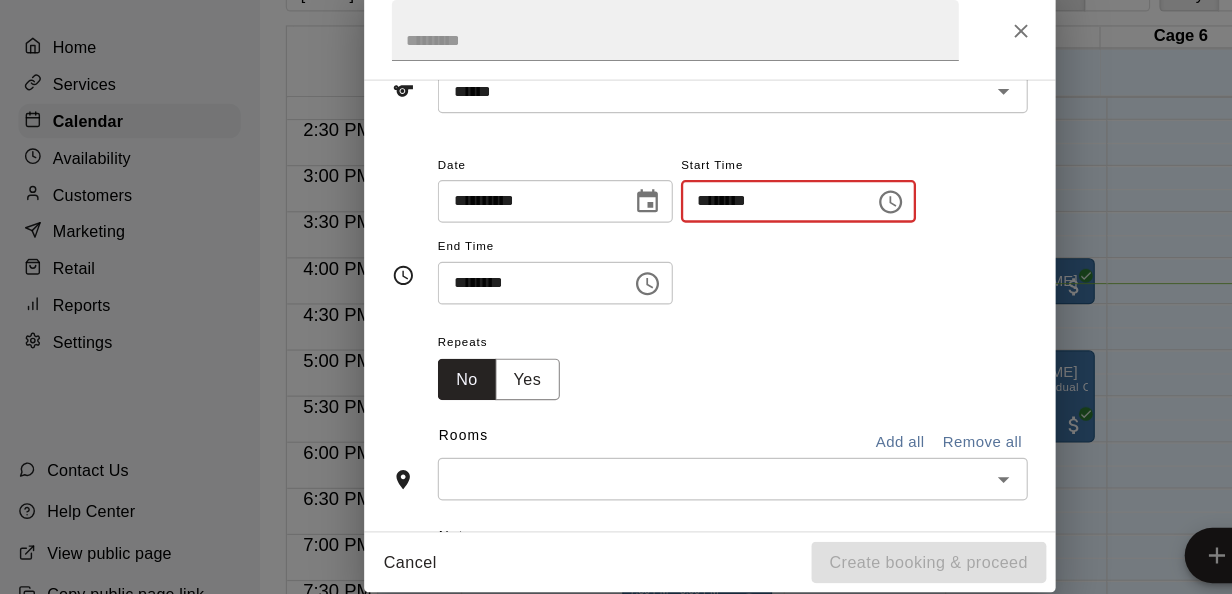 scroll, scrollTop: 118, scrollLeft: 0, axis: vertical 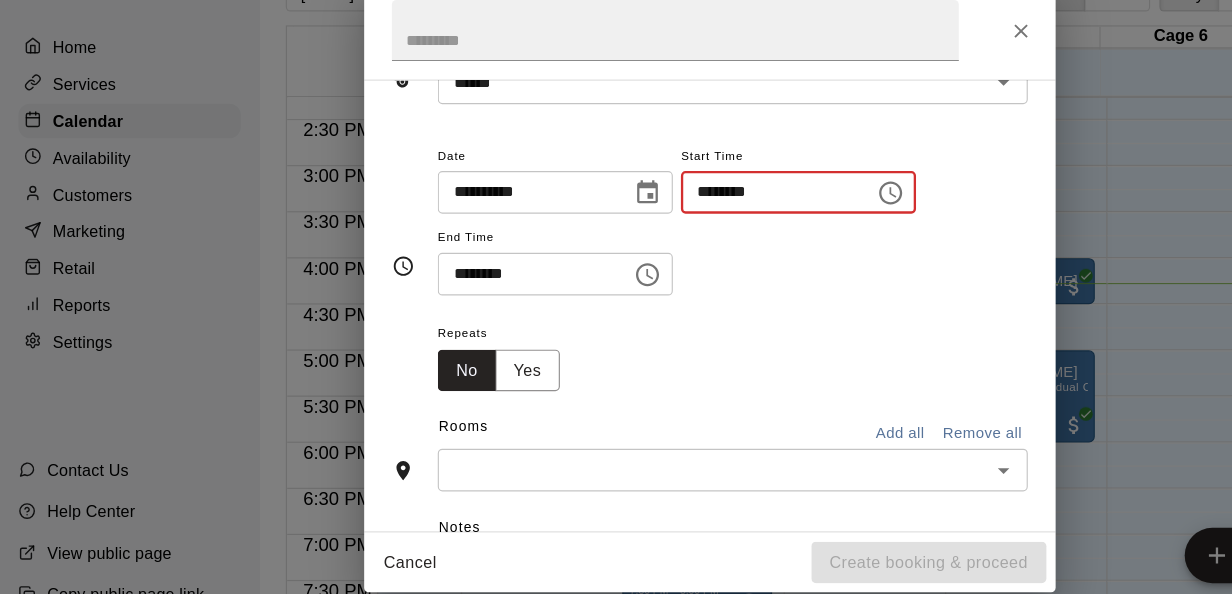 type on "********" 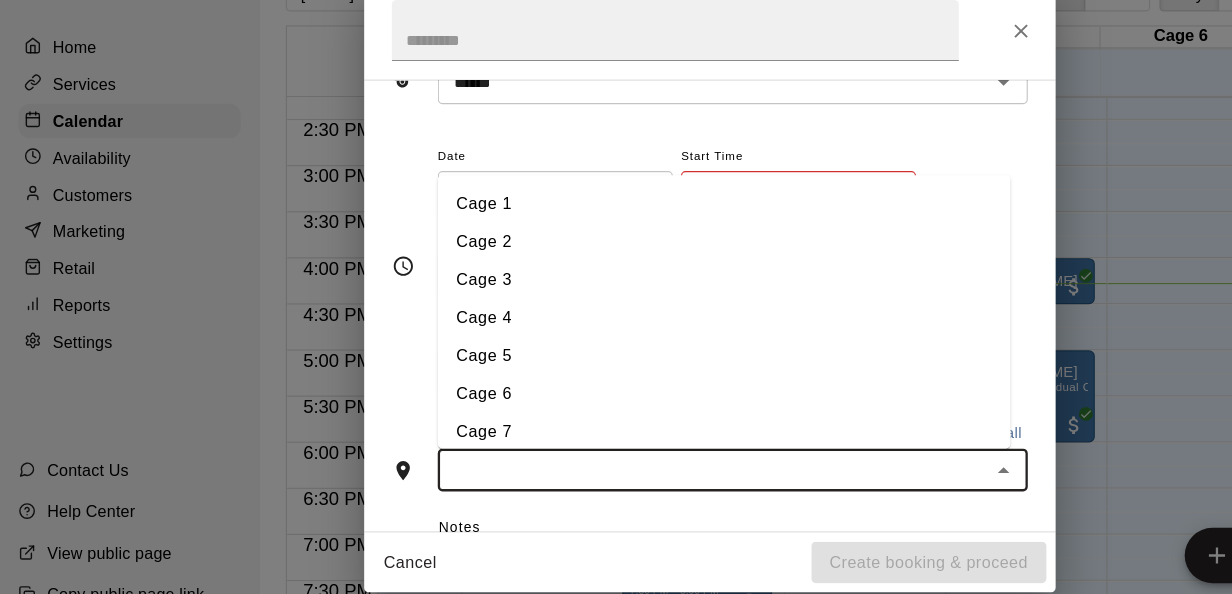 click on "Cage 3" at bounding box center [628, 289] 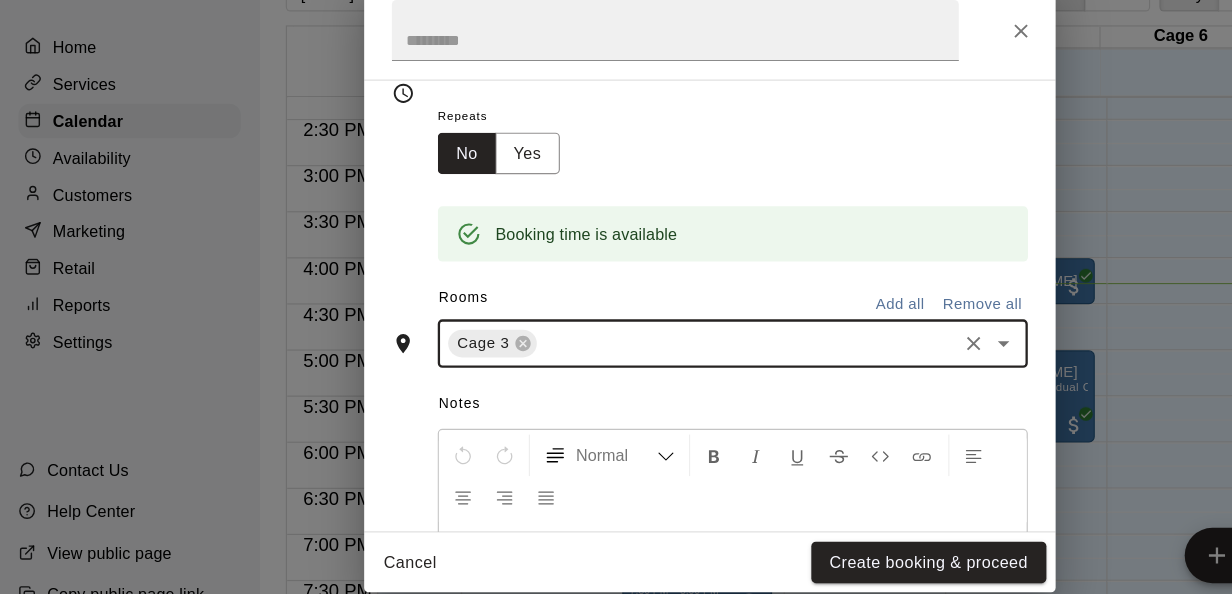 scroll, scrollTop: 306, scrollLeft: 0, axis: vertical 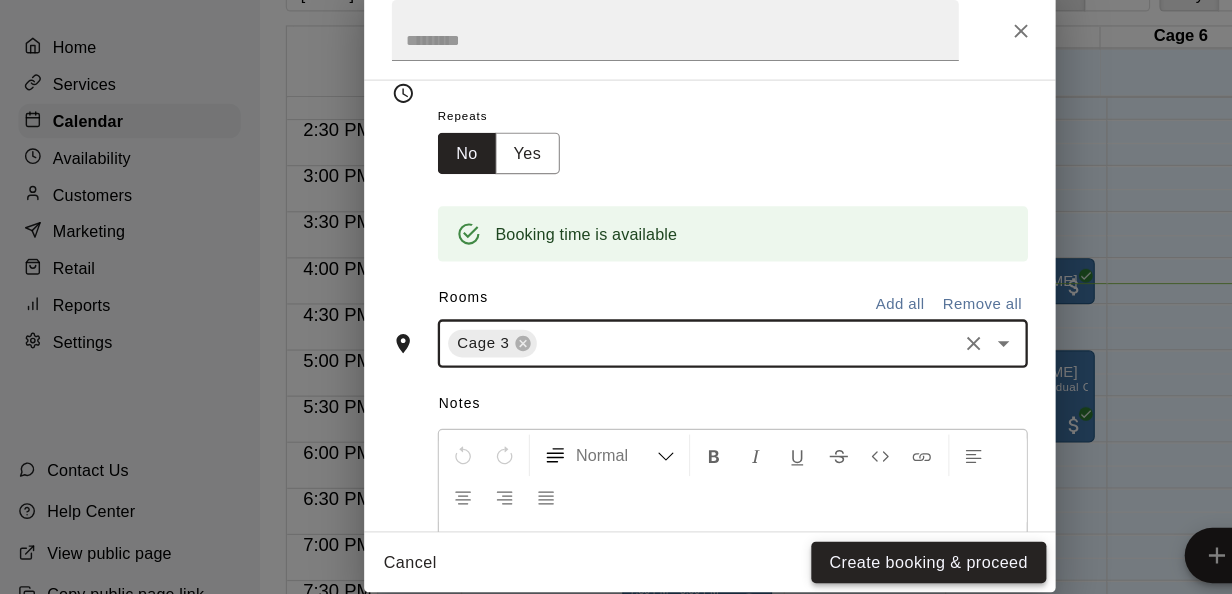 click on "Create booking & proceed" at bounding box center (806, 536) 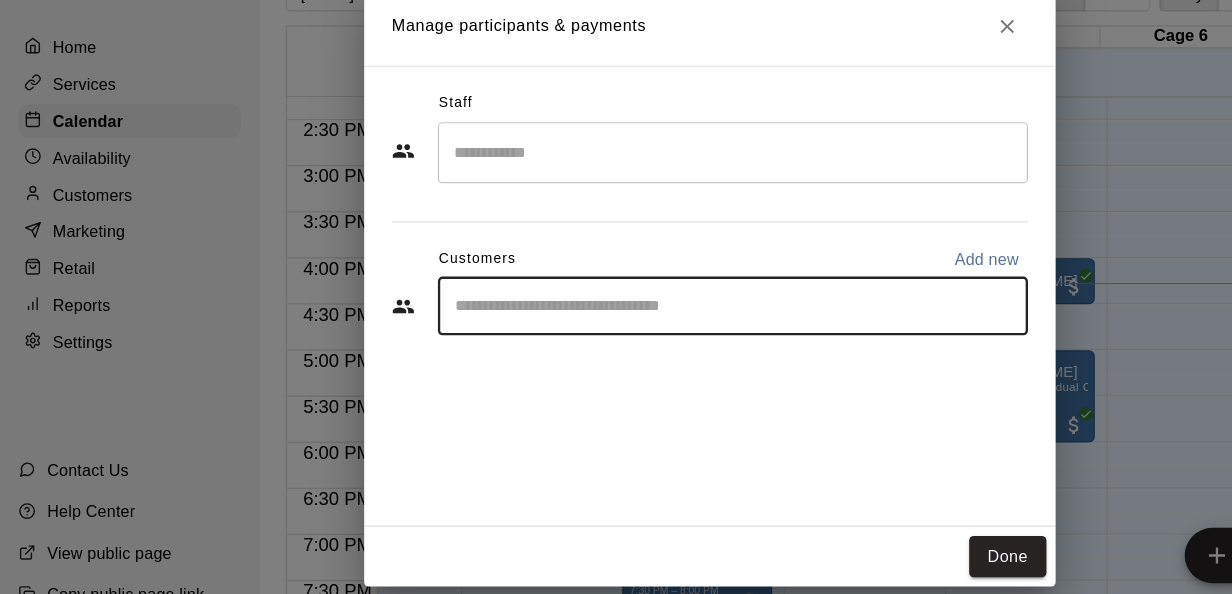 click at bounding box center (636, 314) 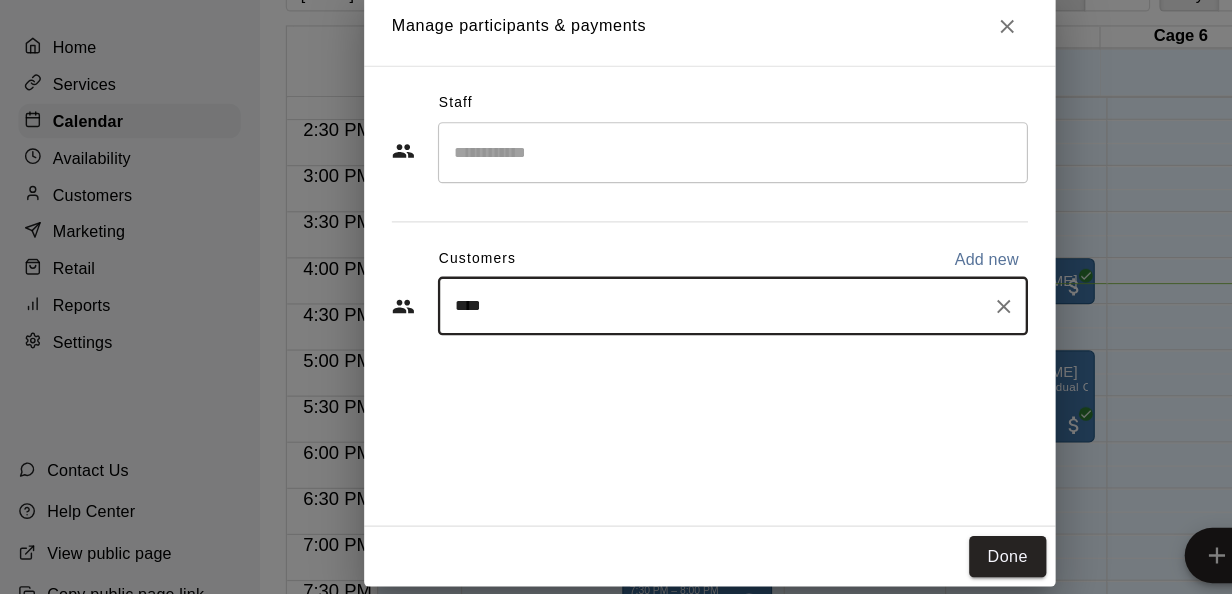 type on "***" 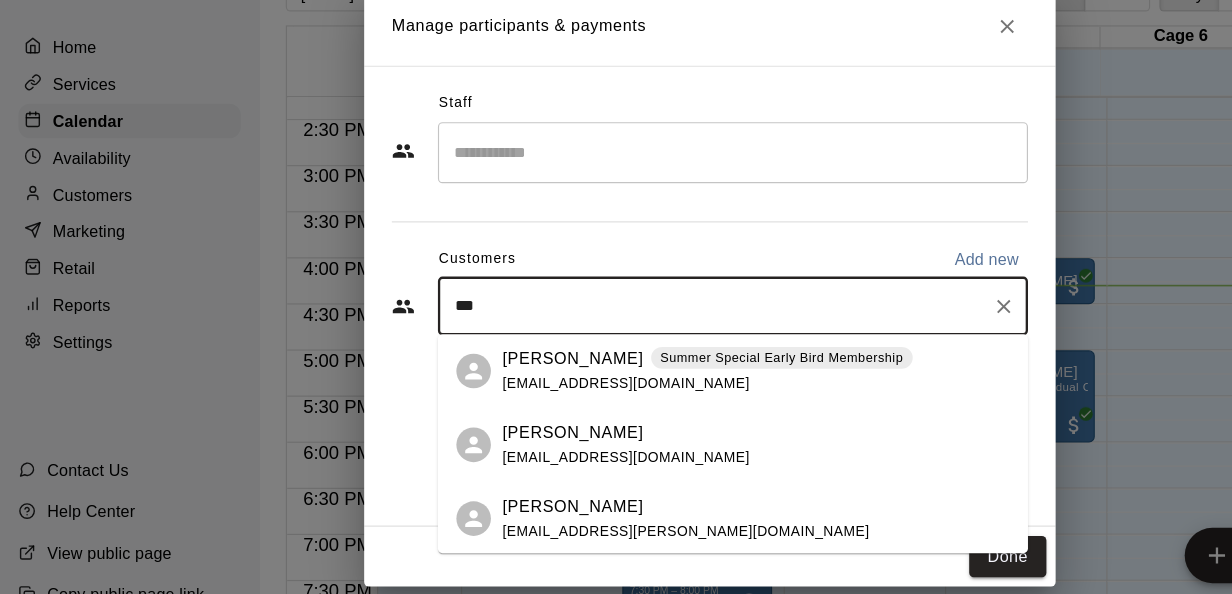 click on "Summer Special Early Bird Membership" at bounding box center [678, 359] 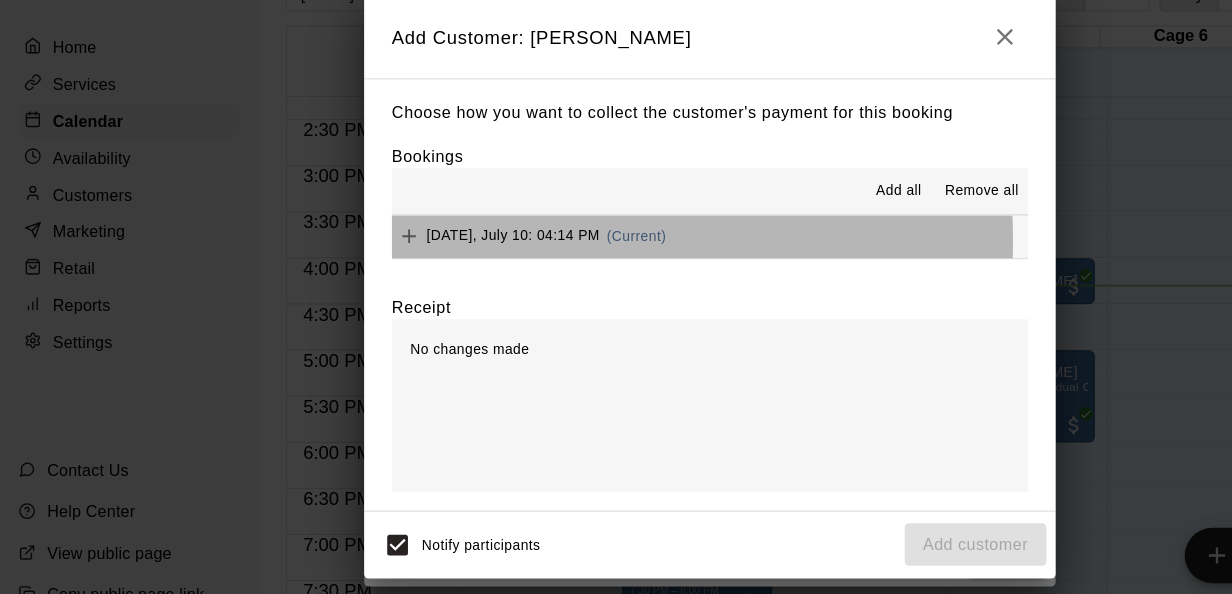 click on "Thursday, July 10: 04:14 PM" at bounding box center [445, 253] 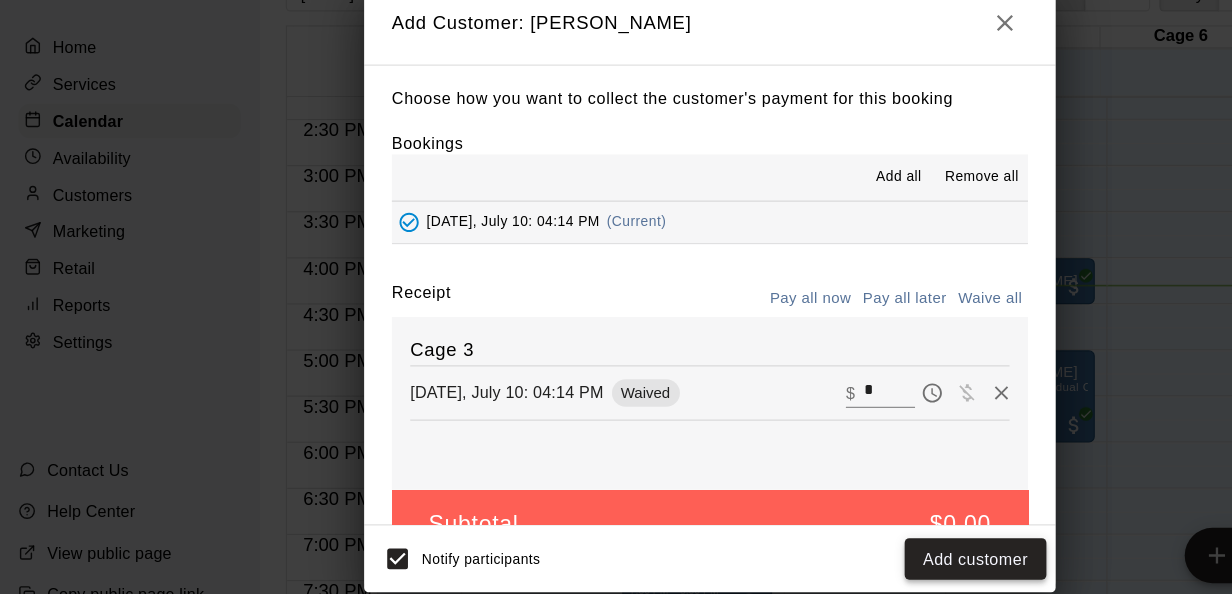 click on "Add customer" at bounding box center (846, 533) 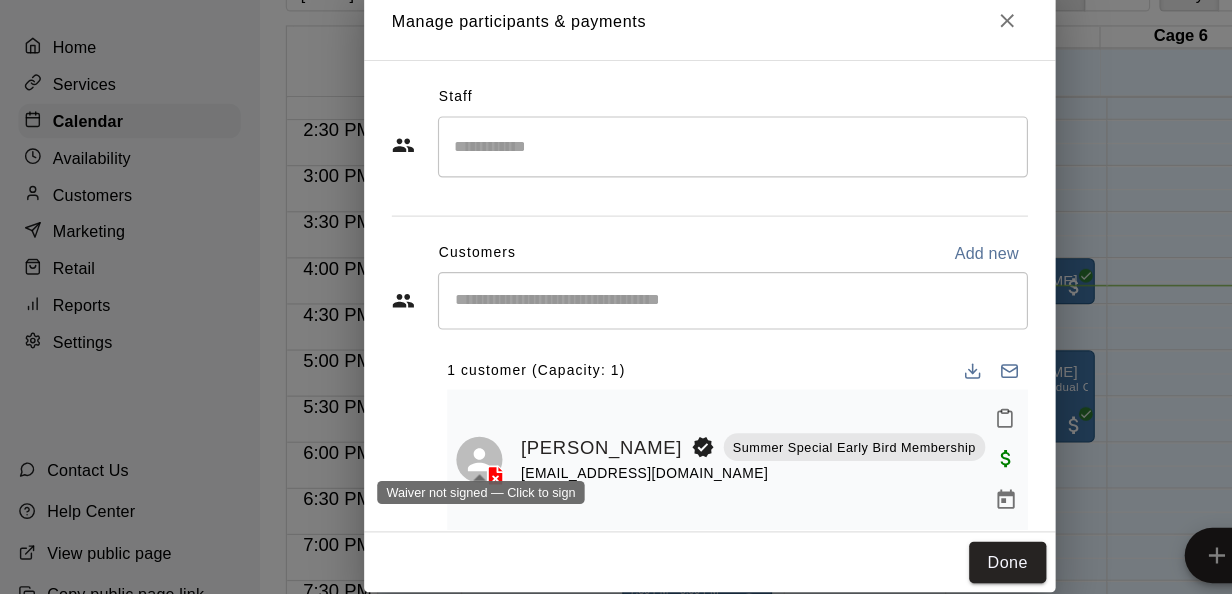 click 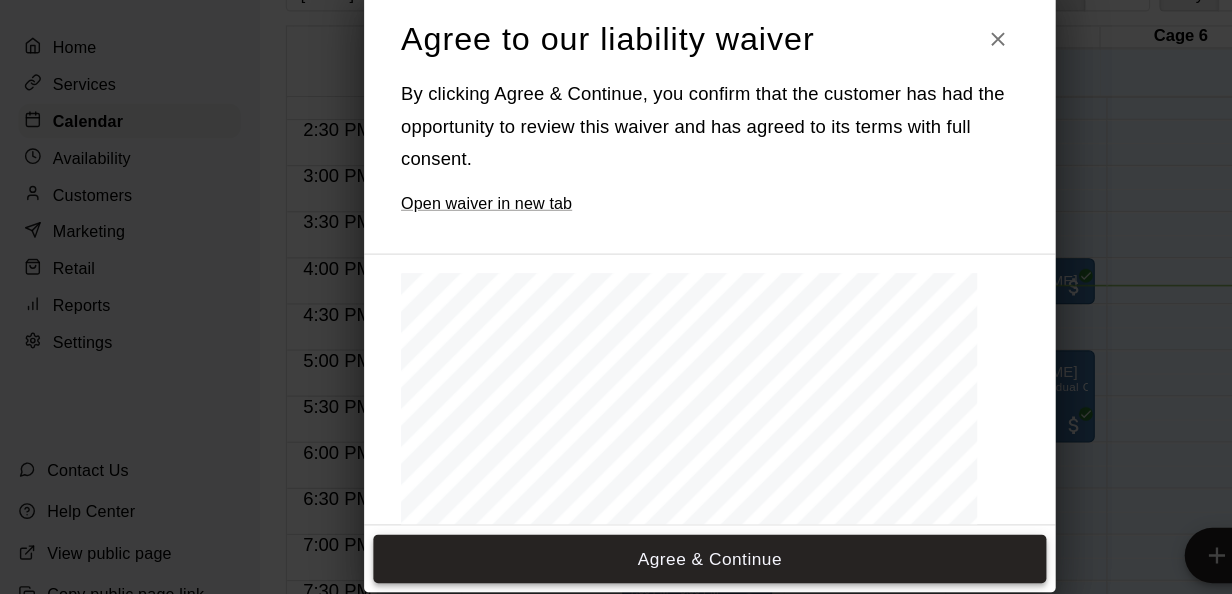 click on "Agree & Continue" at bounding box center [616, 533] 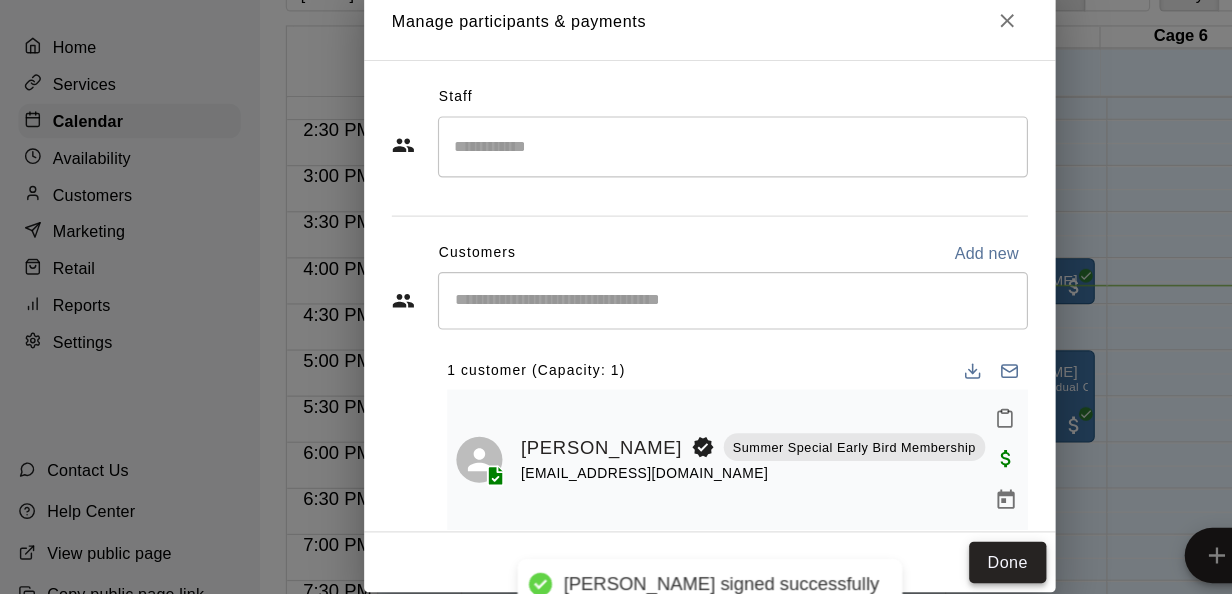 click on "Done" at bounding box center [874, 536] 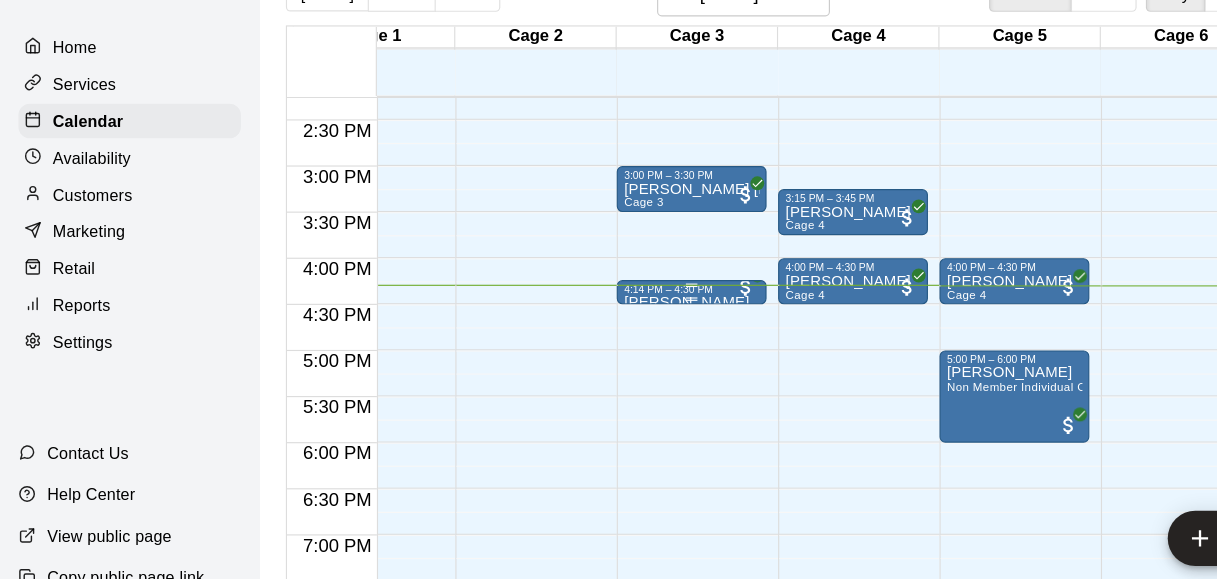 click on "4:14 PM – 4:30 PM" at bounding box center (600, 299) 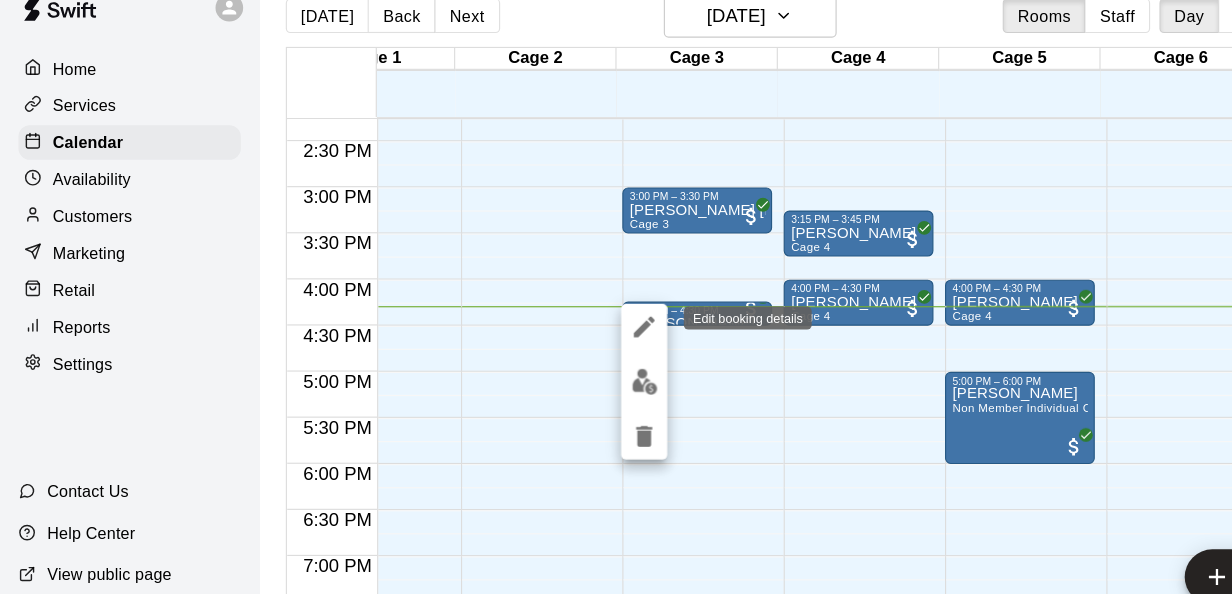 click 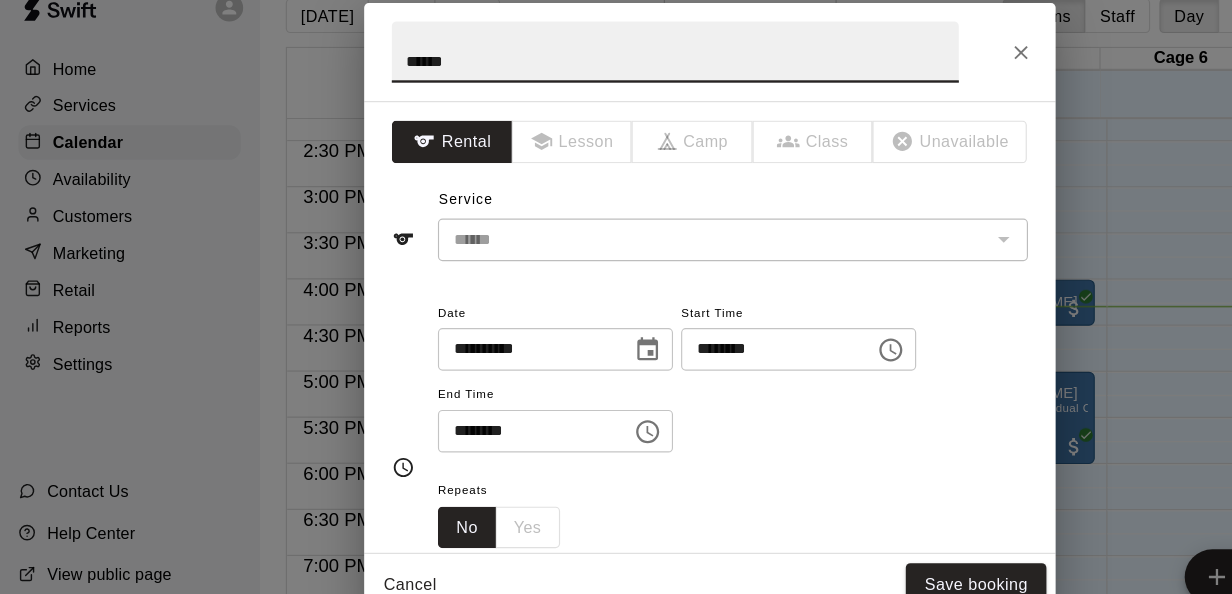 click on "********" at bounding box center (457, 403) 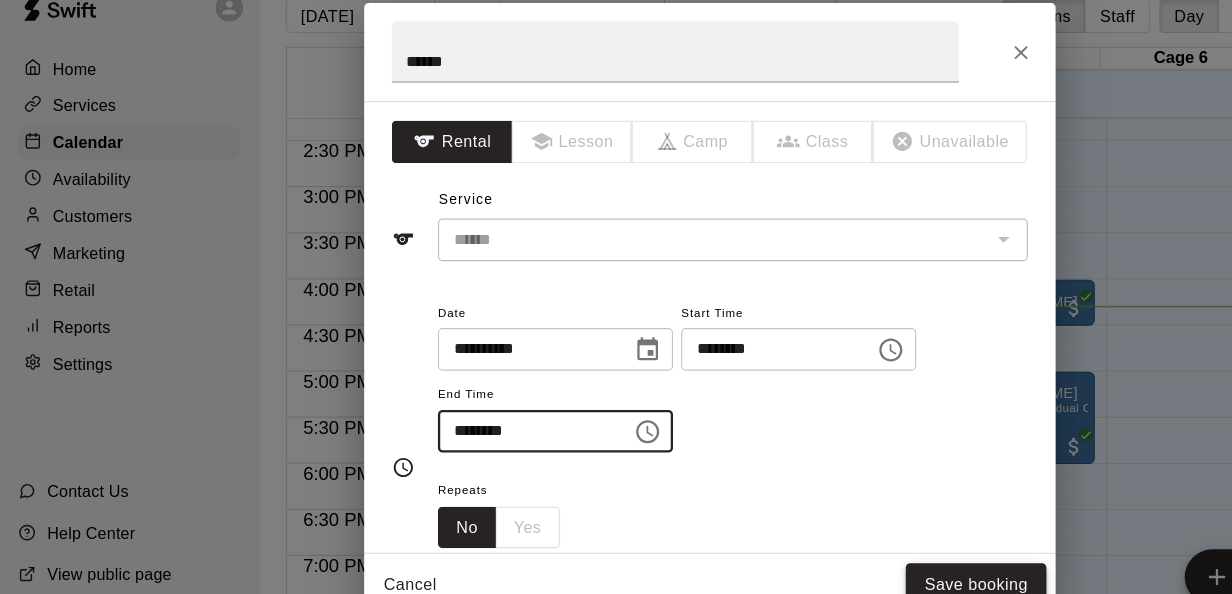 type on "********" 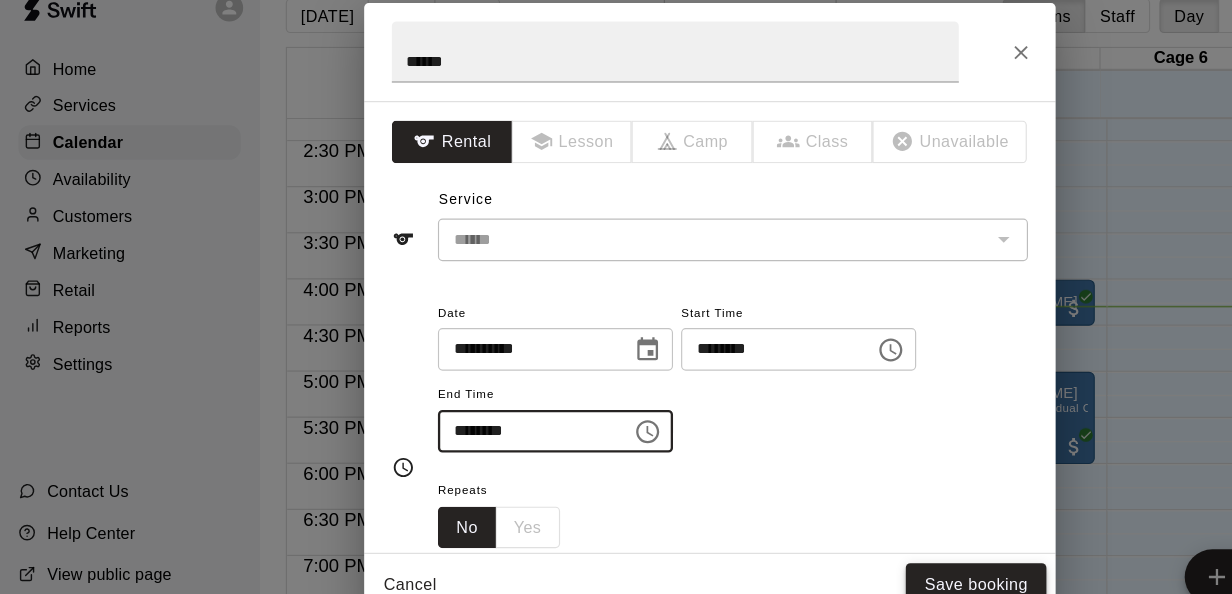 click on "Save booking" at bounding box center [847, 536] 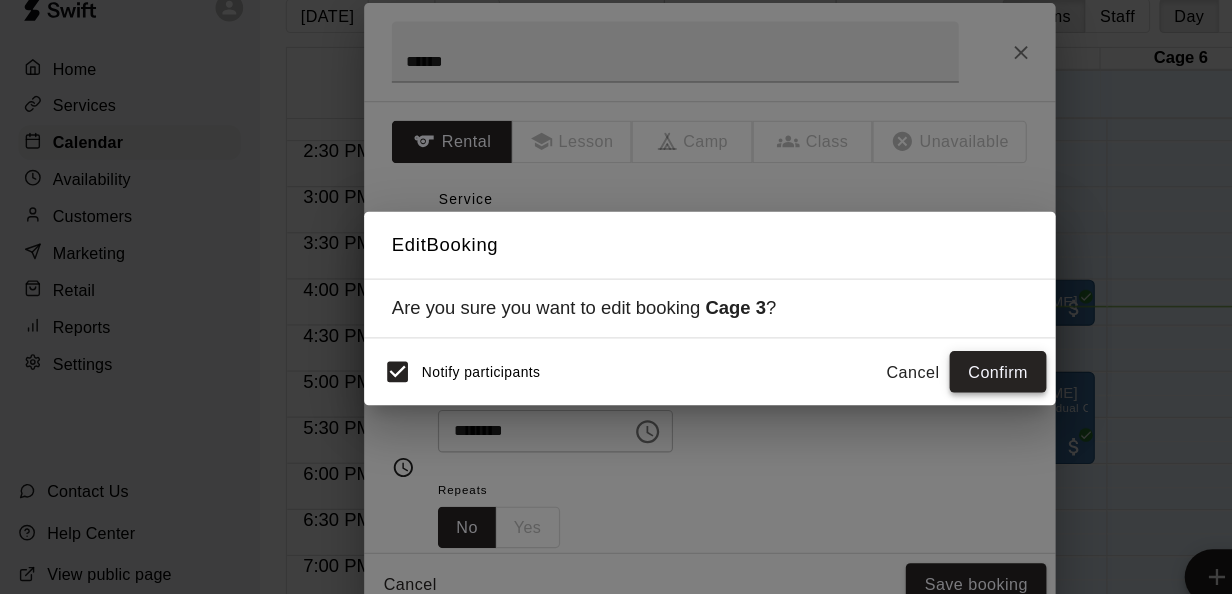 click on "Confirm" at bounding box center (866, 352) 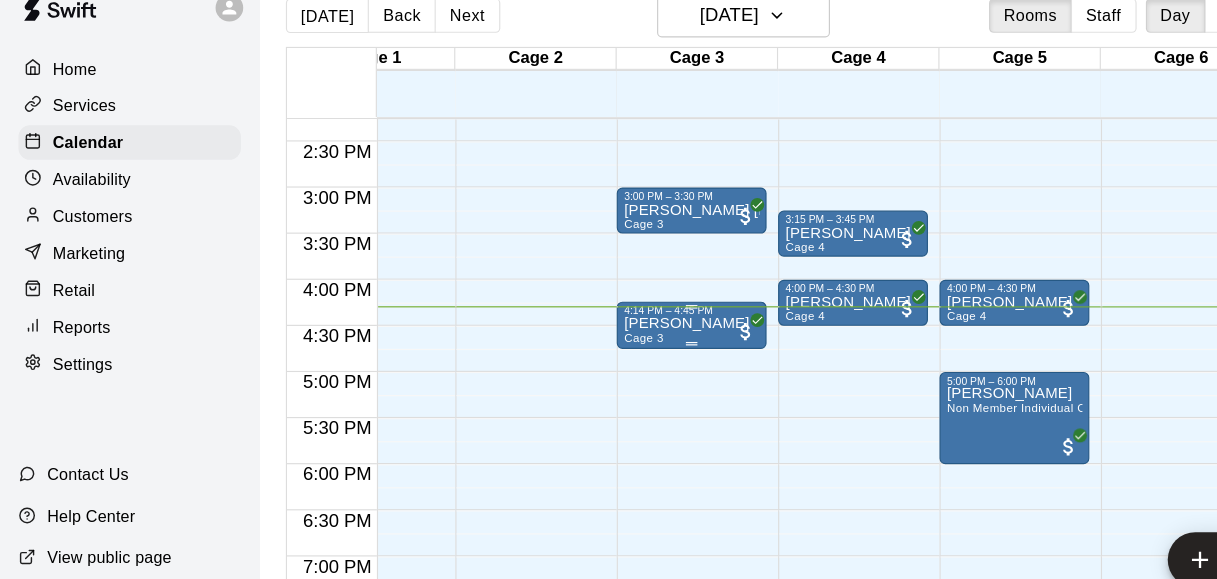 click on "[PERSON_NAME]" at bounding box center [595, 310] 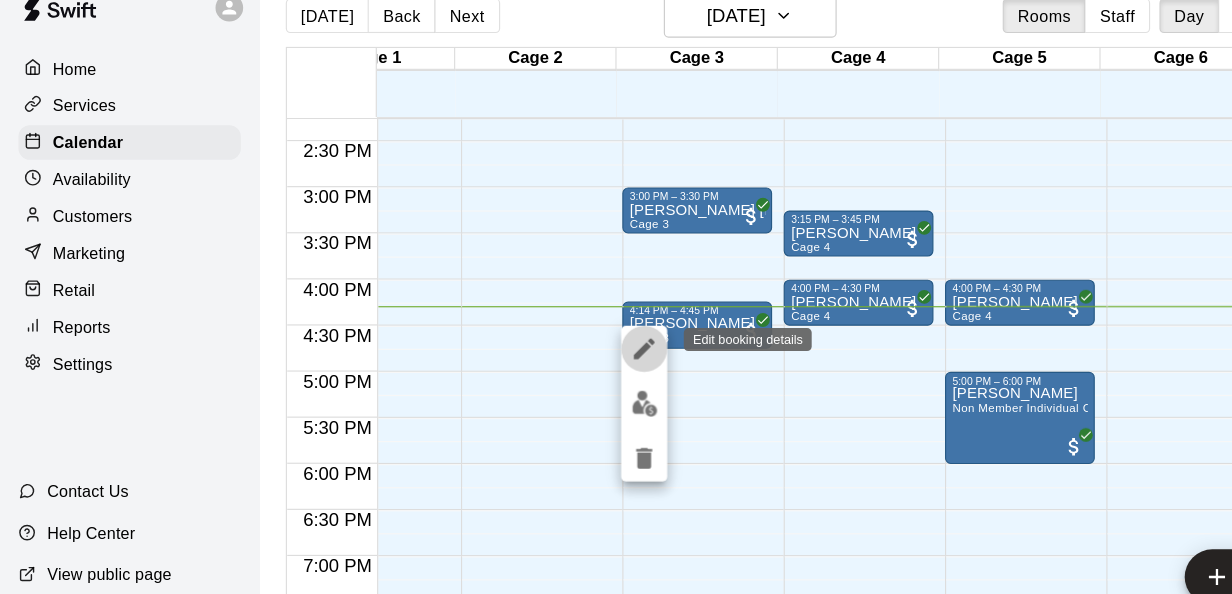 click 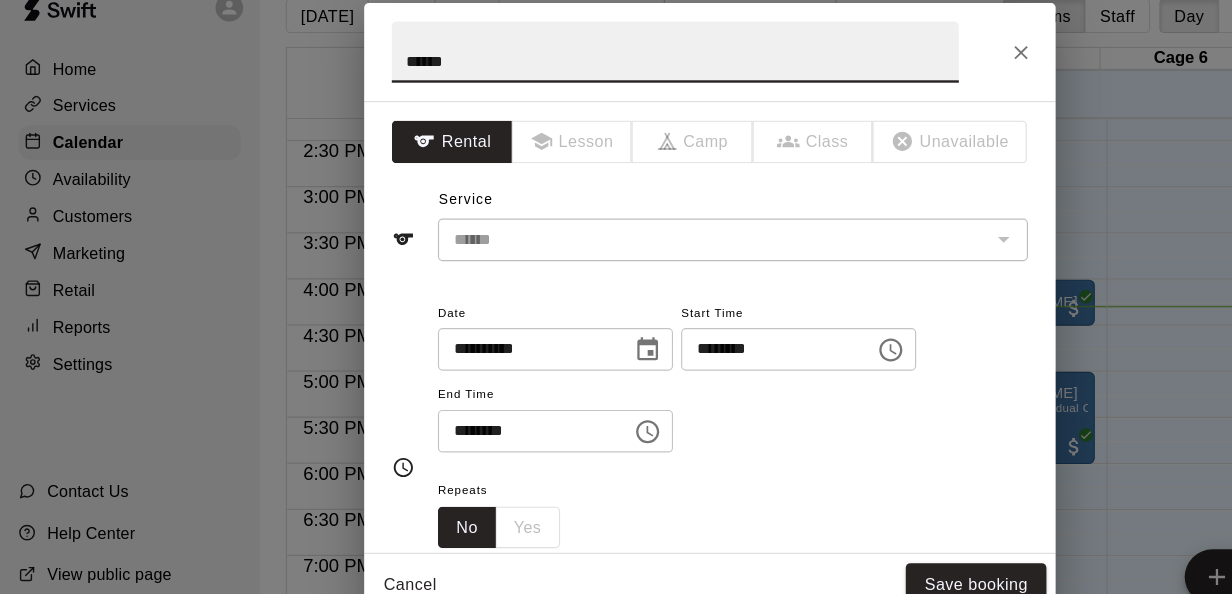 click on "********" at bounding box center (668, 332) 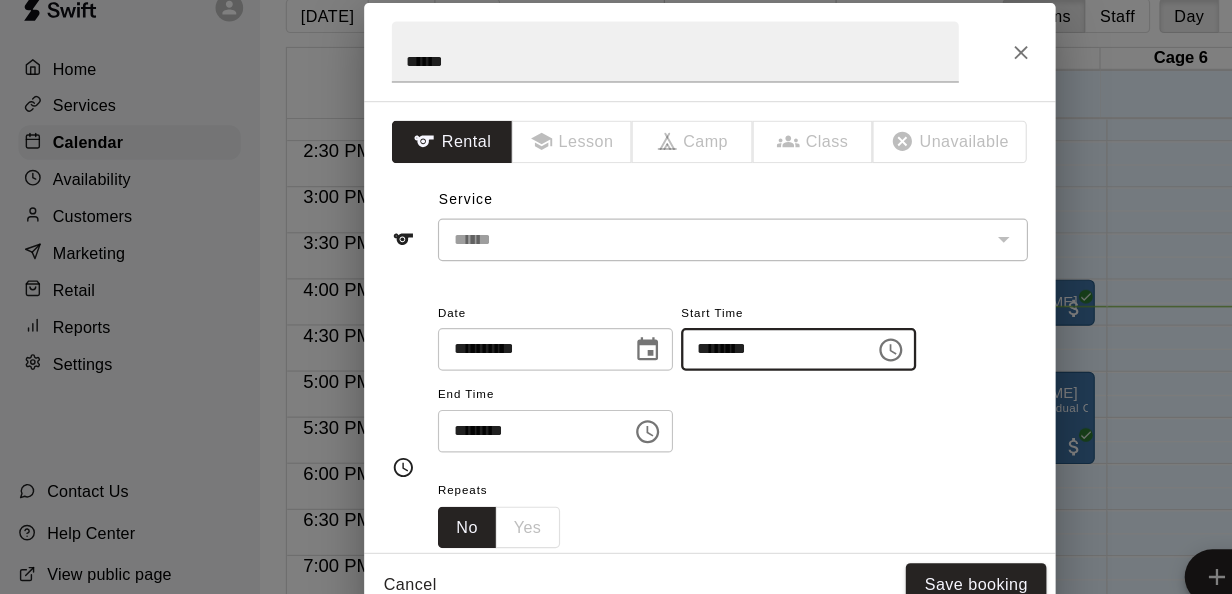 click on "********" at bounding box center (668, 332) 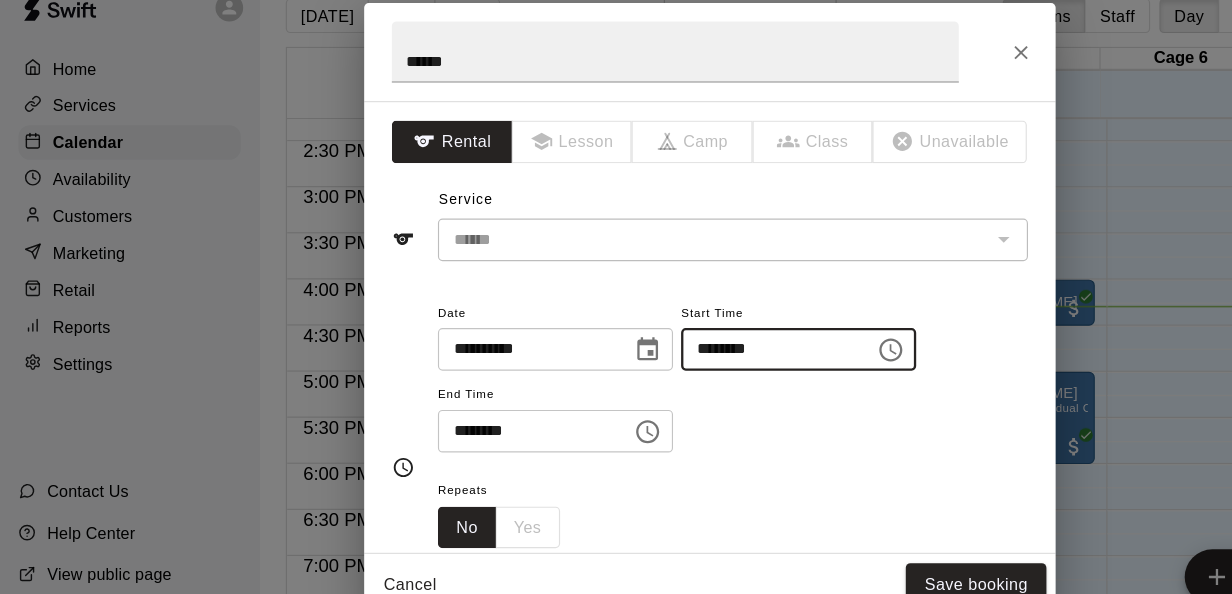 click on "********" at bounding box center (668, 332) 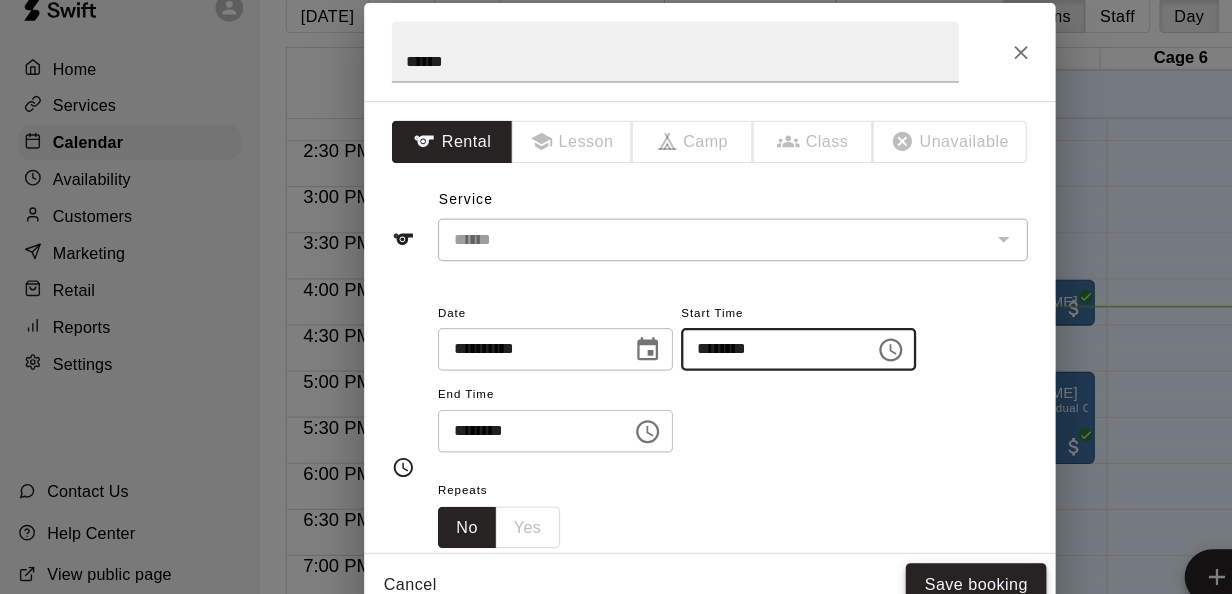 type on "********" 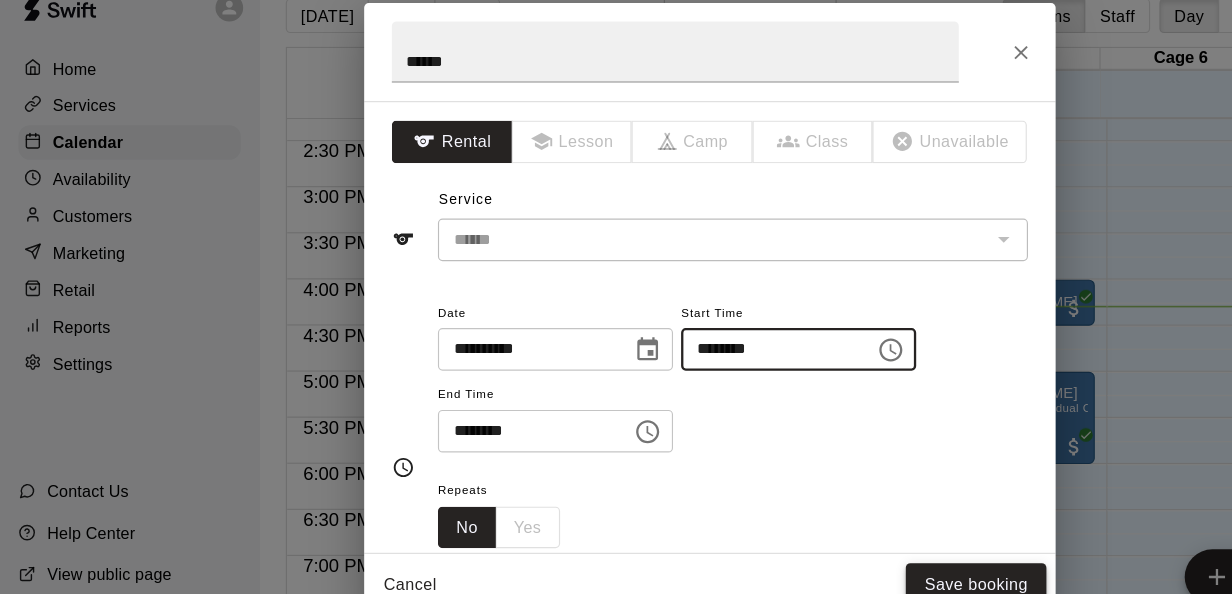 click on "Save booking" at bounding box center (847, 536) 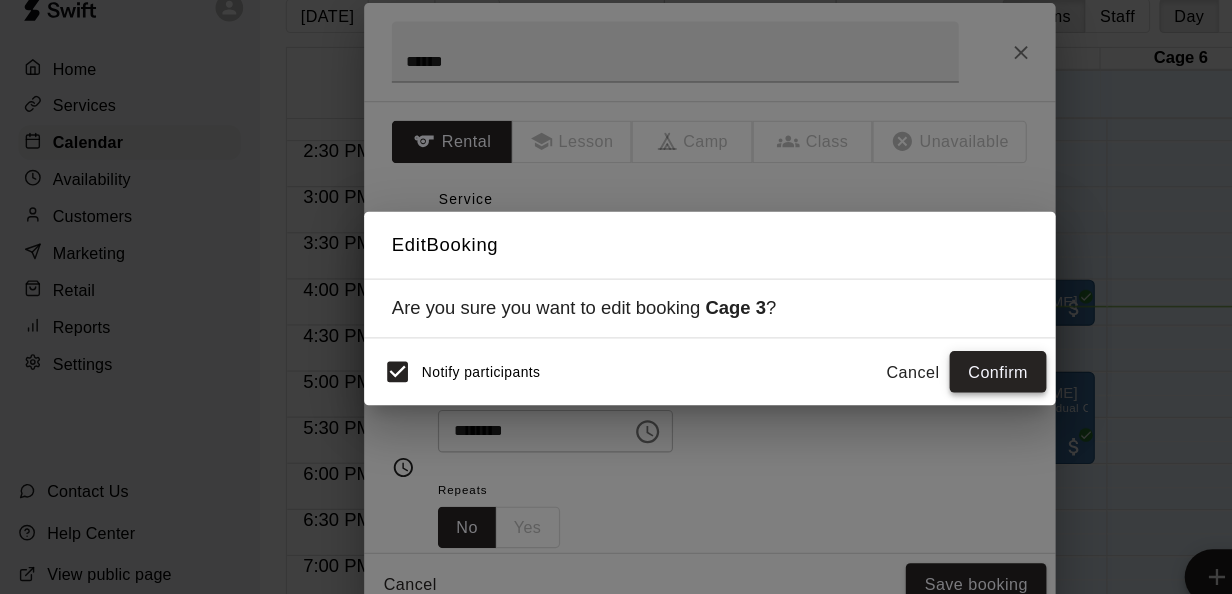 click on "Confirm" at bounding box center (866, 352) 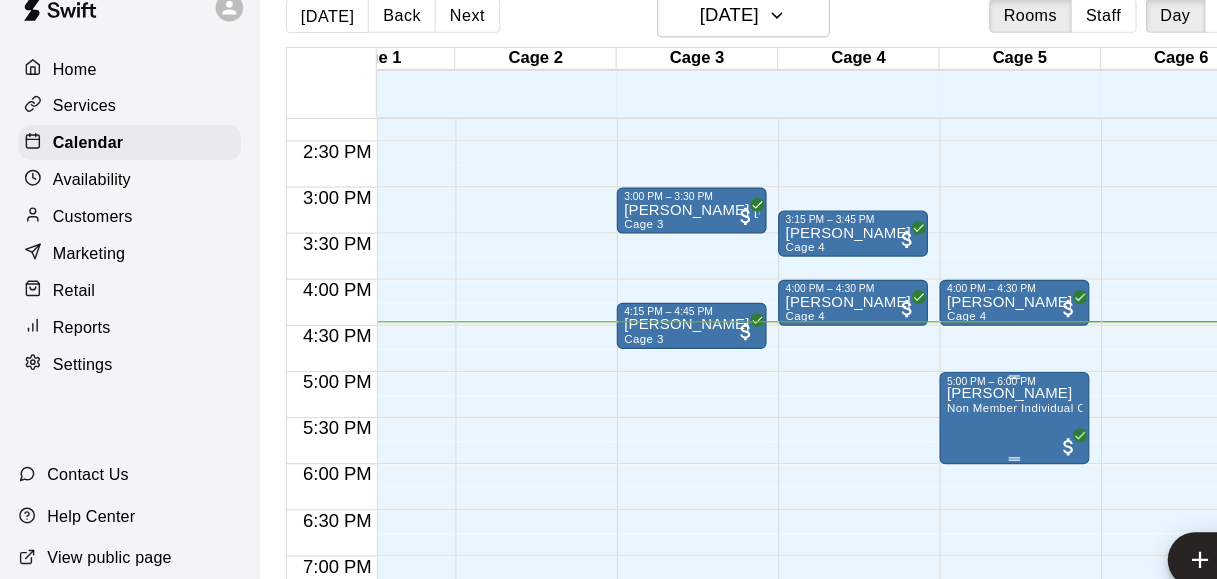 click on "Non Member Individual Cage Rental (5 or less players)" at bounding box center [951, 383] 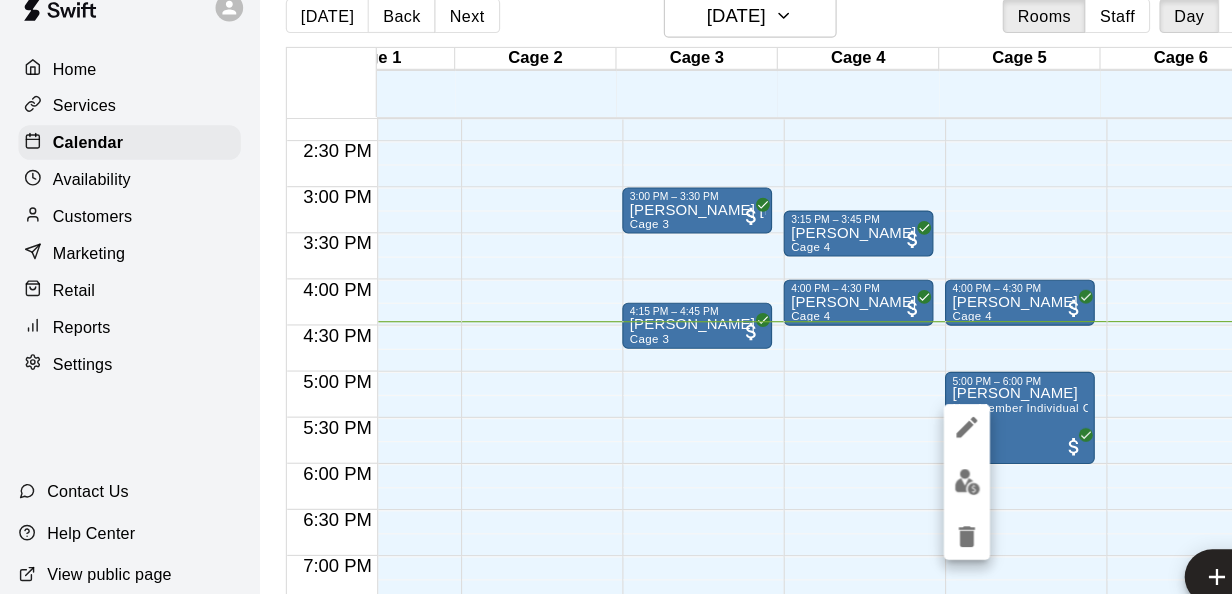 click at bounding box center [616, 297] 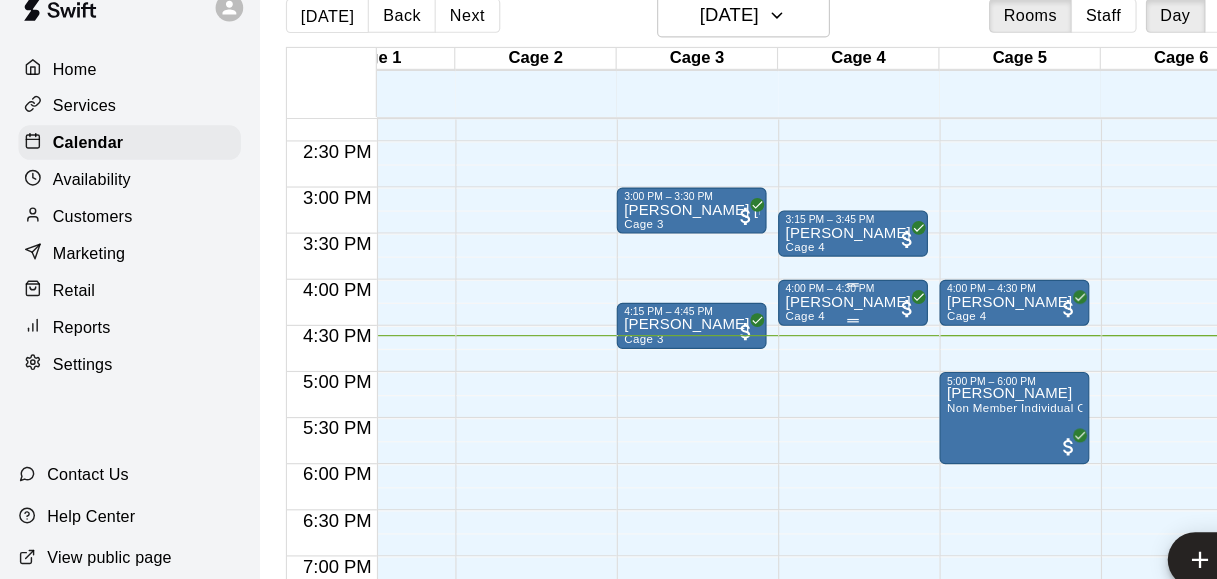 click at bounding box center [740, 307] 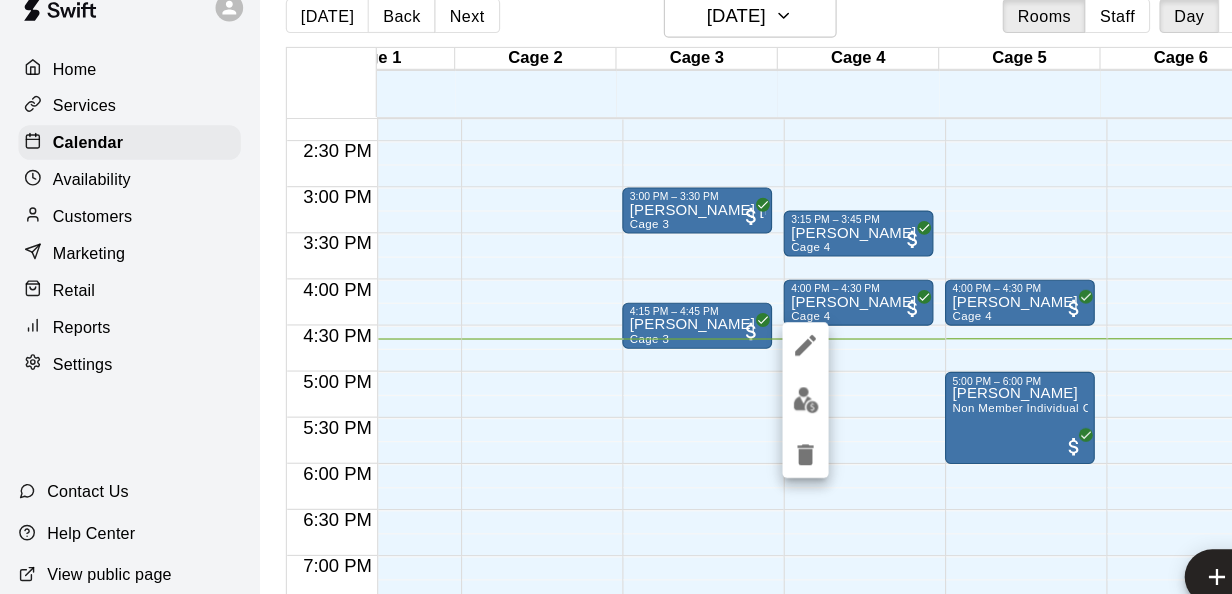 click at bounding box center [616, 297] 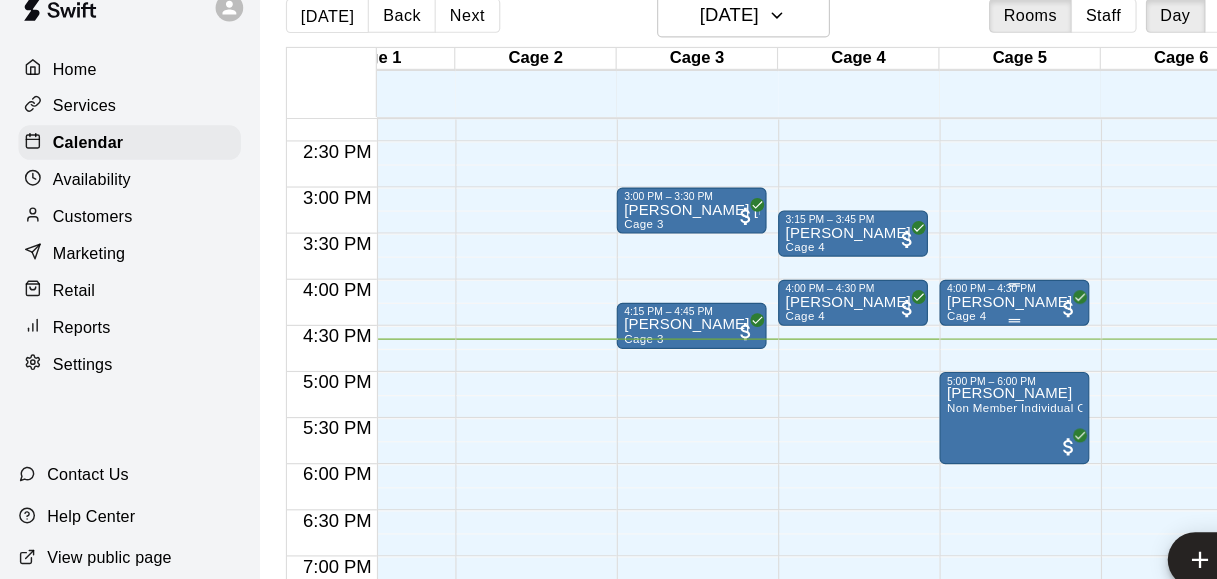 click on "[PERSON_NAME]" at bounding box center [875, 292] 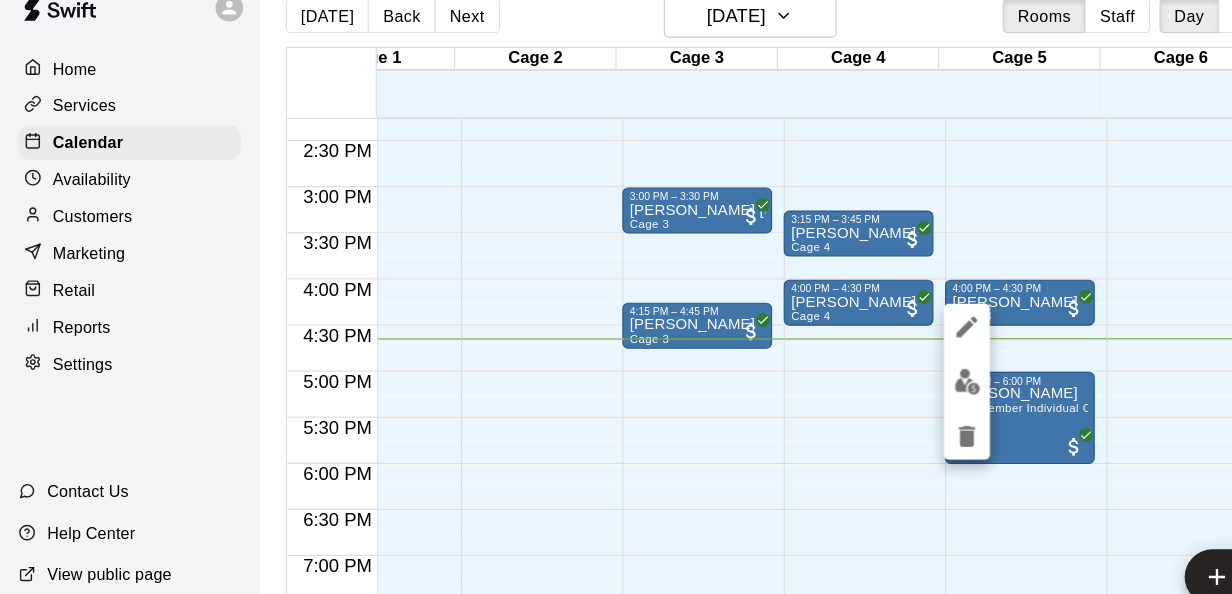 click at bounding box center (616, 297) 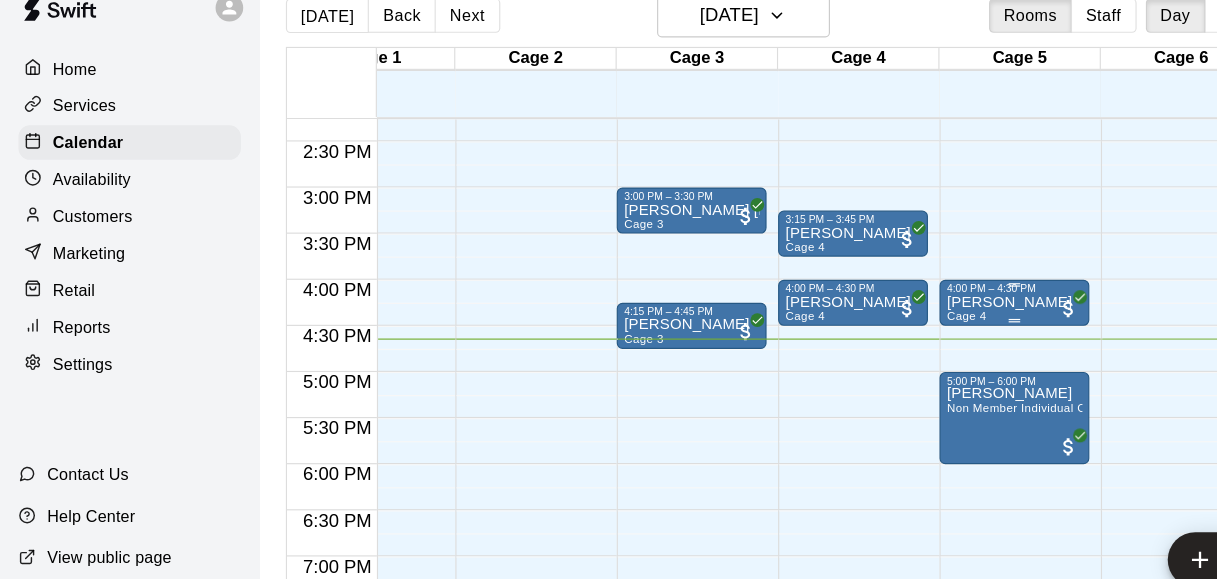 click on "[PERSON_NAME]" at bounding box center [875, 292] 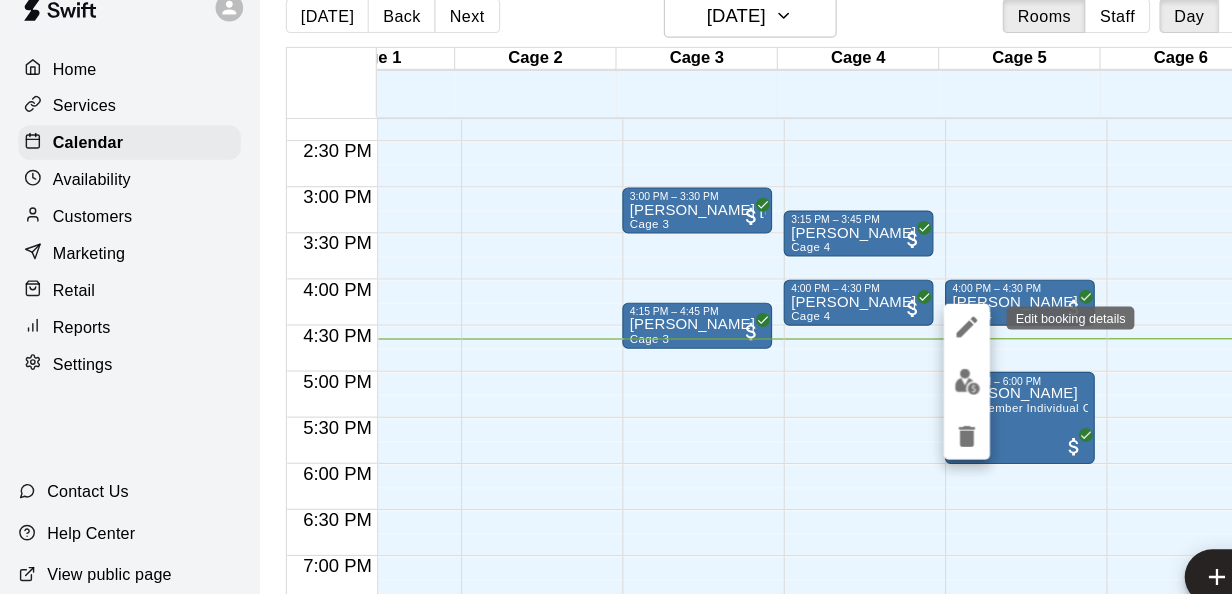 click at bounding box center [839, 313] 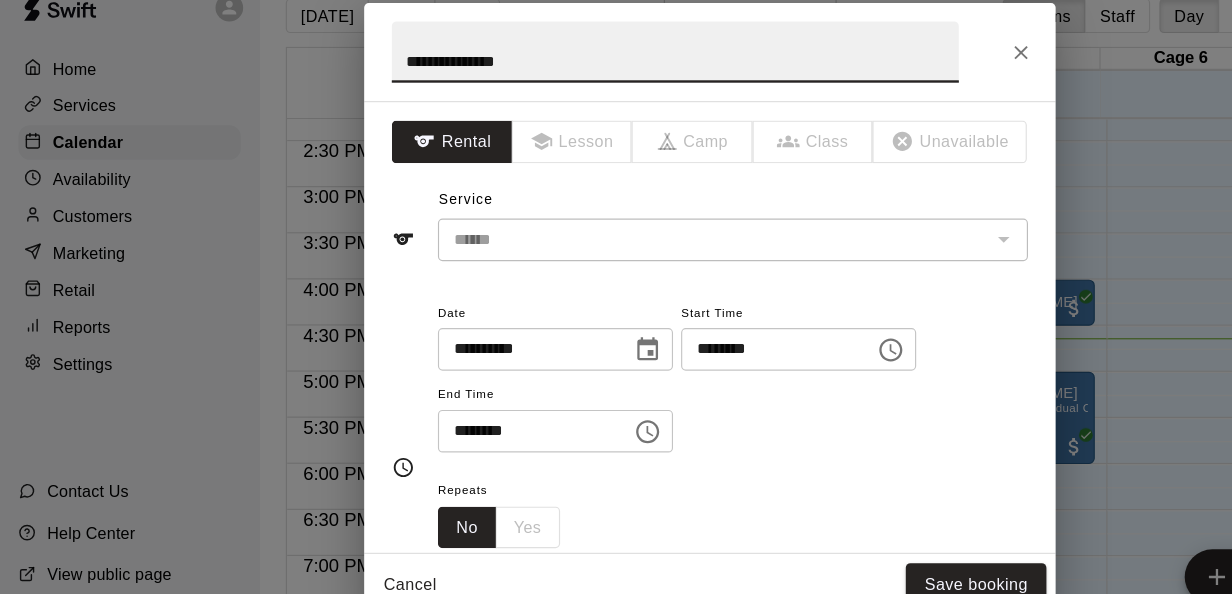 drag, startPoint x: 511, startPoint y: 81, endPoint x: 201, endPoint y: 83, distance: 310.00644 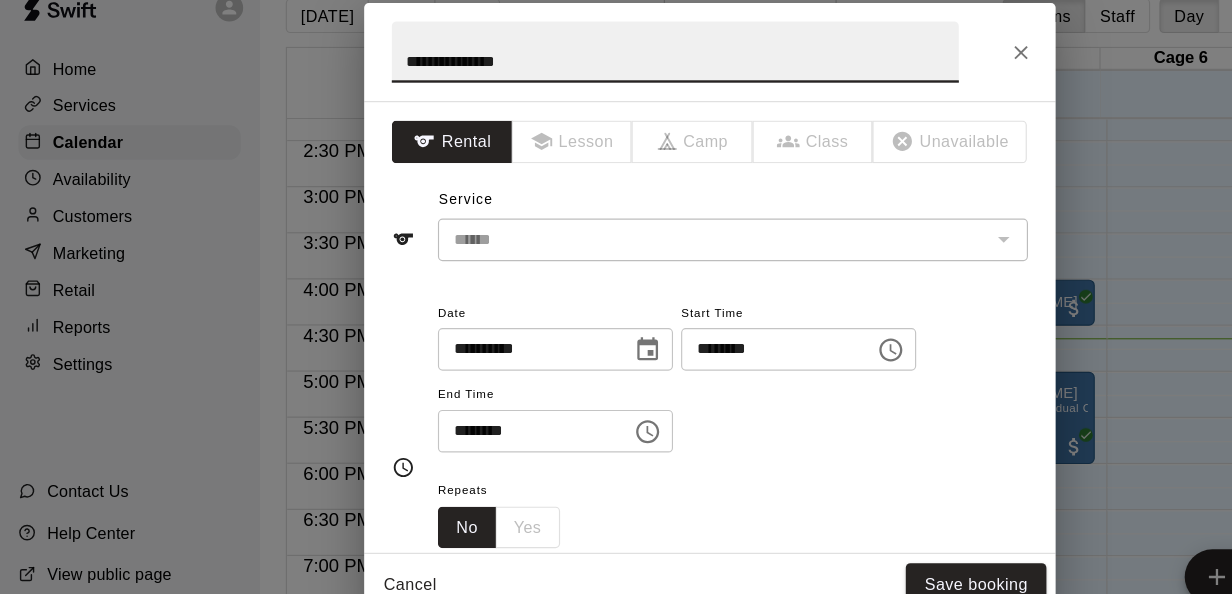 click on "**********" at bounding box center [616, 297] 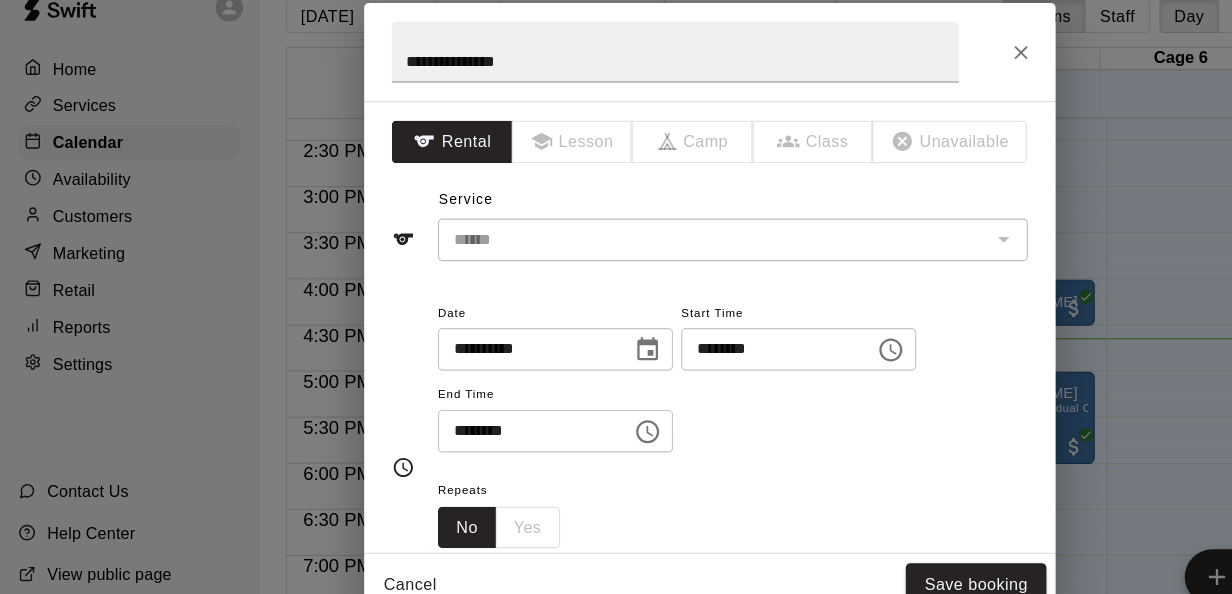 click on "**********" at bounding box center (616, 297) 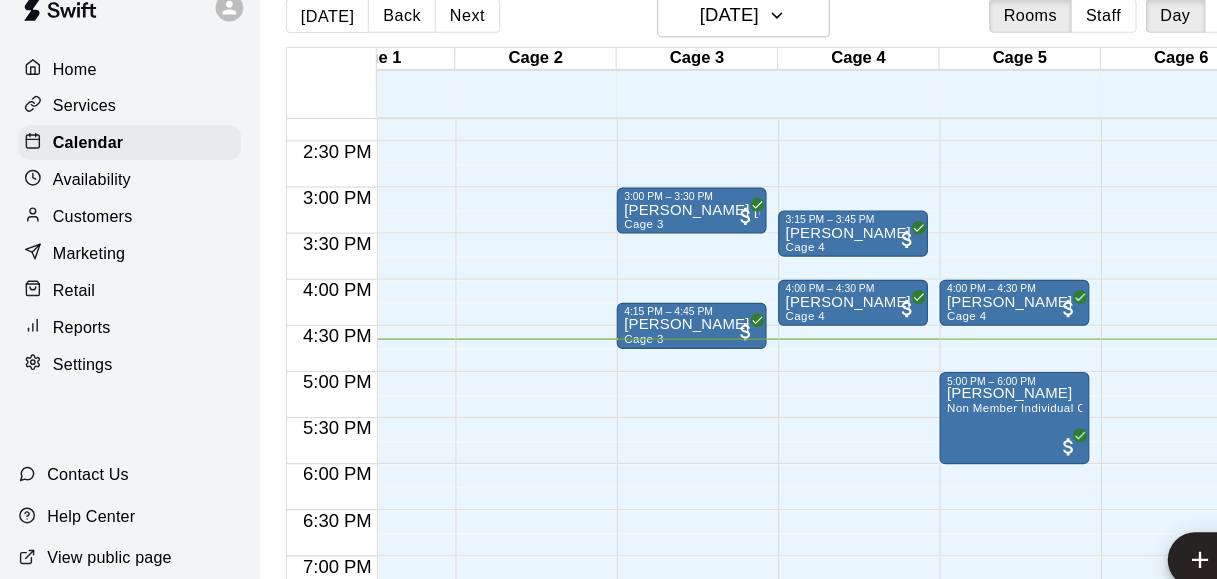 click on "12:00 AM – 9:00 AM Closed 4:00 PM – 4:30 PM Dabney Fletcher Cage 4 5:00 PM – 6:00 PM Parker Westensee Non Member Individual Cage Rental (5 or less players) 10:00 PM – 11:59 PM Closed" at bounding box center [880, -48] 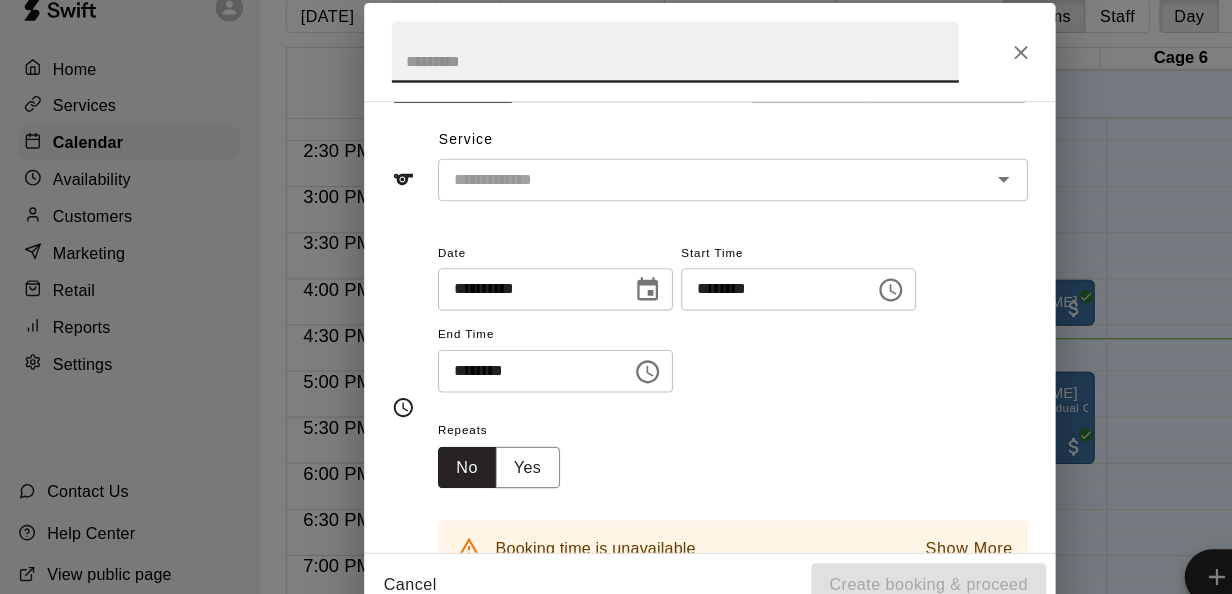 scroll, scrollTop: 64, scrollLeft: 0, axis: vertical 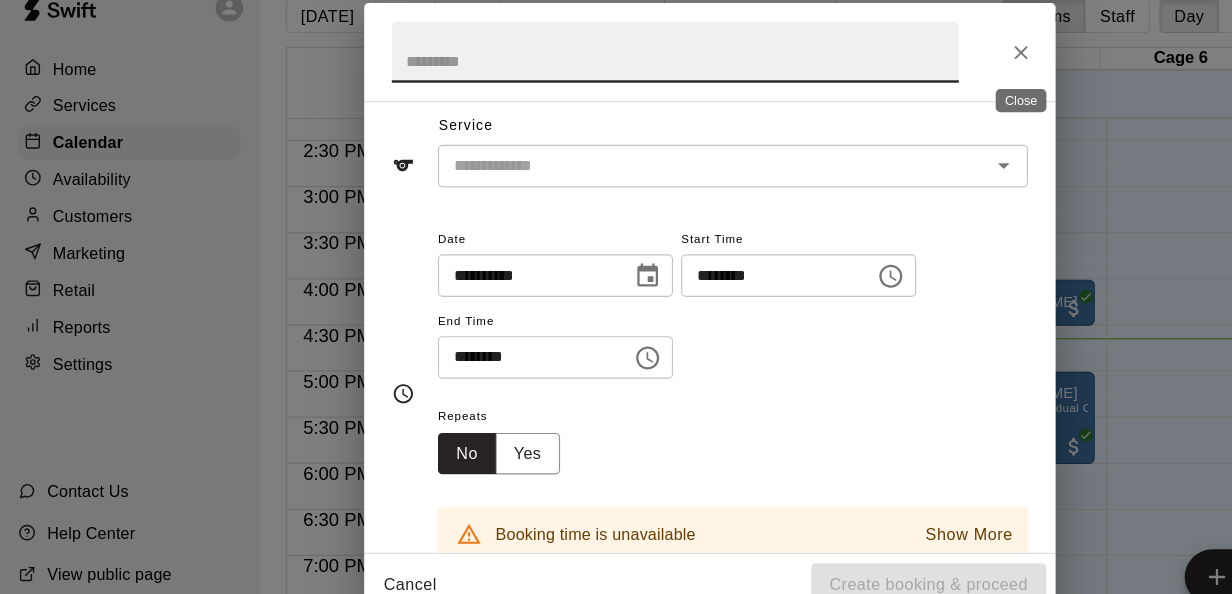 click 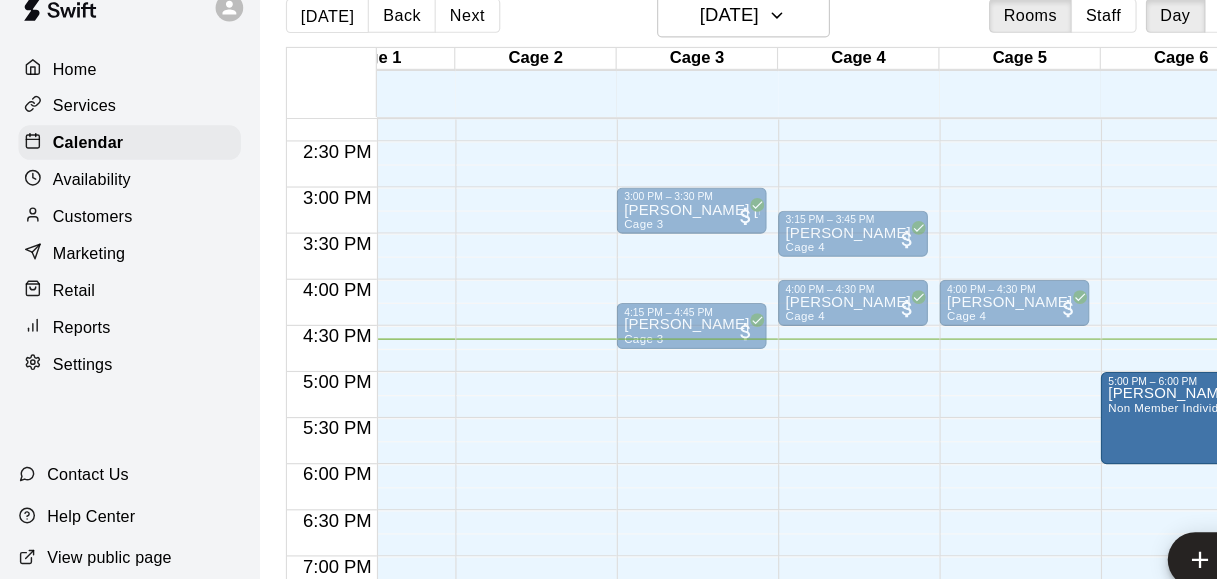 drag, startPoint x: 836, startPoint y: 396, endPoint x: 986, endPoint y: 396, distance: 150 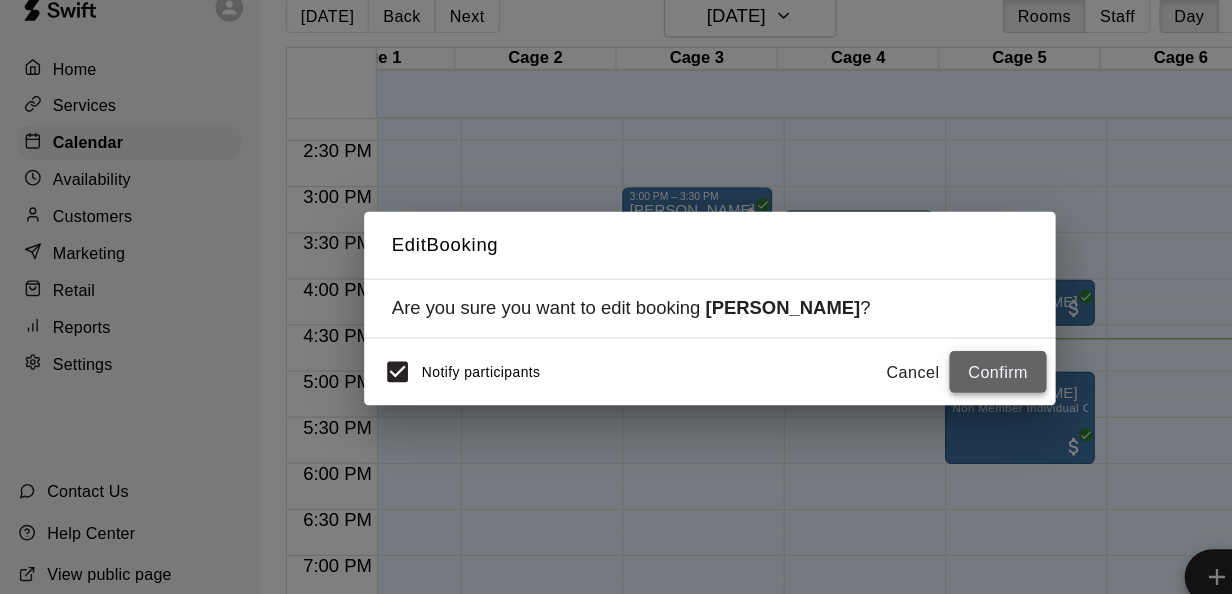 click on "Confirm" at bounding box center [866, 352] 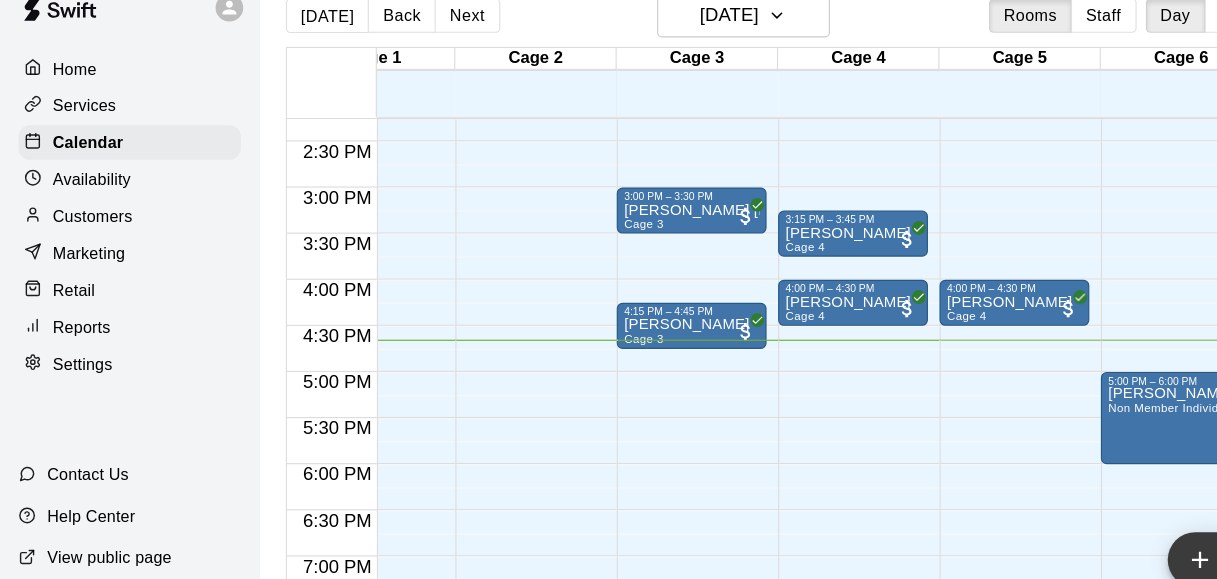 click on "New Booking" at bounding box center (1088, 515) 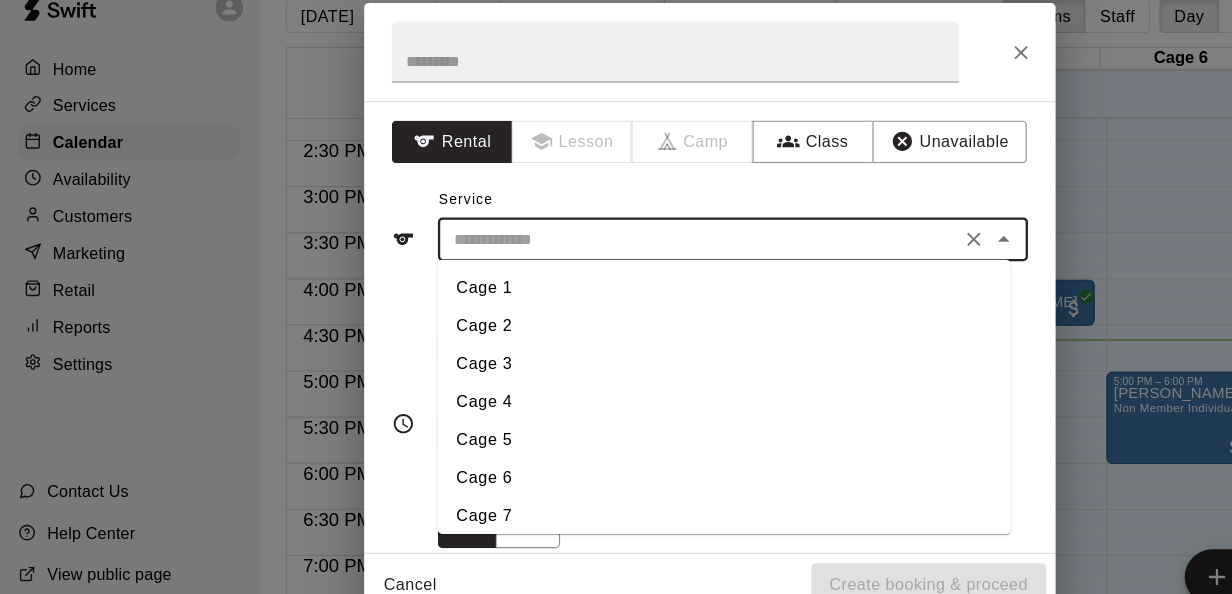 click at bounding box center (606, 237) 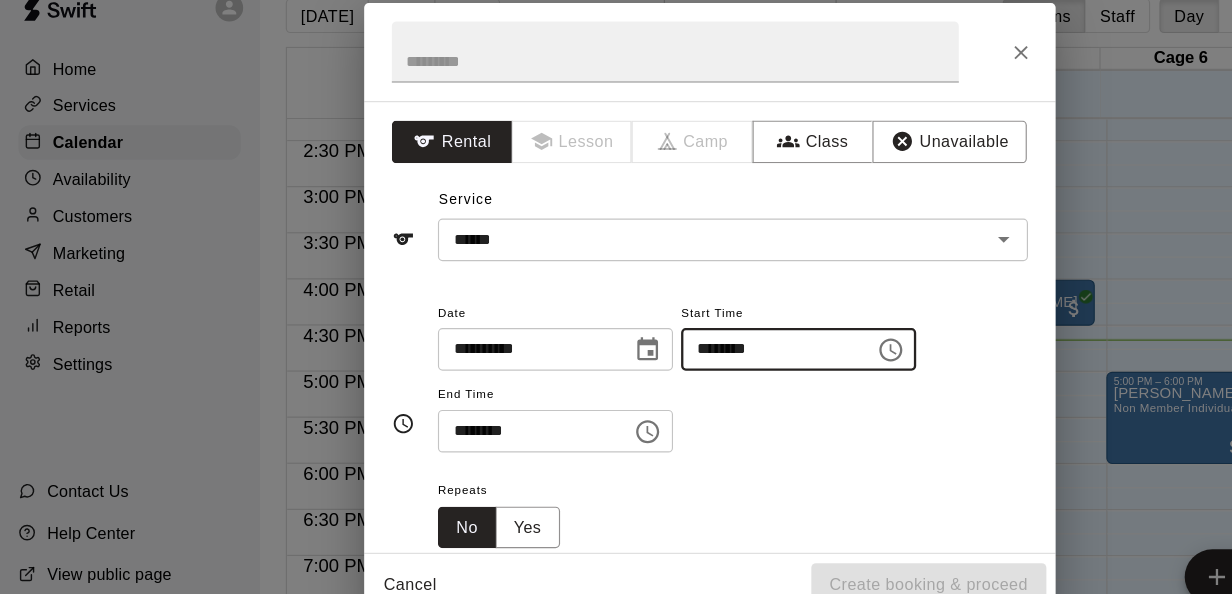 click on "********" at bounding box center [668, 332] 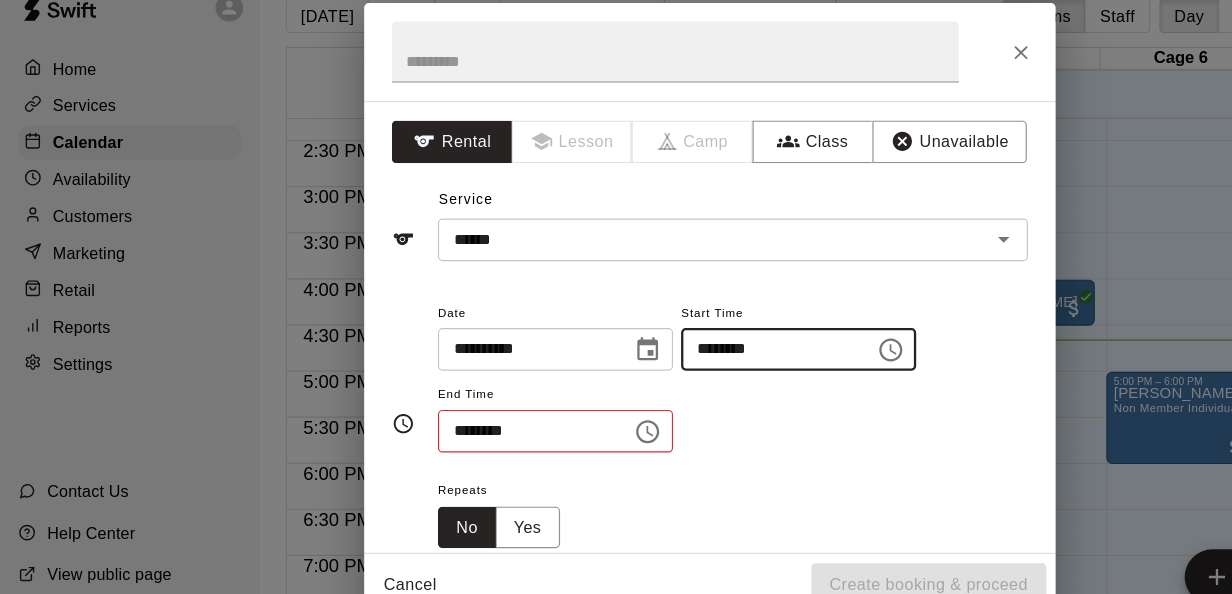 type on "********" 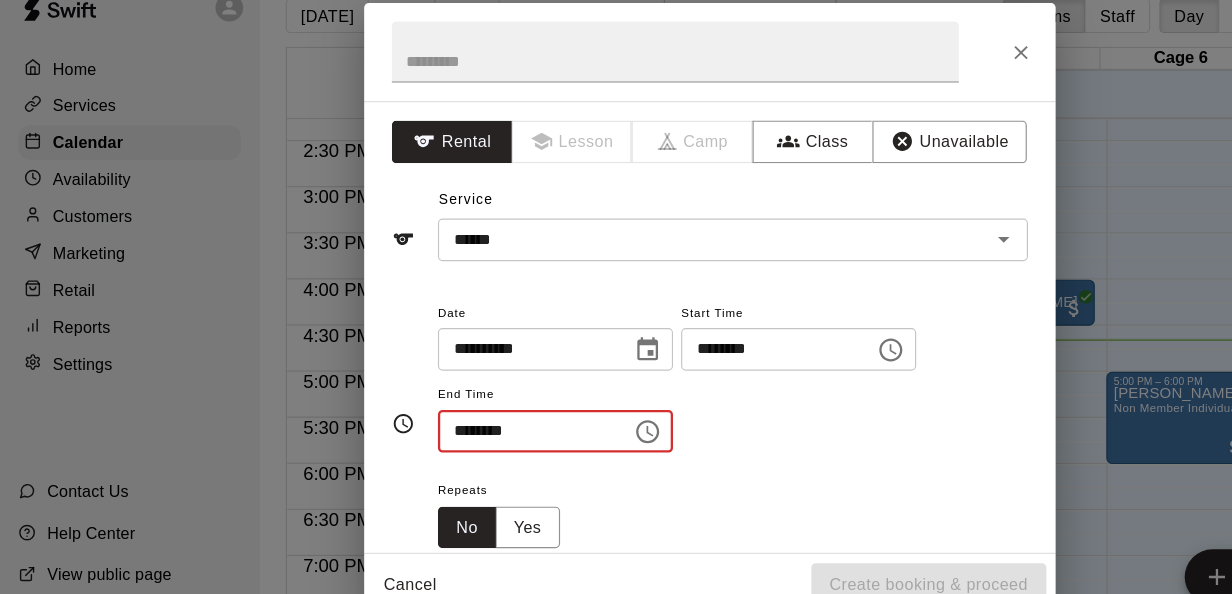 click on "********" at bounding box center (457, 403) 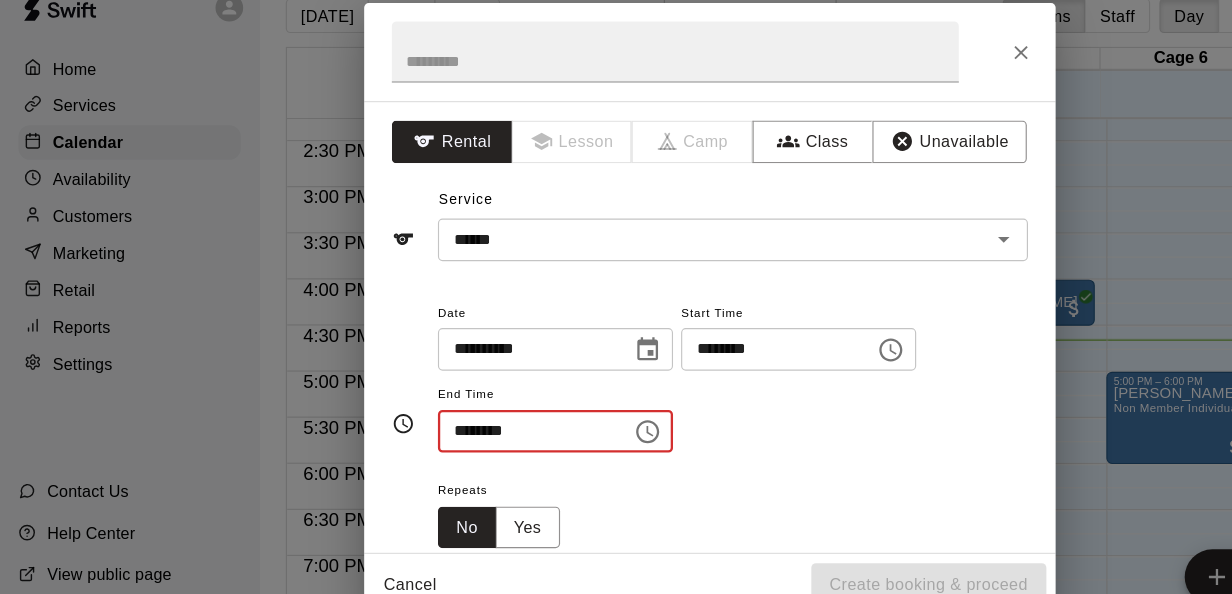 click on "********" at bounding box center (457, 403) 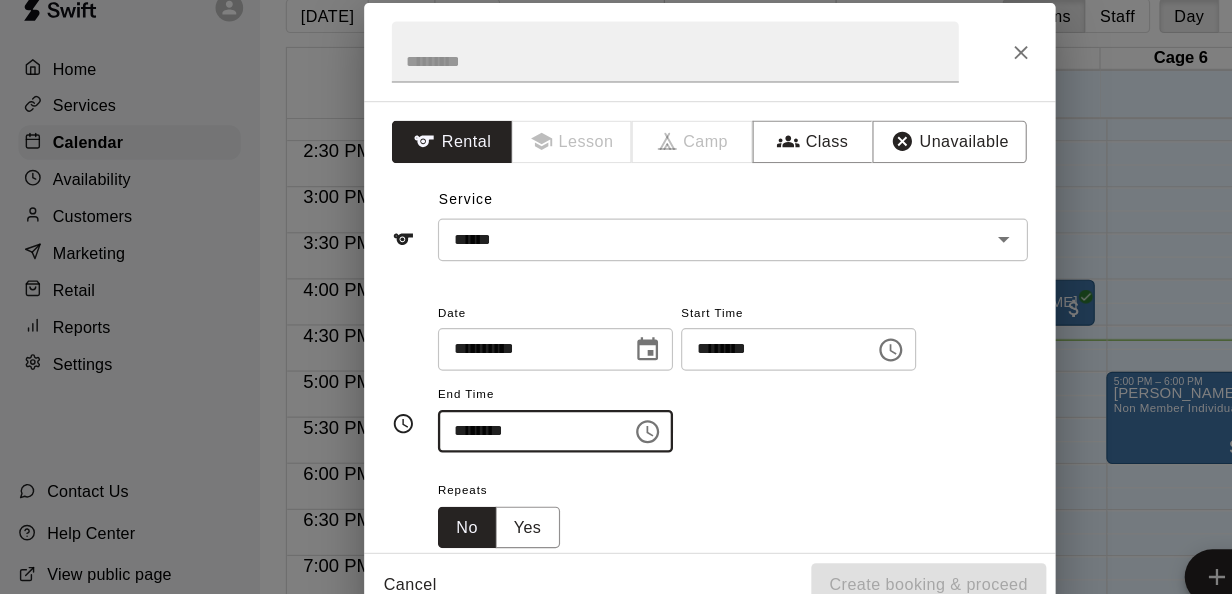 type on "********" 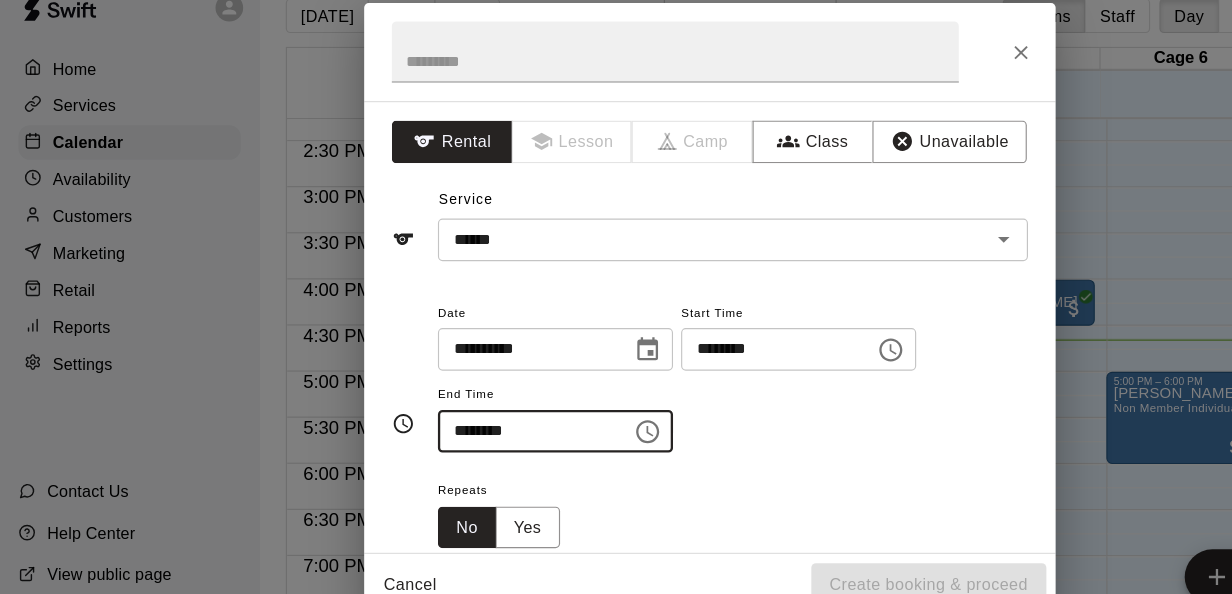 click on "Repeats No Yes" at bounding box center (636, 473) 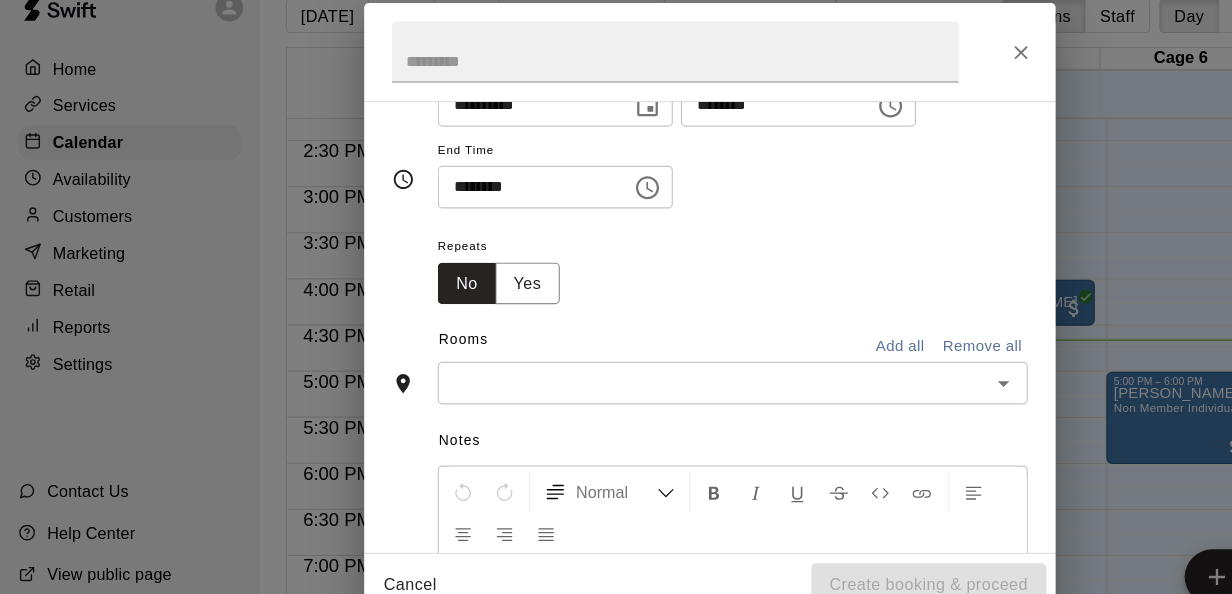 scroll, scrollTop: 223, scrollLeft: 0, axis: vertical 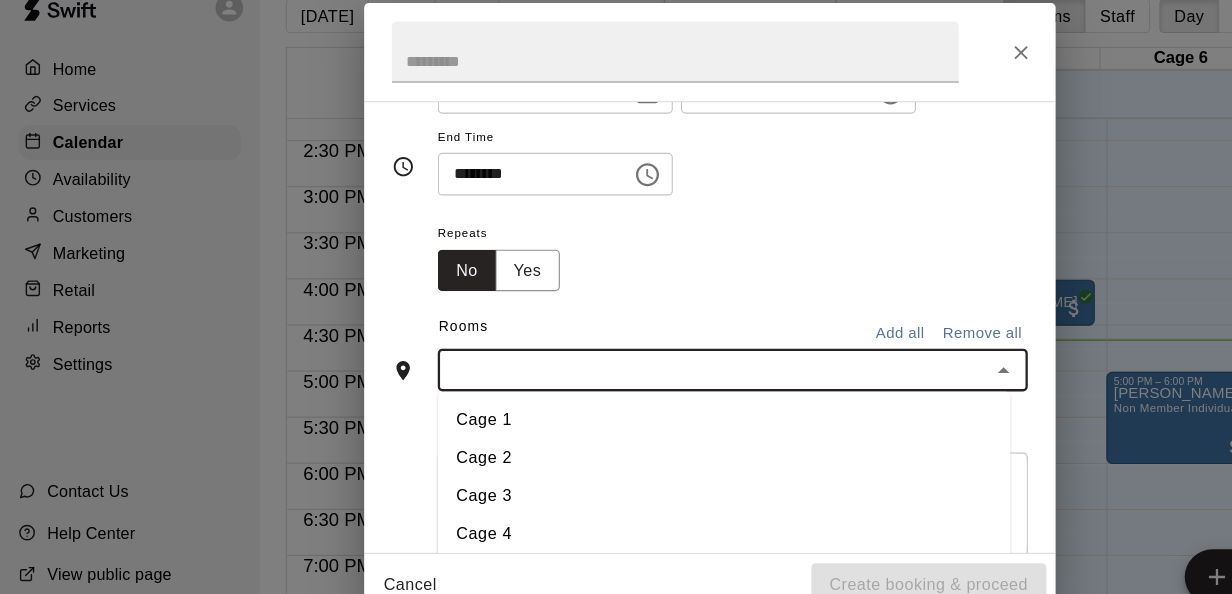 click at bounding box center [619, 350] 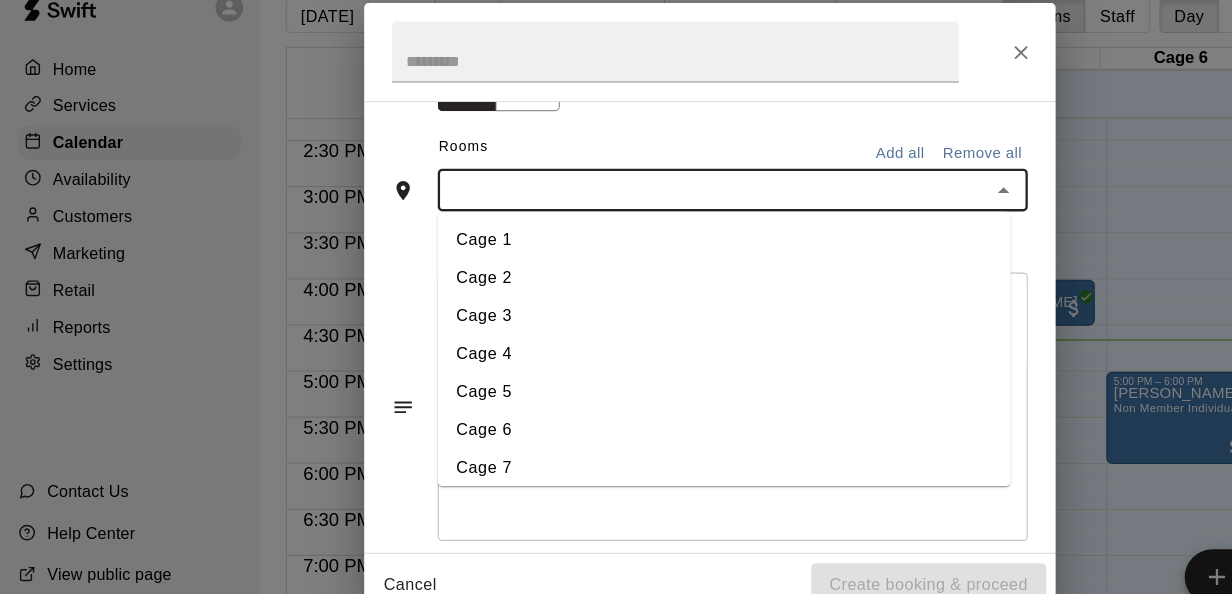 click on "Cage 5" at bounding box center [628, 370] 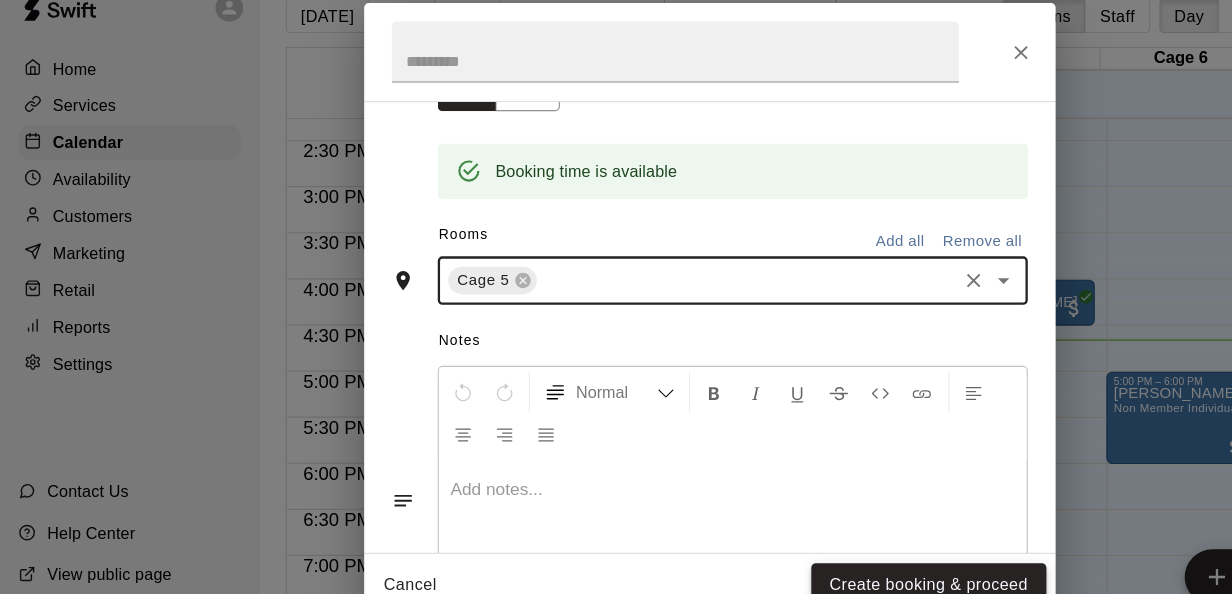 click on "Create booking & proceed" at bounding box center (806, 536) 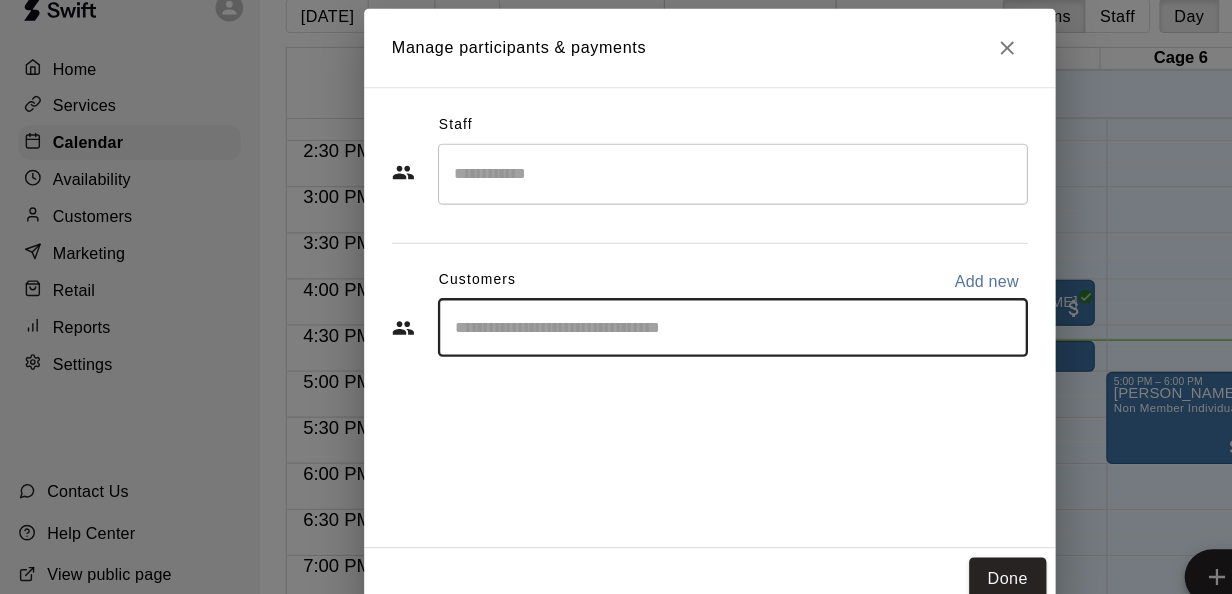 click at bounding box center (636, 314) 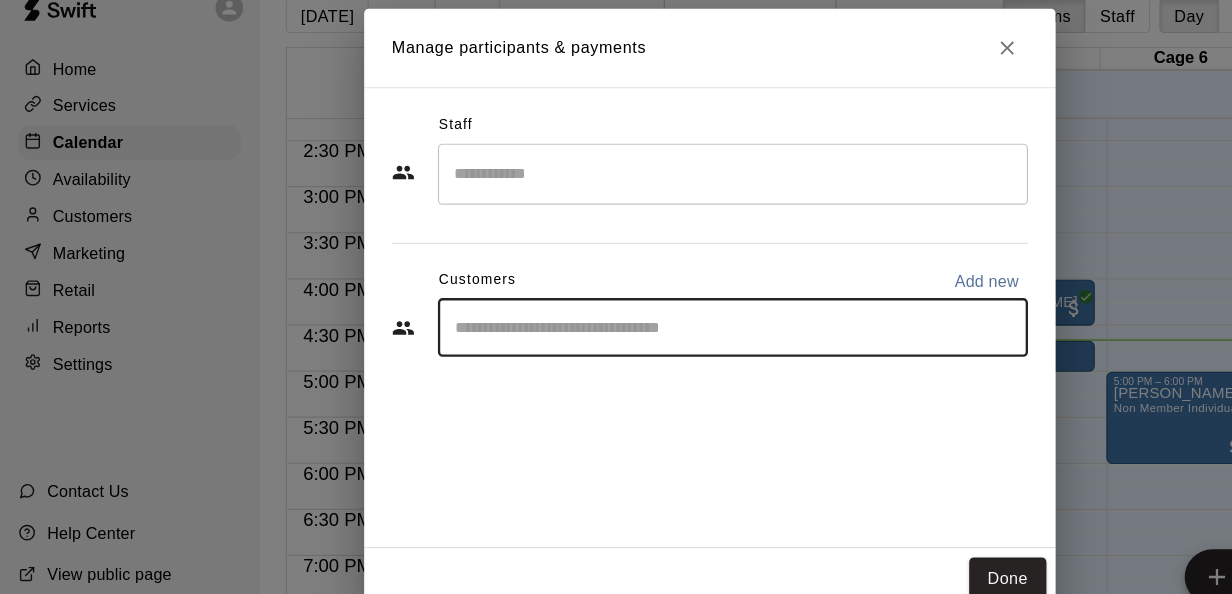 paste on "**********" 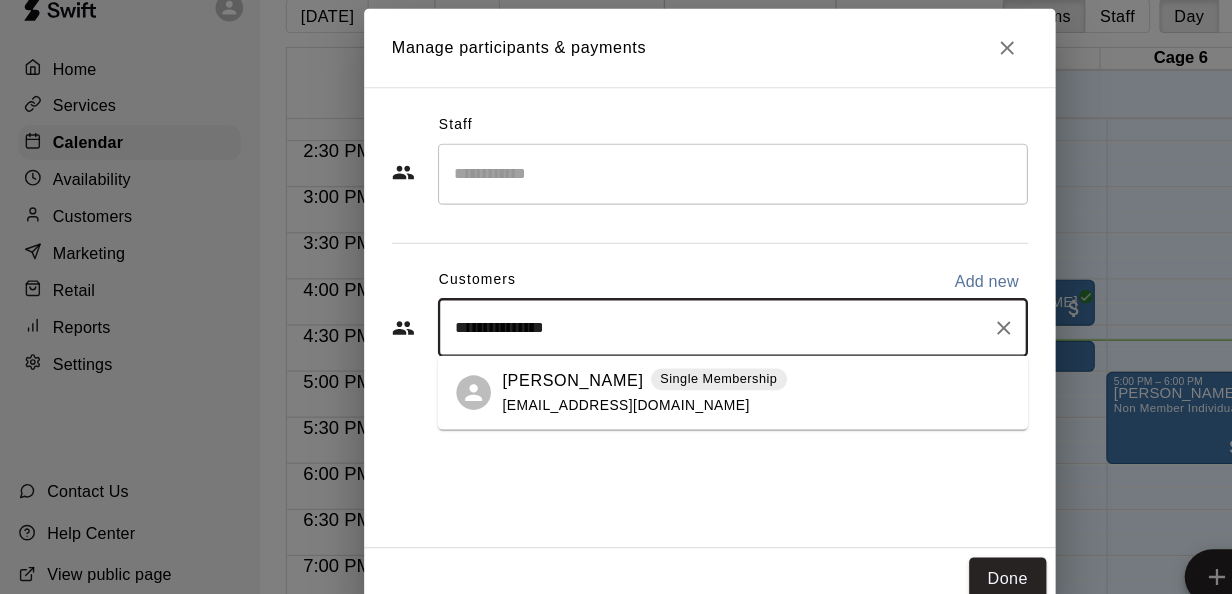 click on "Dabney Fletcher Single Membership" at bounding box center (559, 359) 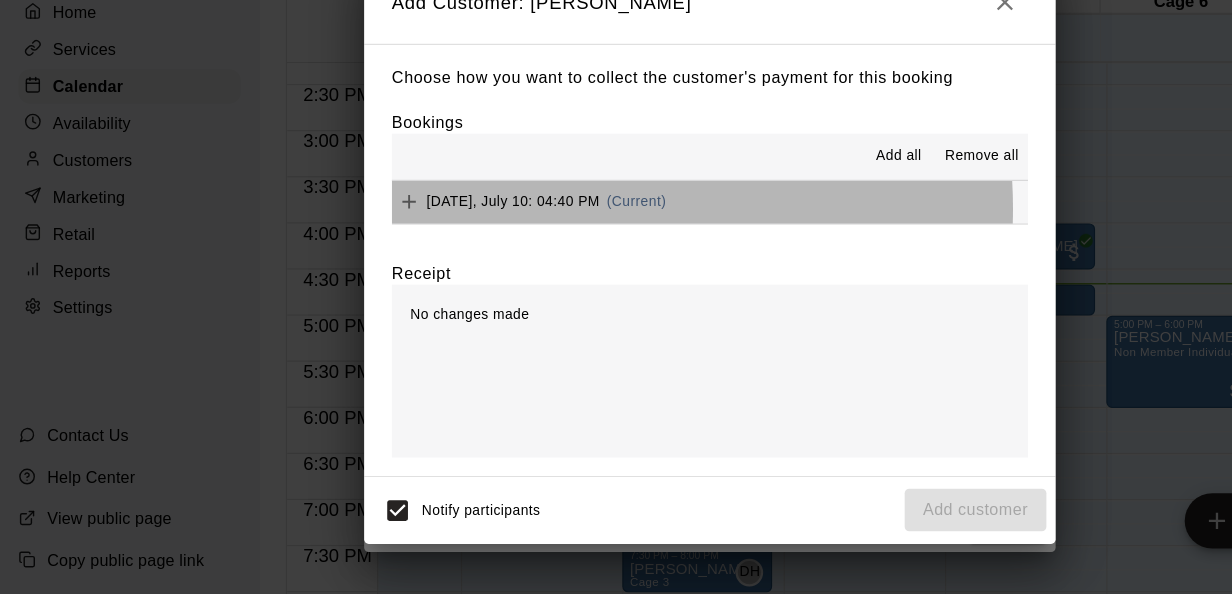 click on "Thursday, July 10: 04:40 PM" at bounding box center [445, 253] 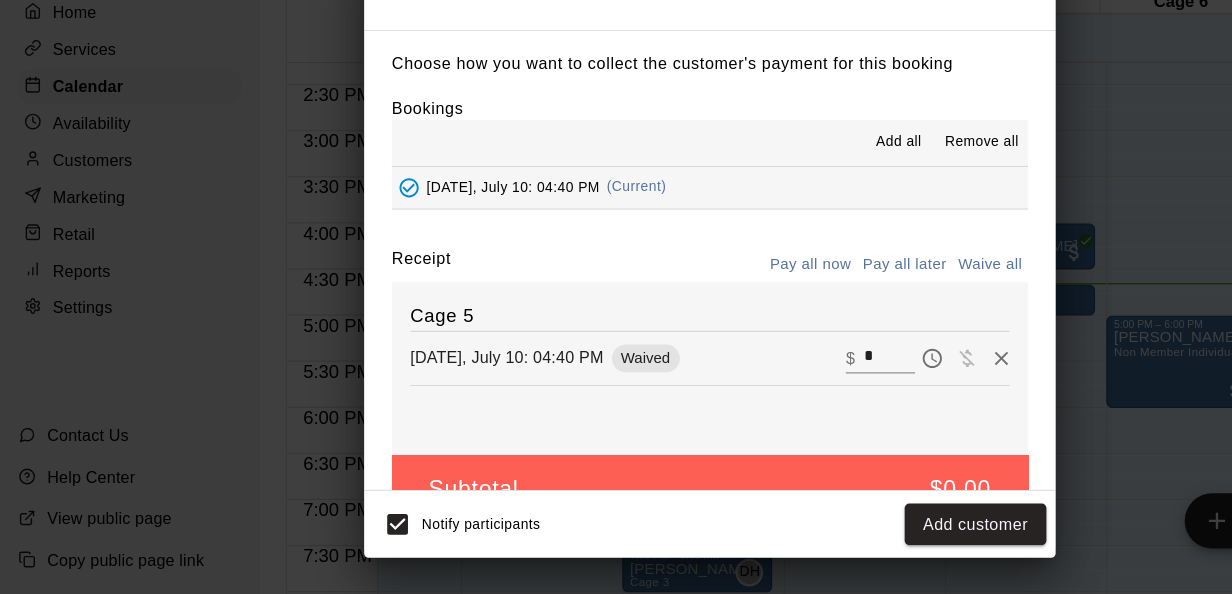 click on "Add customer" at bounding box center (846, 533) 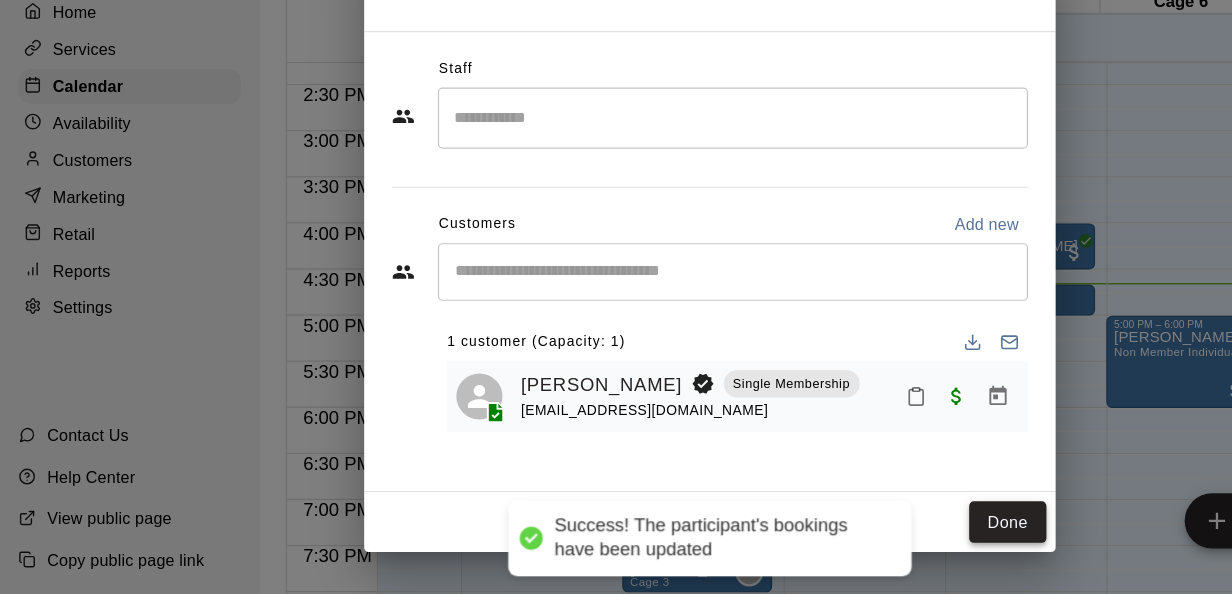 click on "Done" at bounding box center [874, 531] 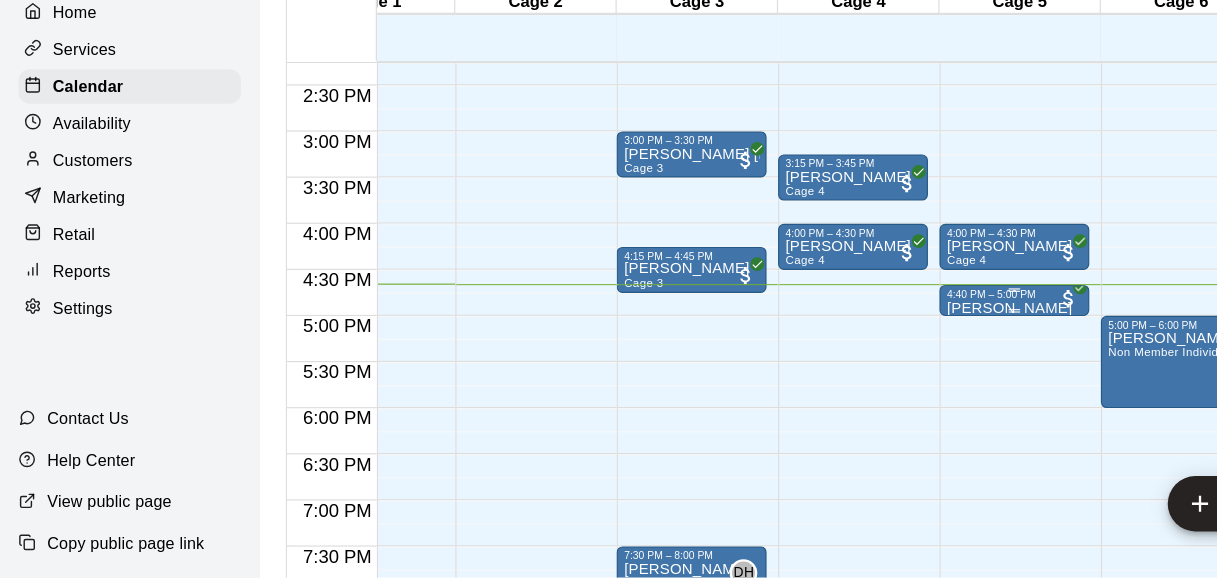 click on "[PERSON_NAME]" at bounding box center [875, 345] 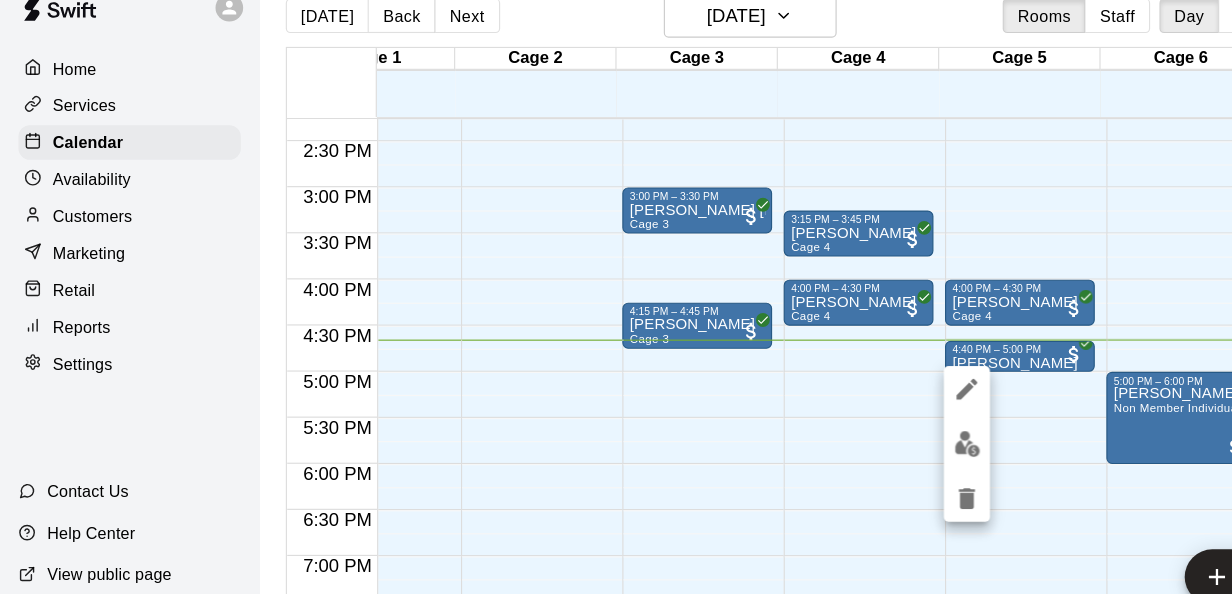 click at bounding box center [616, 297] 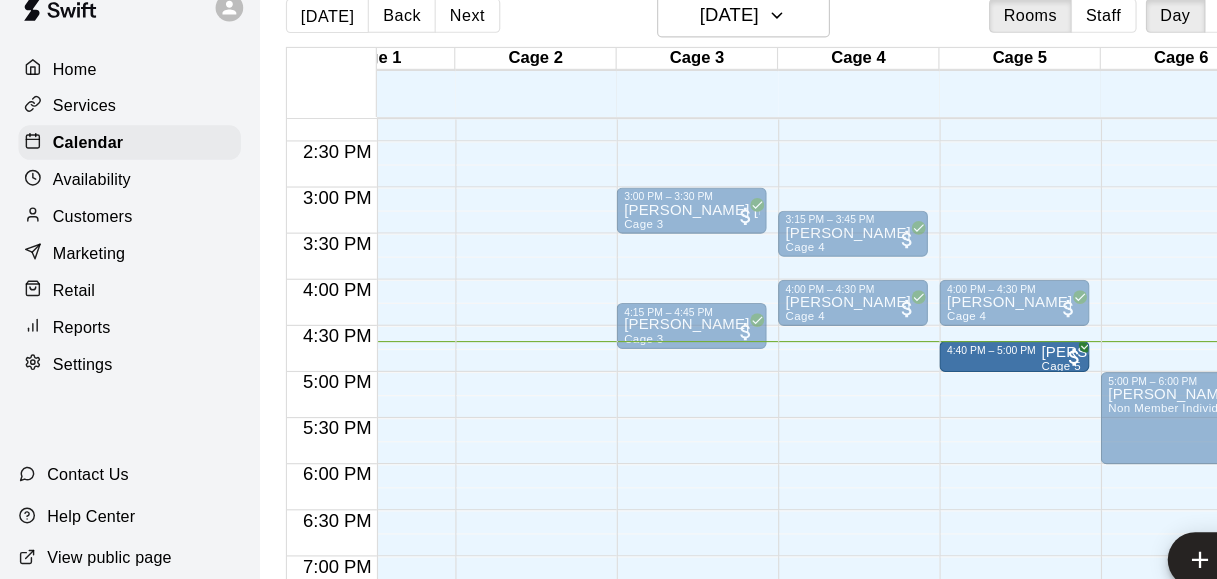 drag, startPoint x: 873, startPoint y: 349, endPoint x: 887, endPoint y: 370, distance: 25.23886 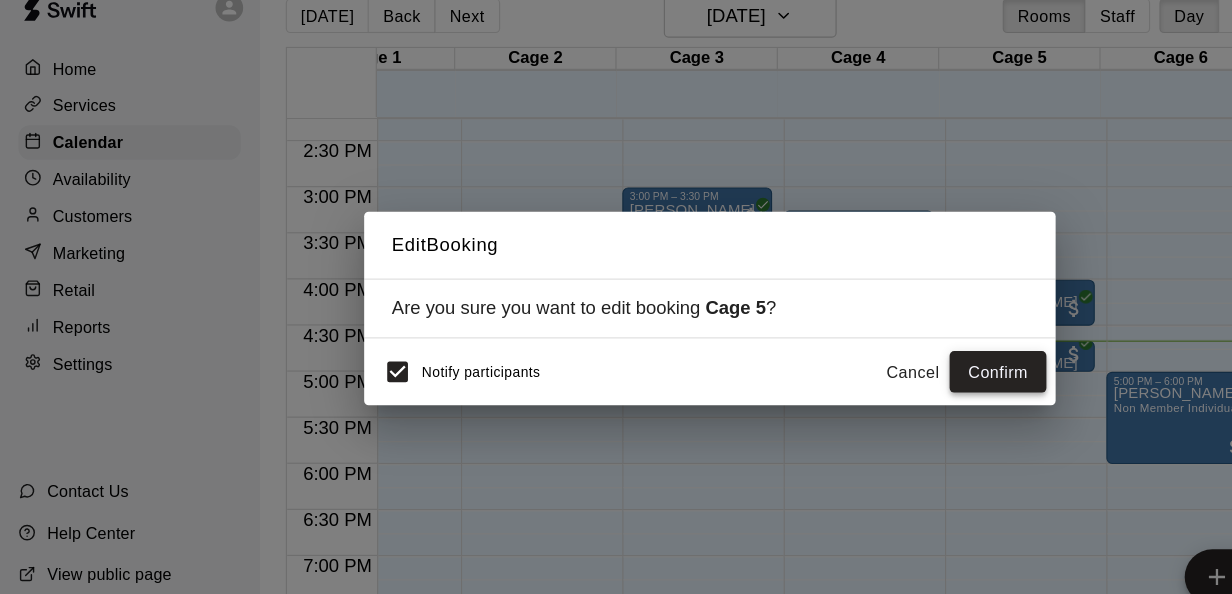 click on "Confirm" at bounding box center (866, 352) 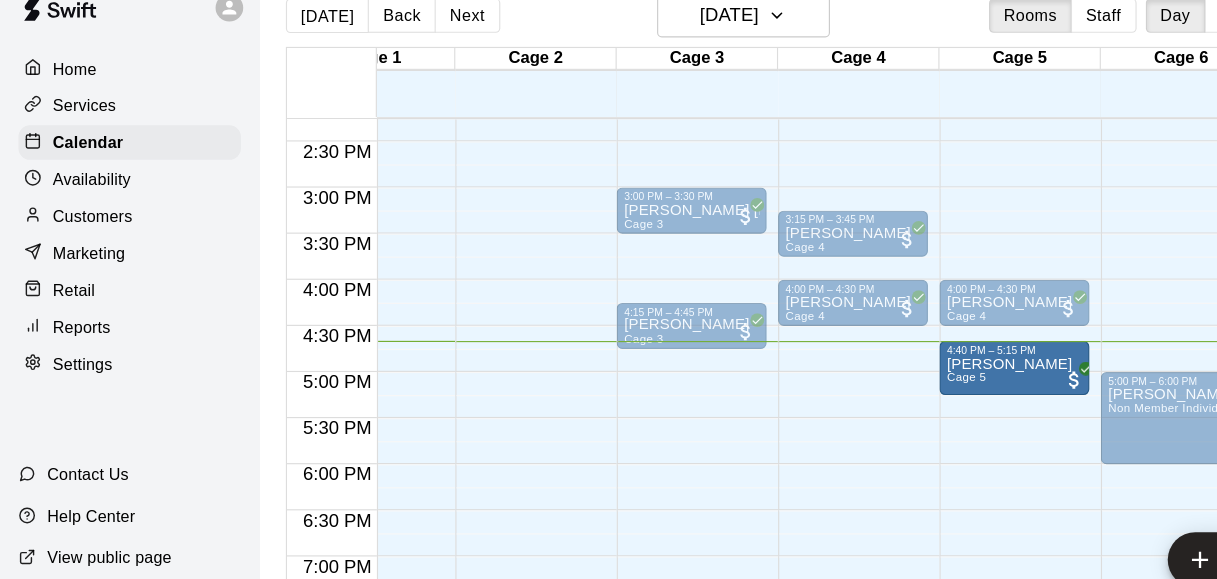 drag, startPoint x: 880, startPoint y: 349, endPoint x: 883, endPoint y: 372, distance: 23.194826 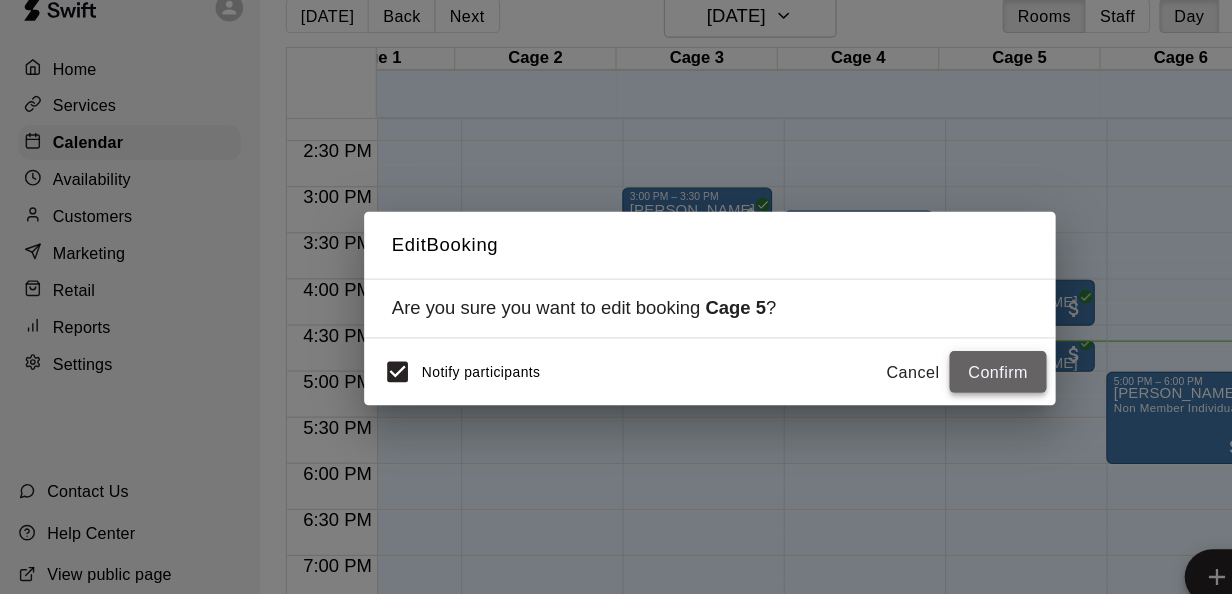 click on "Confirm" at bounding box center [866, 352] 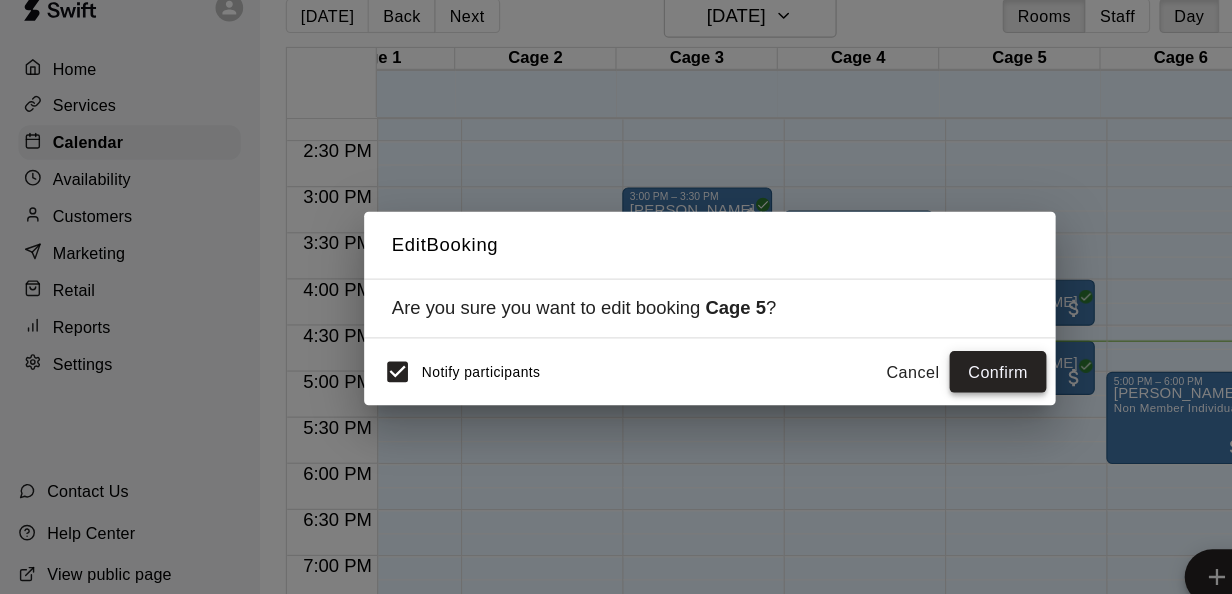 click on "Confirm" at bounding box center [866, 352] 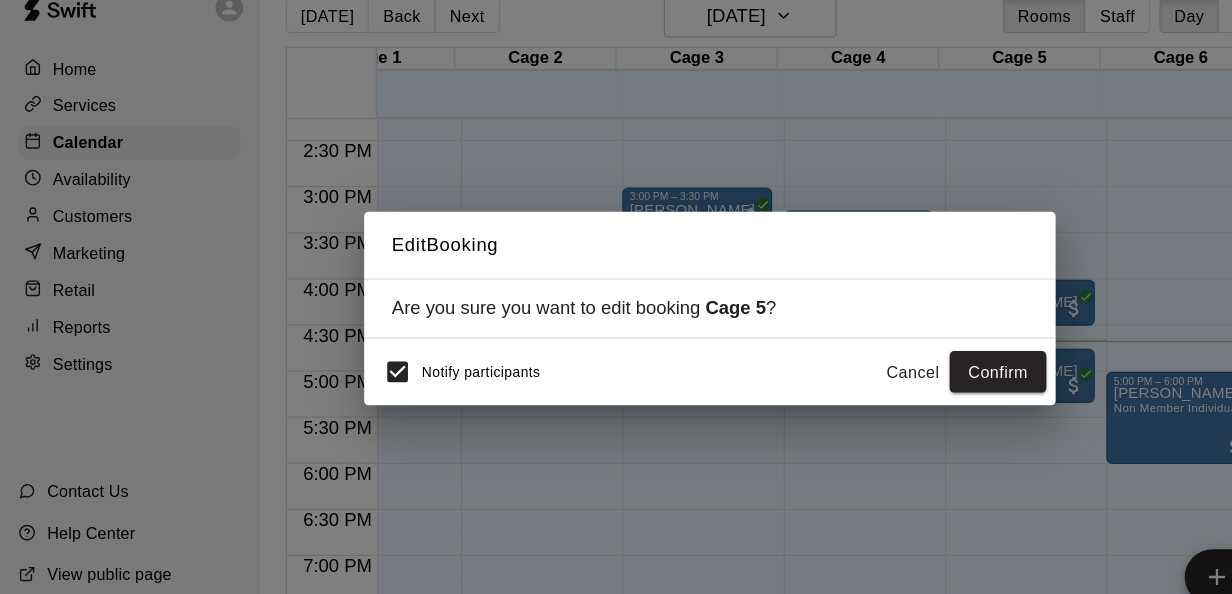 click on "Cancel" at bounding box center (792, 352) 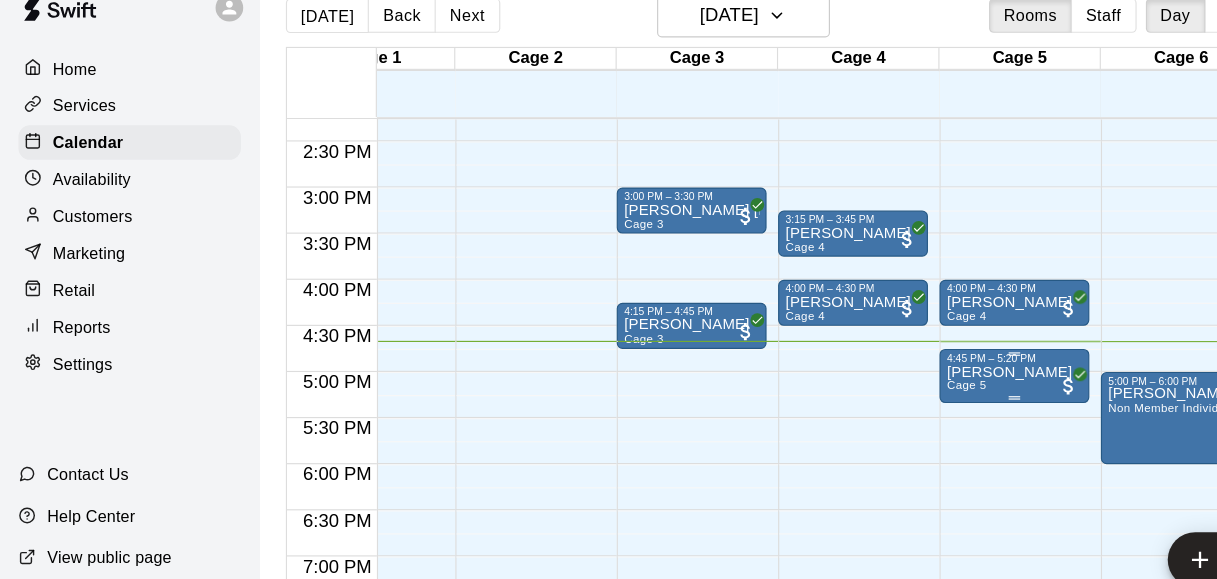 click on "[PERSON_NAME]" at bounding box center (875, 352) 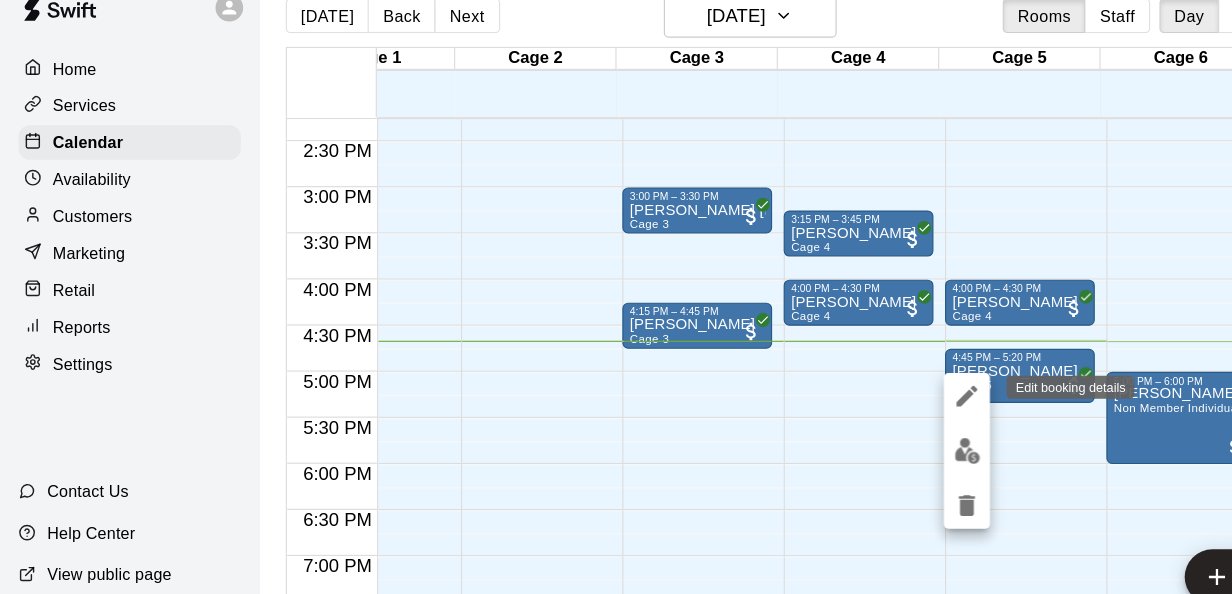 click 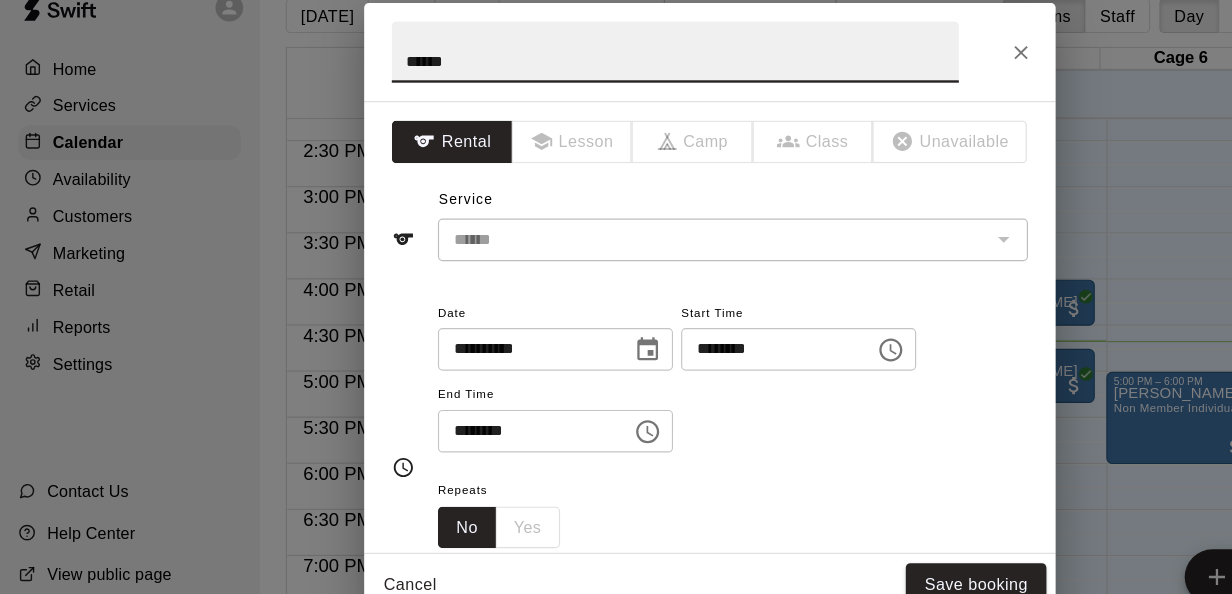 click on "********" at bounding box center (668, 332) 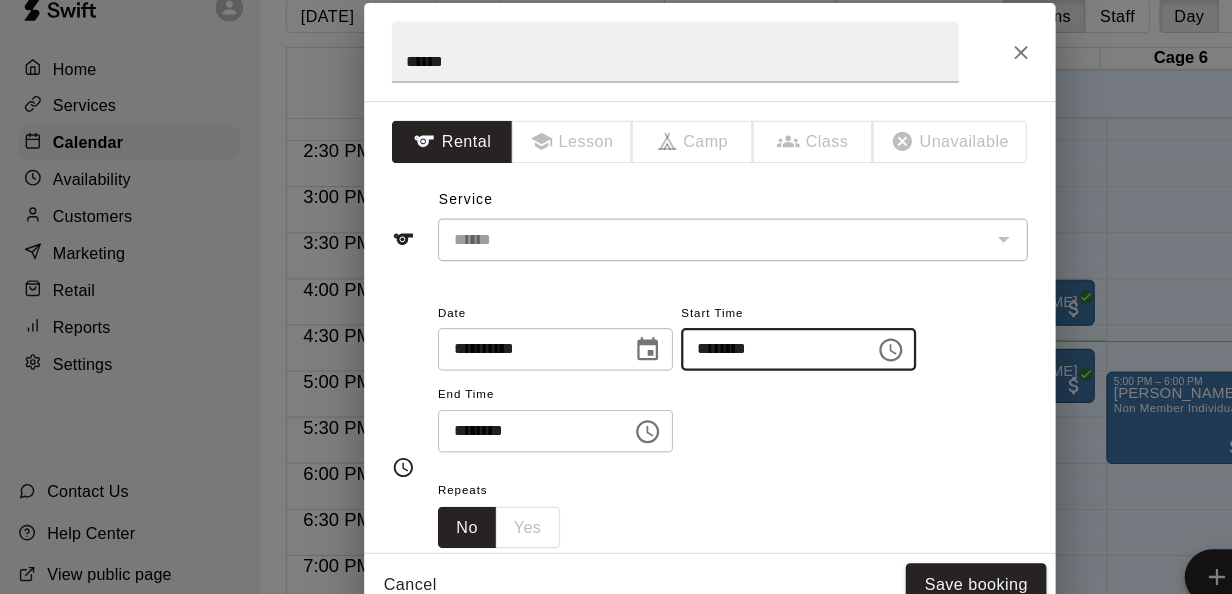 click on "********" at bounding box center [668, 332] 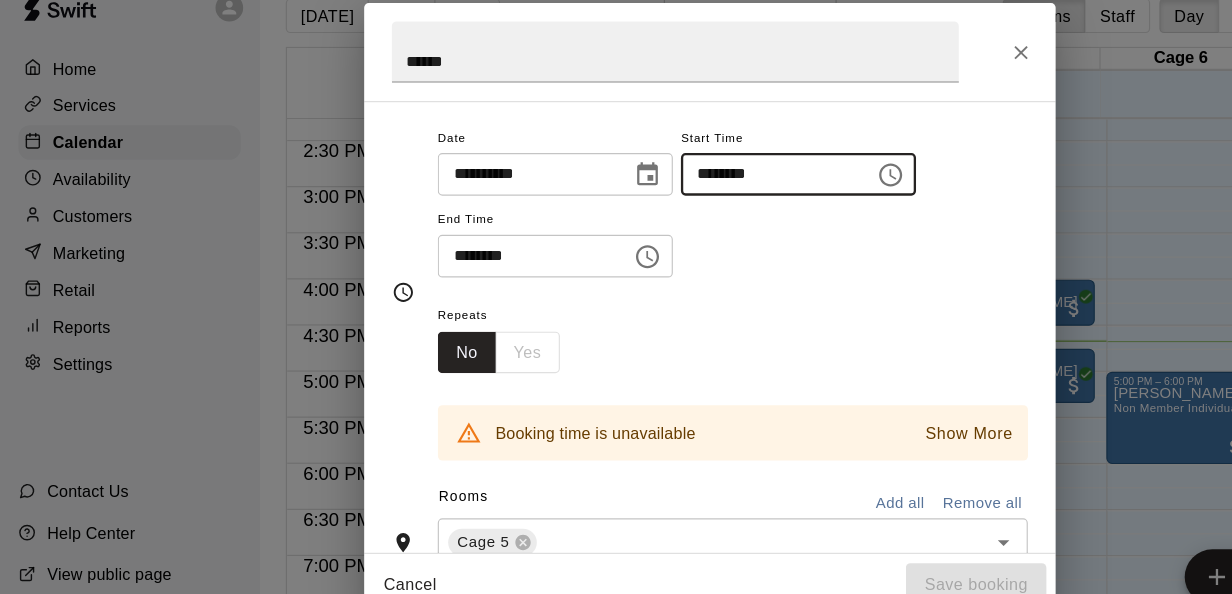 scroll, scrollTop: 152, scrollLeft: 0, axis: vertical 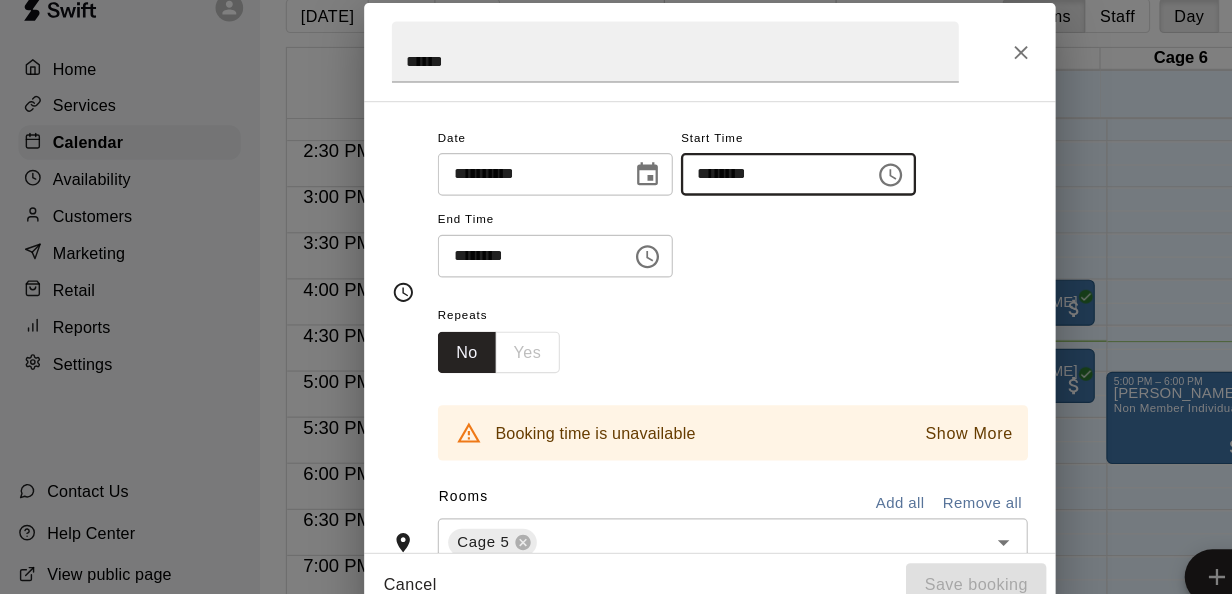 type on "********" 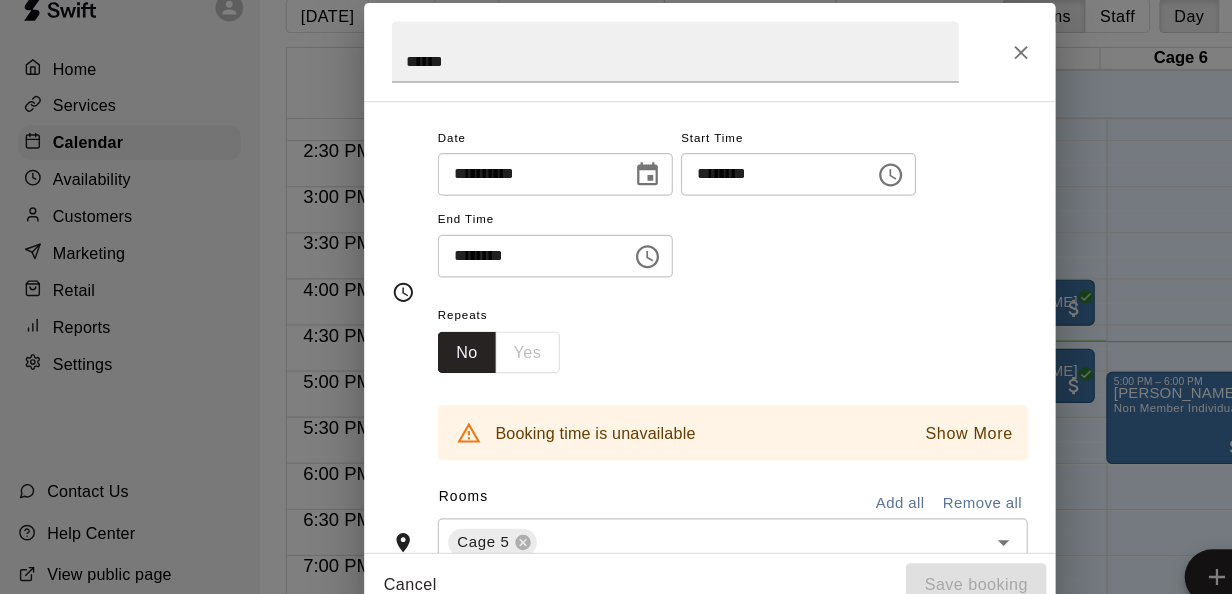click on "Rooms Add all Remove all" at bounding box center [616, 462] 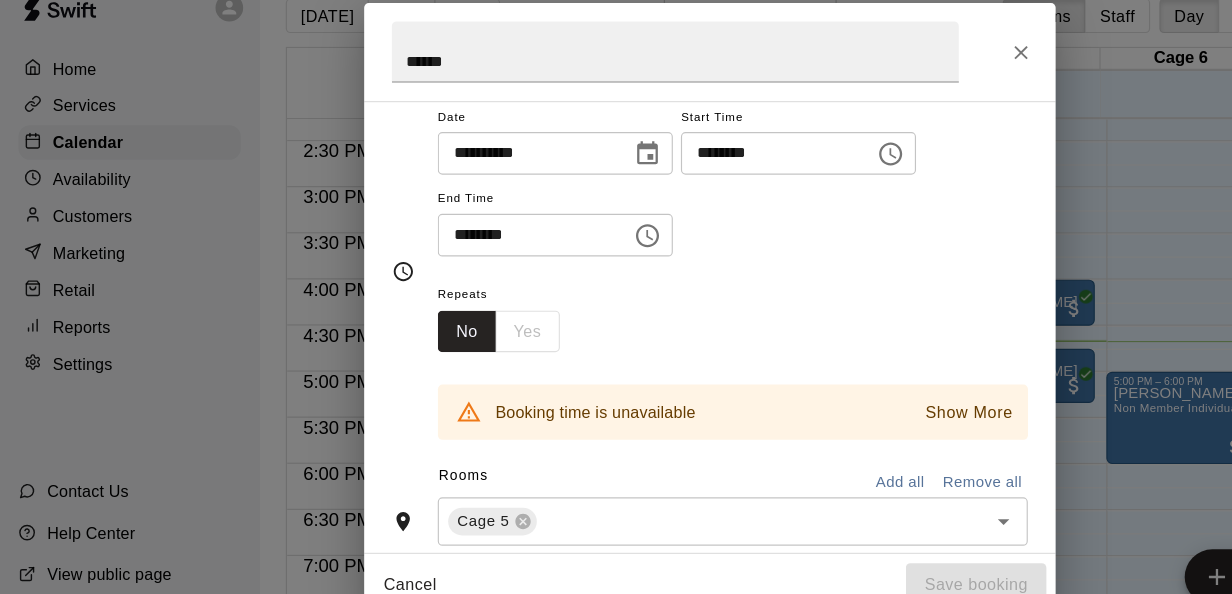 scroll, scrollTop: 0, scrollLeft: 0, axis: both 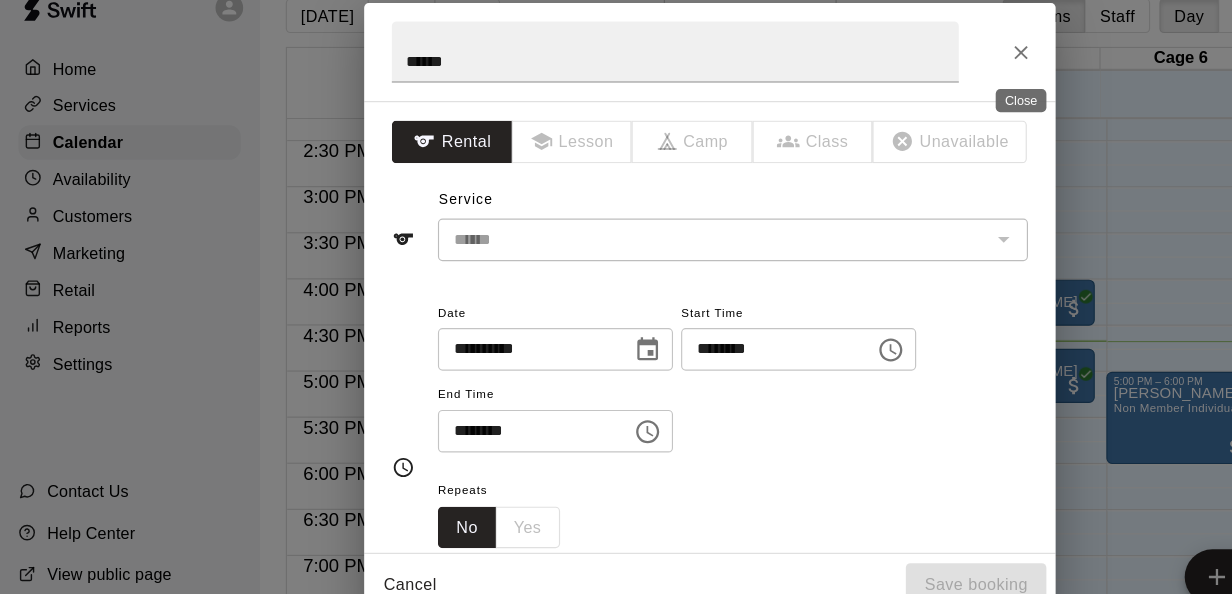 click 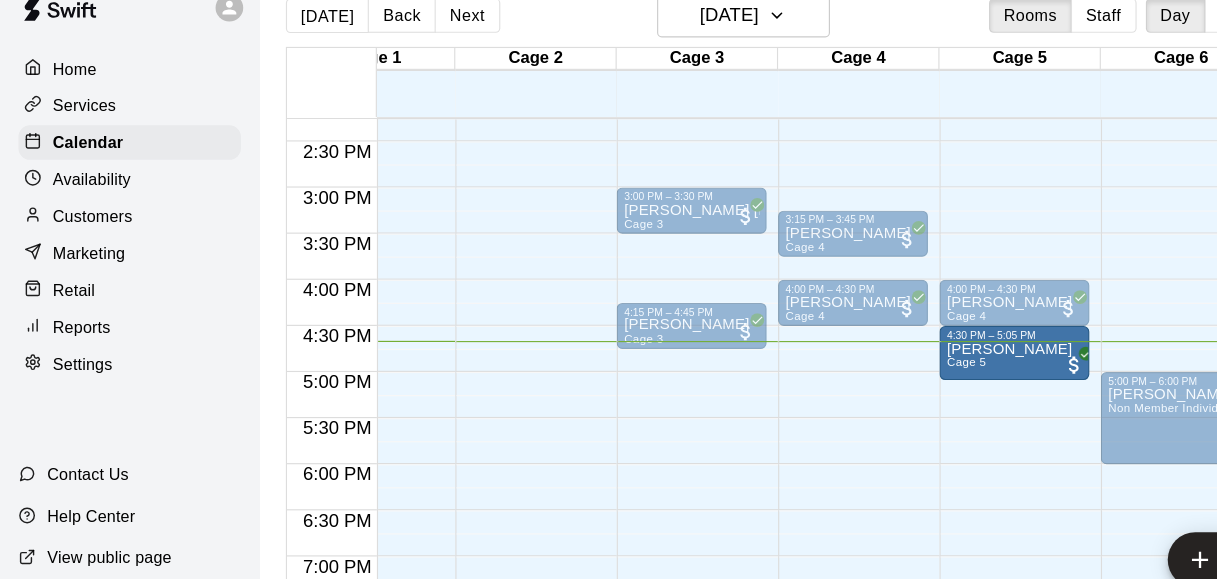 drag, startPoint x: 859, startPoint y: 348, endPoint x: 862, endPoint y: 337, distance: 11.401754 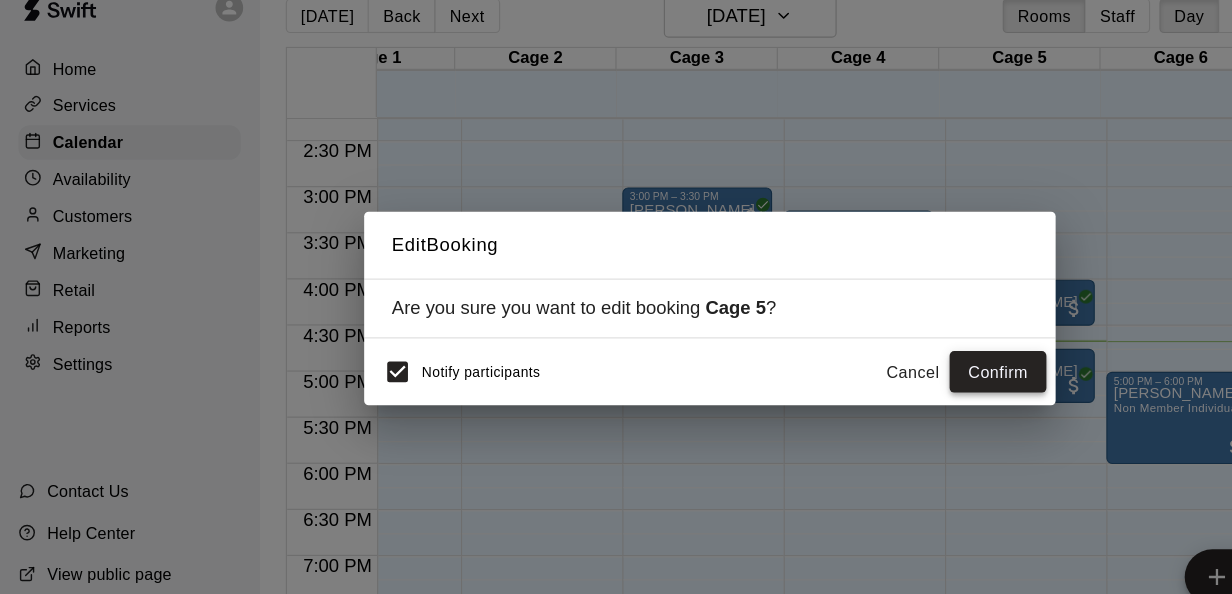 click on "Confirm" at bounding box center [866, 352] 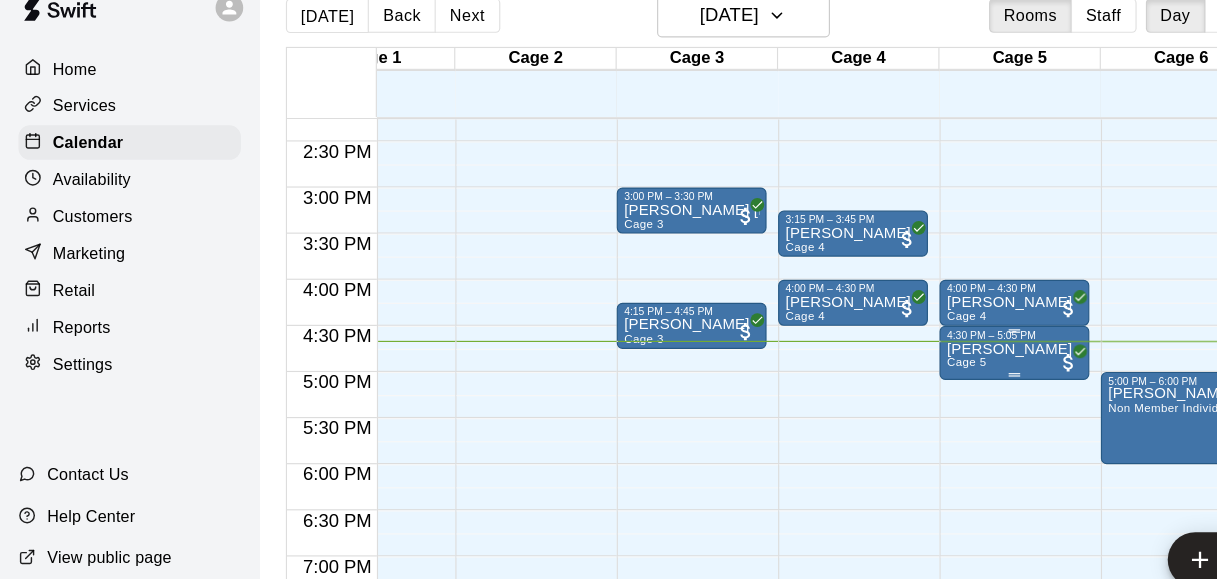 click on "[PERSON_NAME]" at bounding box center [875, 332] 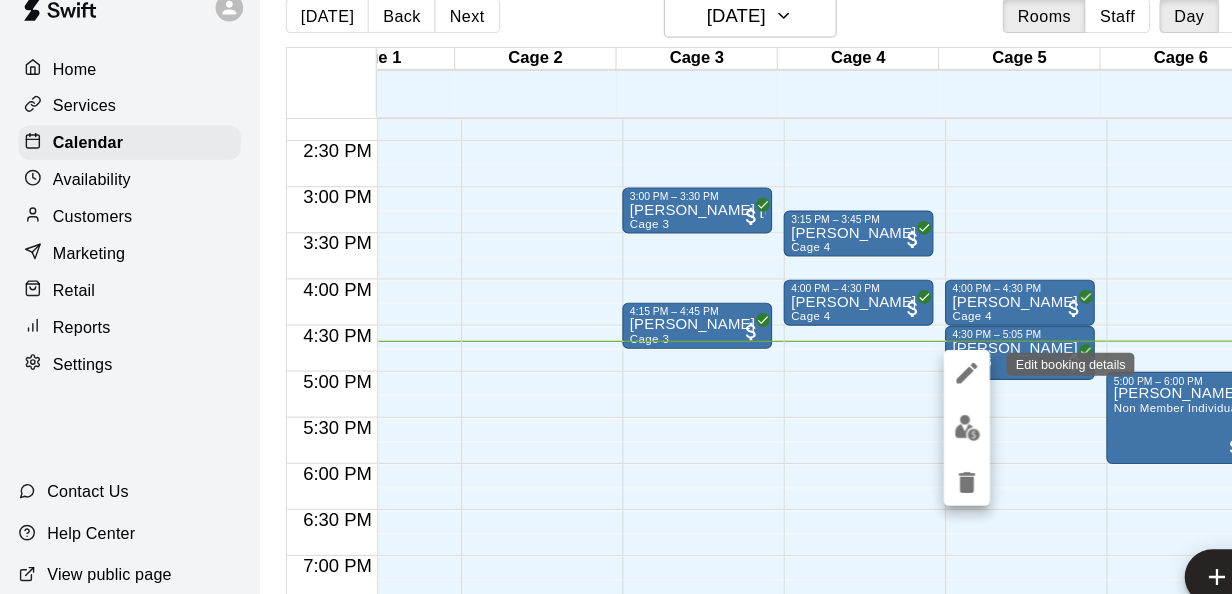 click 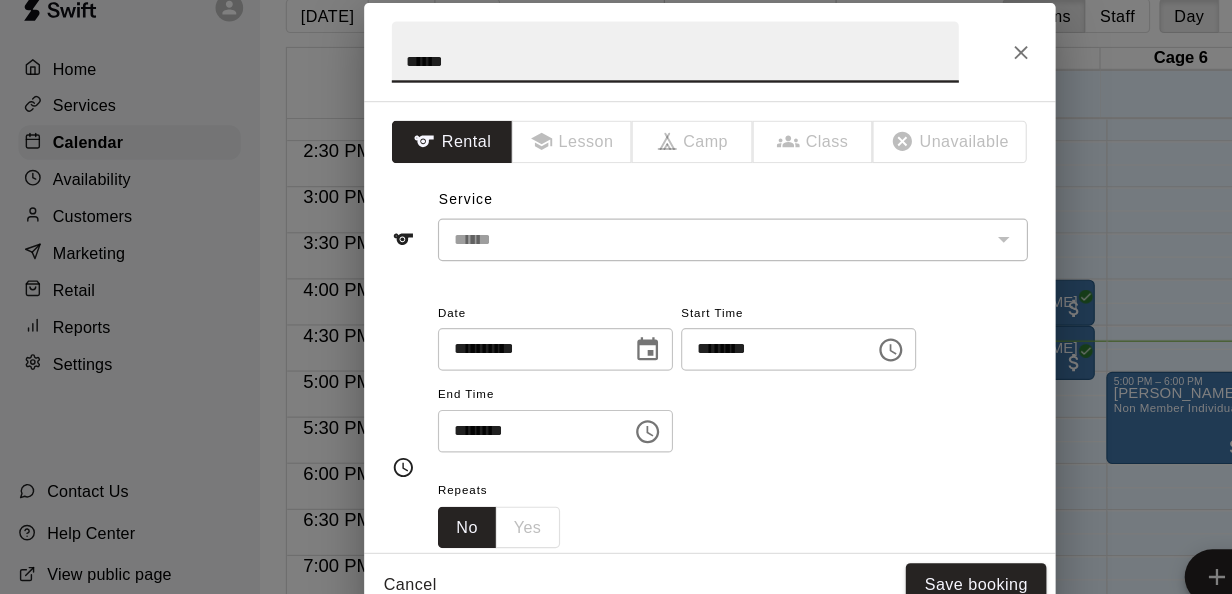 click on "********" at bounding box center [668, 332] 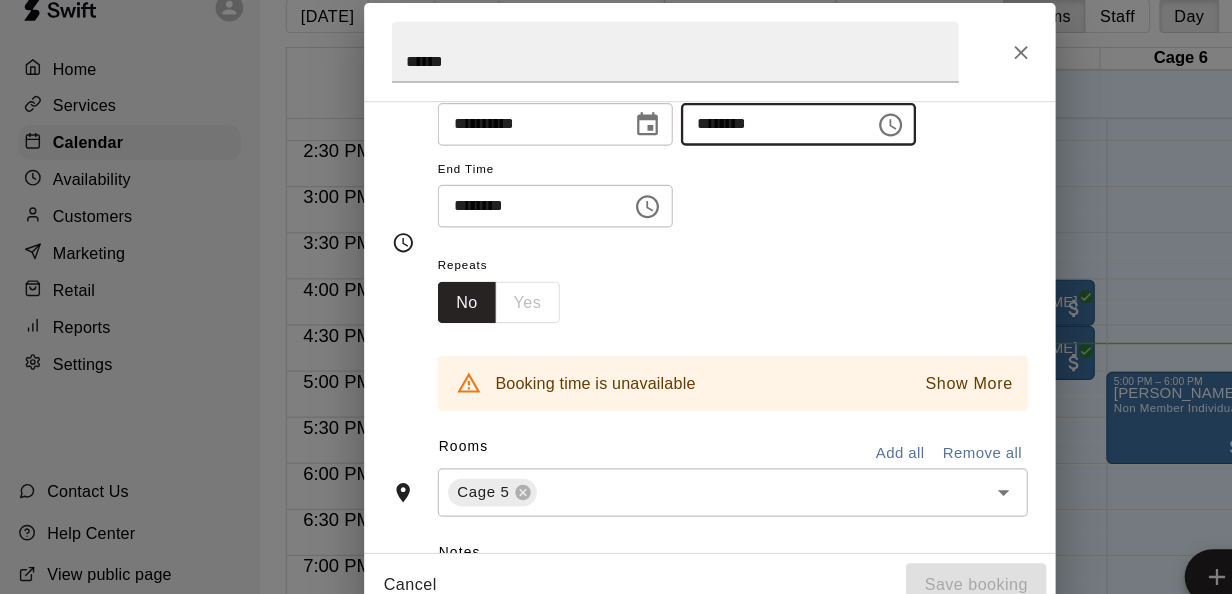 scroll, scrollTop: 194, scrollLeft: 0, axis: vertical 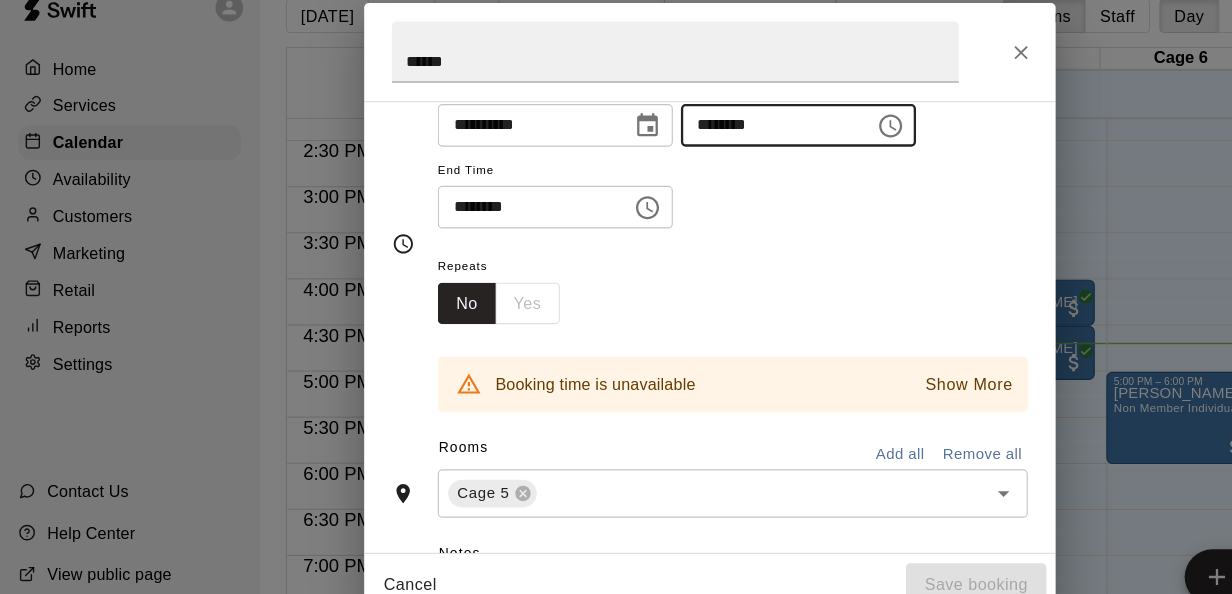 click on "********" at bounding box center (668, 138) 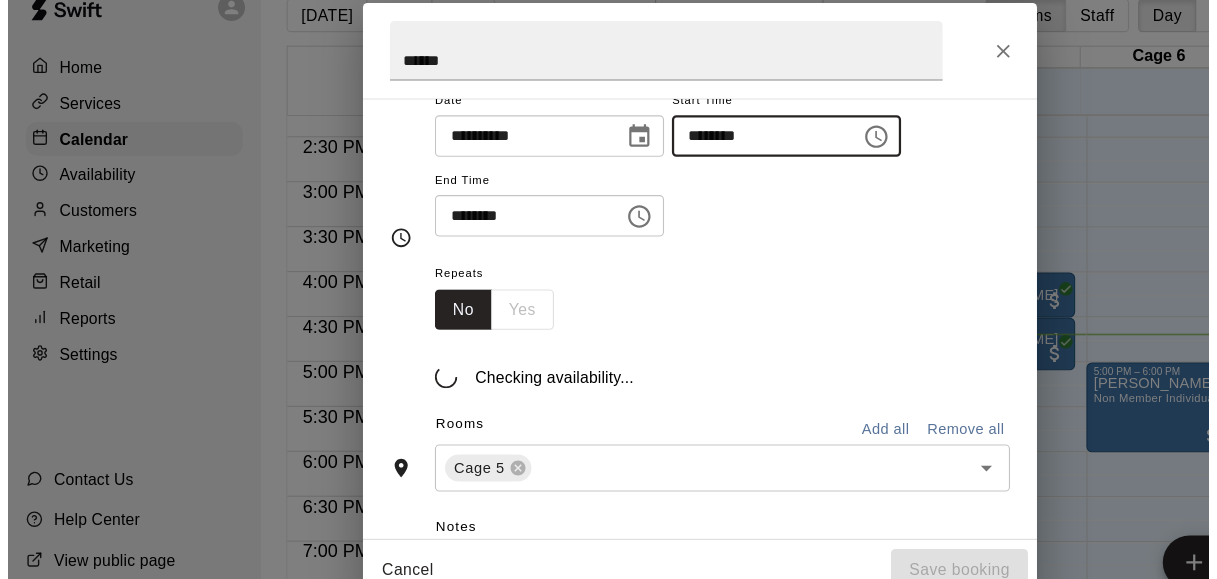 scroll, scrollTop: 194, scrollLeft: 0, axis: vertical 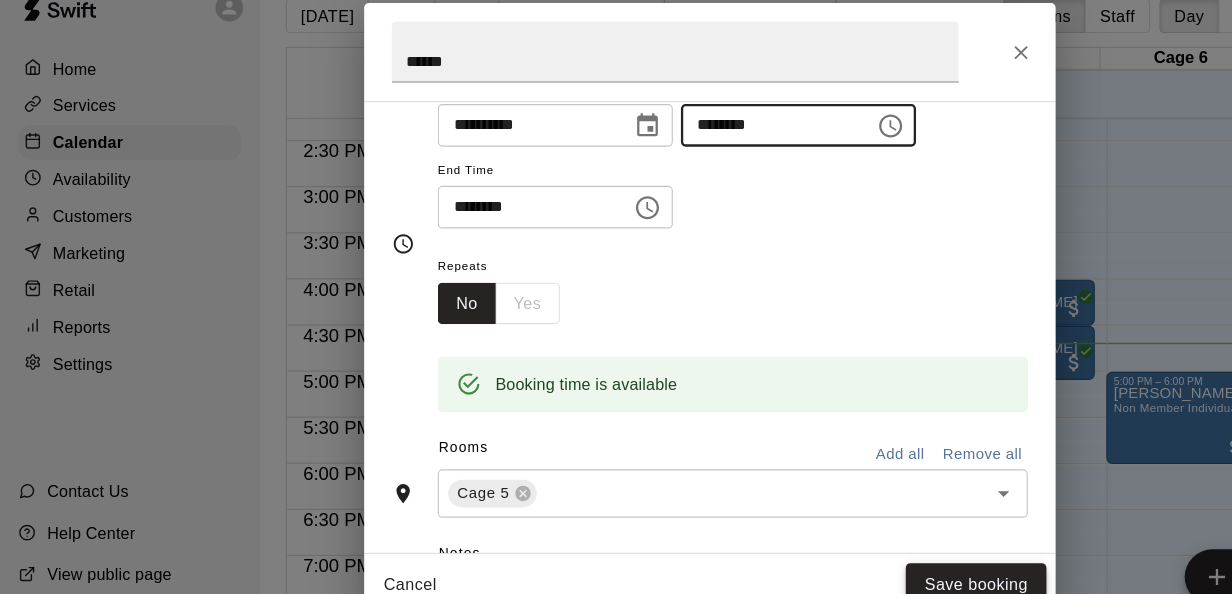 type on "********" 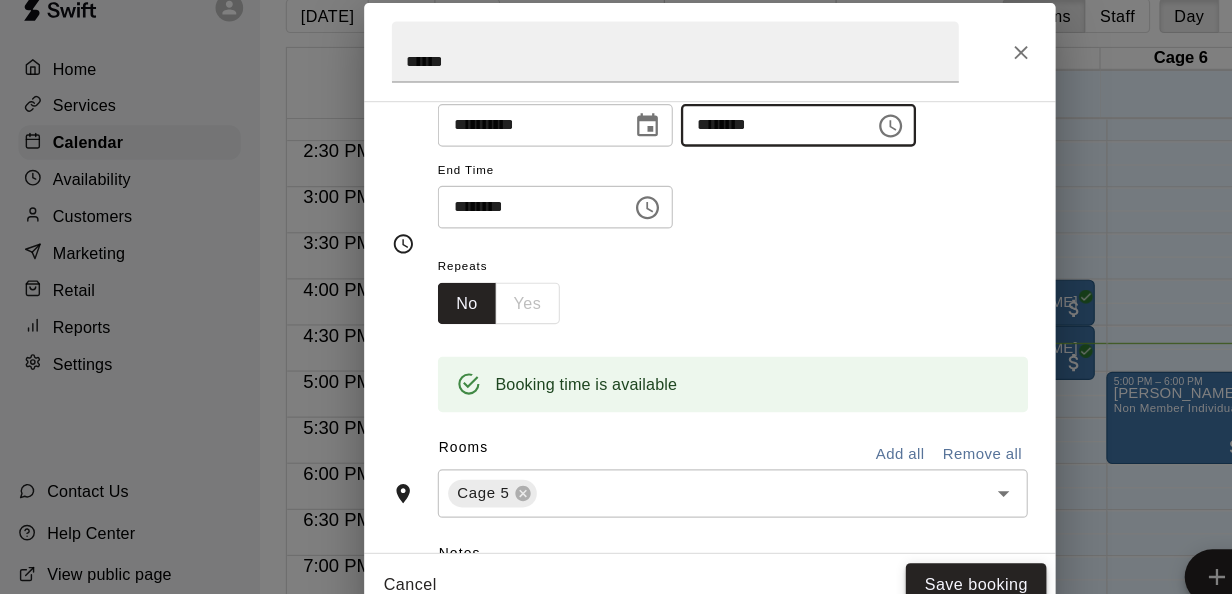 click on "Save booking" at bounding box center (847, 536) 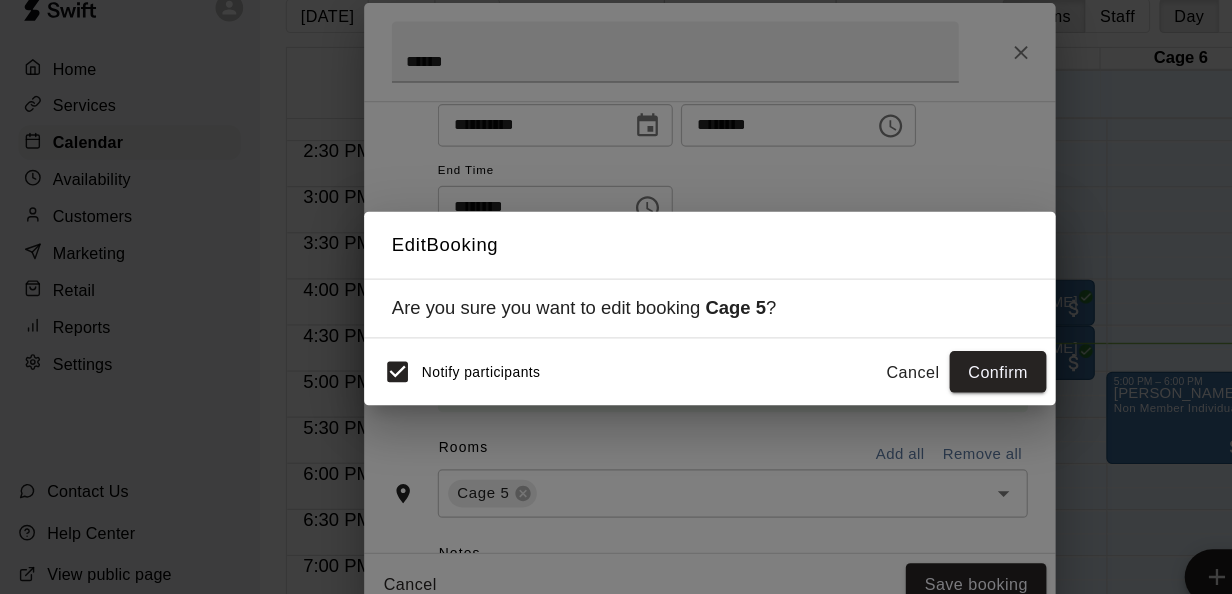click on "Notify participants Cancel Confirm" at bounding box center (616, 352) 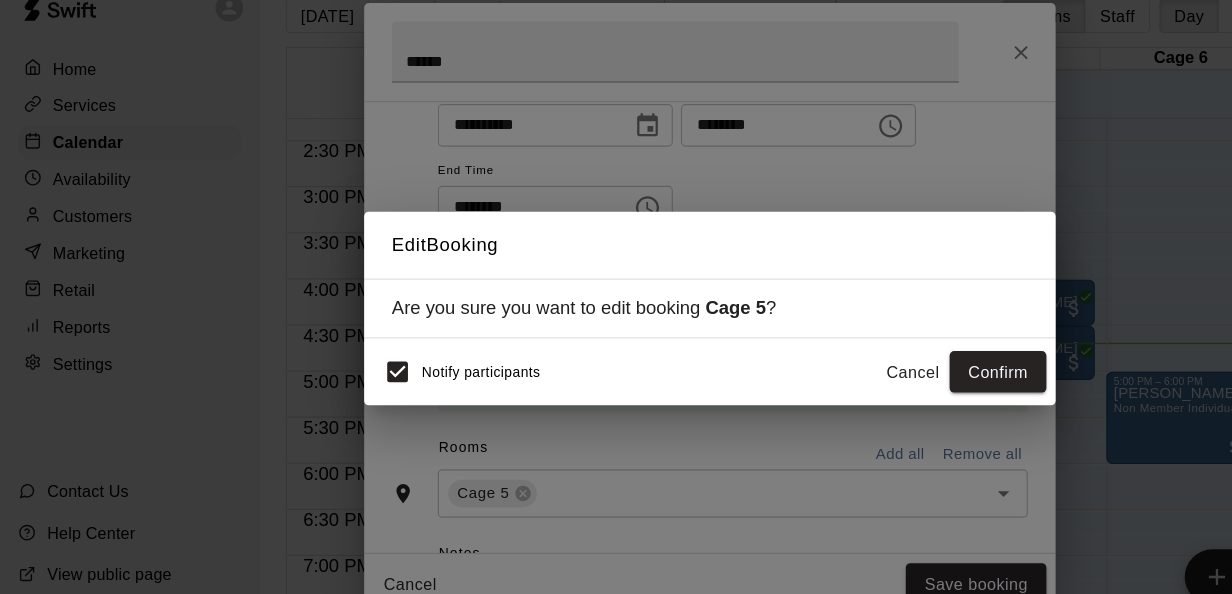 click on "Notify participants Cancel Confirm" at bounding box center (616, 352) 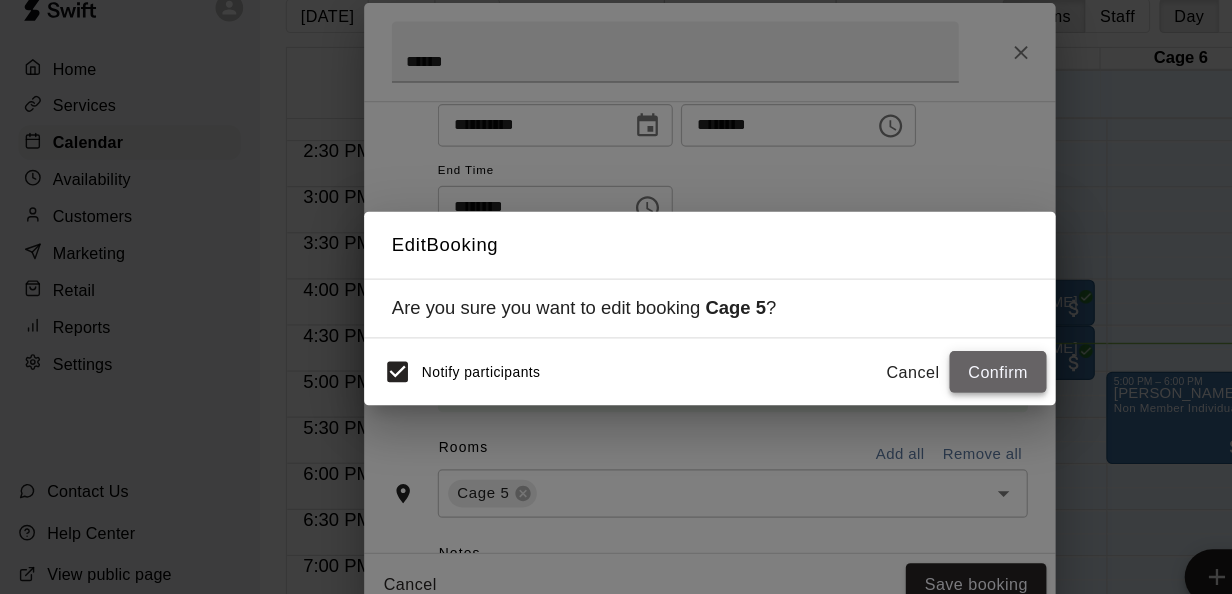 click on "Confirm" at bounding box center [866, 352] 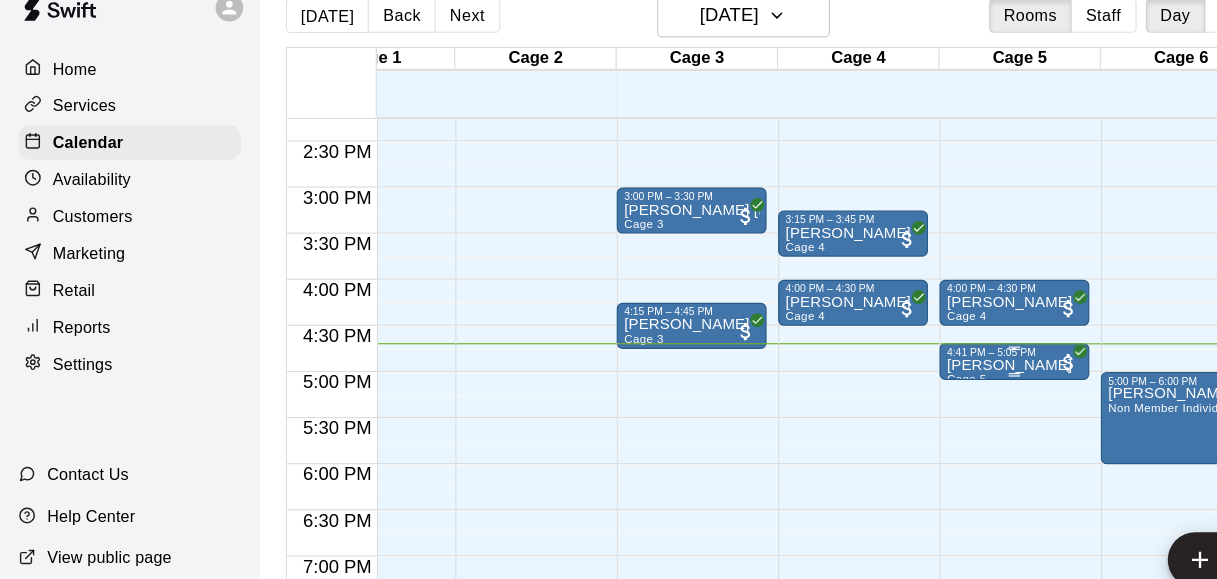 click on "4:41 PM – 5:05 PM" at bounding box center [880, 335] 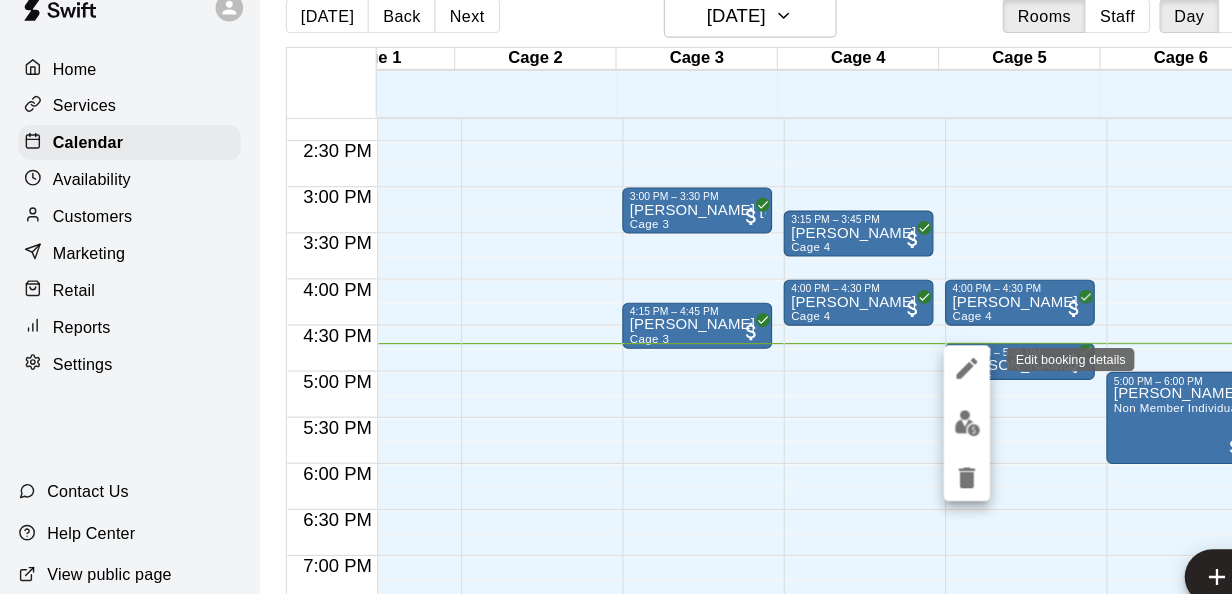 click 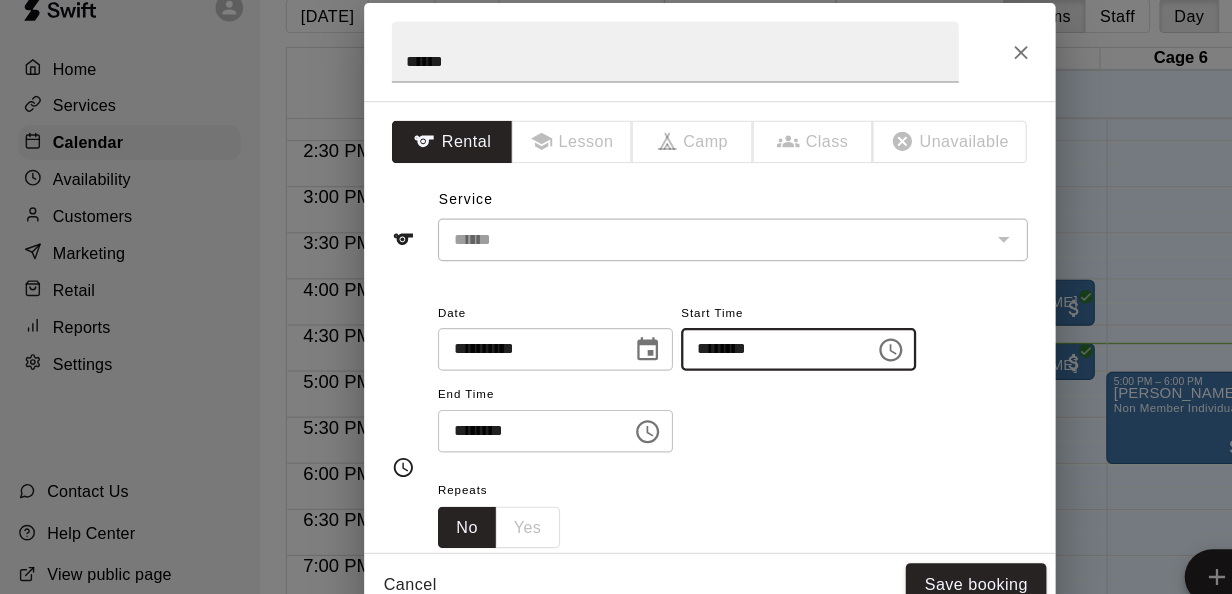 click on "********" at bounding box center [668, 332] 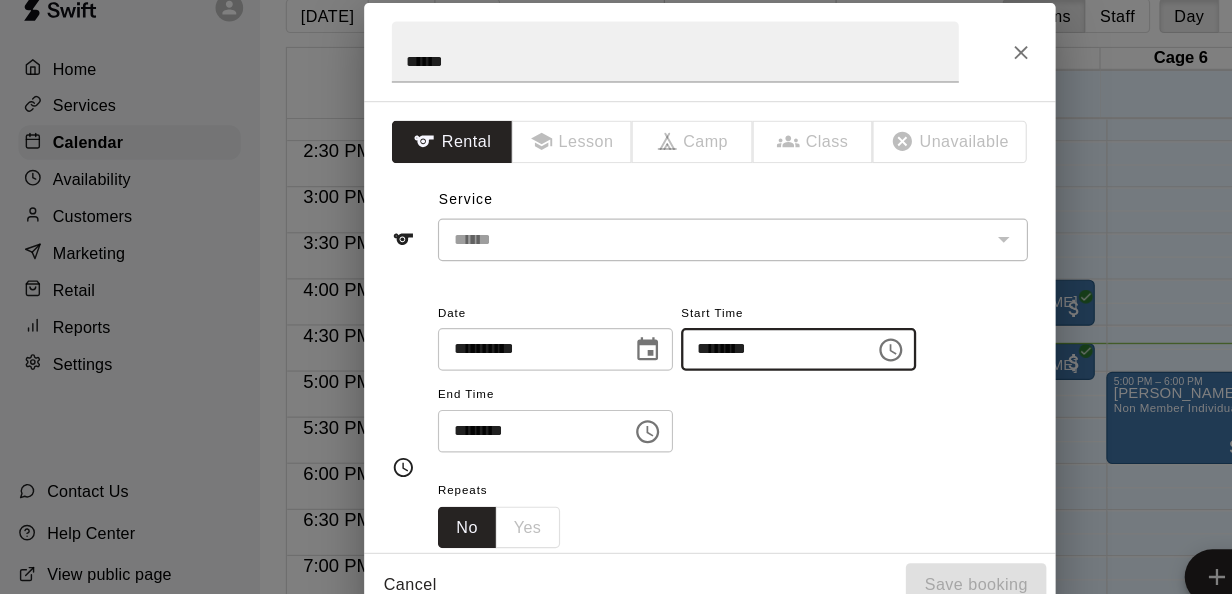 type on "********" 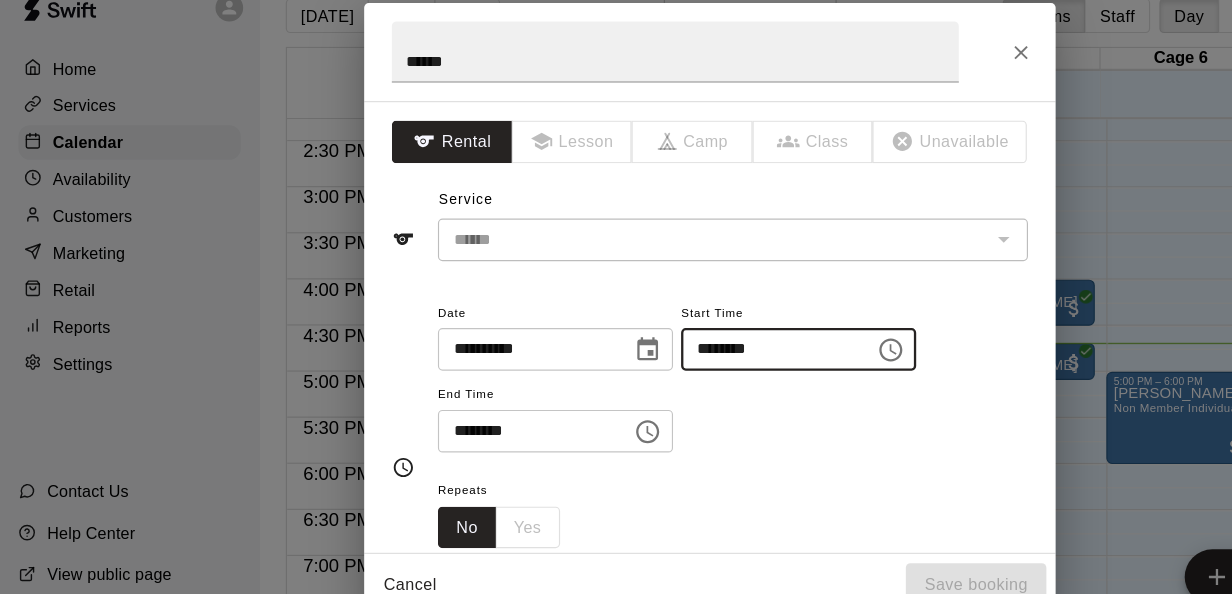 click on "********" at bounding box center [457, 403] 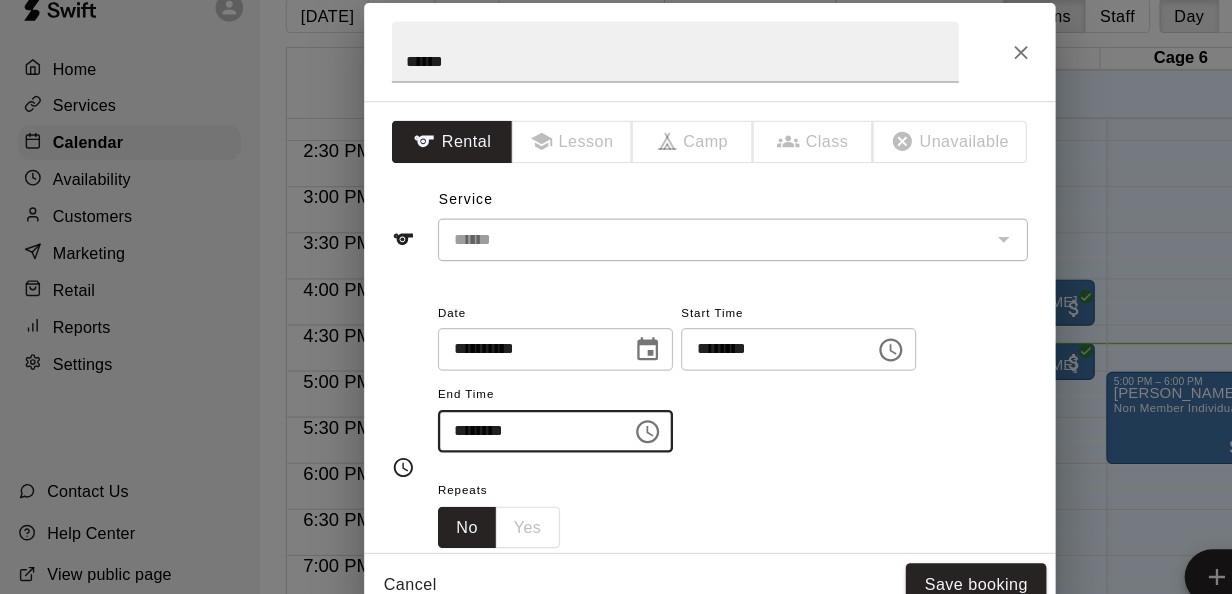 click on "********" at bounding box center (457, 403) 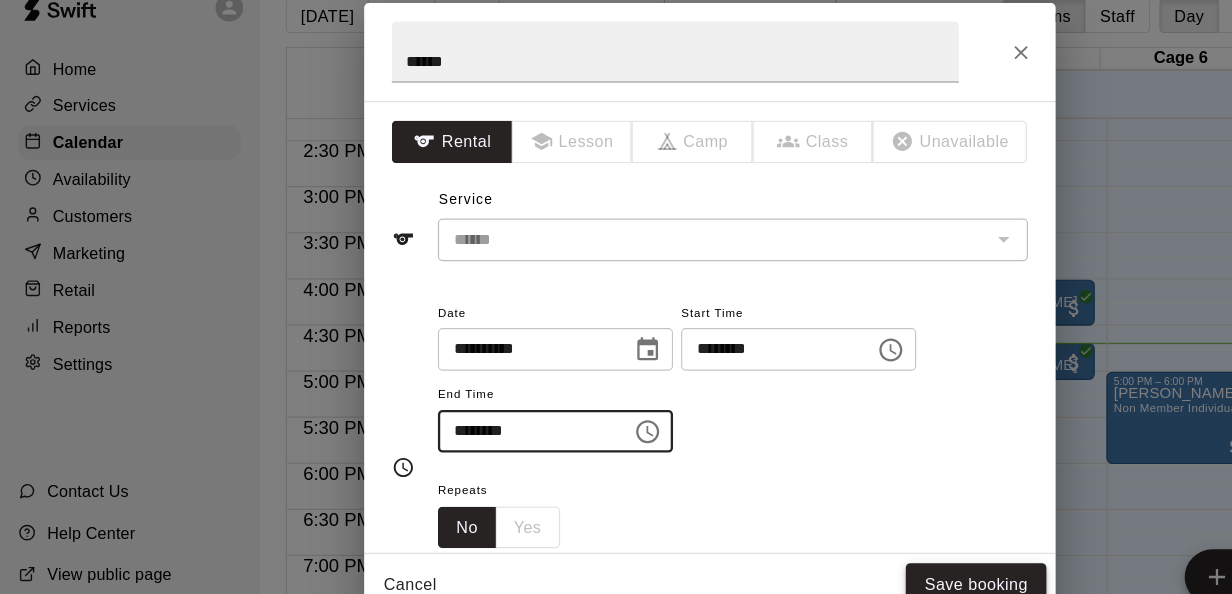 type on "********" 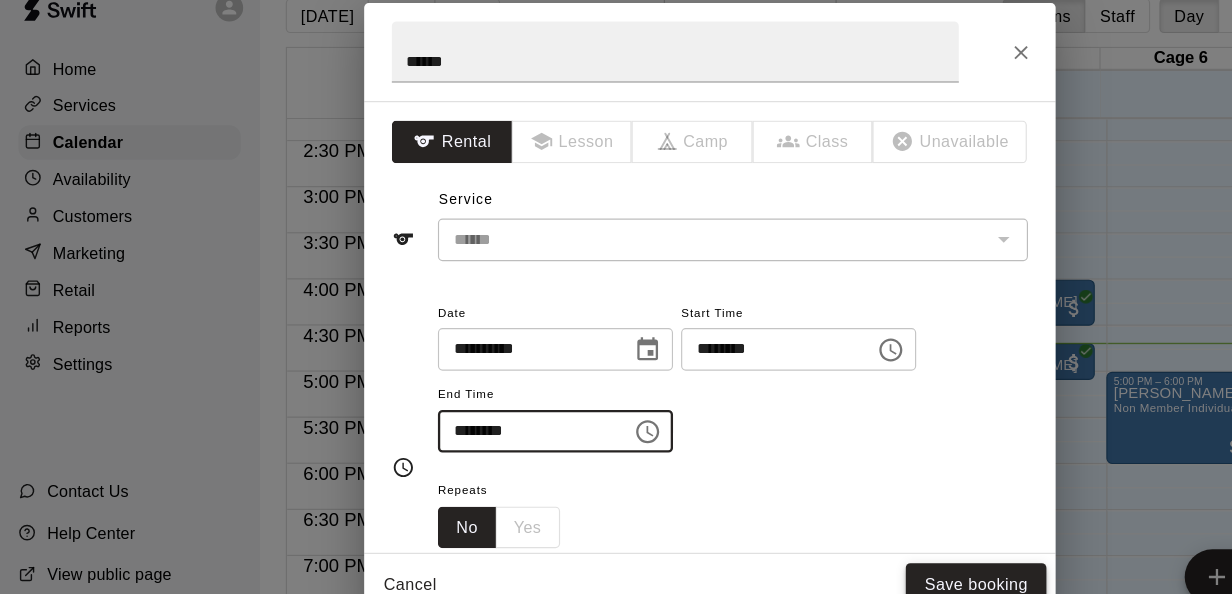 click on "Save booking" at bounding box center (847, 536) 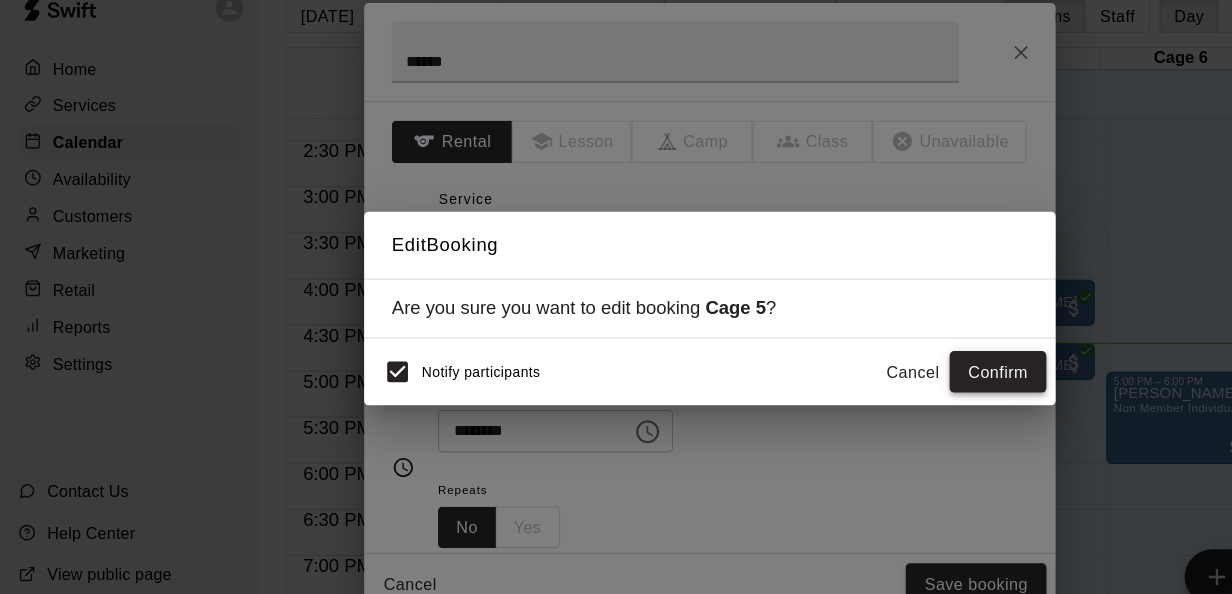 click on "Confirm" at bounding box center (866, 352) 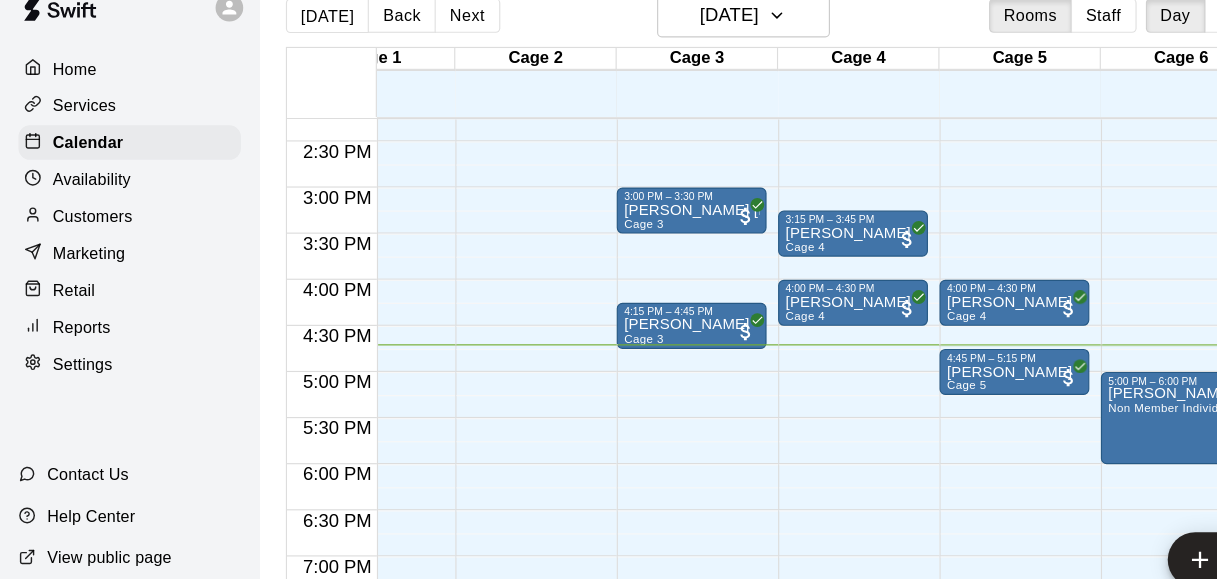 scroll, scrollTop: 1132, scrollLeft: 80, axis: both 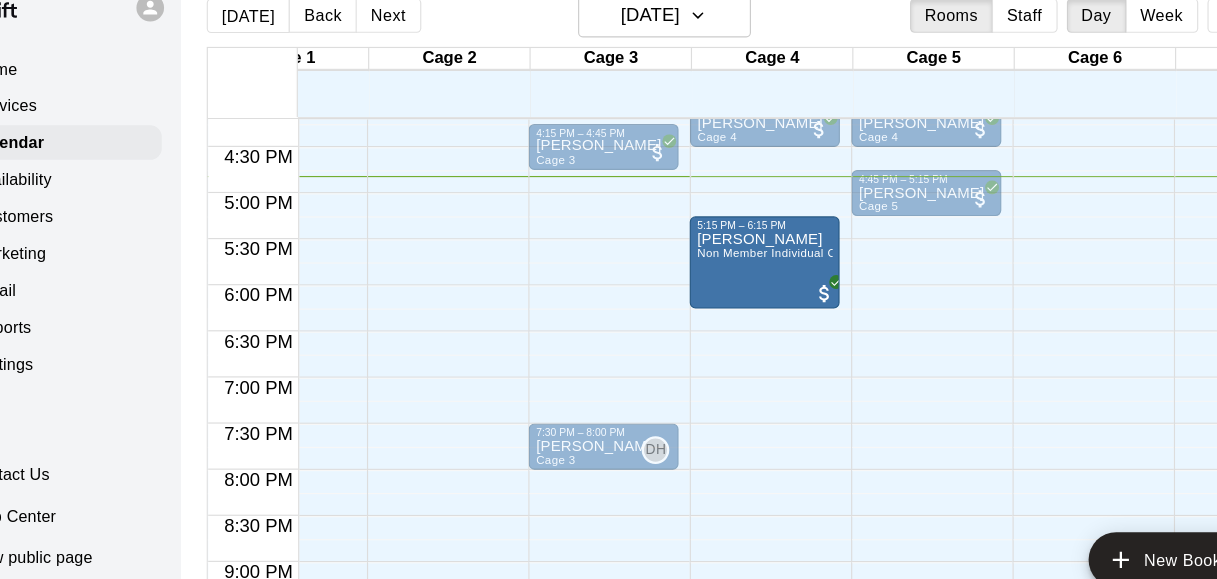drag, startPoint x: 1037, startPoint y: 232, endPoint x: 759, endPoint y: 253, distance: 278.79202 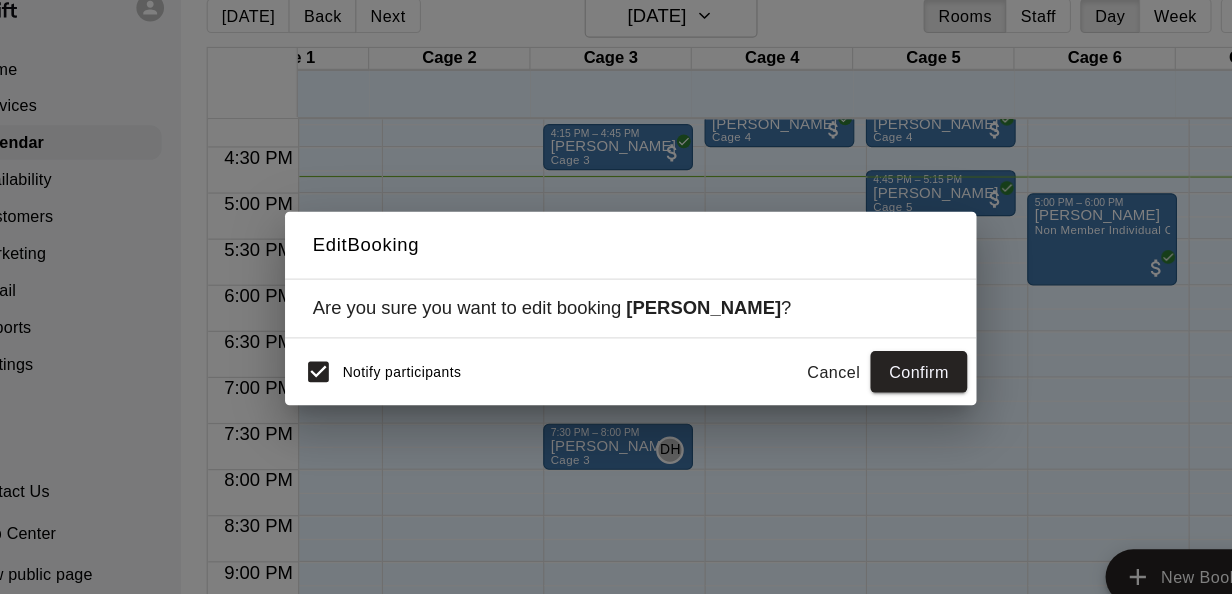 click on "Edit  Booking" at bounding box center [616, 242] 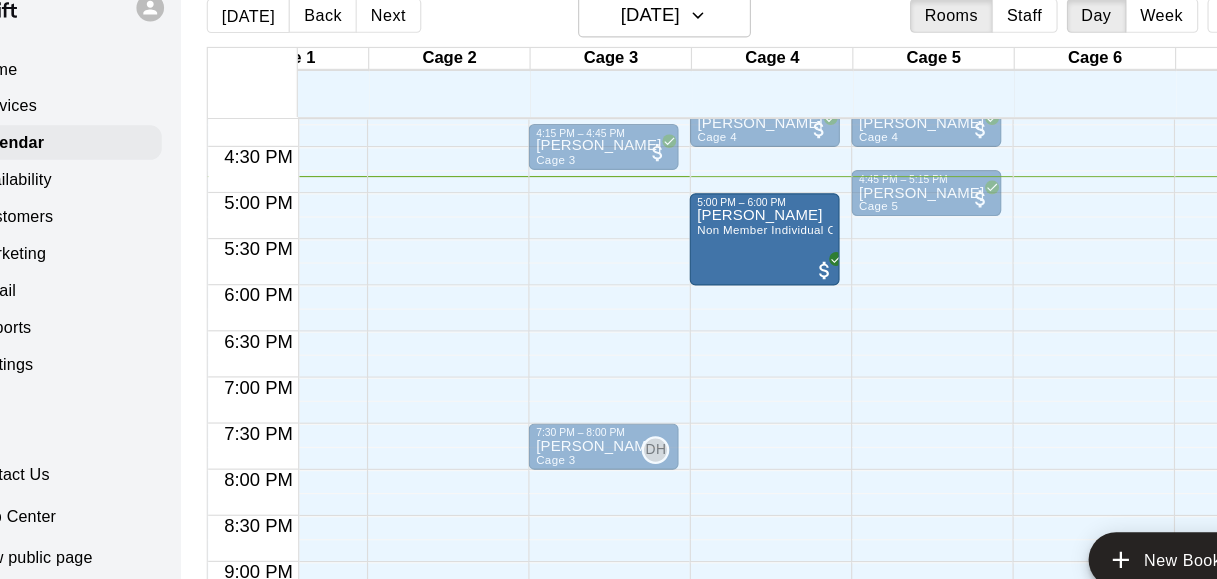 drag, startPoint x: 994, startPoint y: 226, endPoint x: 781, endPoint y: 238, distance: 213.33775 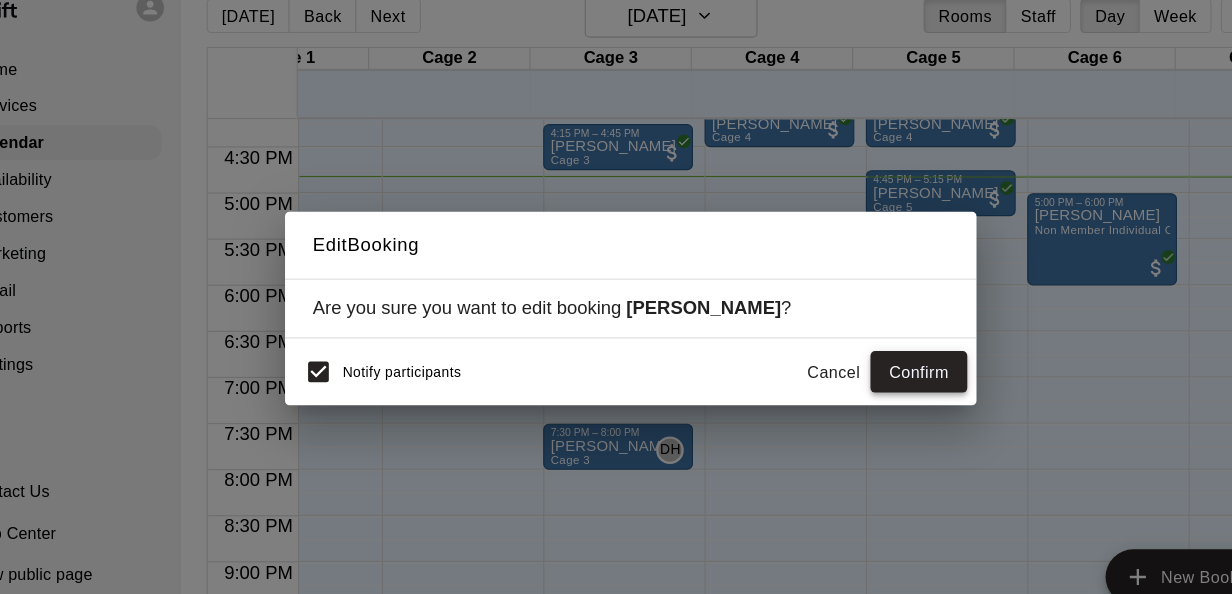 click on "Confirm" at bounding box center [866, 352] 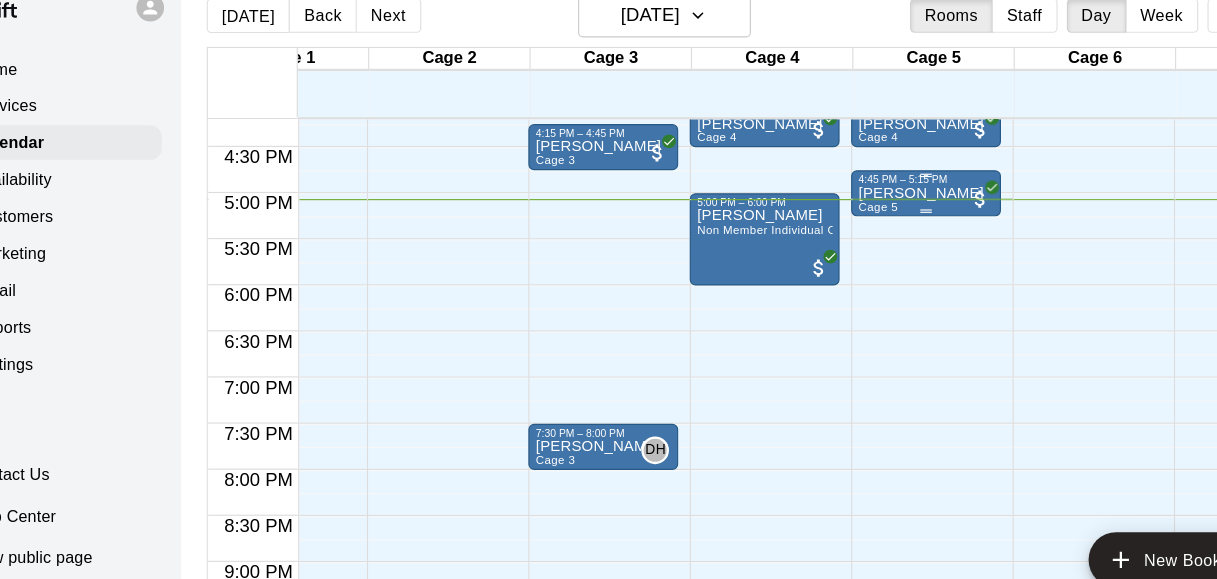 click on "4:45 PM – 5:15 PM" at bounding box center (872, 185) 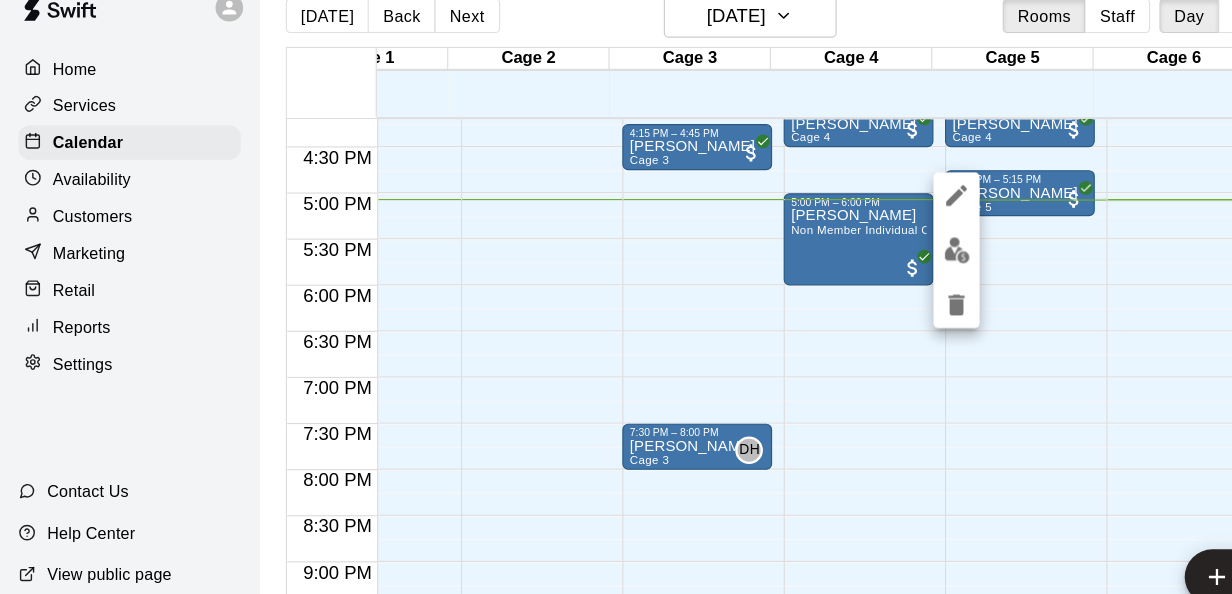 click at bounding box center [616, 297] 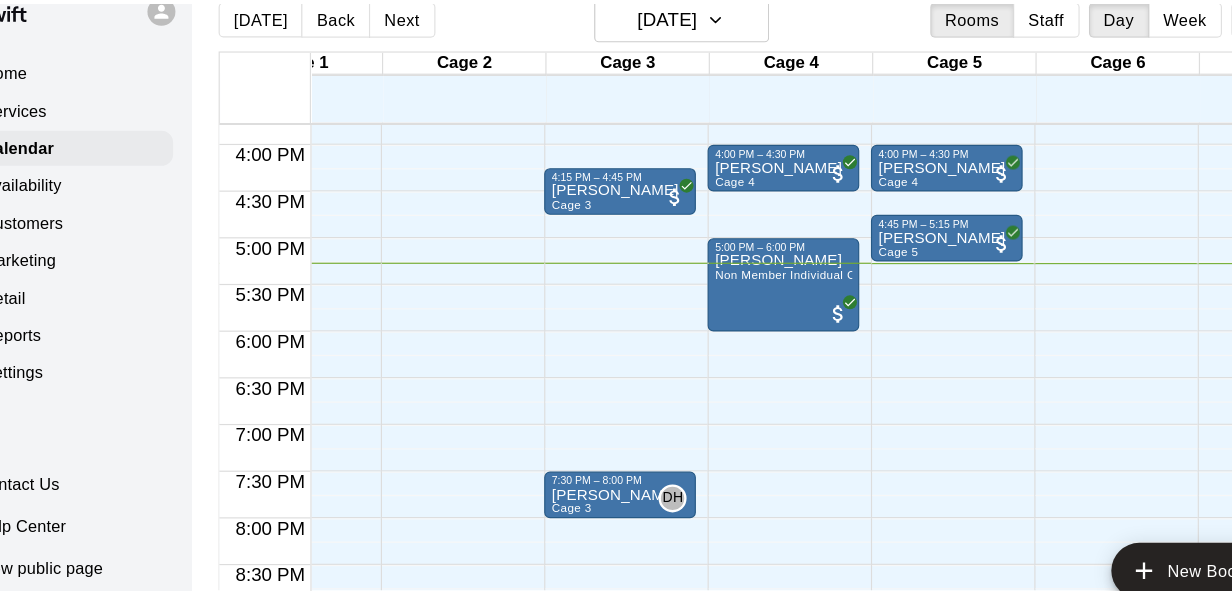 scroll, scrollTop: 1254, scrollLeft: 80, axis: both 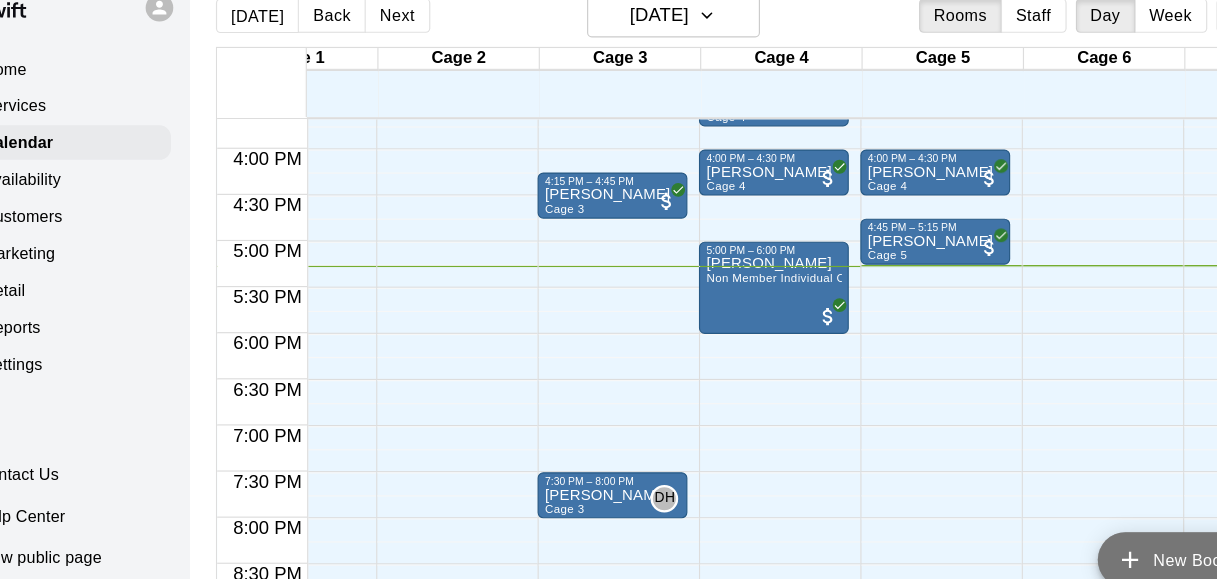 click on "New Booking" at bounding box center (1088, 515) 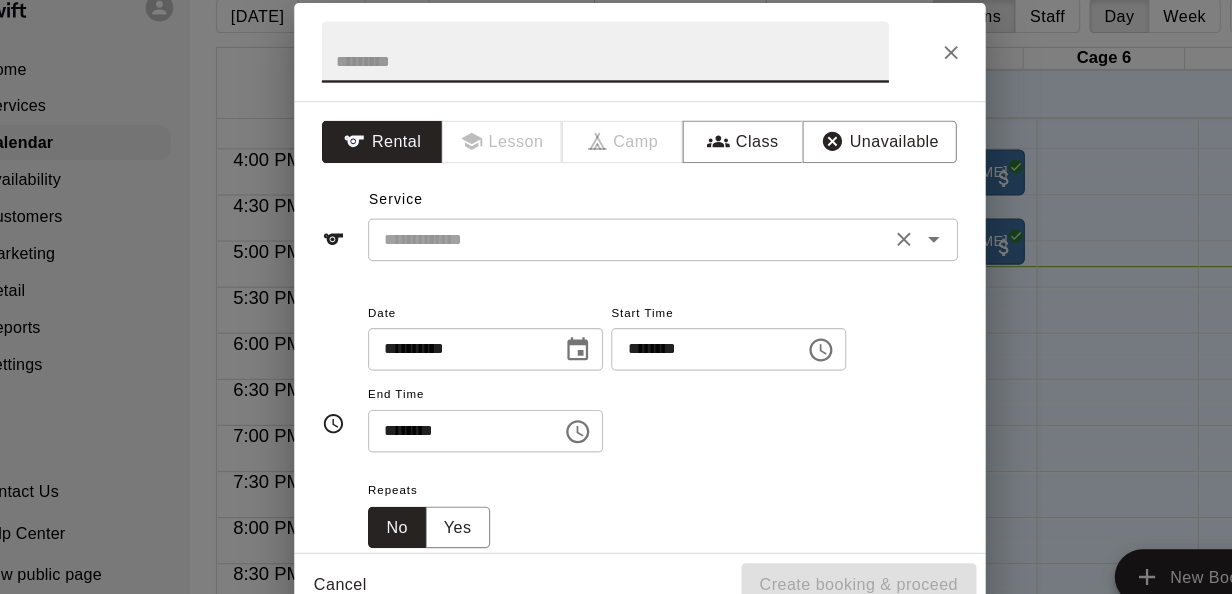 click at bounding box center [606, 237] 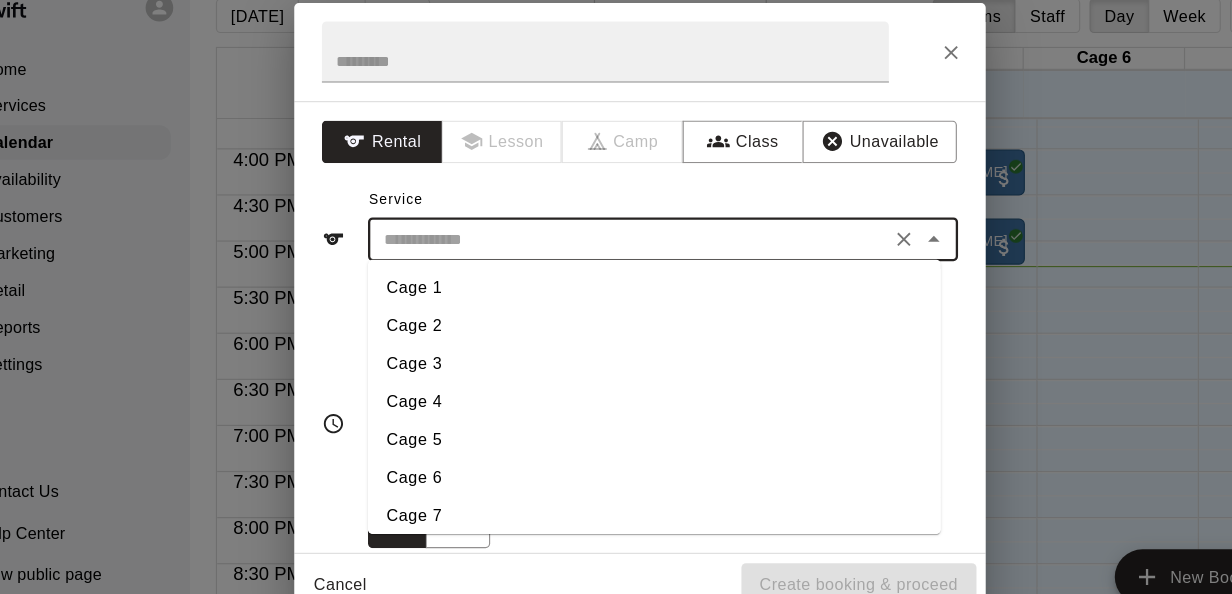 click on "**********" at bounding box center (616, 297) 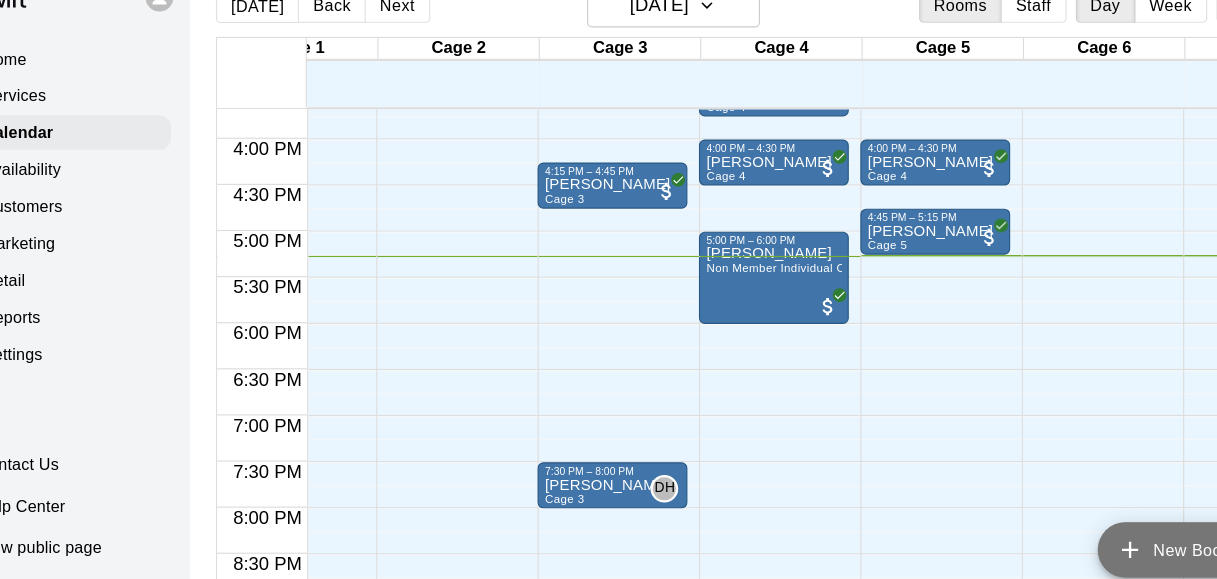 click on "New Booking" at bounding box center [1088, 515] 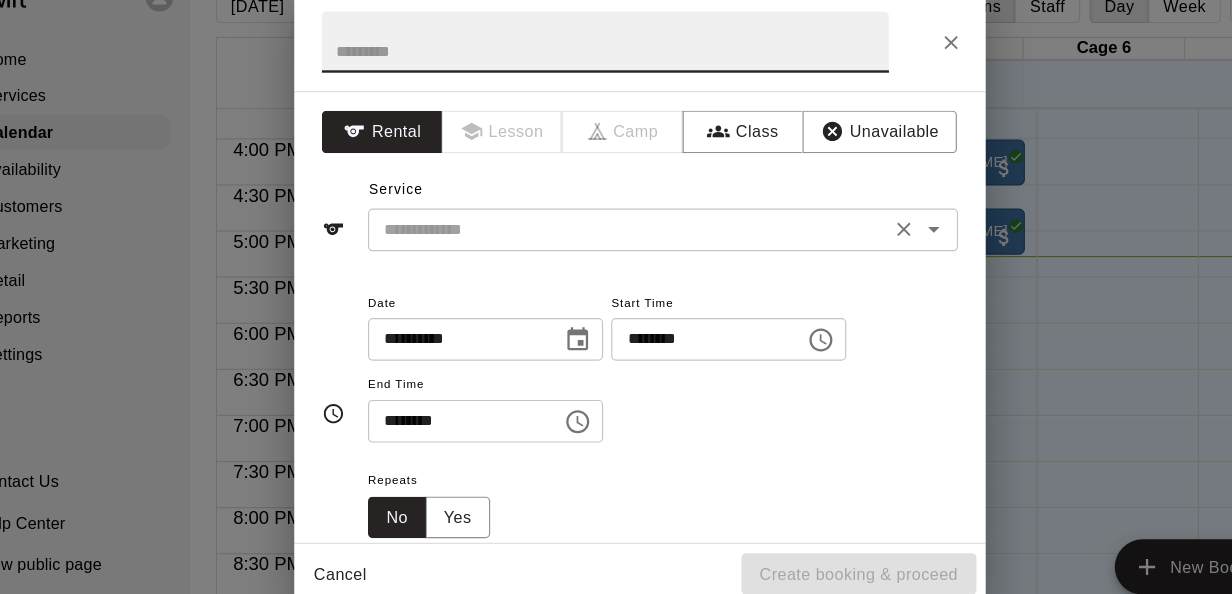 click at bounding box center [606, 237] 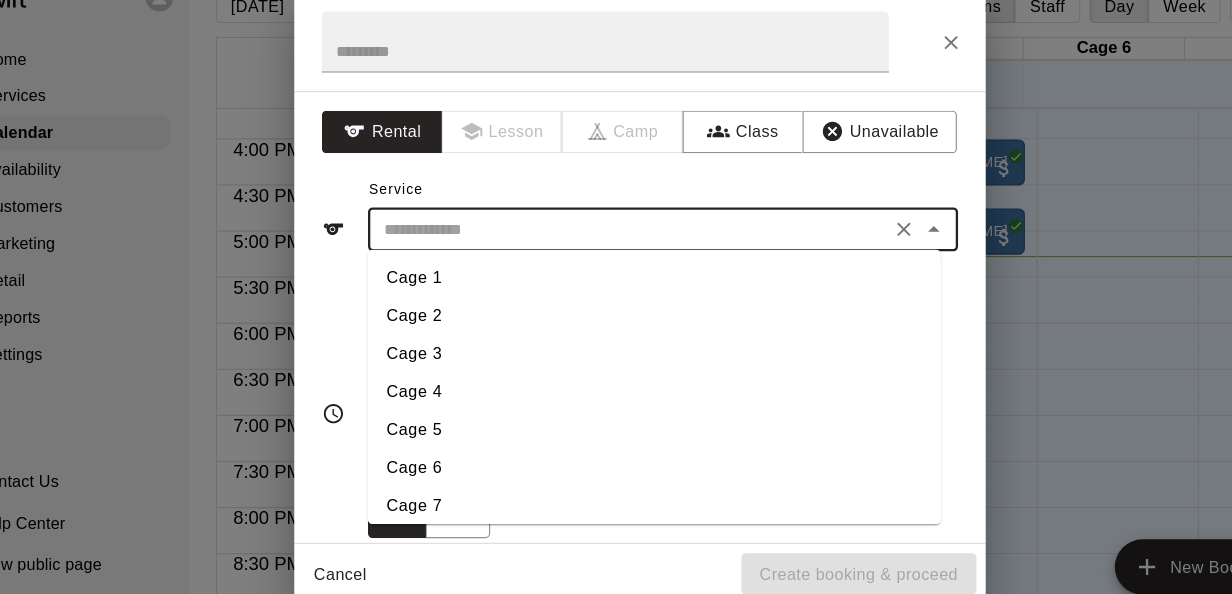 click on "Cage 5" at bounding box center [628, 411] 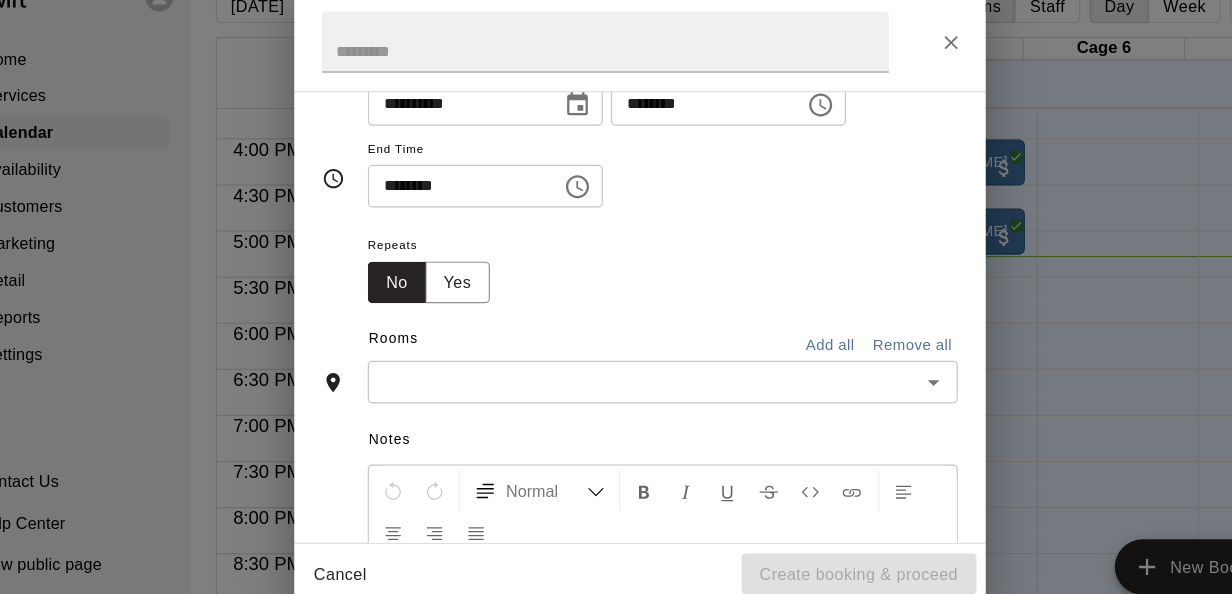 scroll, scrollTop: 74, scrollLeft: 0, axis: vertical 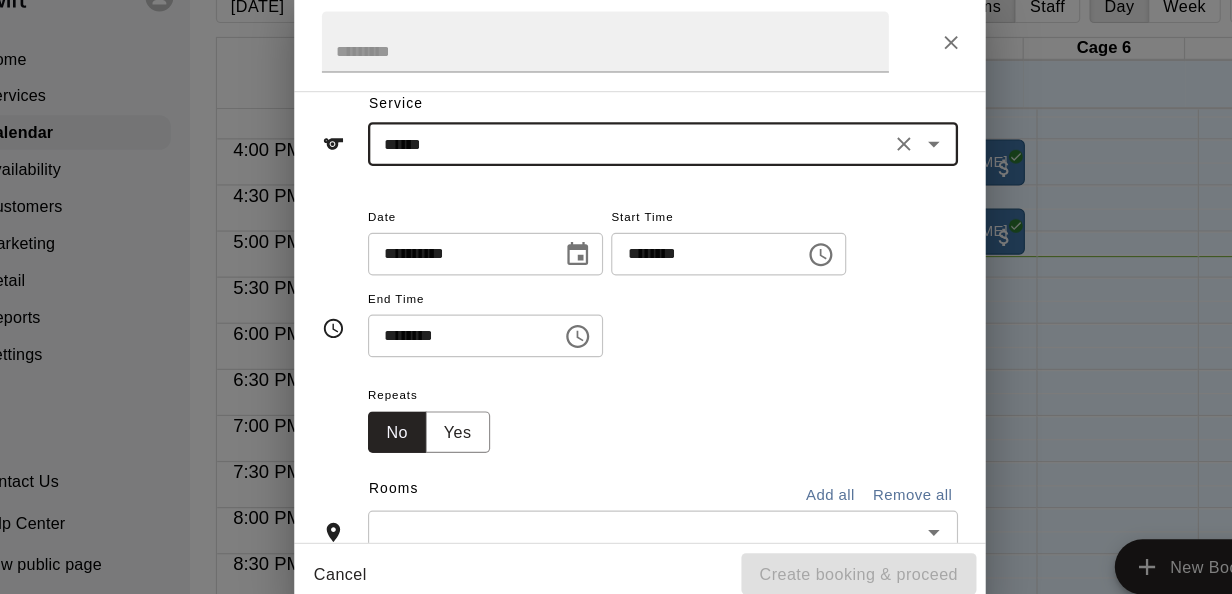 click on "********" at bounding box center [668, 258] 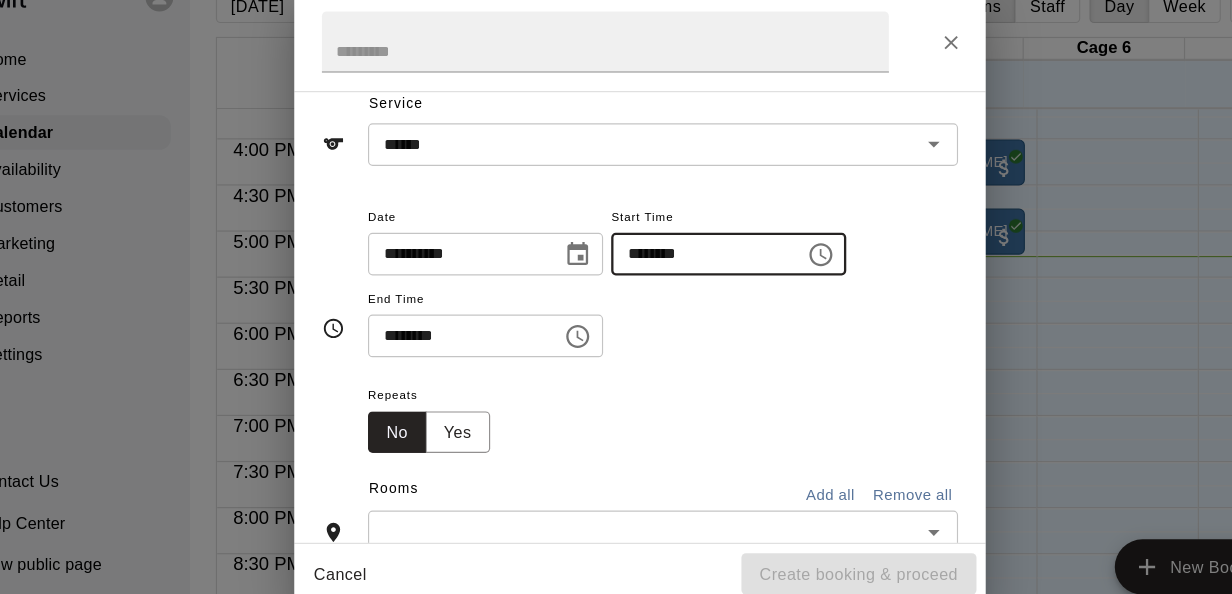 type on "********" 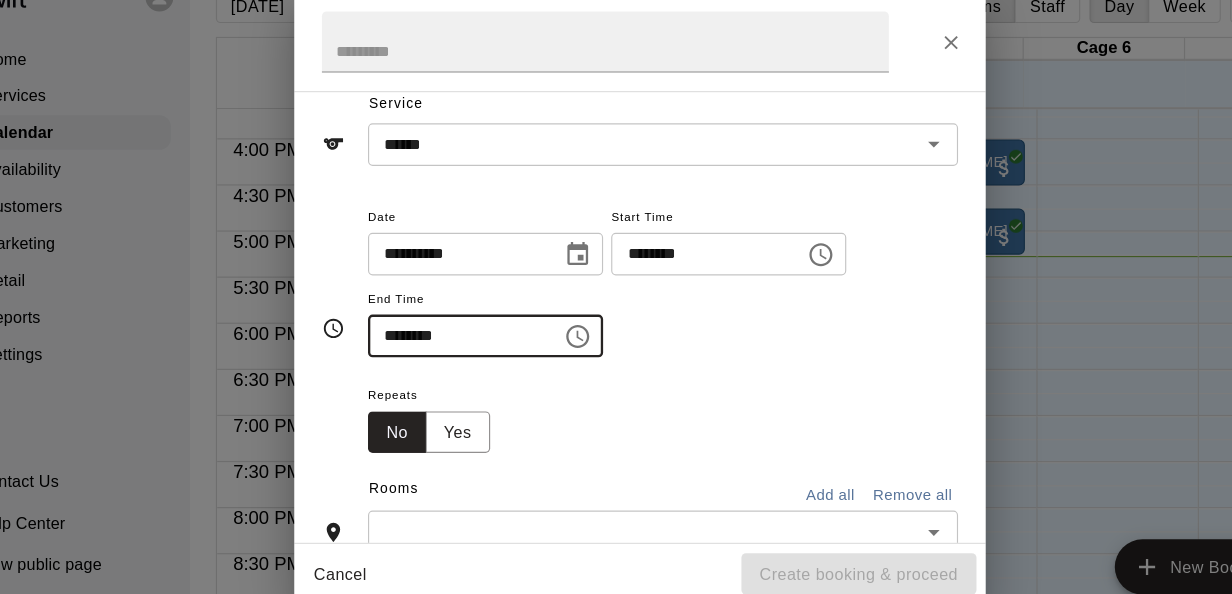 type on "********" 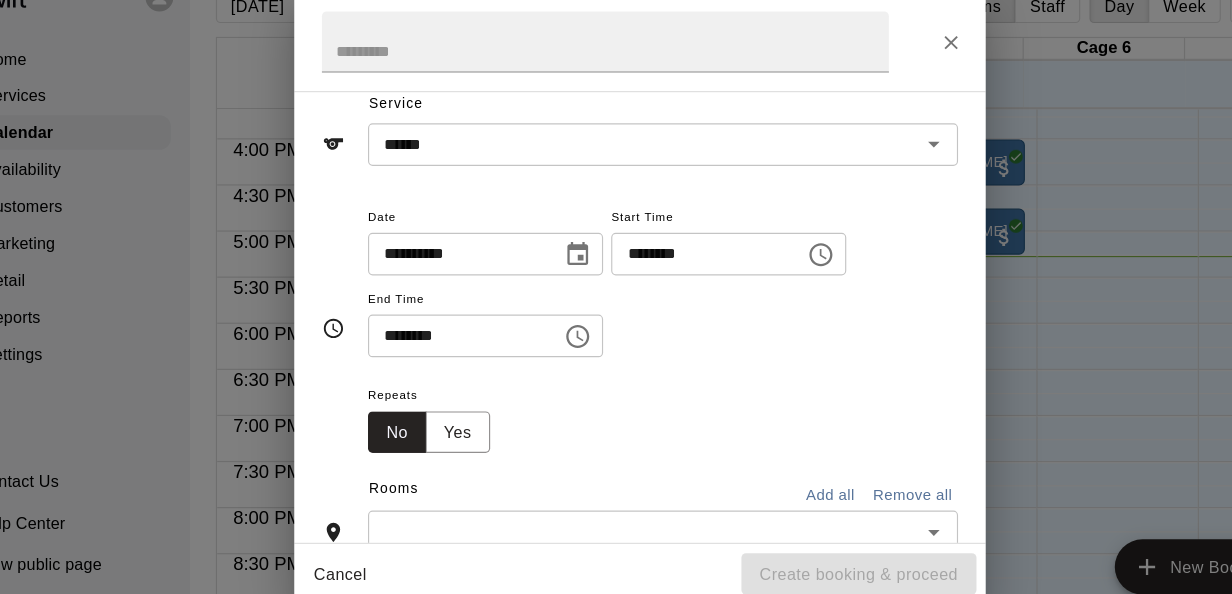 click on "Repeats No Yes" at bounding box center [636, 399] 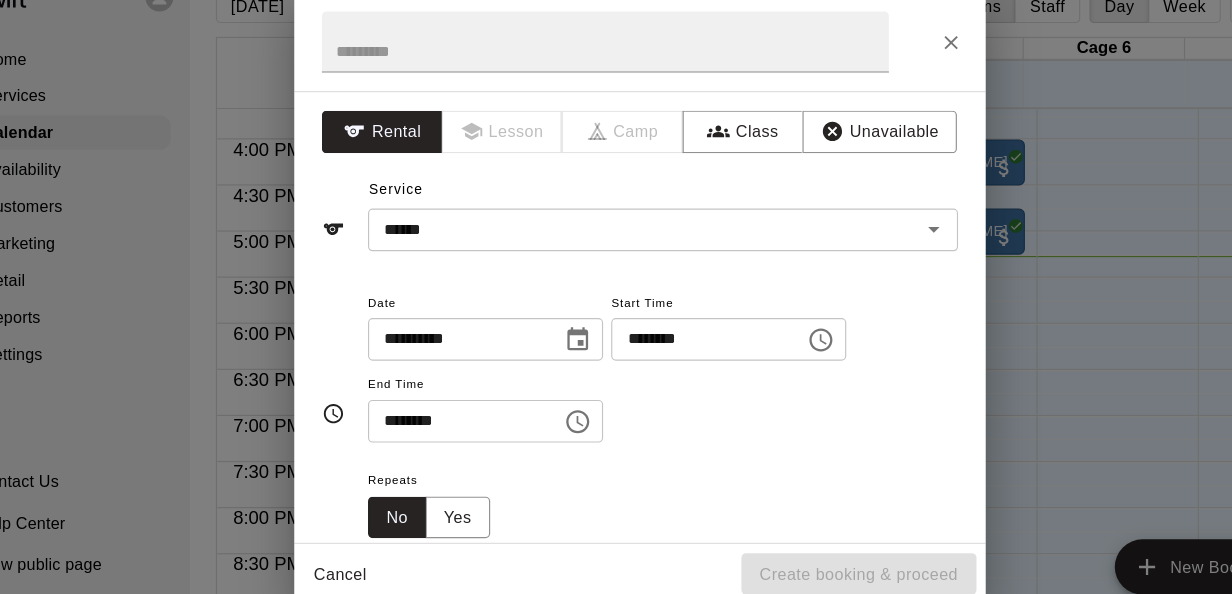 scroll, scrollTop: 404, scrollLeft: 0, axis: vertical 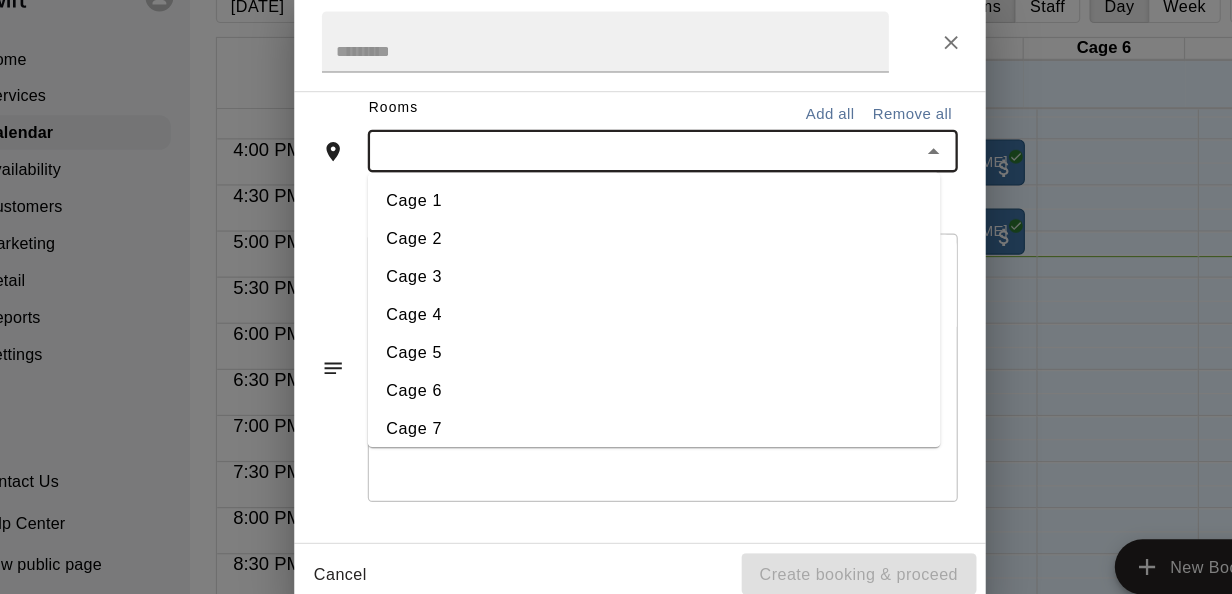 click at bounding box center (619, 169) 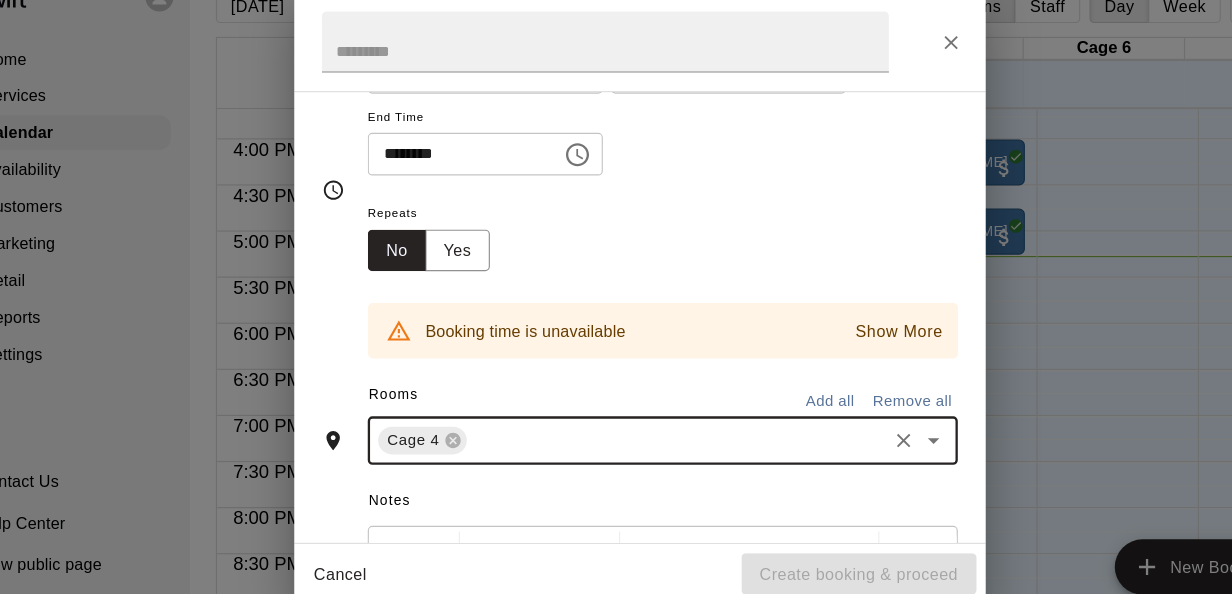 scroll, scrollTop: 246, scrollLeft: 0, axis: vertical 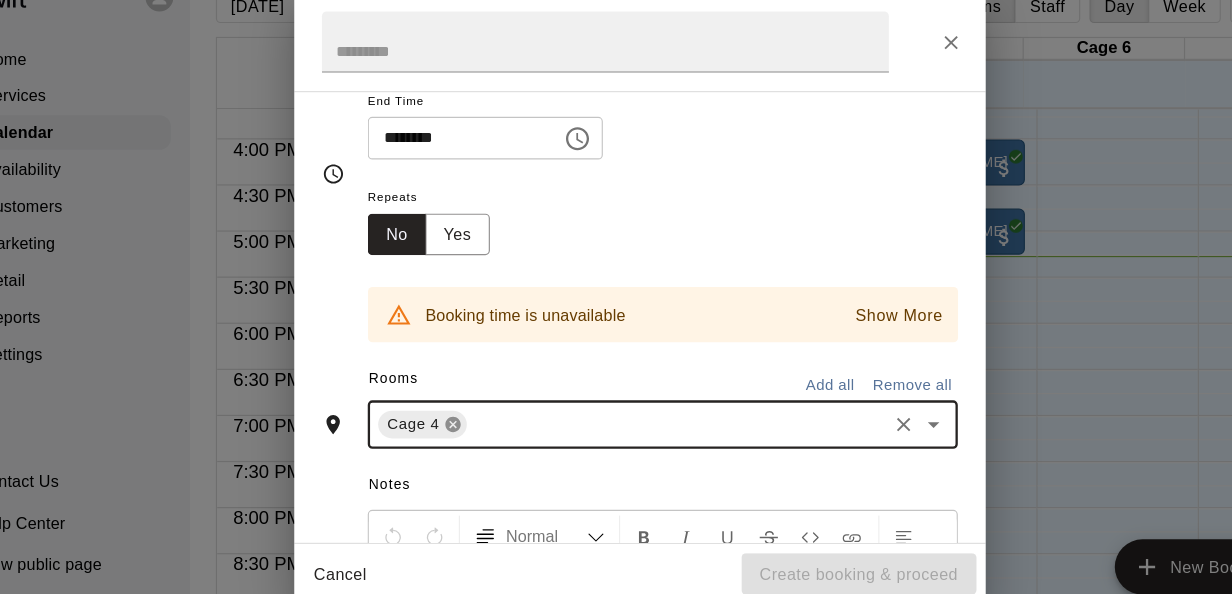click 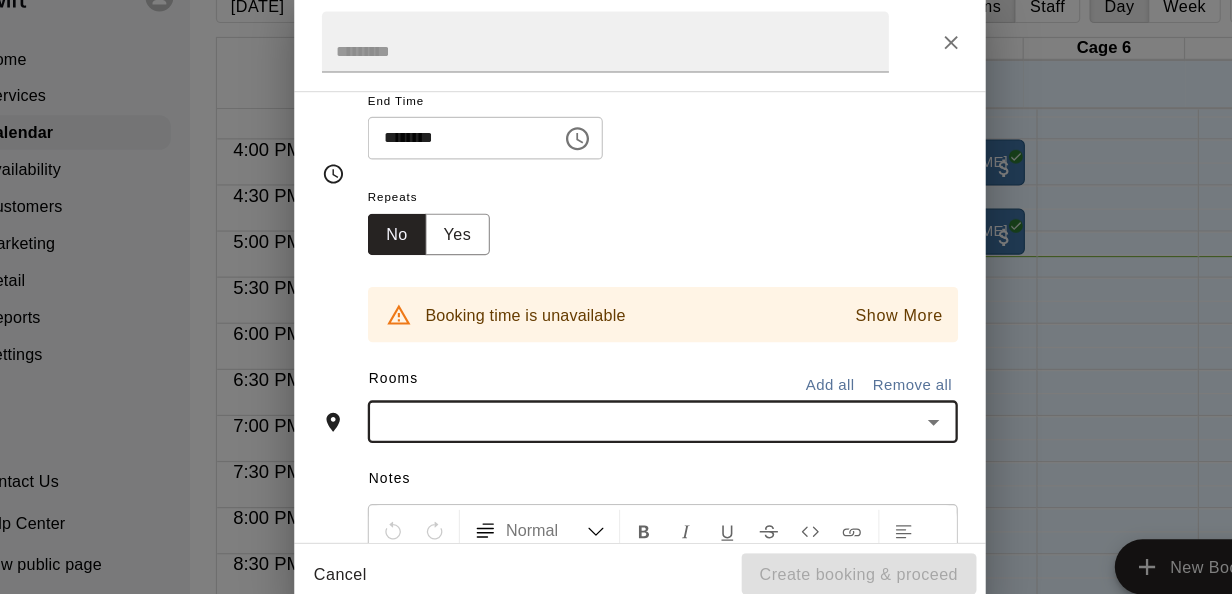 scroll, scrollTop: 208, scrollLeft: 0, axis: vertical 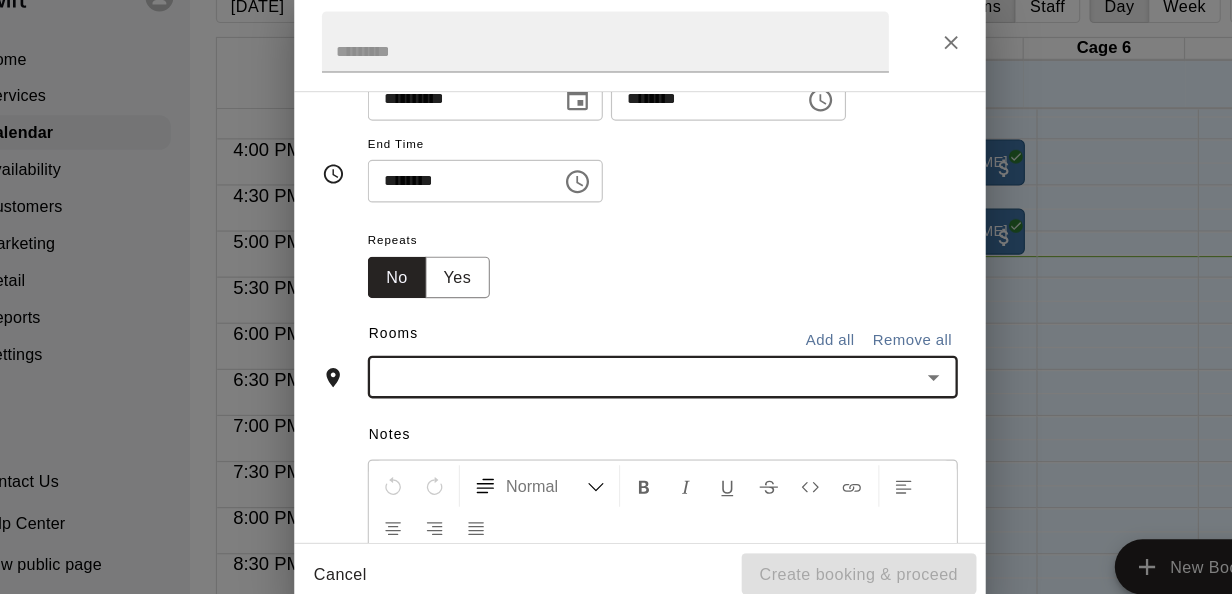 click at bounding box center [619, 365] 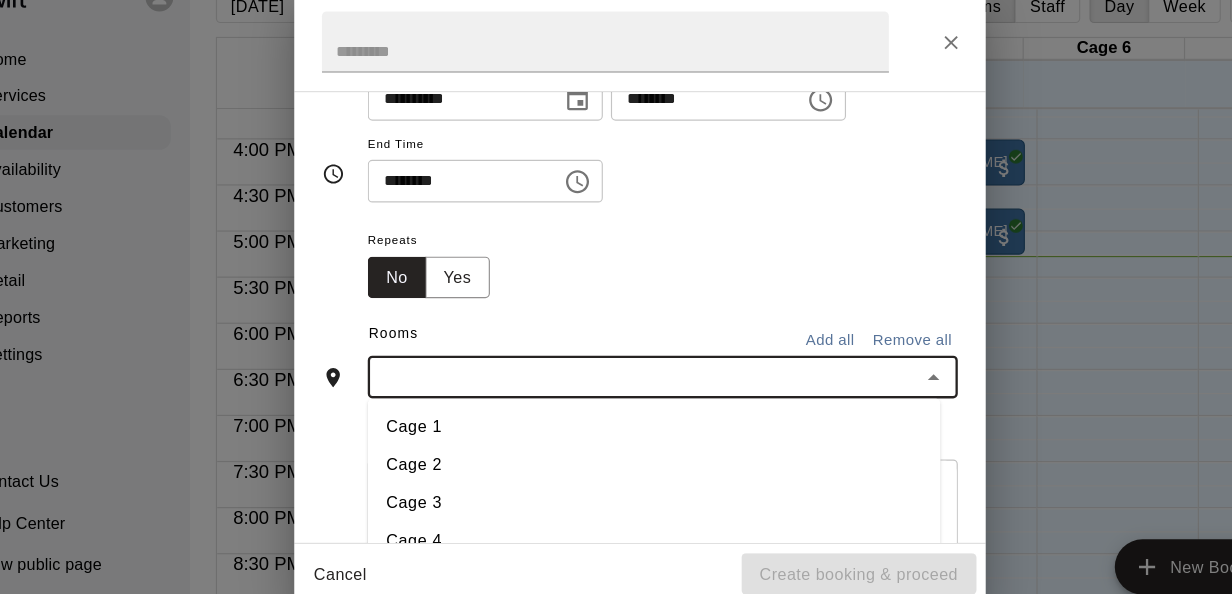 click on "Cage 4" at bounding box center [628, 508] 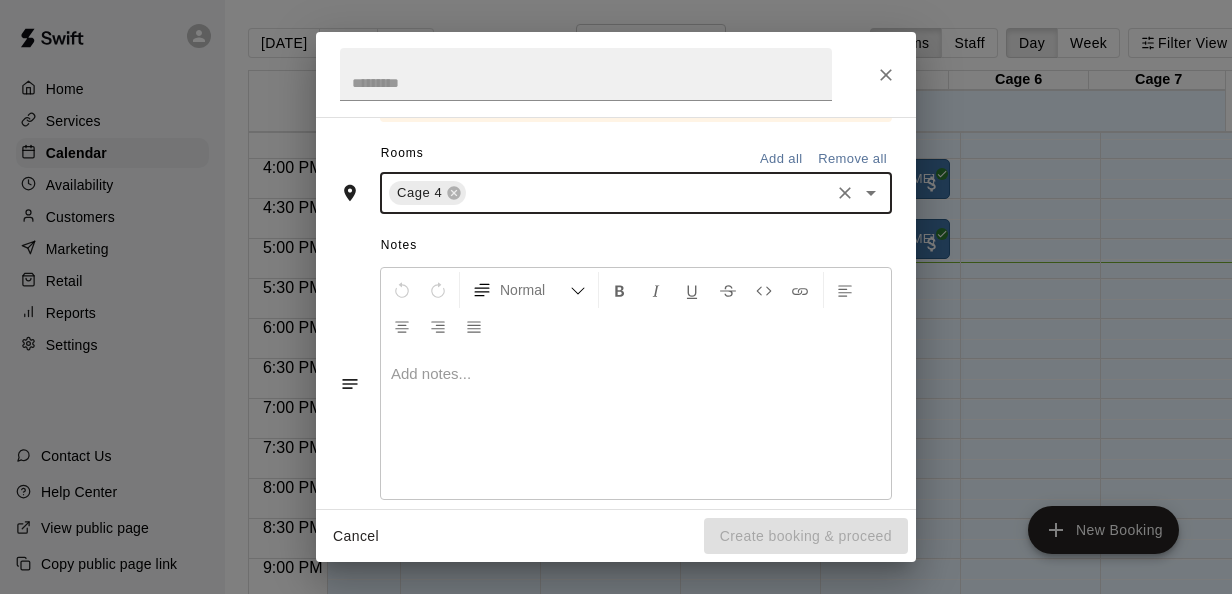 scroll, scrollTop: 484, scrollLeft: 0, axis: vertical 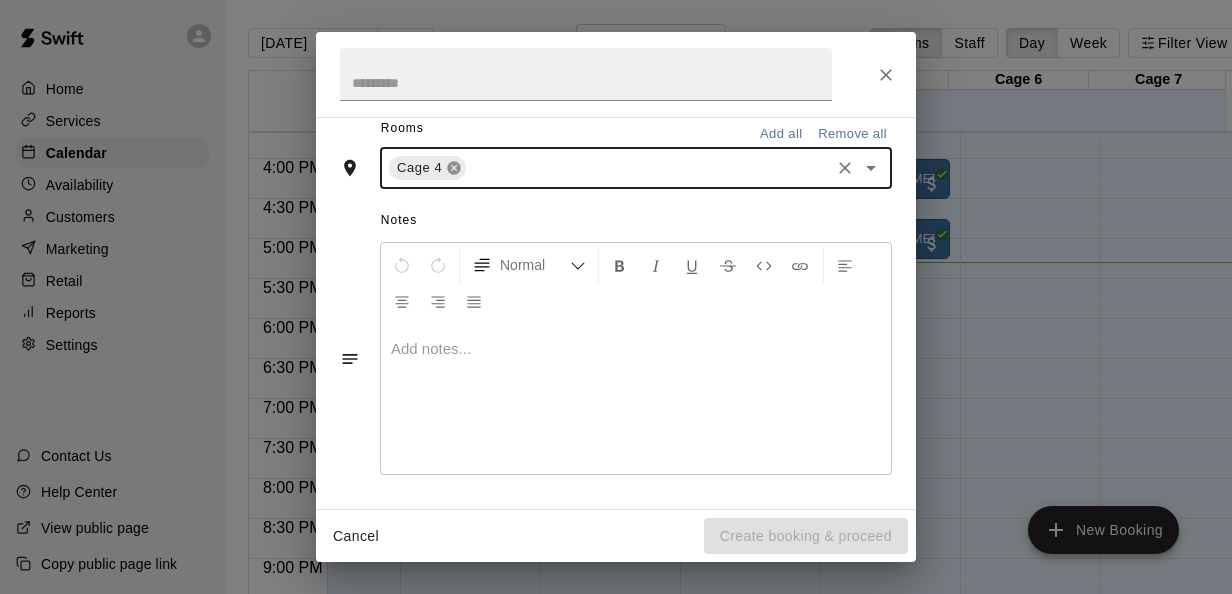 click 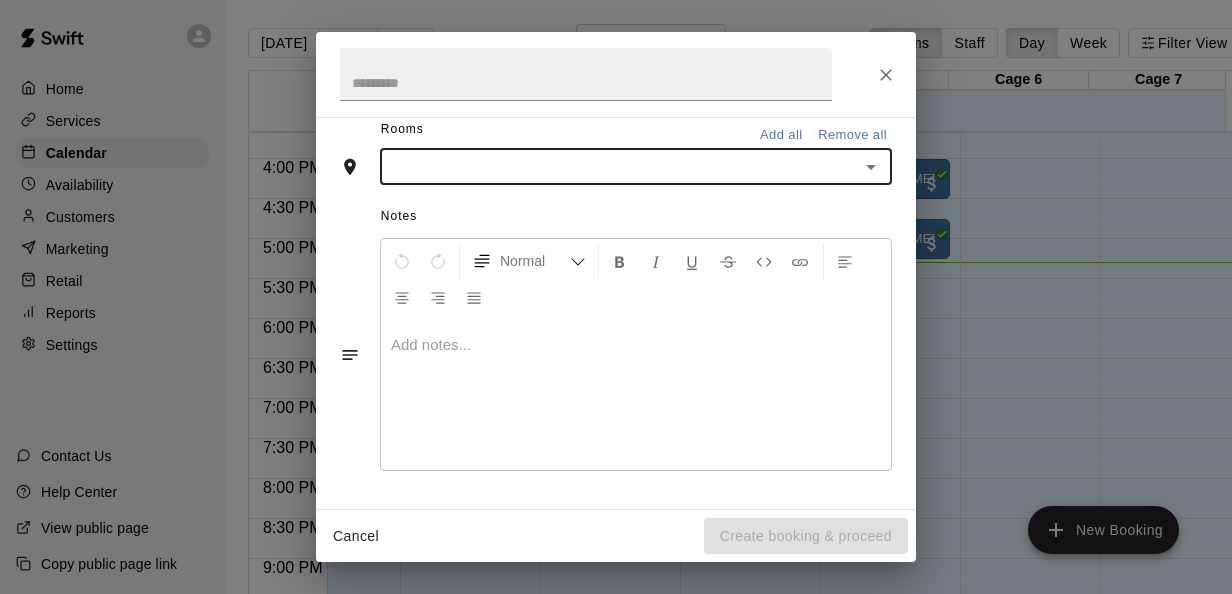 scroll, scrollTop: 404, scrollLeft: 0, axis: vertical 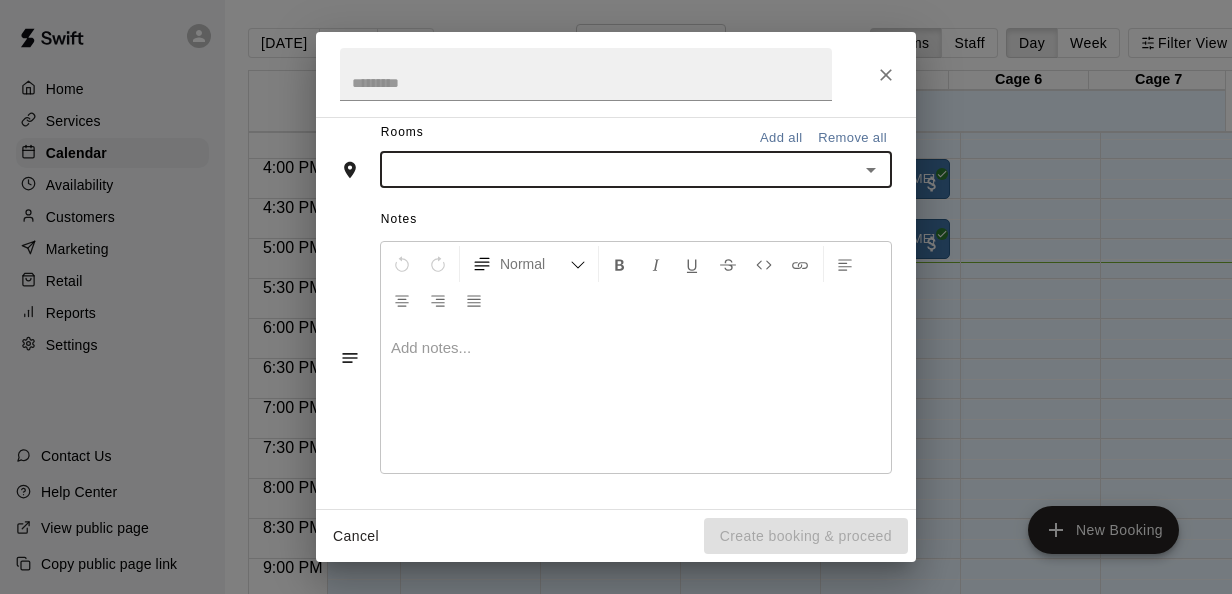 type on "*" 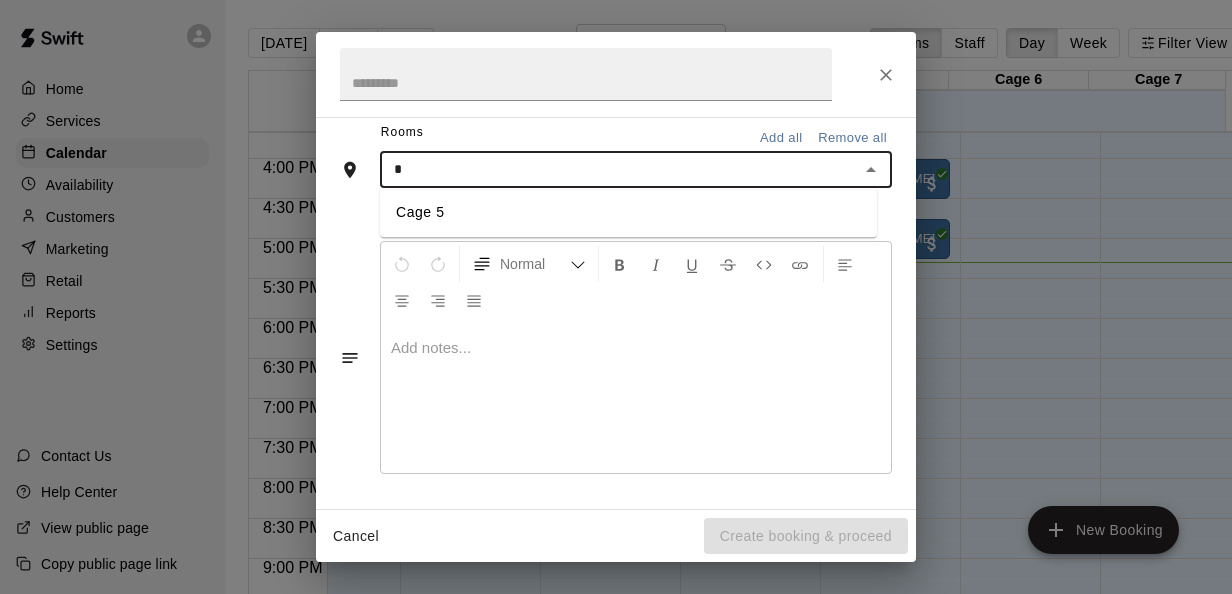 click on "Cage 5" at bounding box center (628, 213) 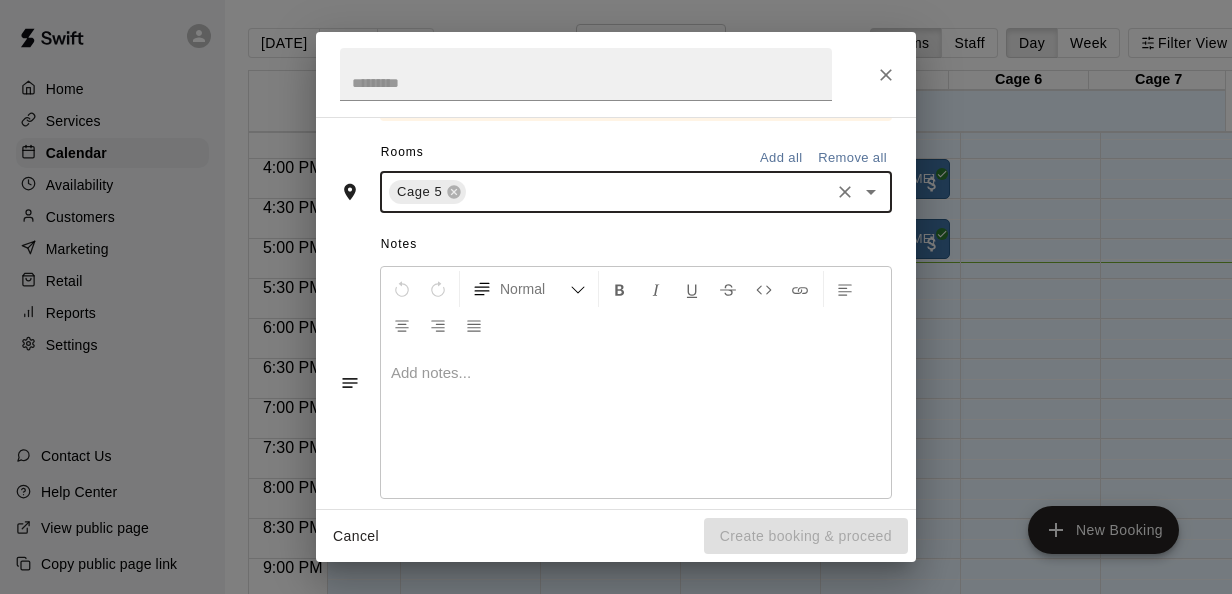scroll, scrollTop: 484, scrollLeft: 0, axis: vertical 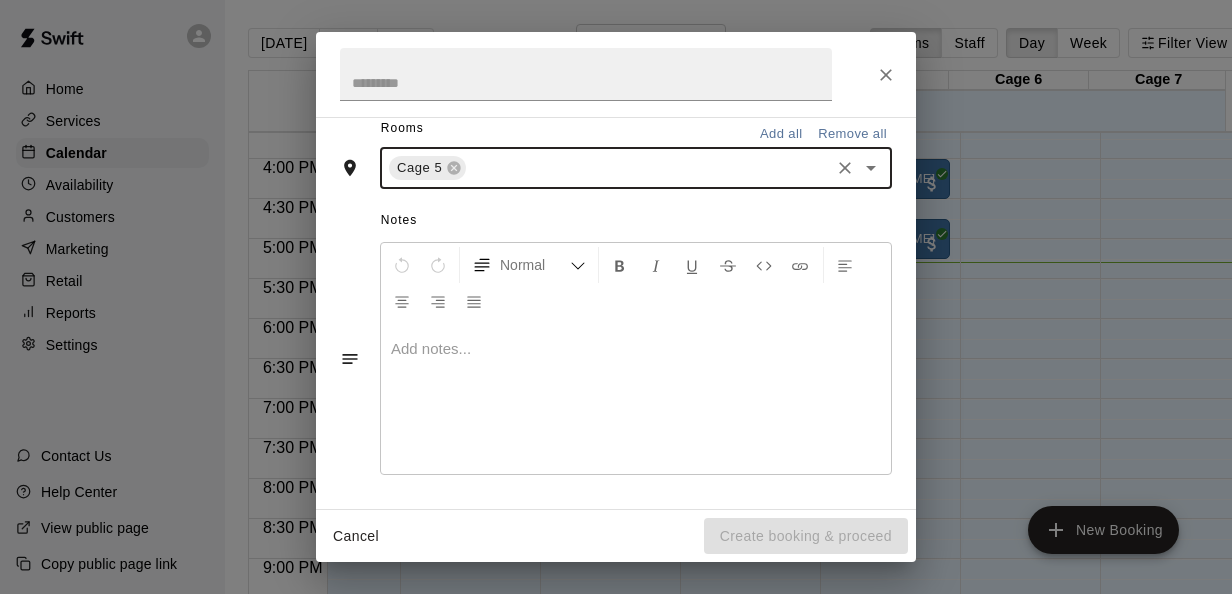 click on "**********" at bounding box center [616, 313] 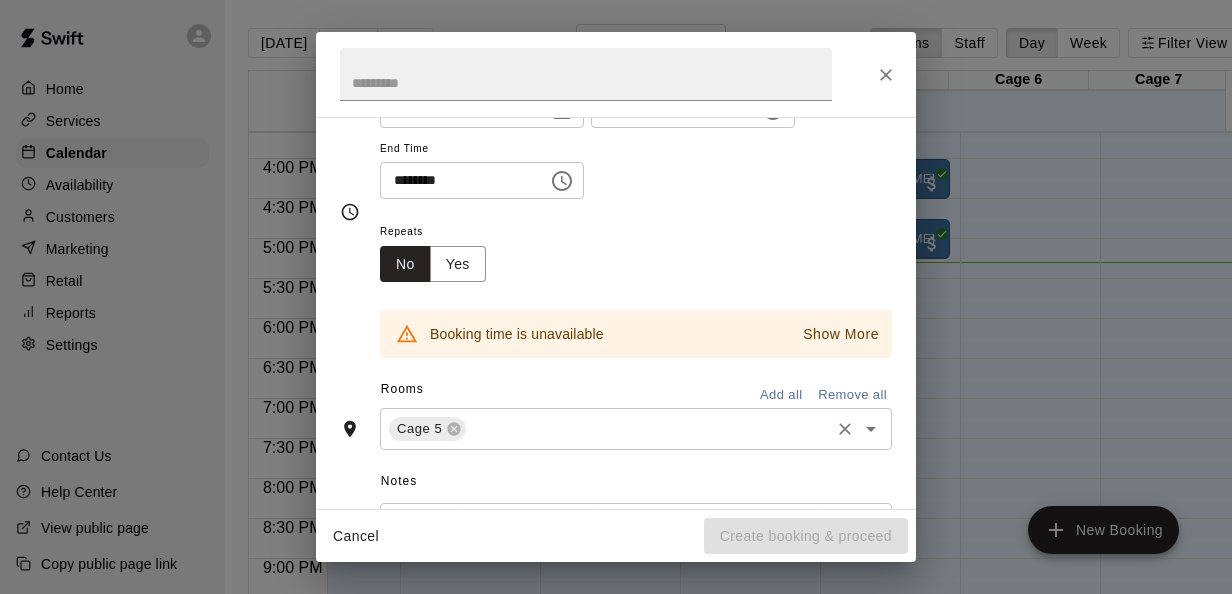 scroll, scrollTop: 143, scrollLeft: 0, axis: vertical 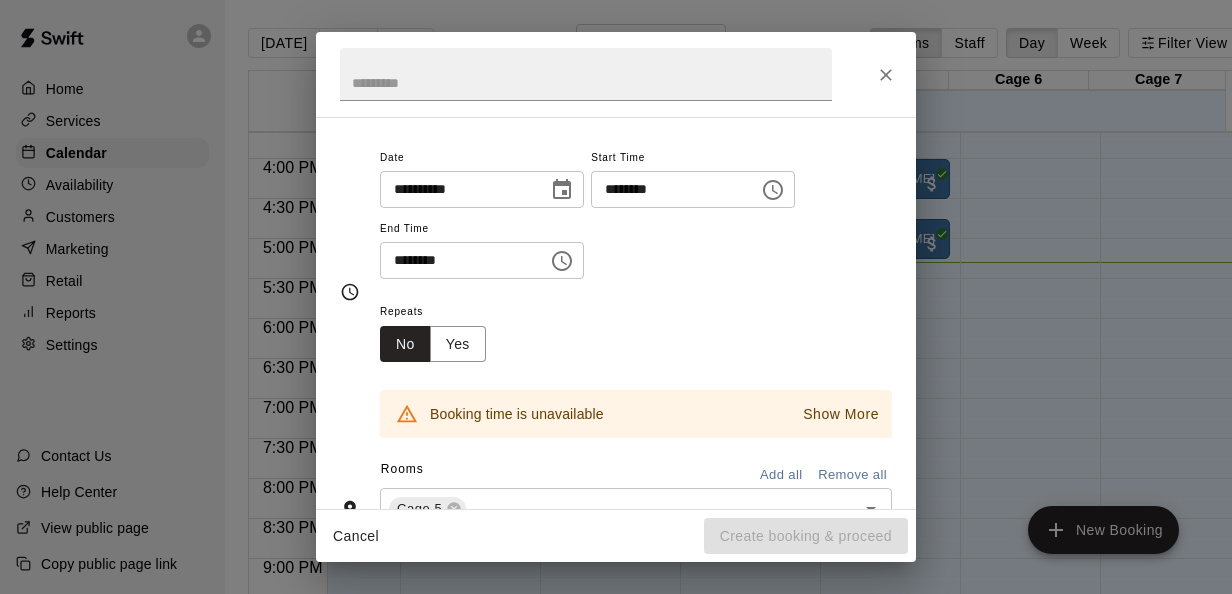 click on "********" at bounding box center [668, 189] 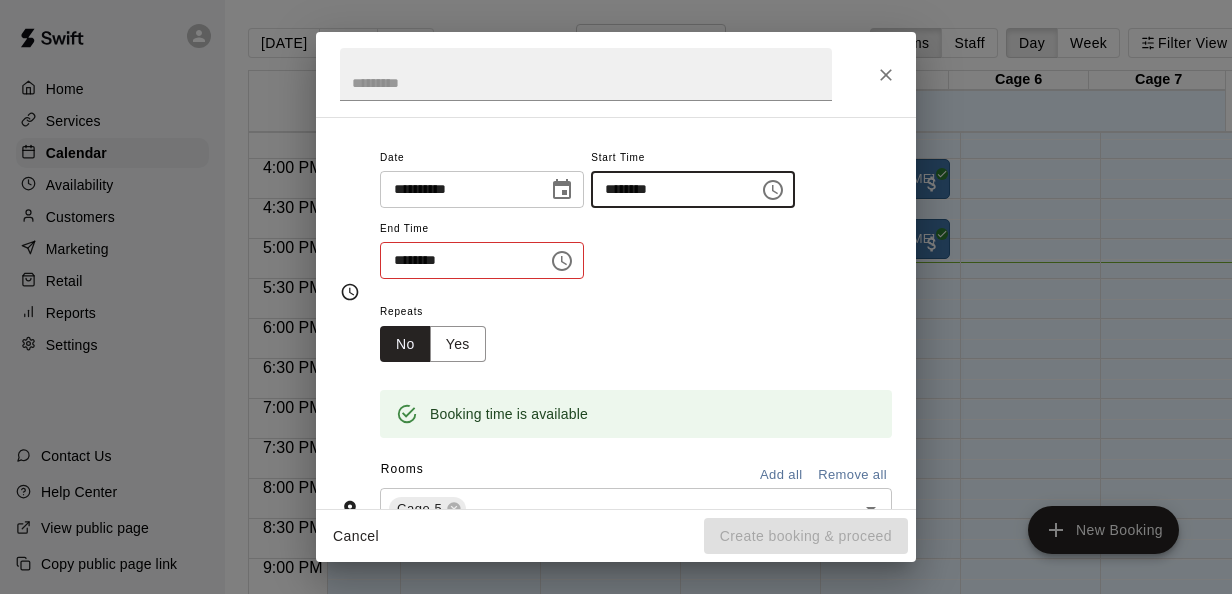 type on "********" 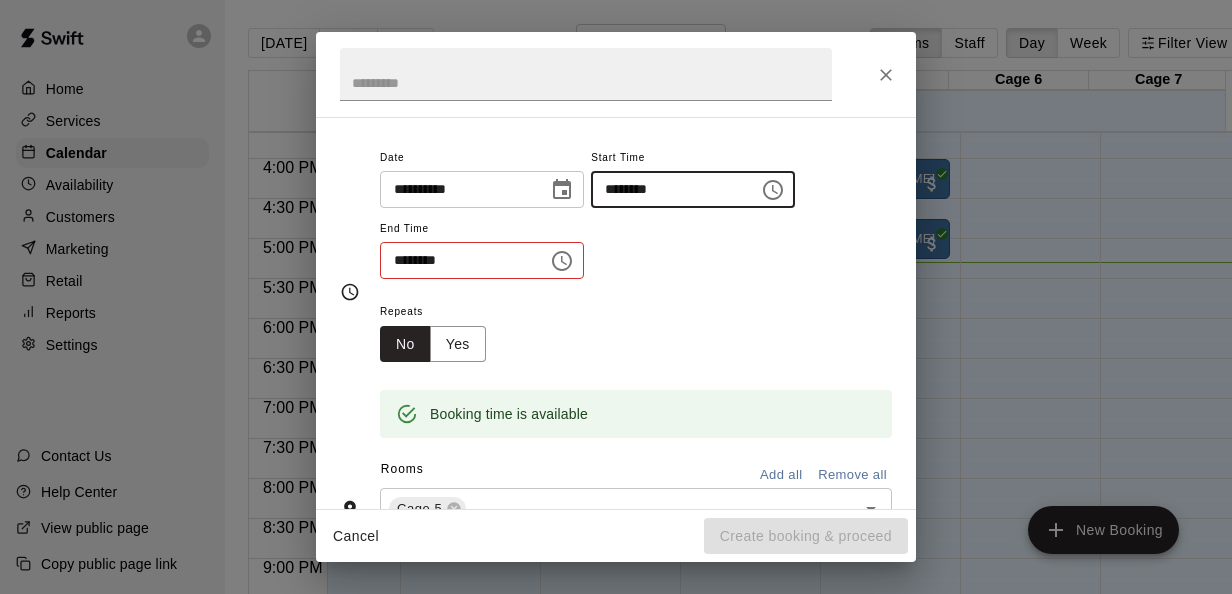 click on "********" at bounding box center [457, 260] 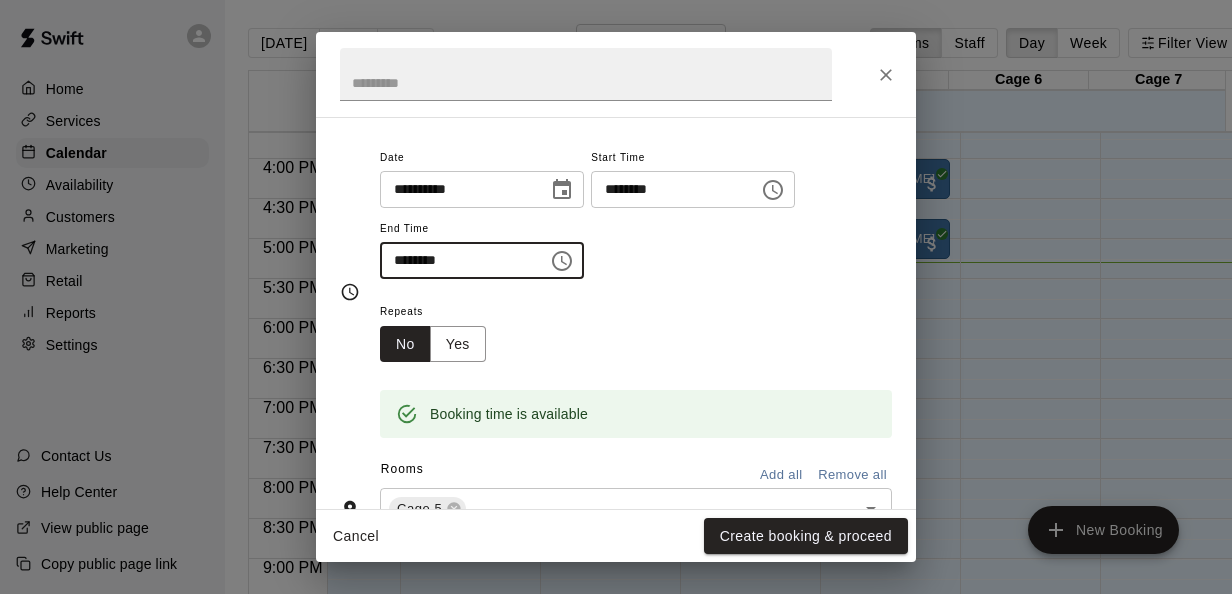 type on "********" 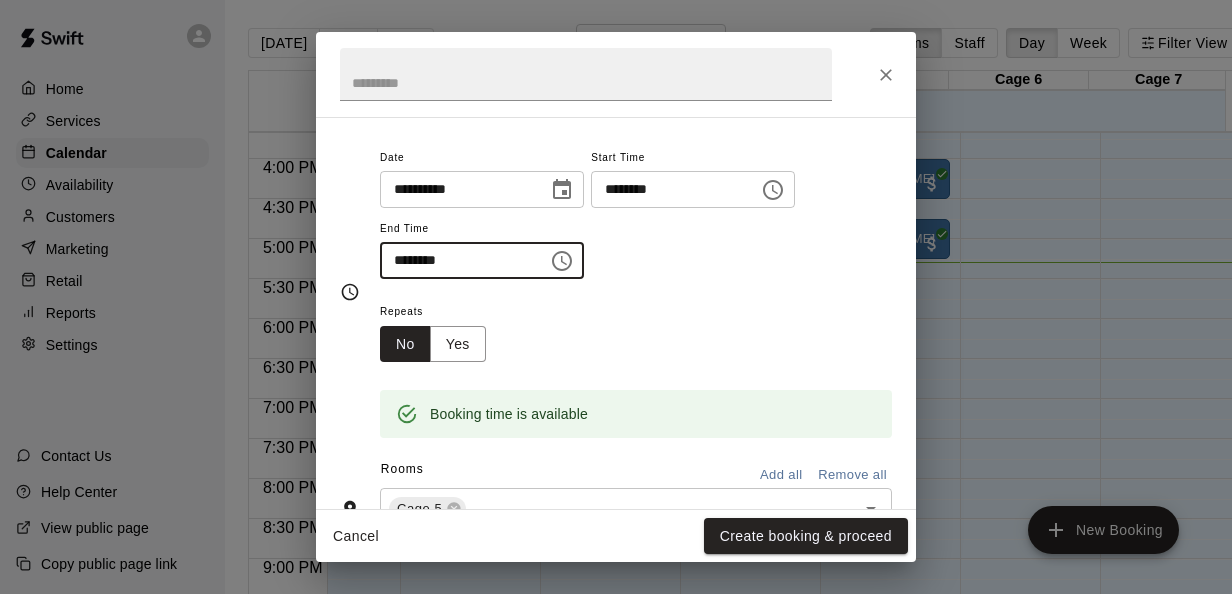 click on "Booking time is available" at bounding box center (636, 400) 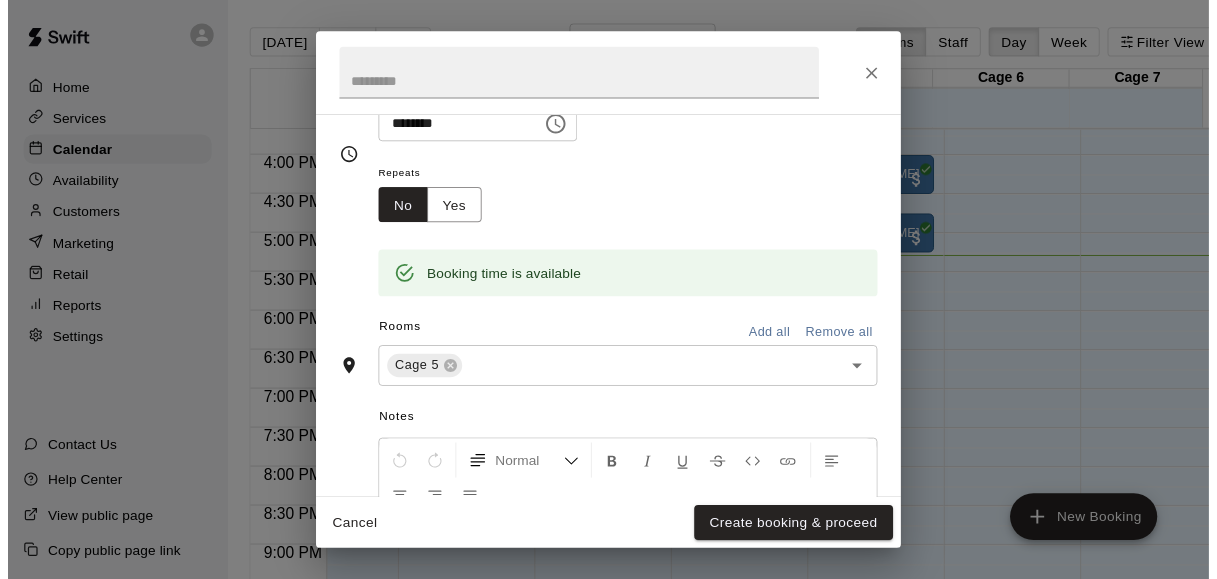 scroll, scrollTop: 277, scrollLeft: 0, axis: vertical 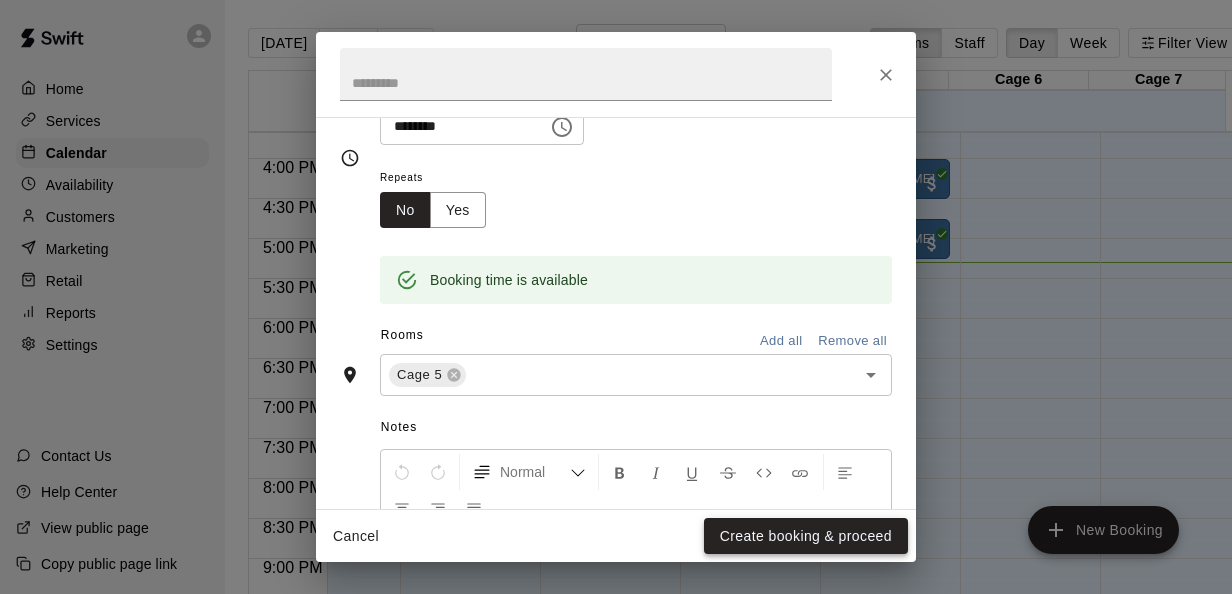 click on "Create booking & proceed" at bounding box center (806, 536) 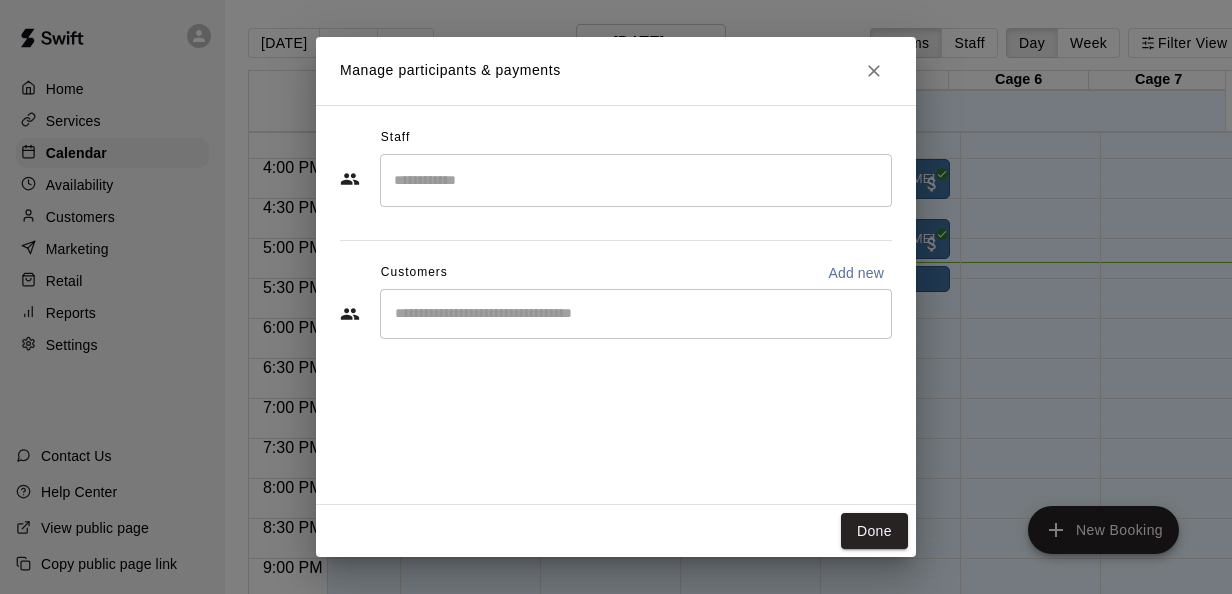 click on "​" at bounding box center (636, 314) 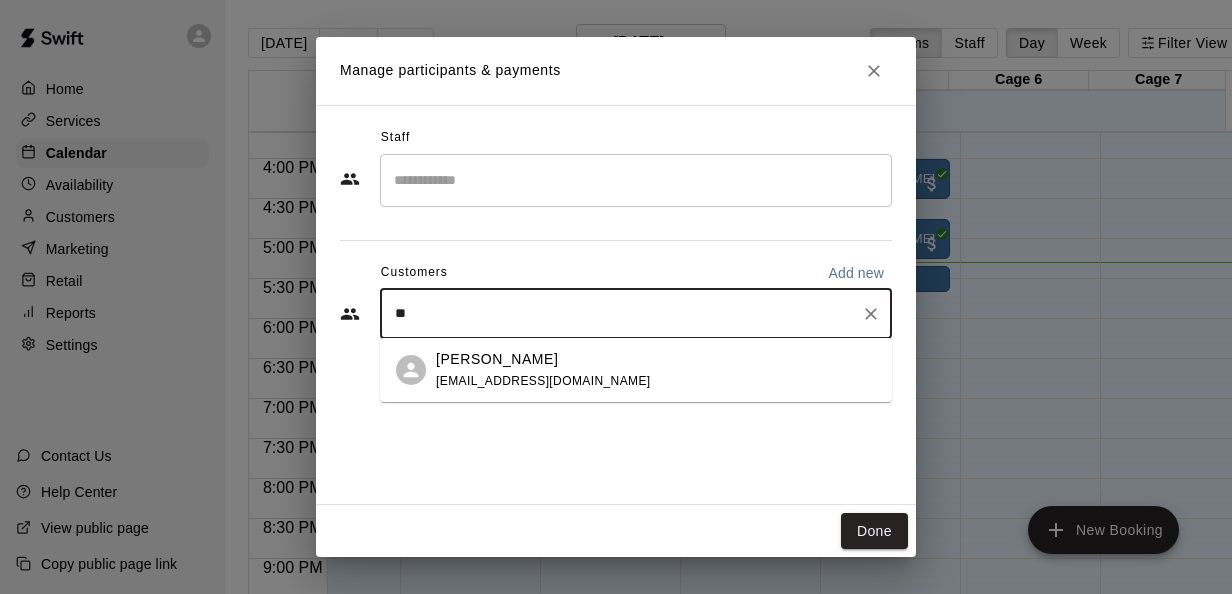 type on "*" 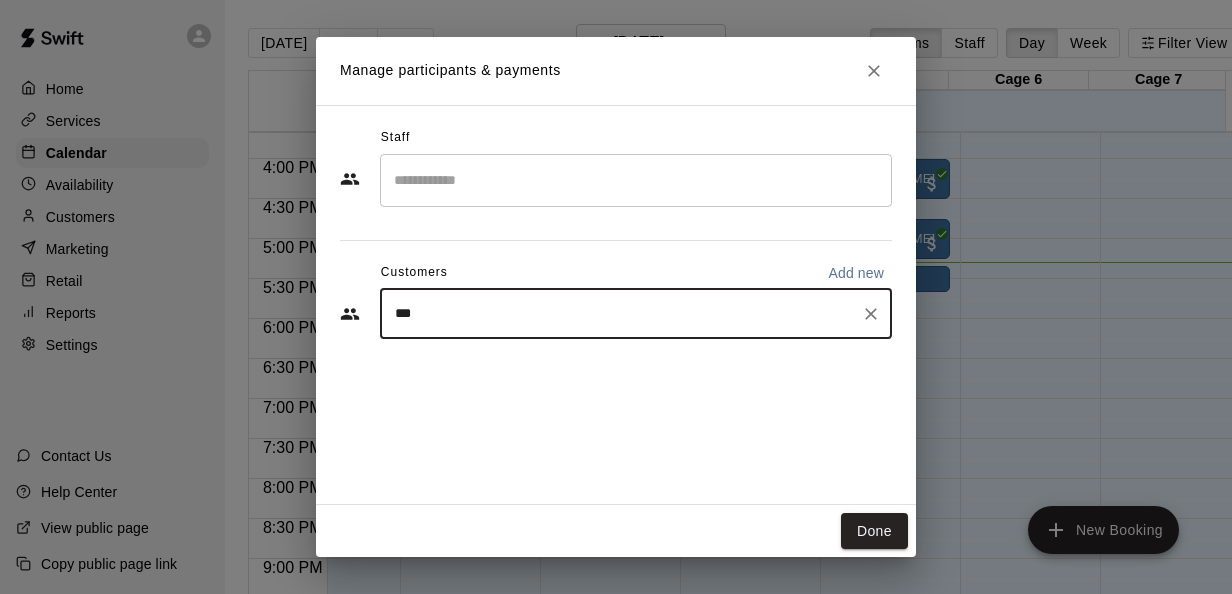 type on "****" 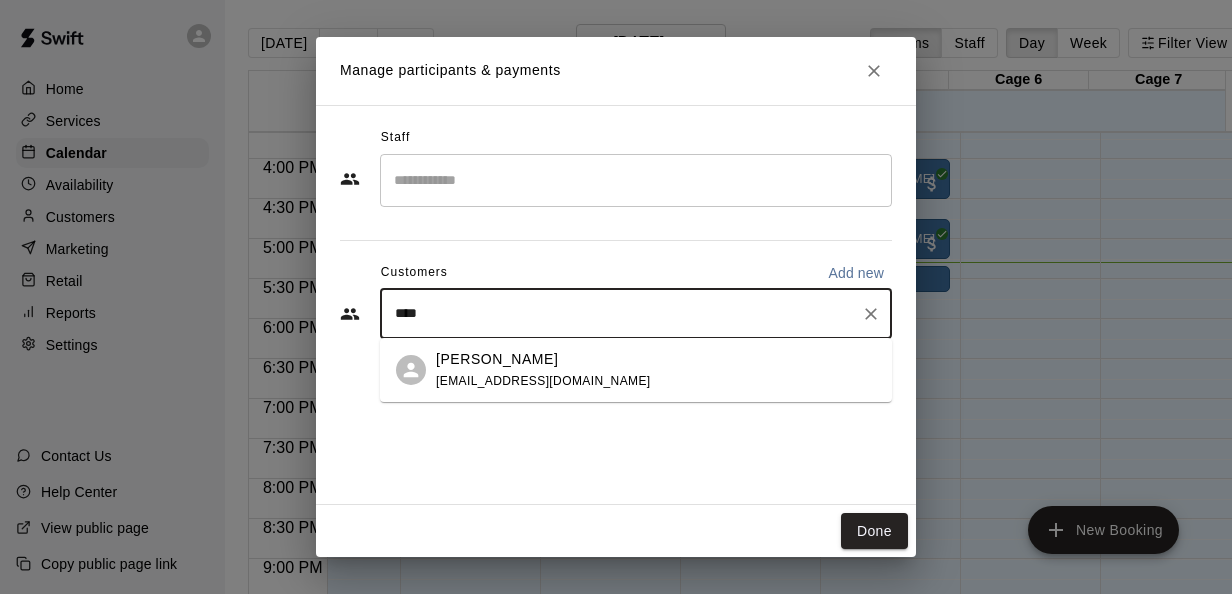 click on "[PERSON_NAME] [EMAIL_ADDRESS][DOMAIN_NAME]" at bounding box center (656, 370) 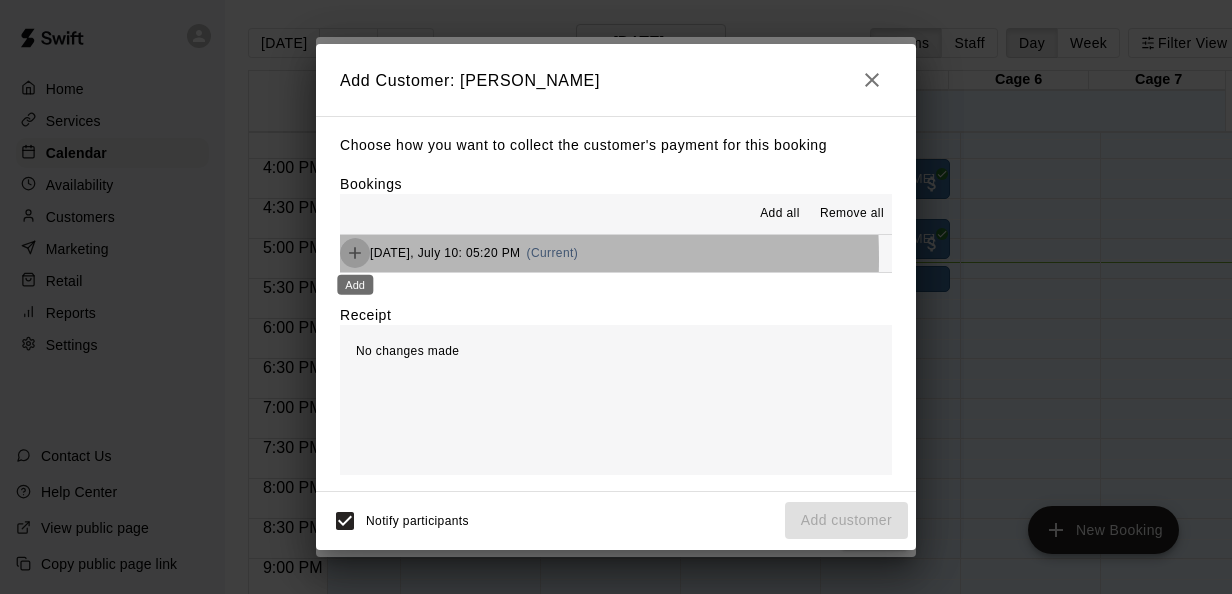 click 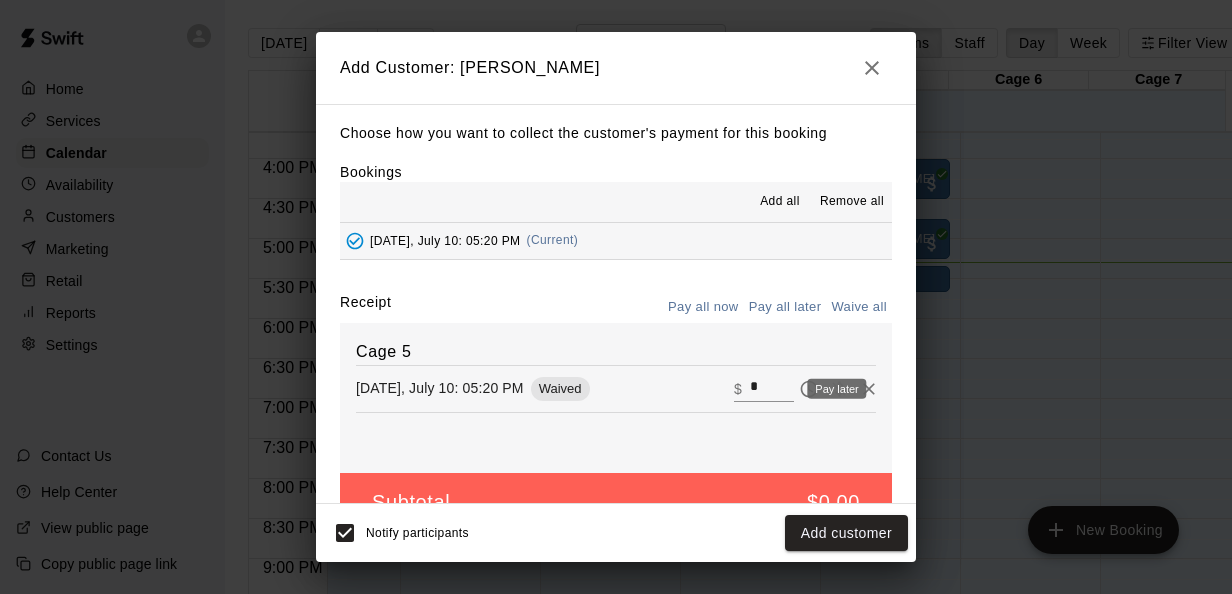 click on "*" at bounding box center [772, 388] 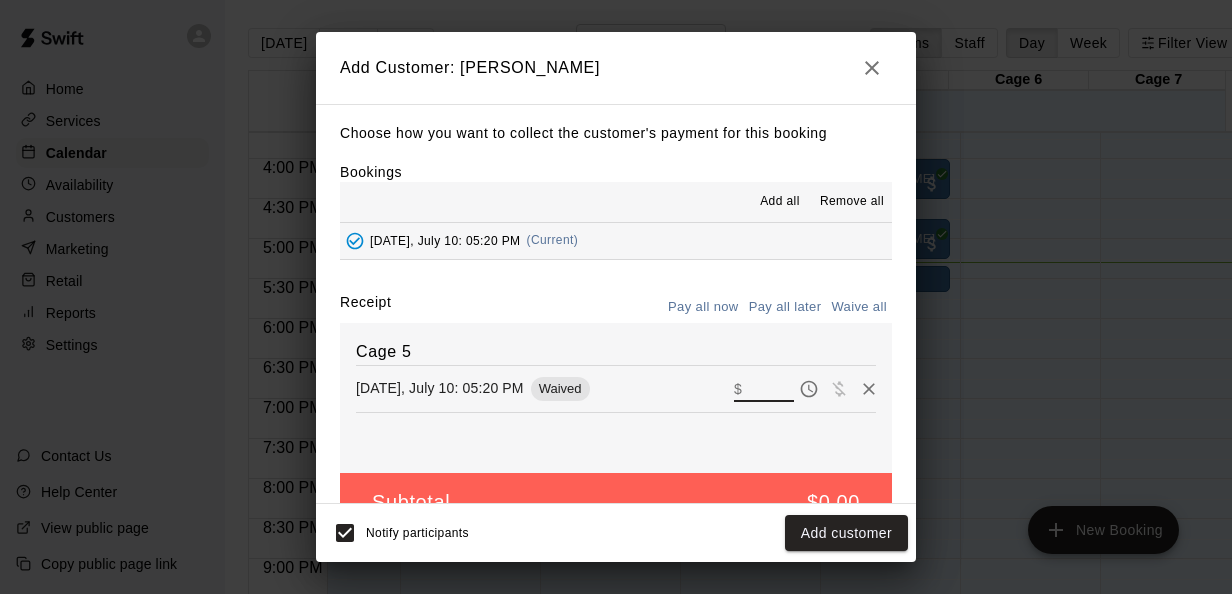 type on "*" 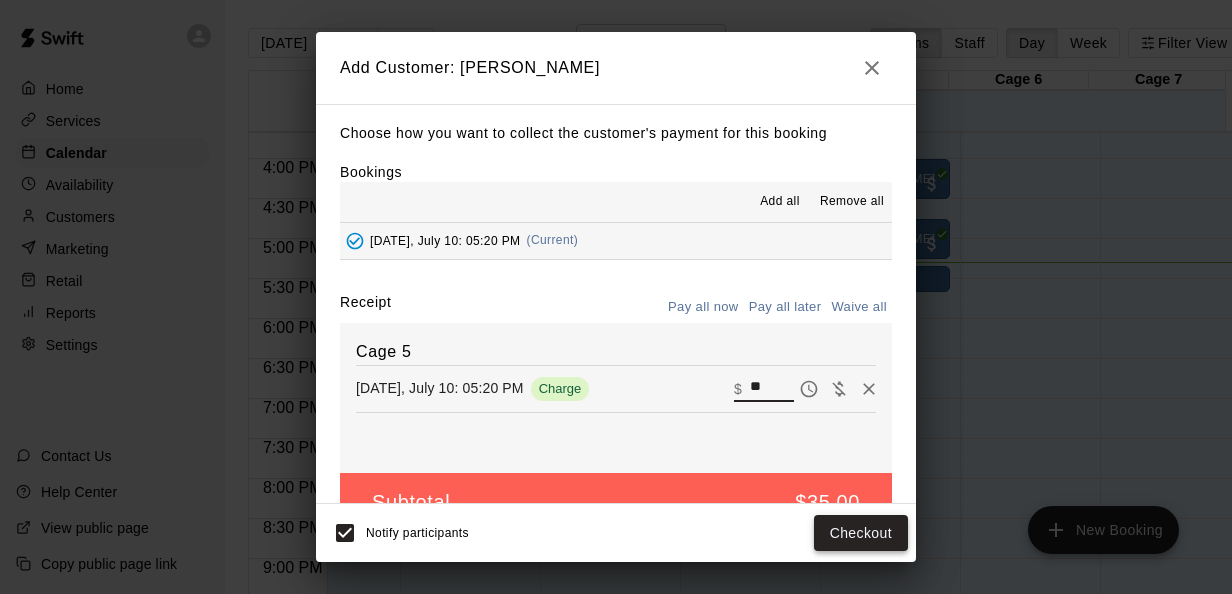 type on "**" 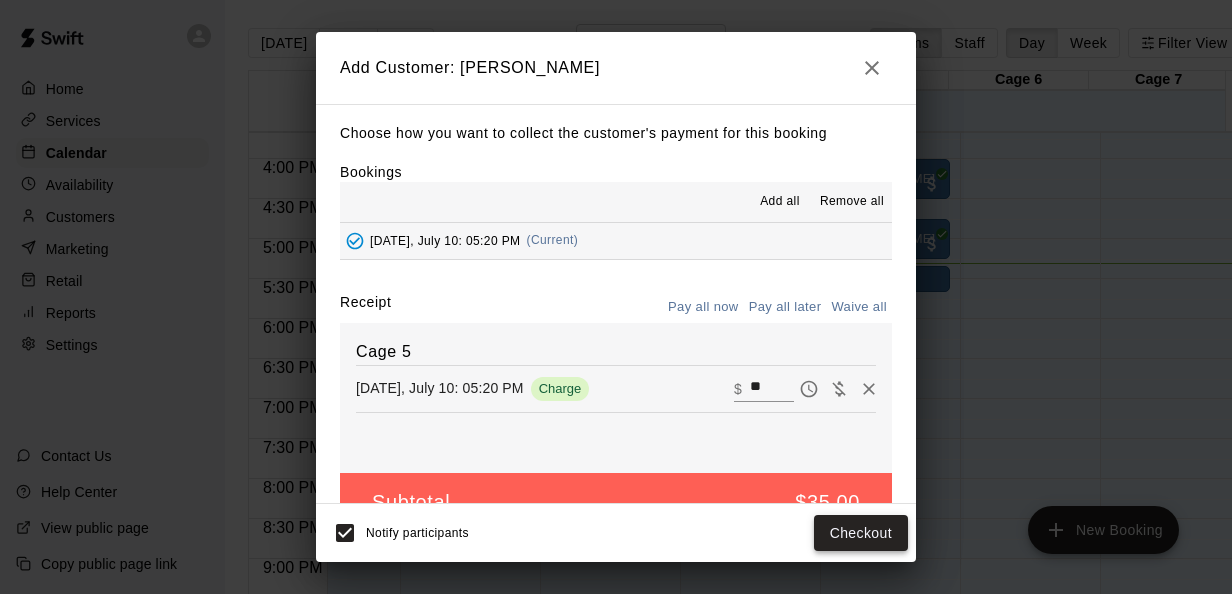 drag, startPoint x: 858, startPoint y: 537, endPoint x: 838, endPoint y: 536, distance: 20.024984 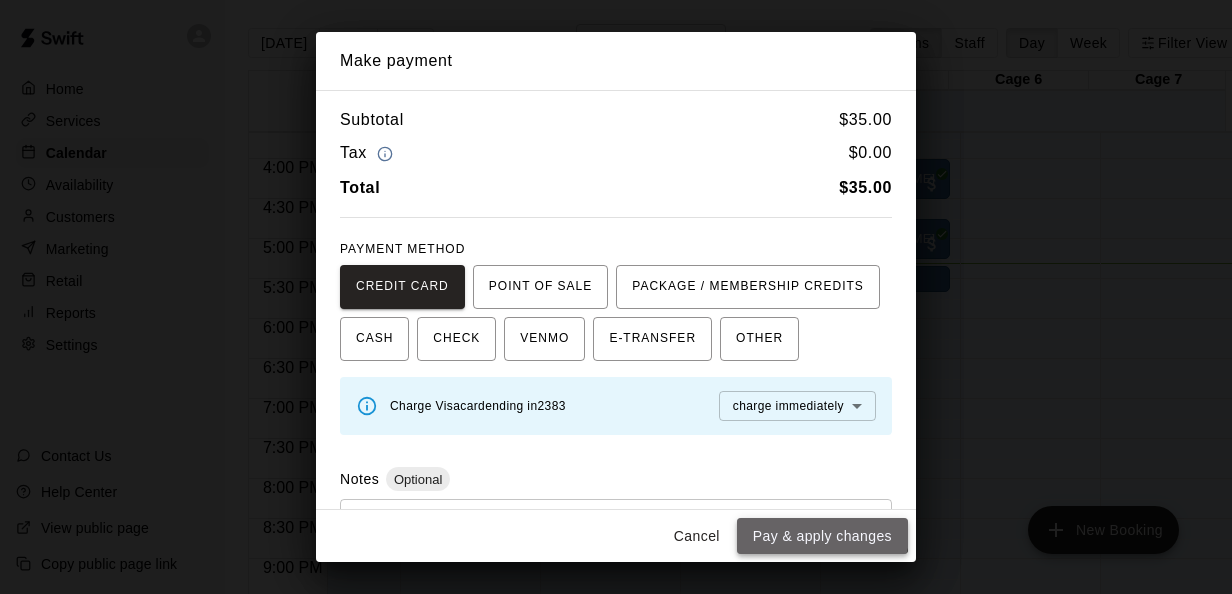 click on "Pay & apply changes" at bounding box center (822, 536) 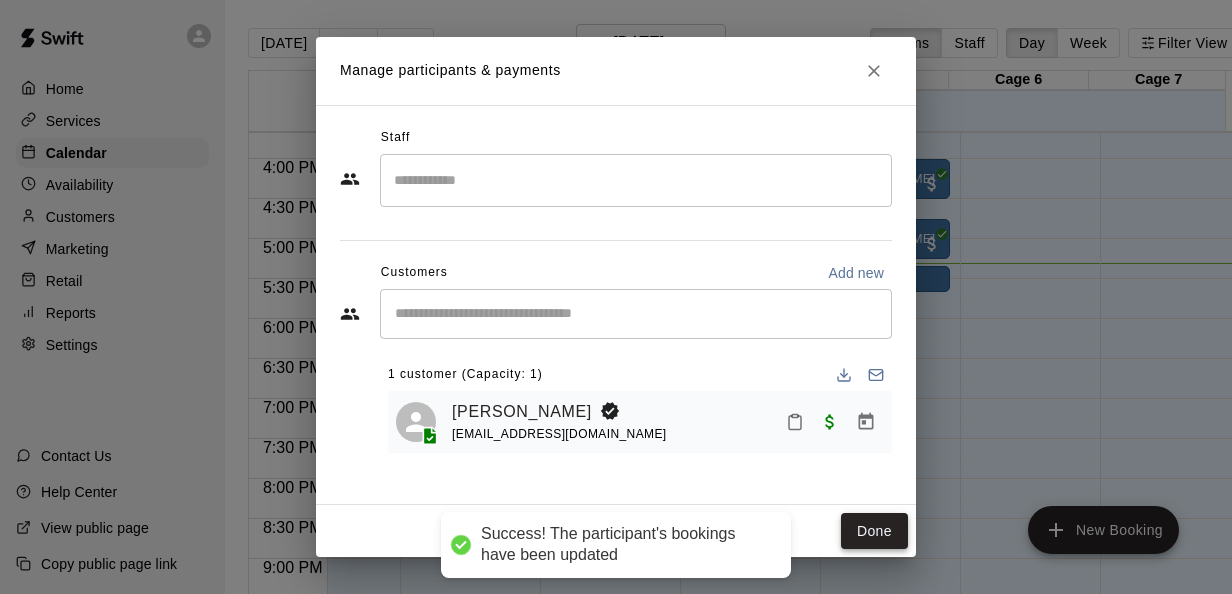 click on "Done" at bounding box center (874, 531) 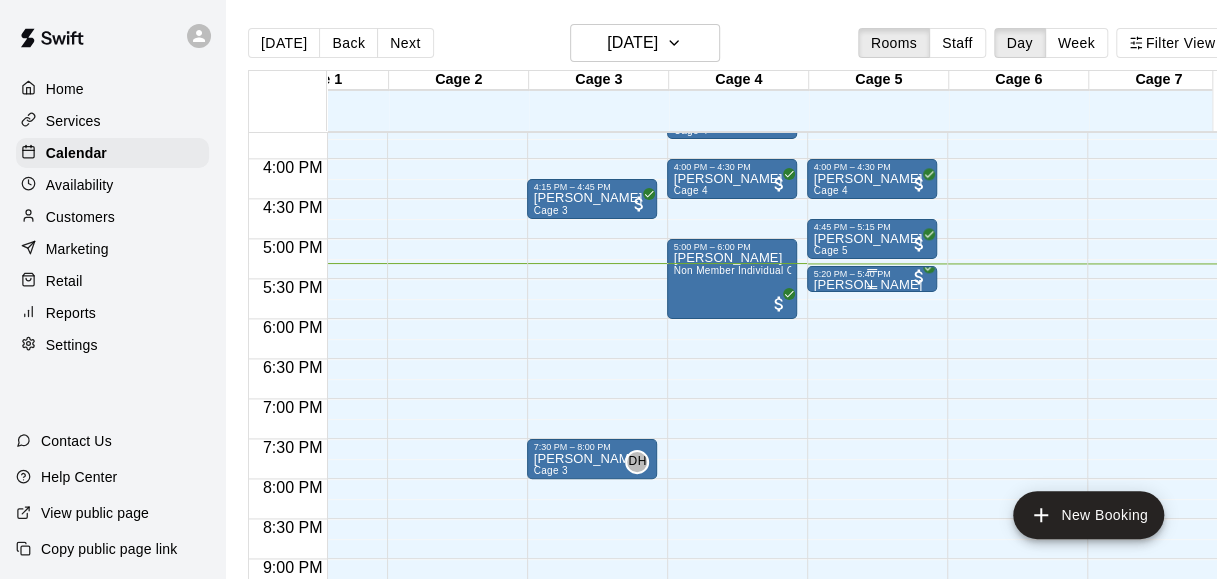 click on "5:20 PM – 5:40 PM" at bounding box center (872, 274) 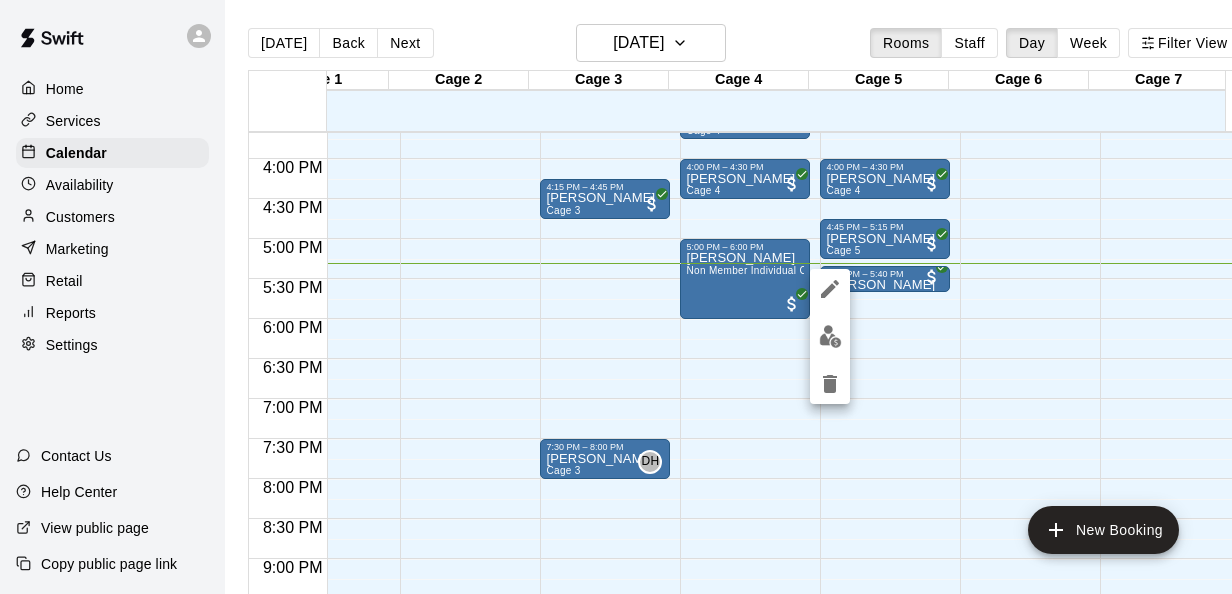 click at bounding box center (616, 297) 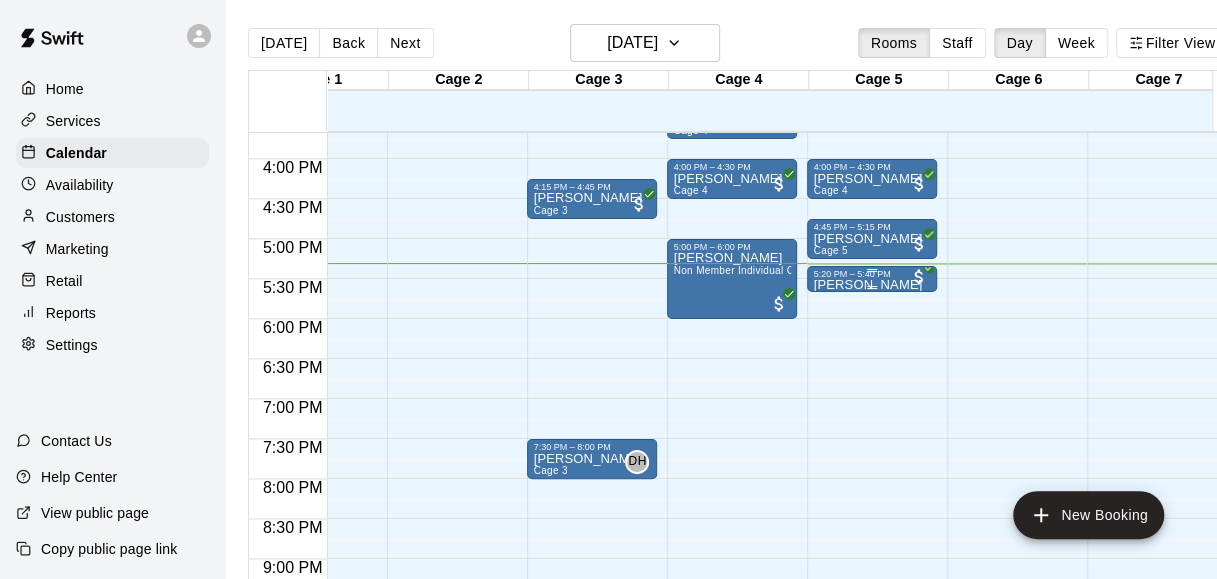 click on "5:20 PM – 5:40 PM" at bounding box center (872, 274) 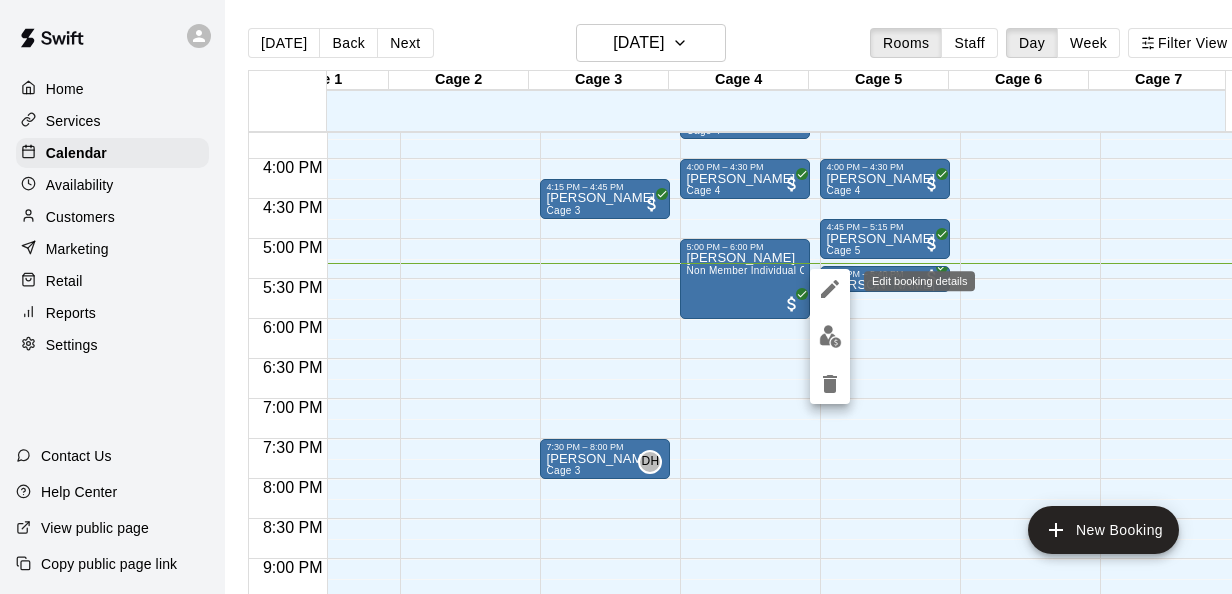 click 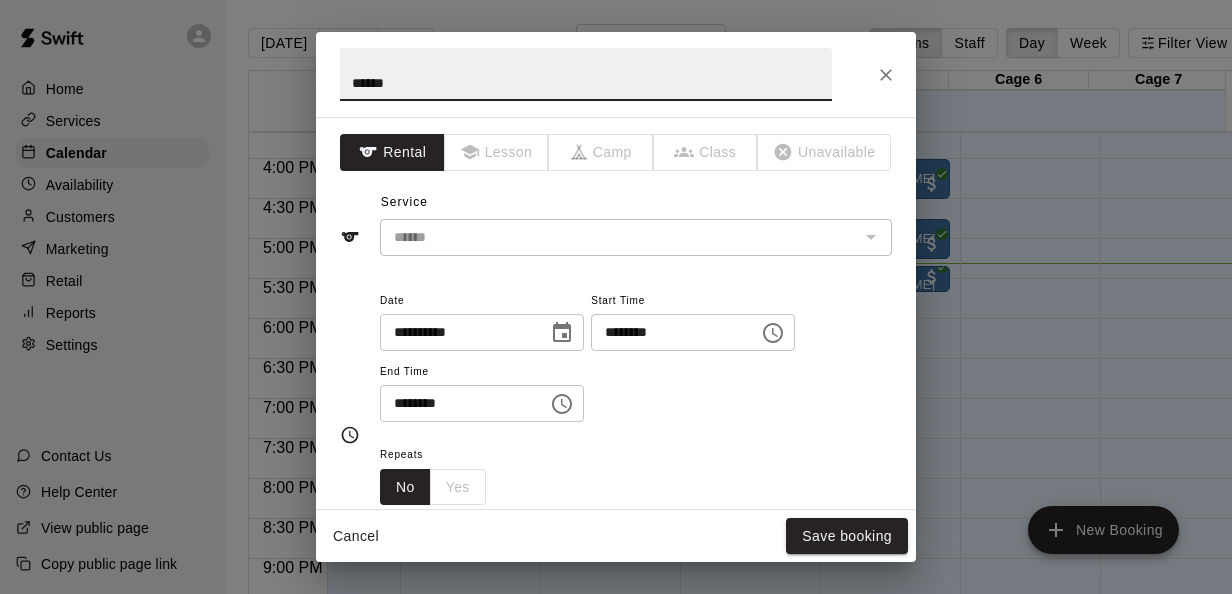 click on "********" at bounding box center (457, 403) 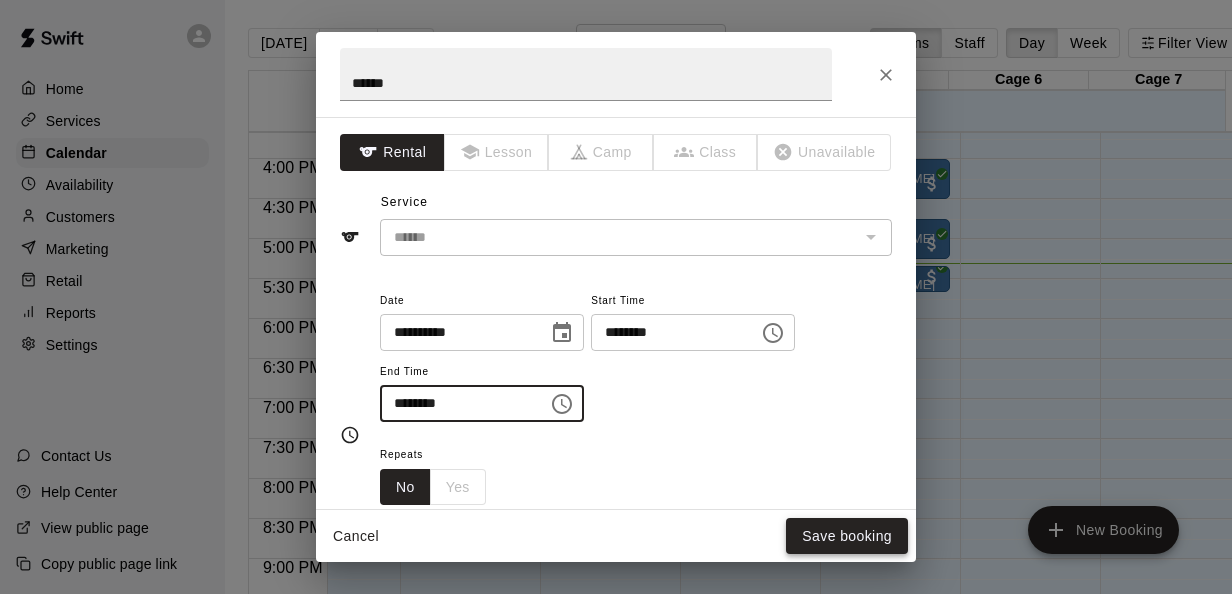 type on "********" 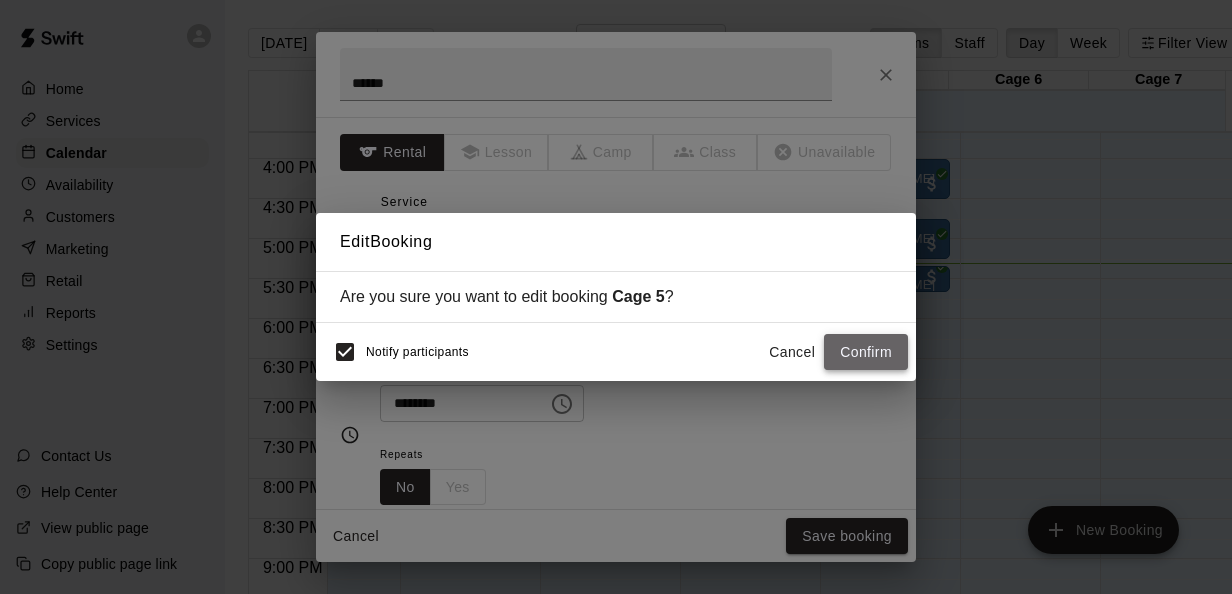 click on "Confirm" at bounding box center [866, 352] 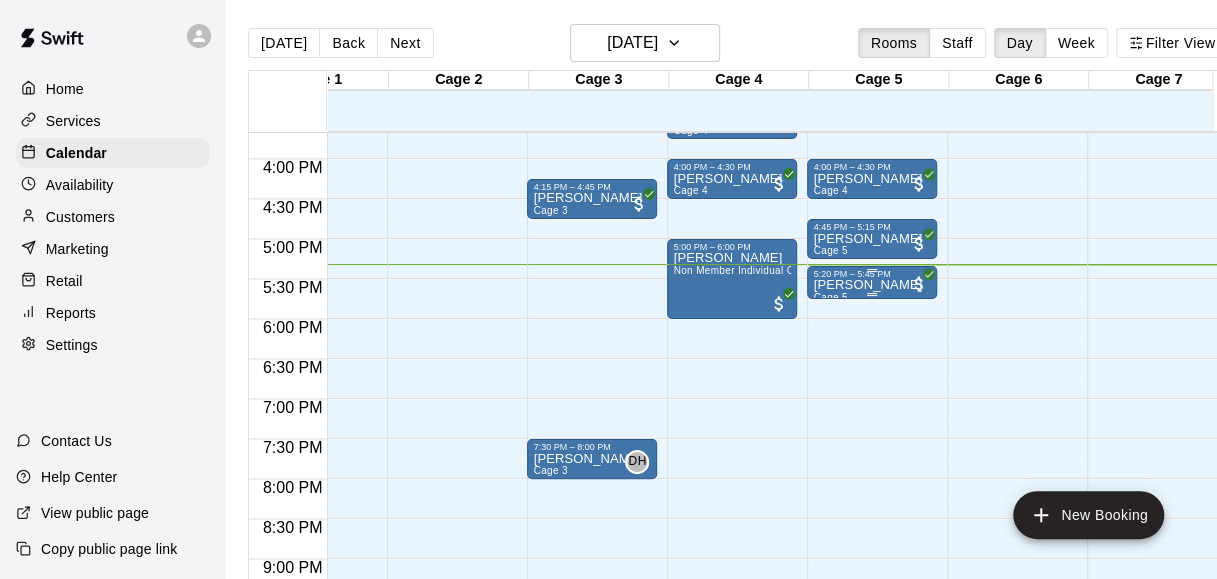 click on "[PERSON_NAME]" at bounding box center [867, 285] 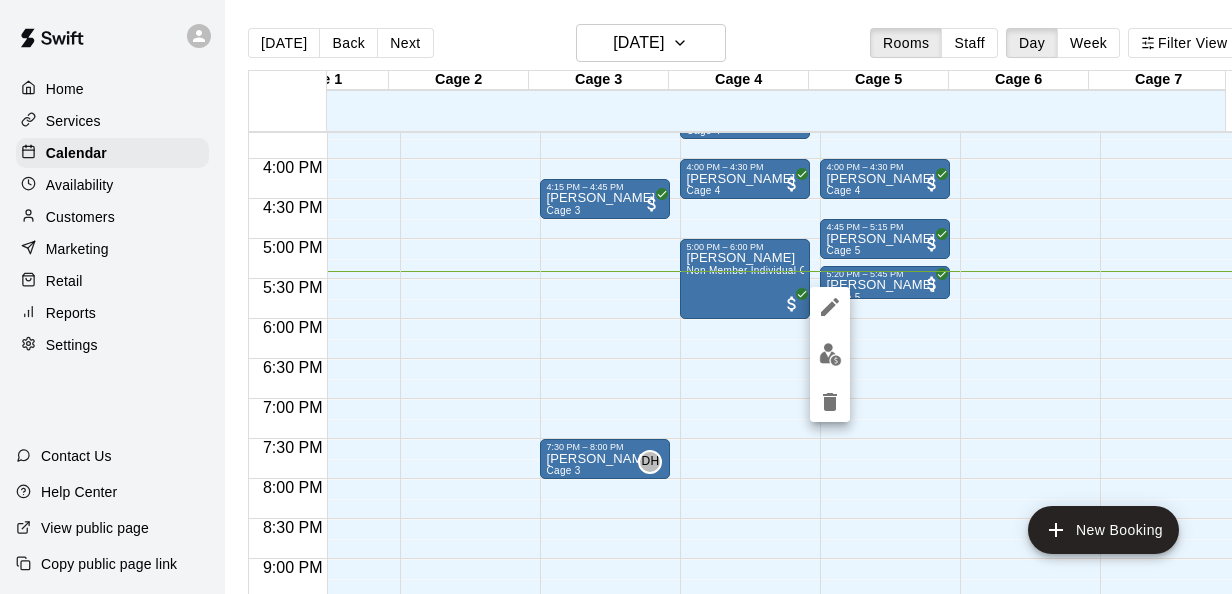 click at bounding box center [616, 297] 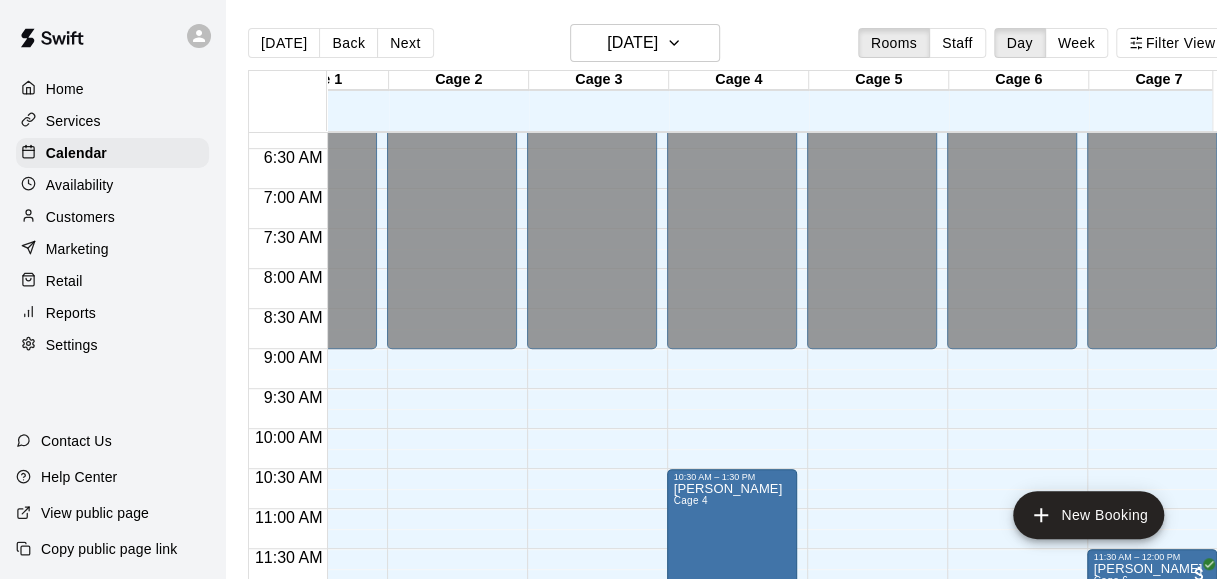 scroll, scrollTop: 500, scrollLeft: 80, axis: both 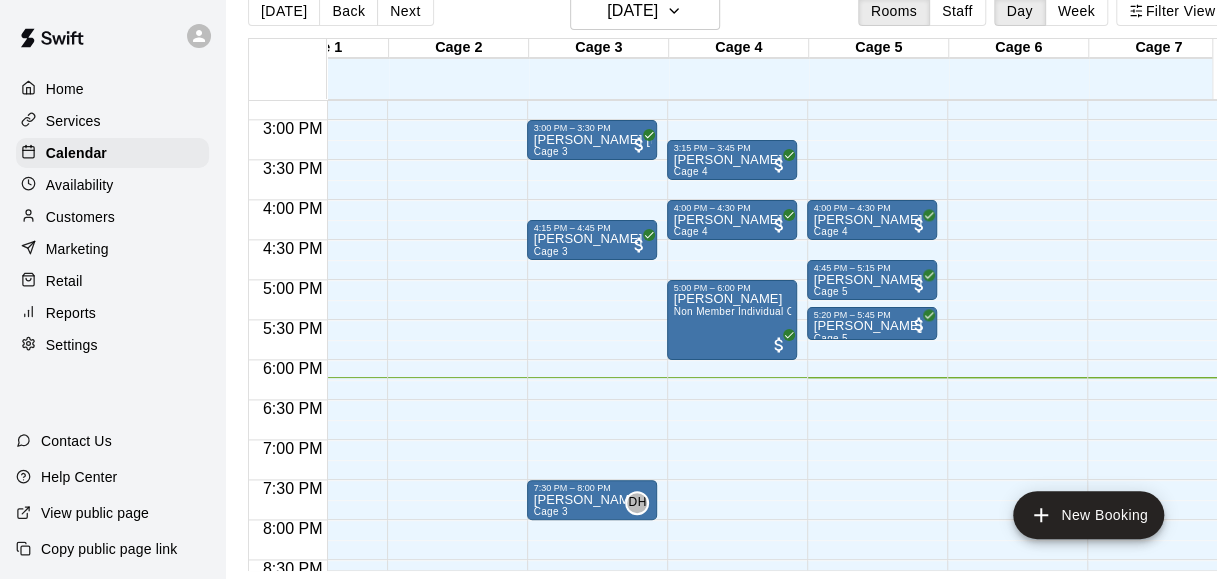 click on "12:00 AM – 9:00 AM Closed 12:00 PM – 1:00 PM [PERSON_NAME] 3 3:00 PM – 3:30 PM [PERSON_NAME] [PERSON_NAME] 3 4:15 PM – 4:45 PM [PERSON_NAME] Cage 3 7:30 PM – 8:00 PM [PERSON_NAME] Cage 3 DH 0 10:00 PM – 11:59 PM Closed" at bounding box center [592, -120] 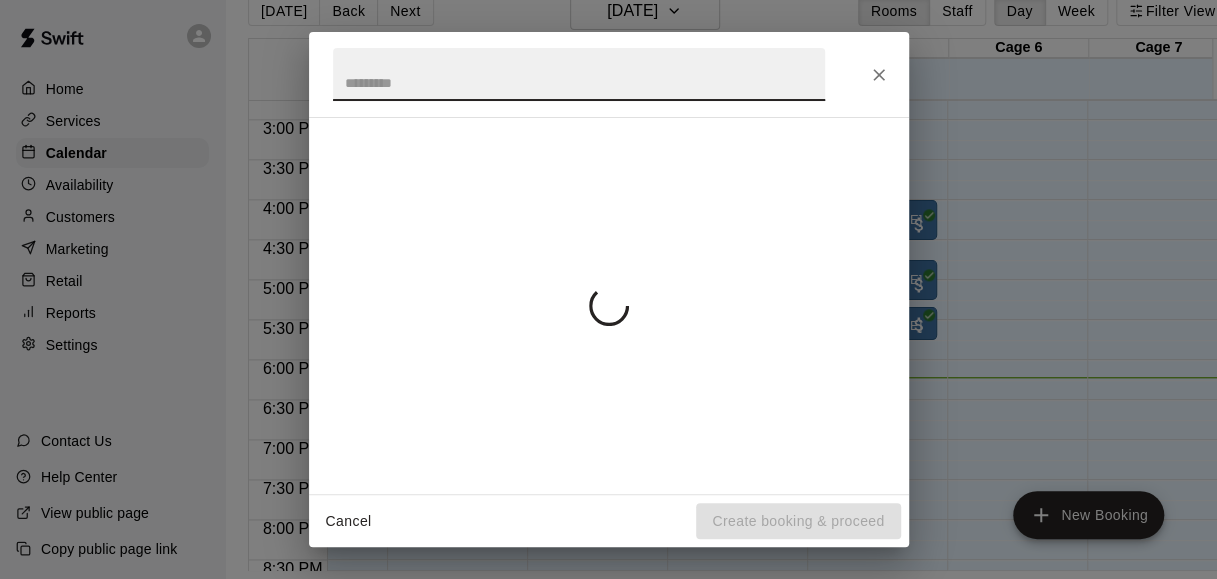 scroll, scrollTop: 32, scrollLeft: 0, axis: vertical 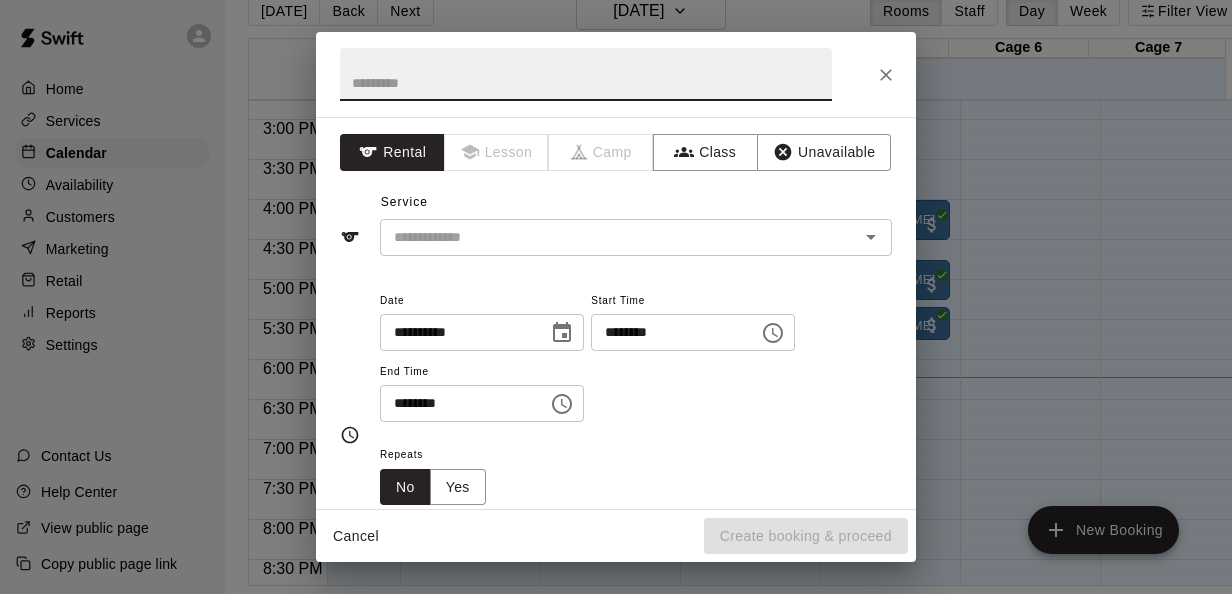 click 